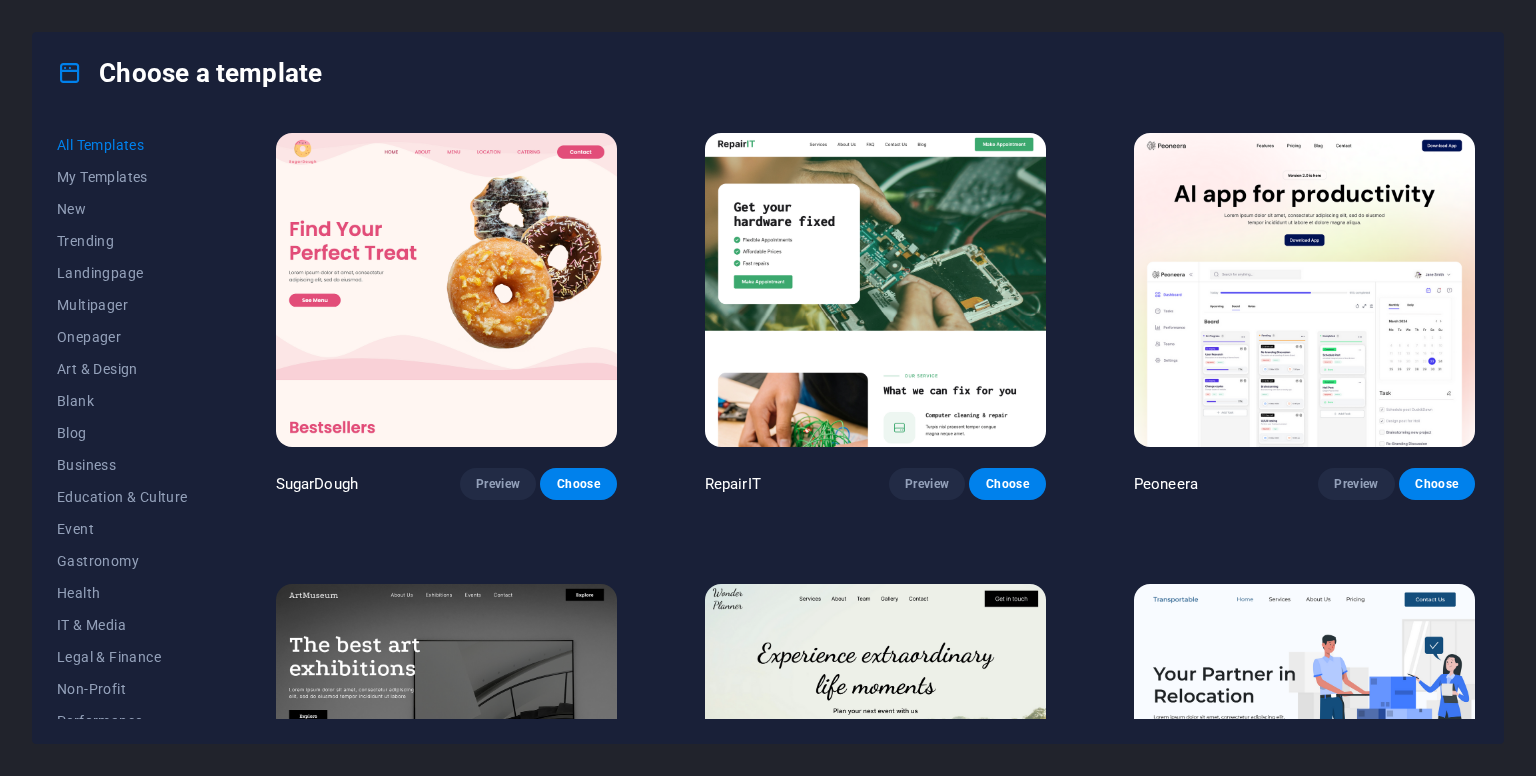 scroll, scrollTop: 0, scrollLeft: 0, axis: both 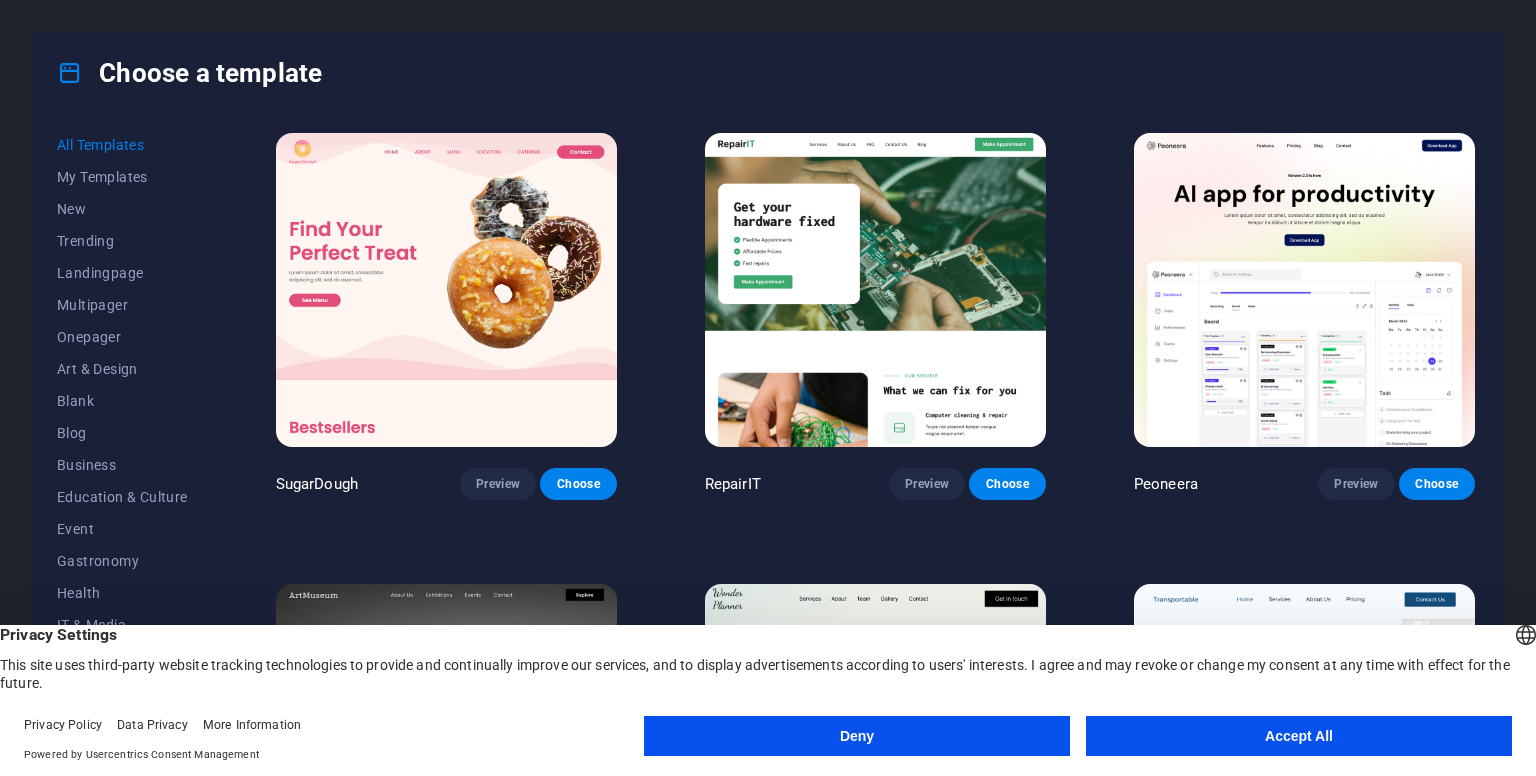 click on "Privacy Policy
Data Privacy
More Information
Powered by Usercentrics Consent Management
Deny
Accept All" at bounding box center (768, 740) 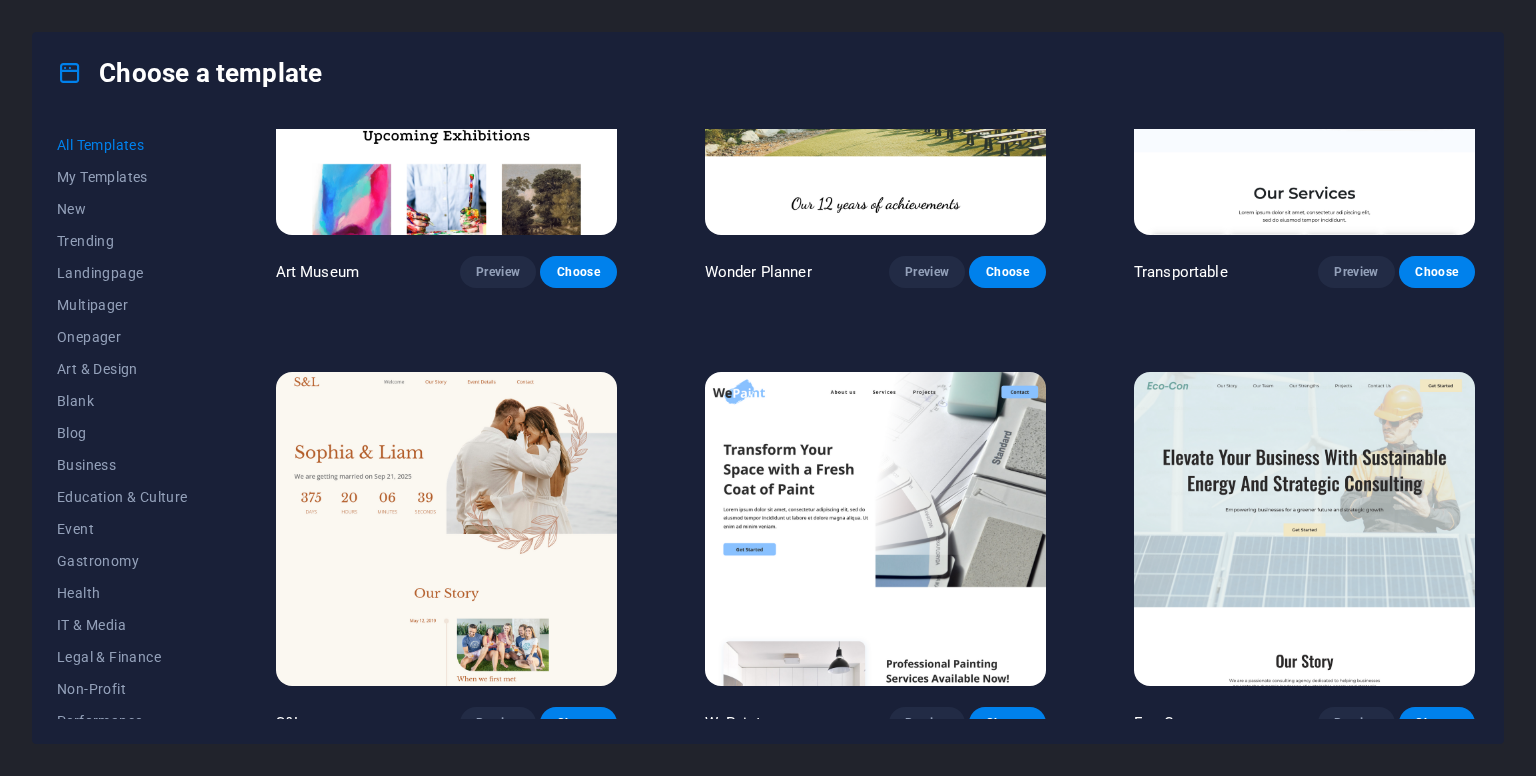 scroll, scrollTop: 678, scrollLeft: 0, axis: vertical 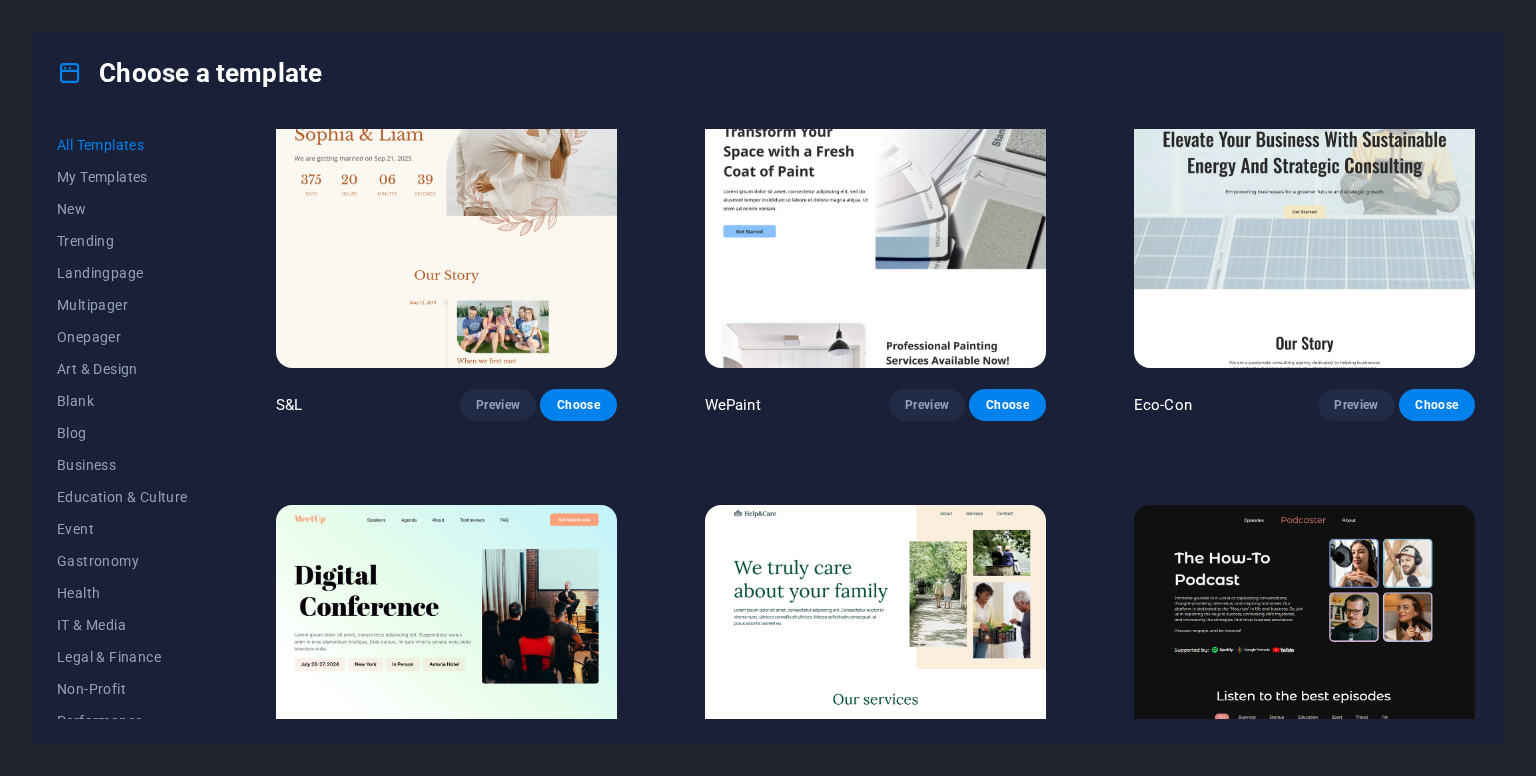 click on "SugarDough Preview Choose RepairIT Preview Choose Peoneera Preview Choose Art Museum Preview Choose Wonder Planner Preview Choose Transportable Preview Choose S&L Preview Choose WePaint Preview Choose Eco-Con Preview Choose MeetUp Preview Choose Help & Care Preview Choose Podcaster Preview Choose Academix Preview Choose BIG Barber Shop Preview Choose Health & Food Preview Choose UrbanNest Interiors Preview Choose Green Change Preview Choose The Beauty Temple Preview Choose WeTrain Preview Choose Cleaner Preview Choose Johanna James Preview Choose Delicioso Preview Choose Dream Garden Preview Choose LumeDeAqua Preview Choose Pets Care Preview Choose SafeSpace Preview Choose Midnight Rain Bar Preview Choose Drive Preview Choose Estator Preview Choose Health Group Preview Choose MakeIt Agency Preview Choose Wanderlust Preview Choose WeSpa Preview Choose BERLIN Preview Choose Gadgets Preview Choose CoffeeScience Preview Choose CoachLife Preview Choose Cafe de Oceana Preview Choose Max Hatzy Preview Choose Preview" at bounding box center (875, 11517) 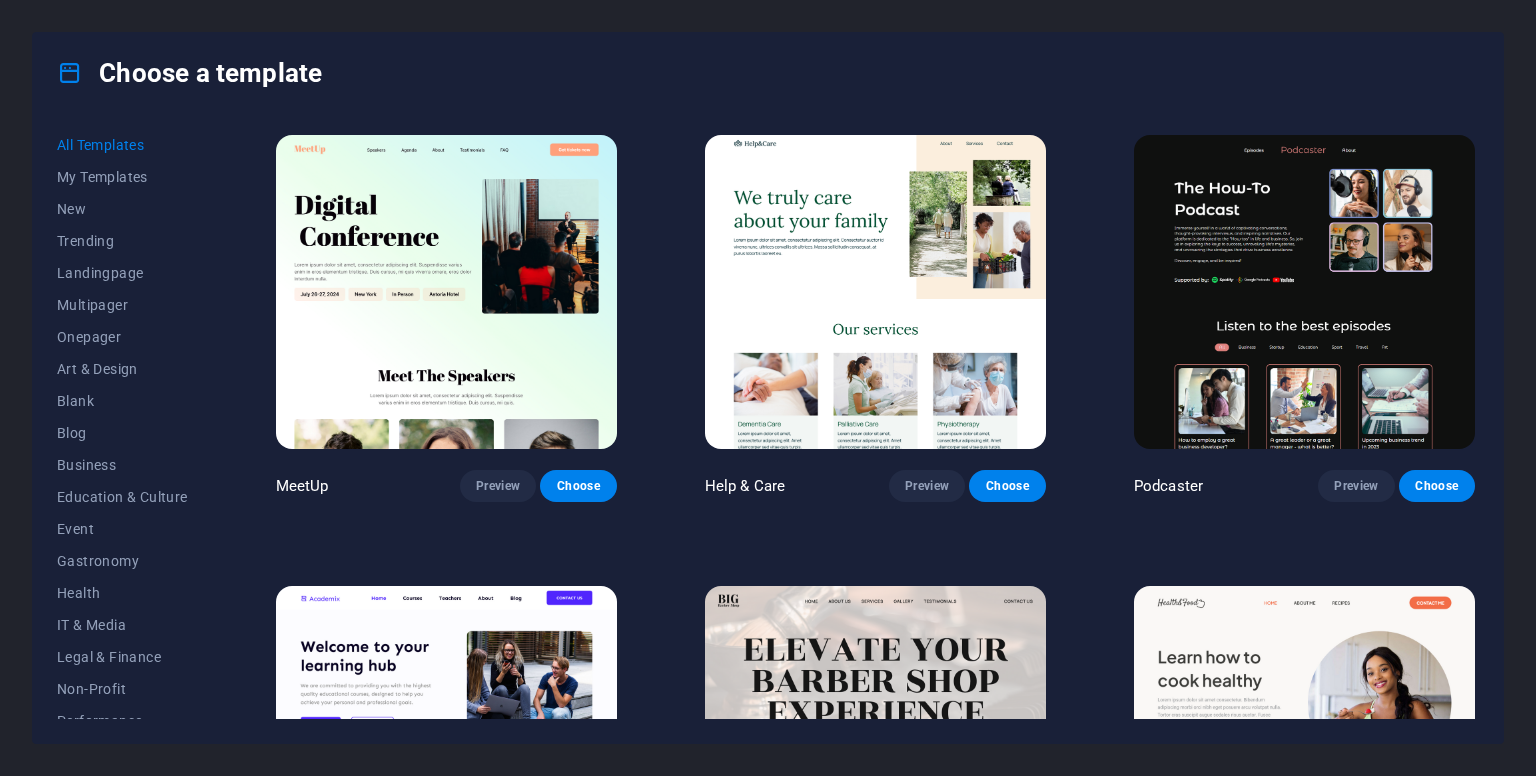 scroll, scrollTop: 1352, scrollLeft: 0, axis: vertical 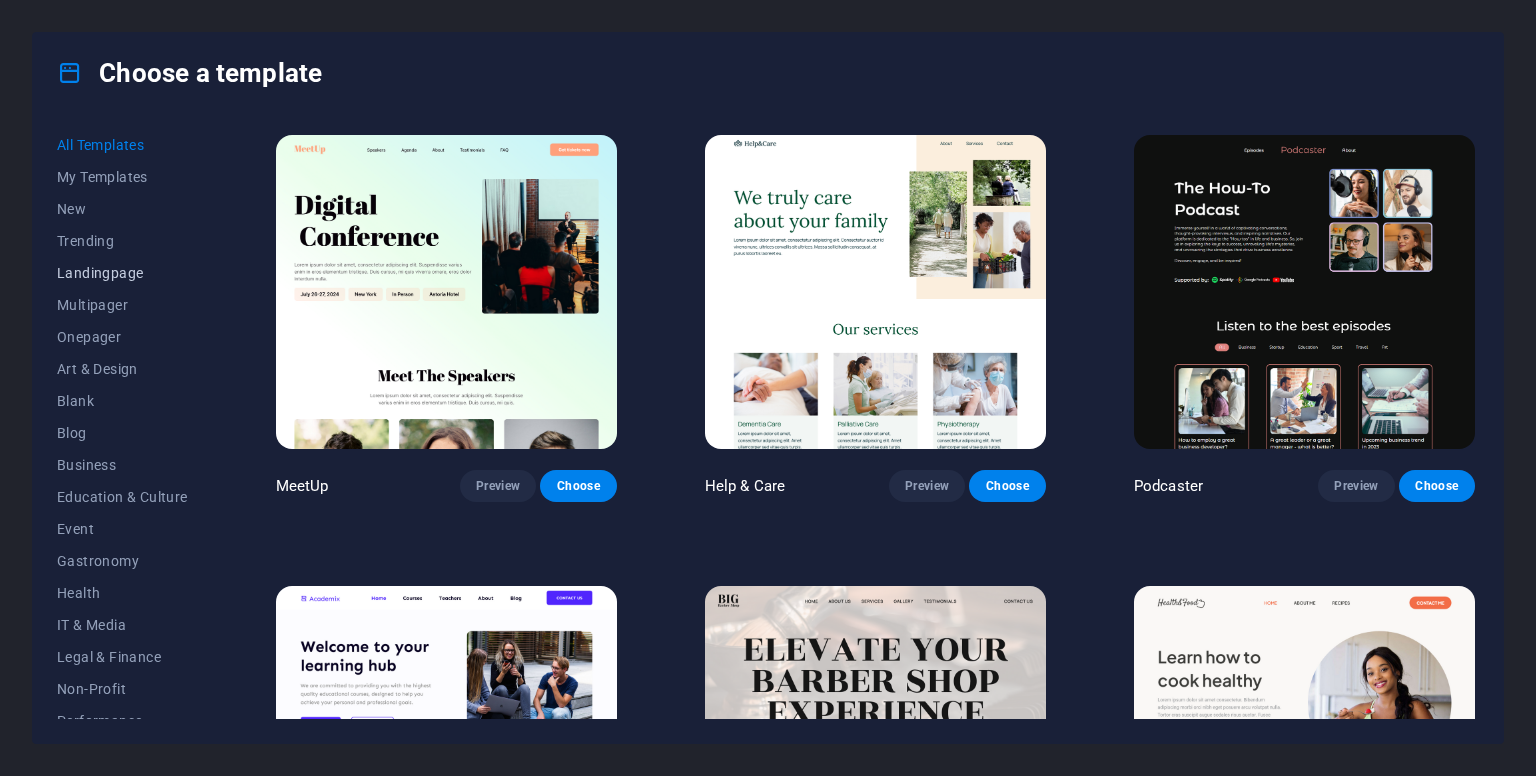 click on "Landingpage" at bounding box center (122, 273) 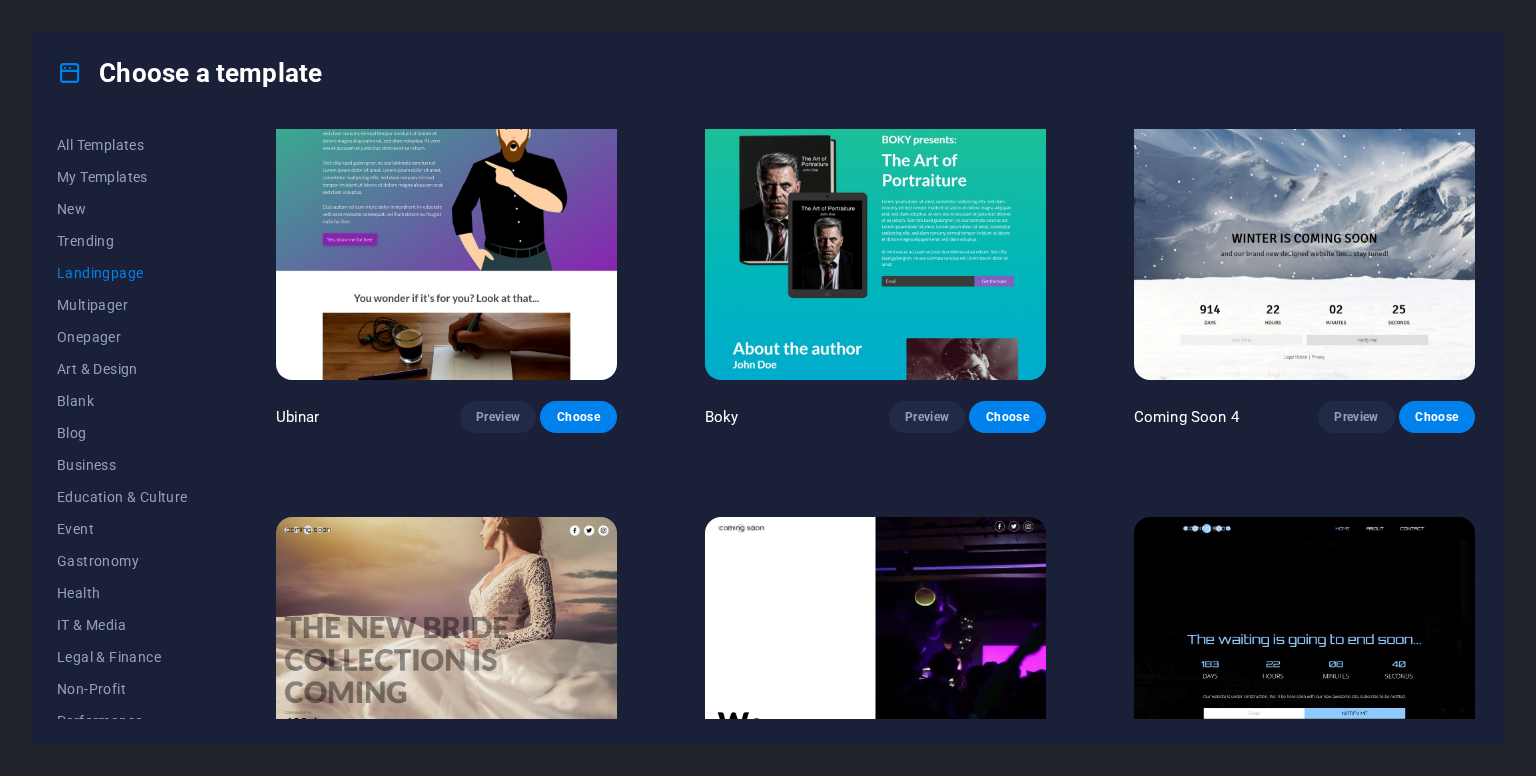 scroll, scrollTop: 3373, scrollLeft: 0, axis: vertical 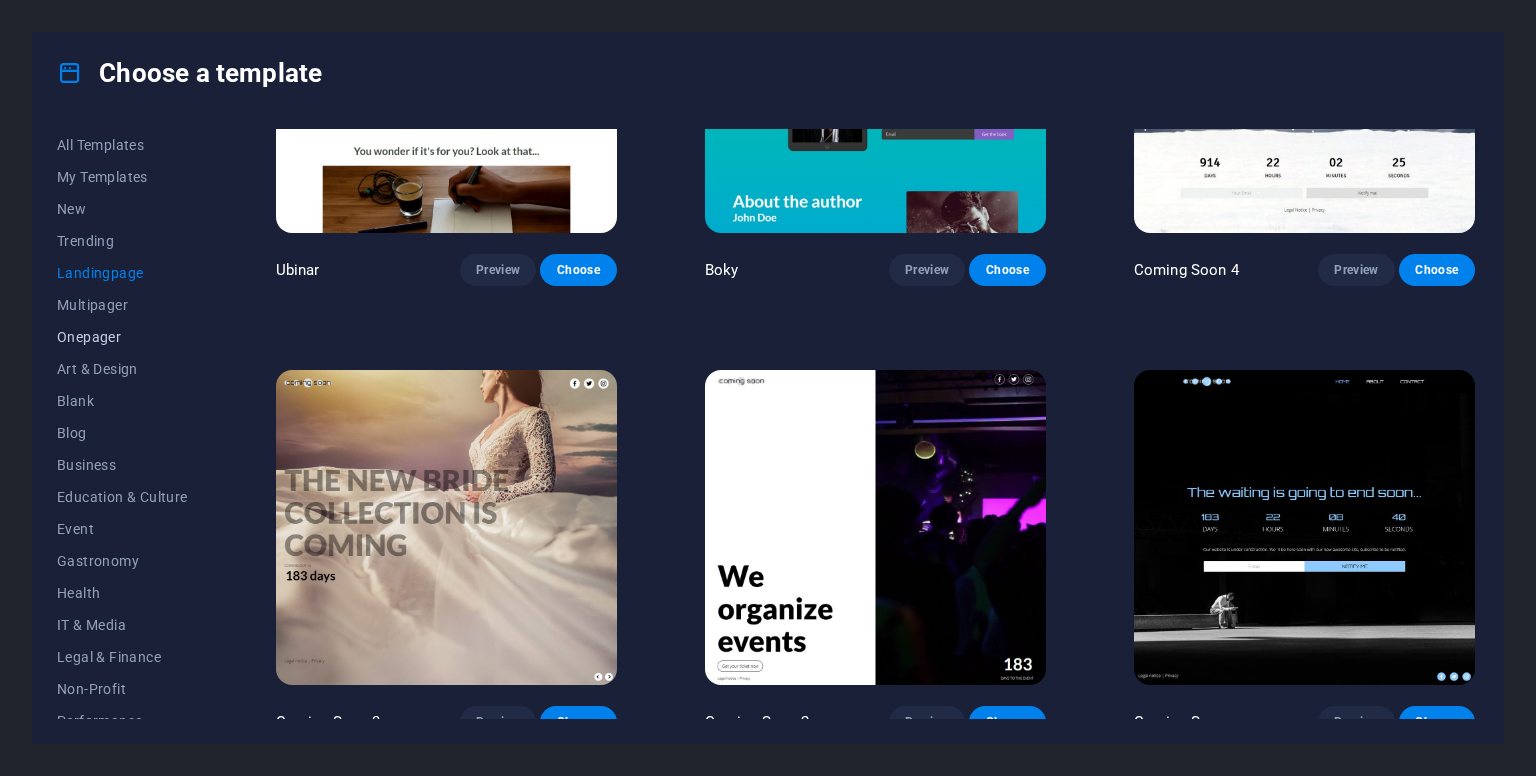 click on "Onepager" at bounding box center [122, 337] 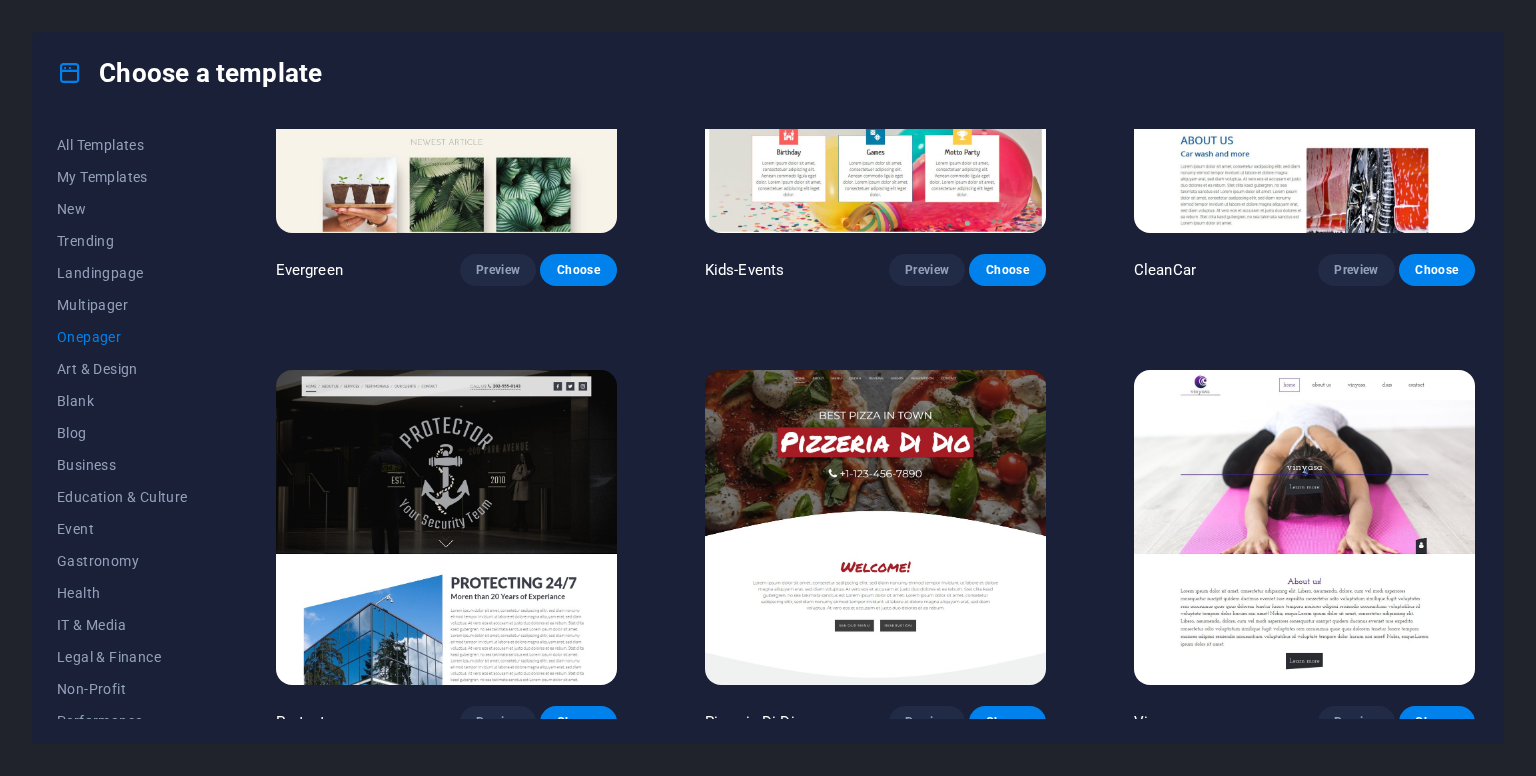 scroll, scrollTop: 3373, scrollLeft: 0, axis: vertical 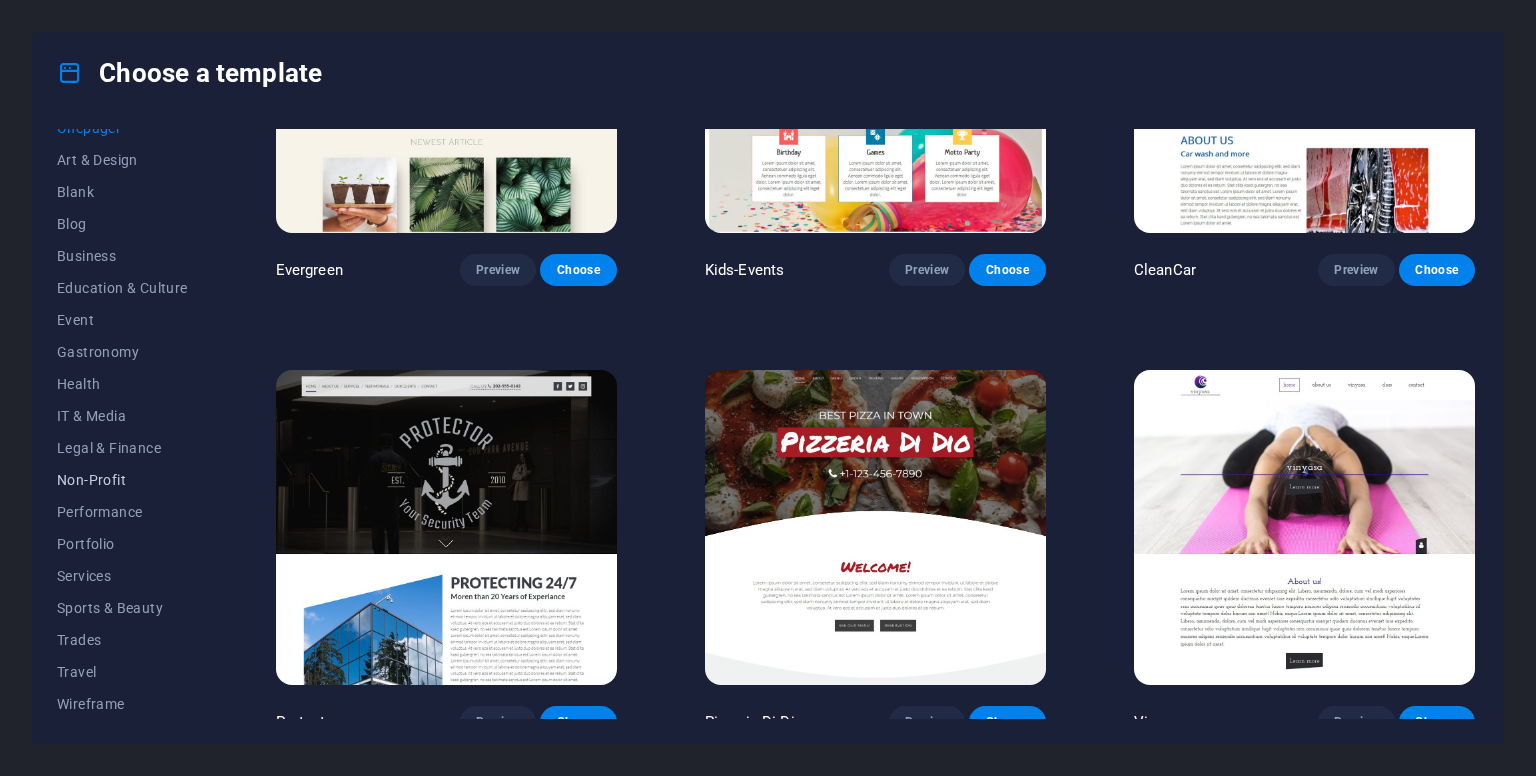 click on "Non-Profit" at bounding box center (122, 480) 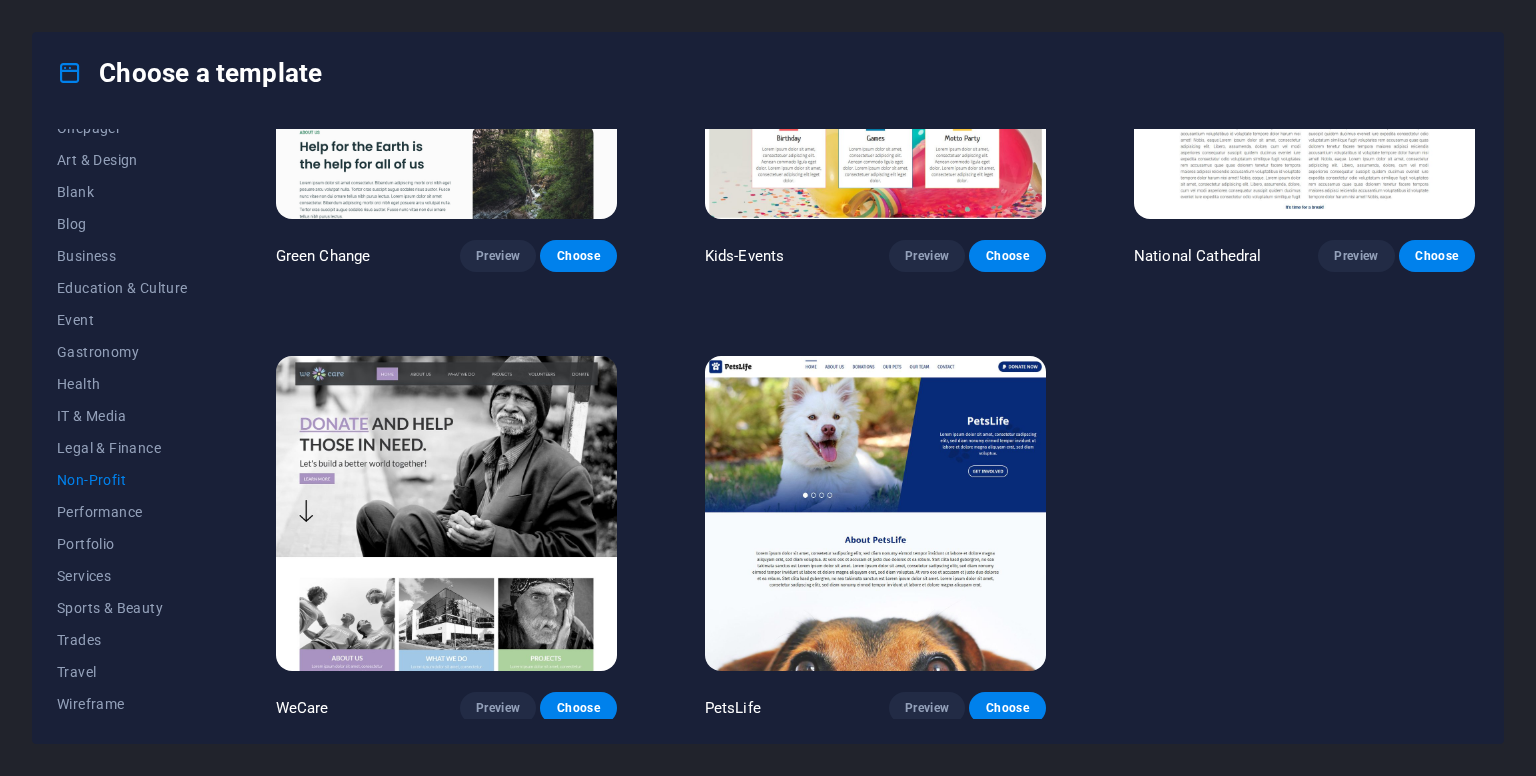 scroll, scrollTop: 0, scrollLeft: 0, axis: both 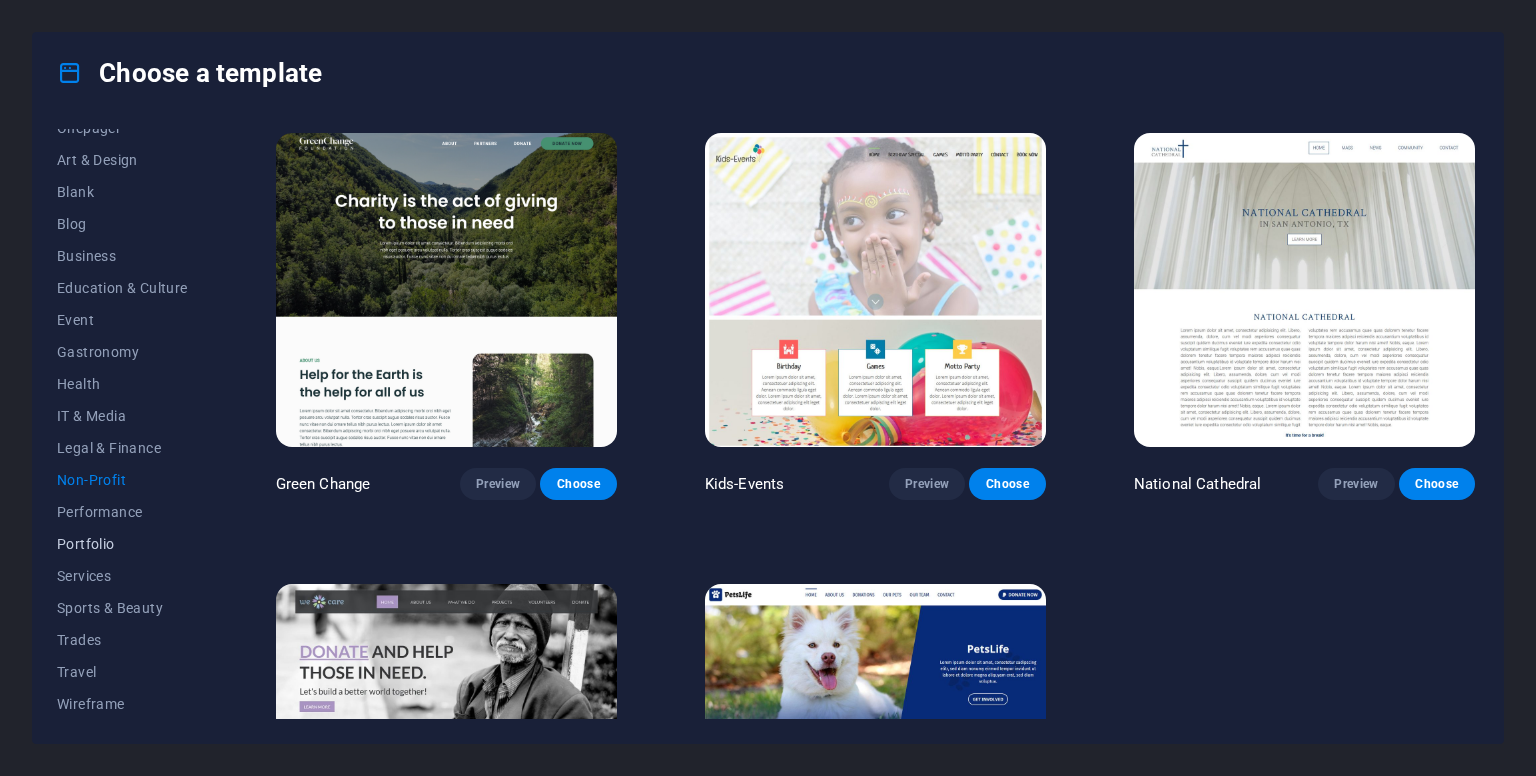 click on "Portfolio" at bounding box center (122, 544) 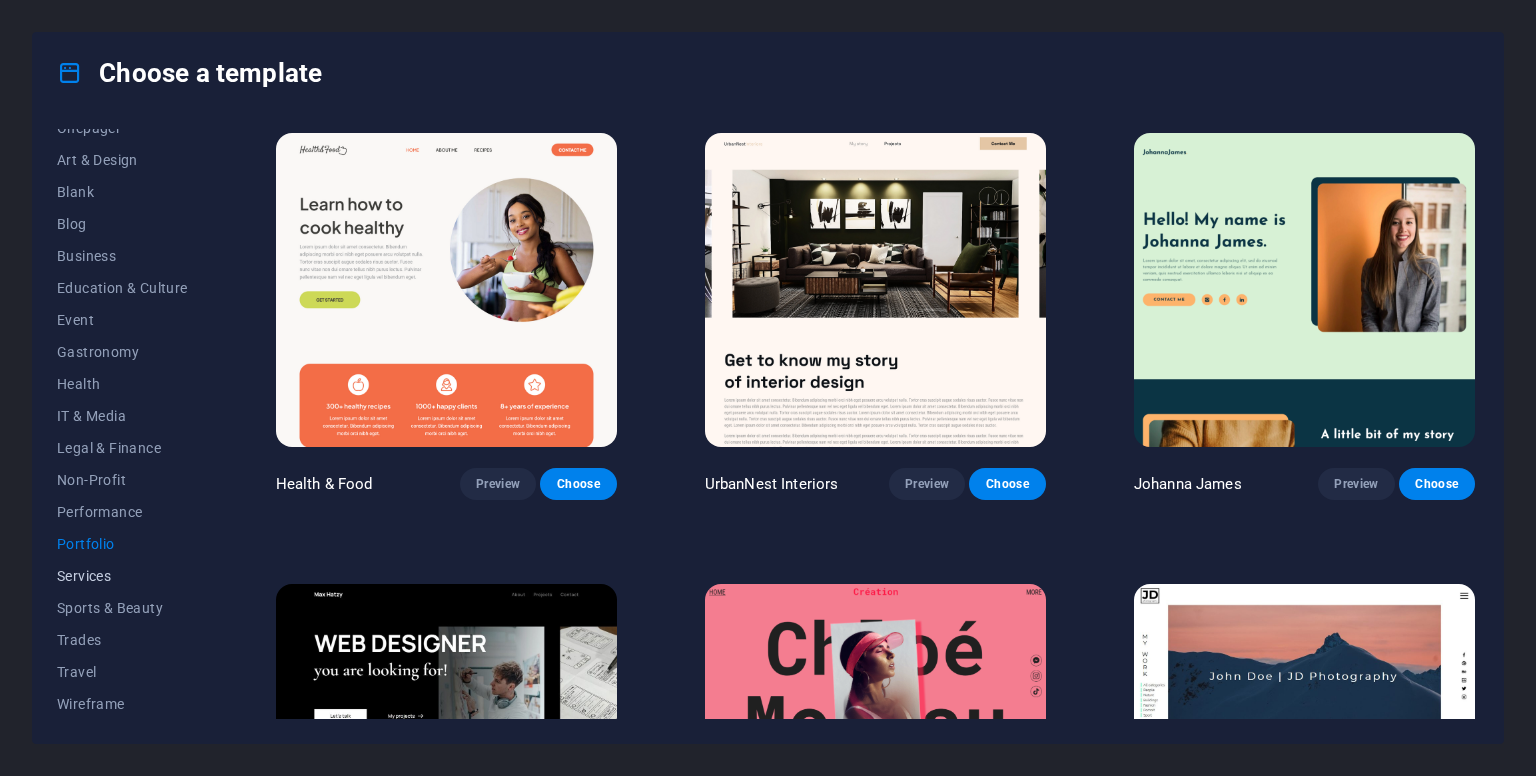 click on "Services" at bounding box center [122, 576] 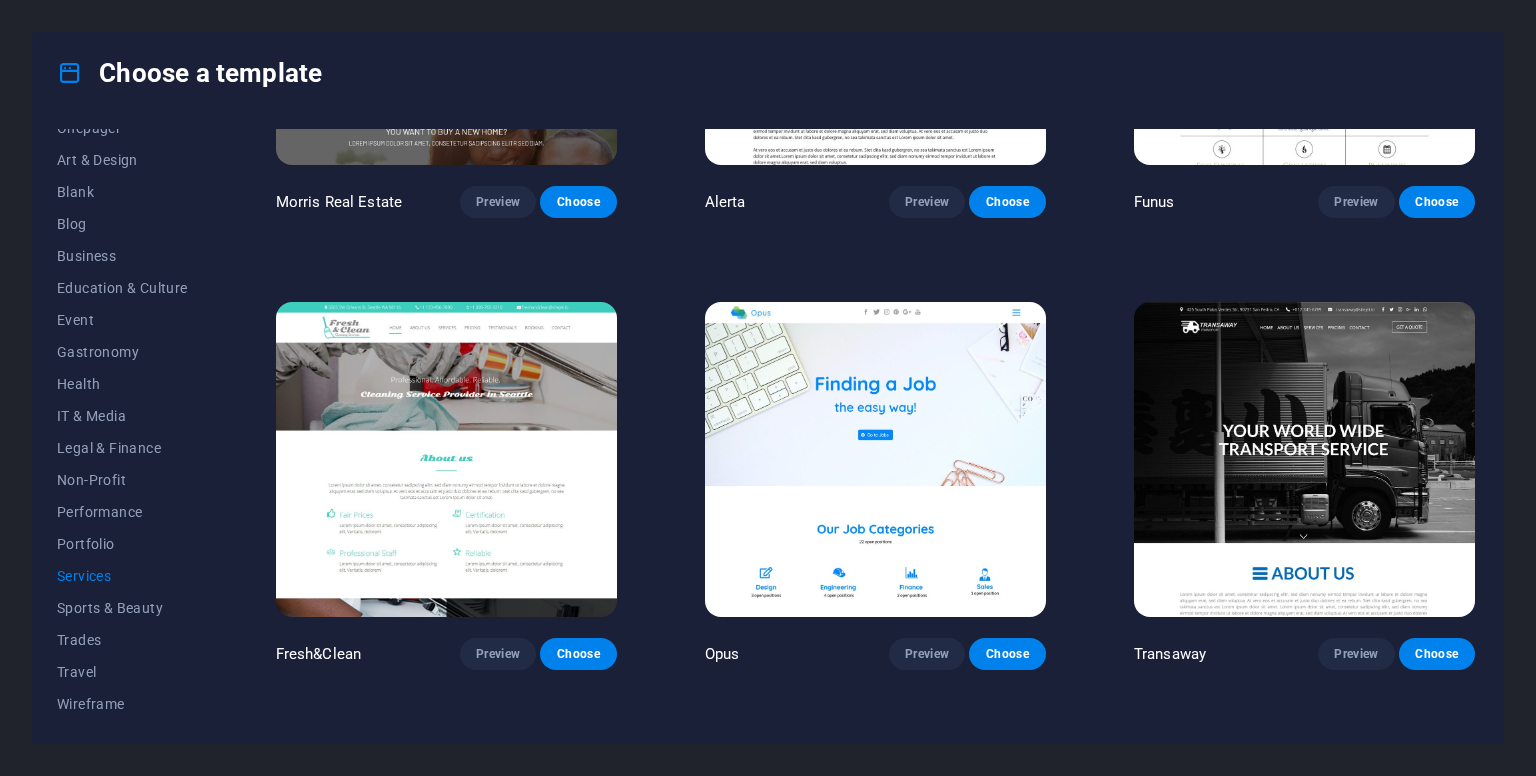 scroll, scrollTop: 2475, scrollLeft: 0, axis: vertical 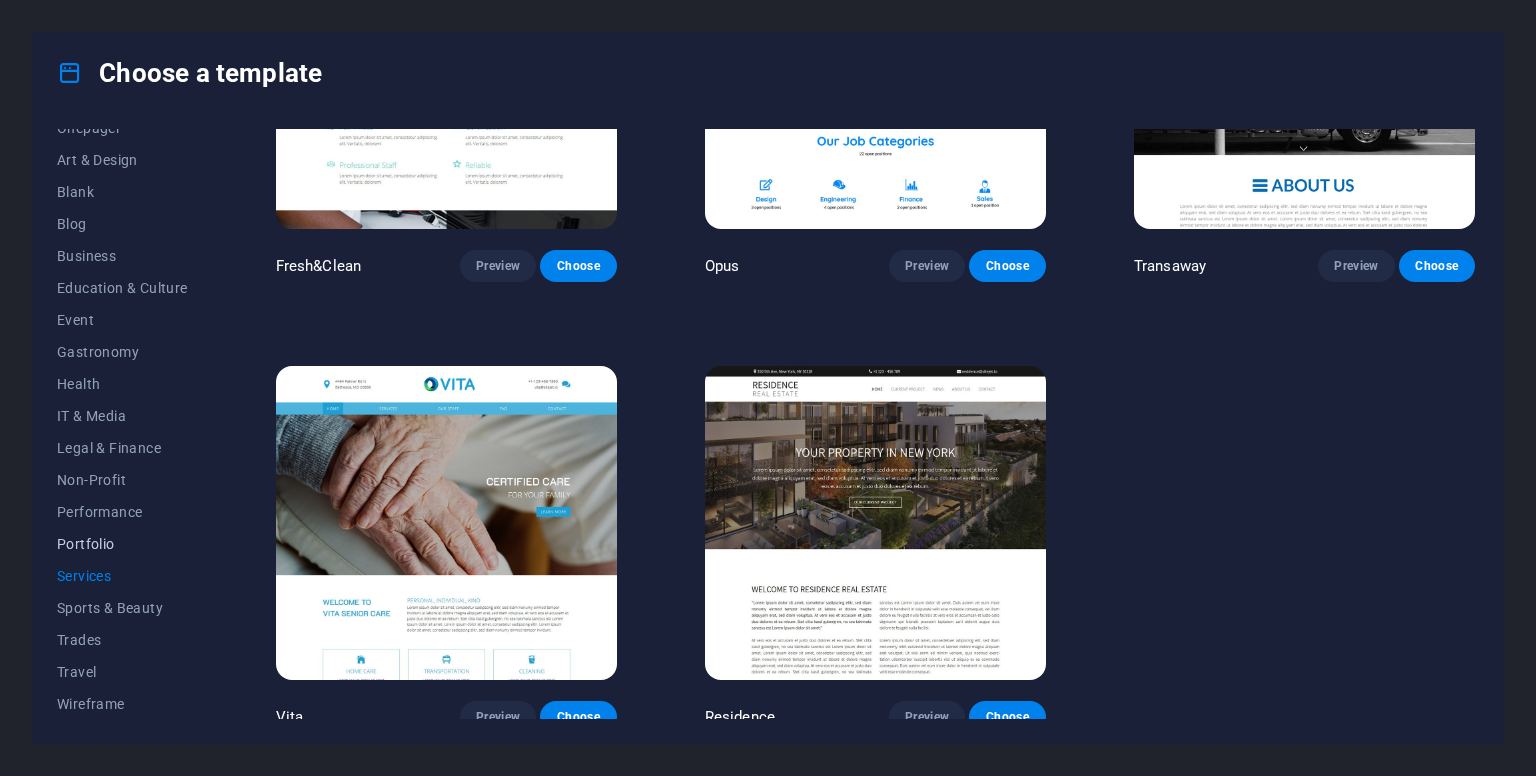 click on "Portfolio" at bounding box center [122, 544] 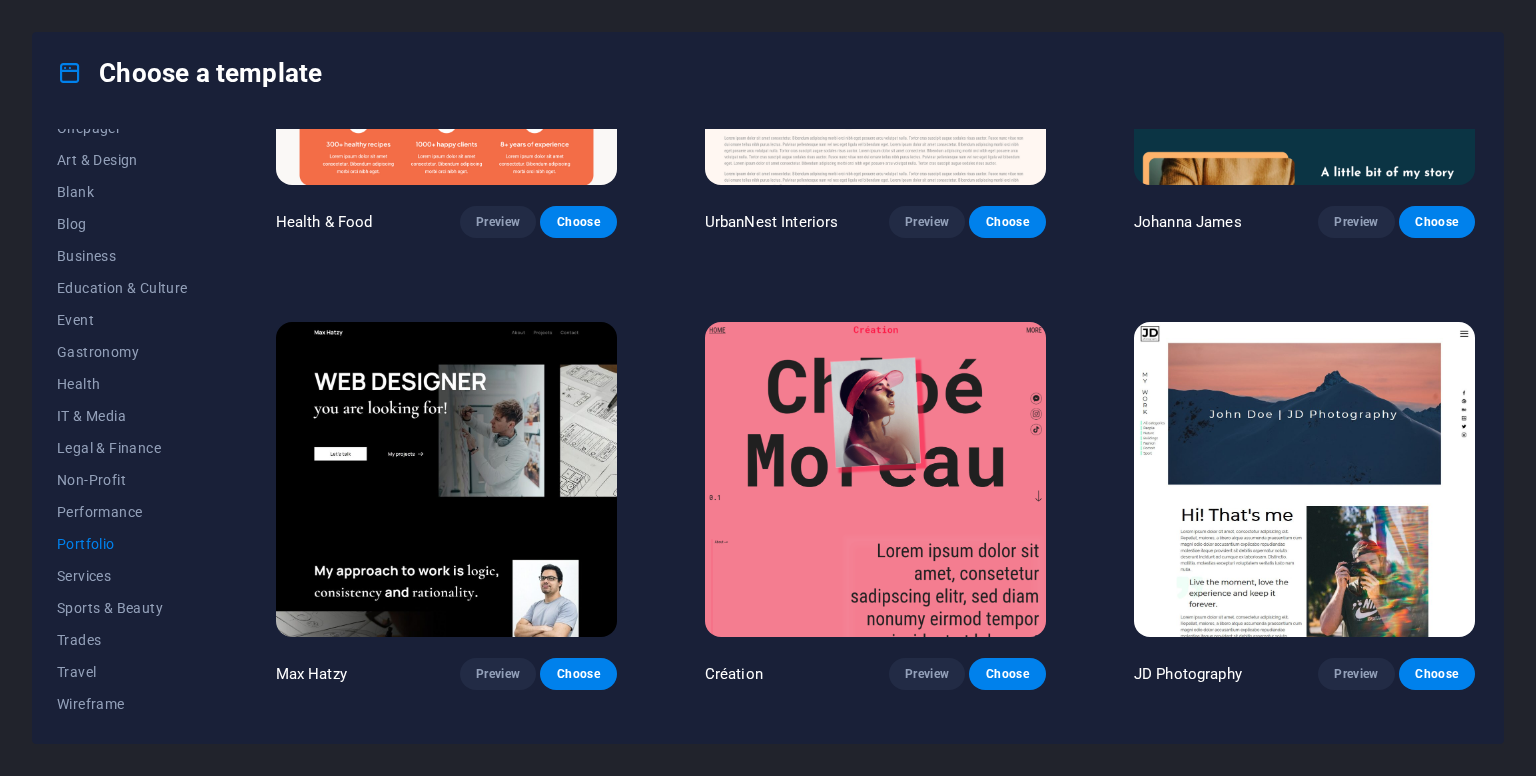 scroll, scrollTop: 249, scrollLeft: 0, axis: vertical 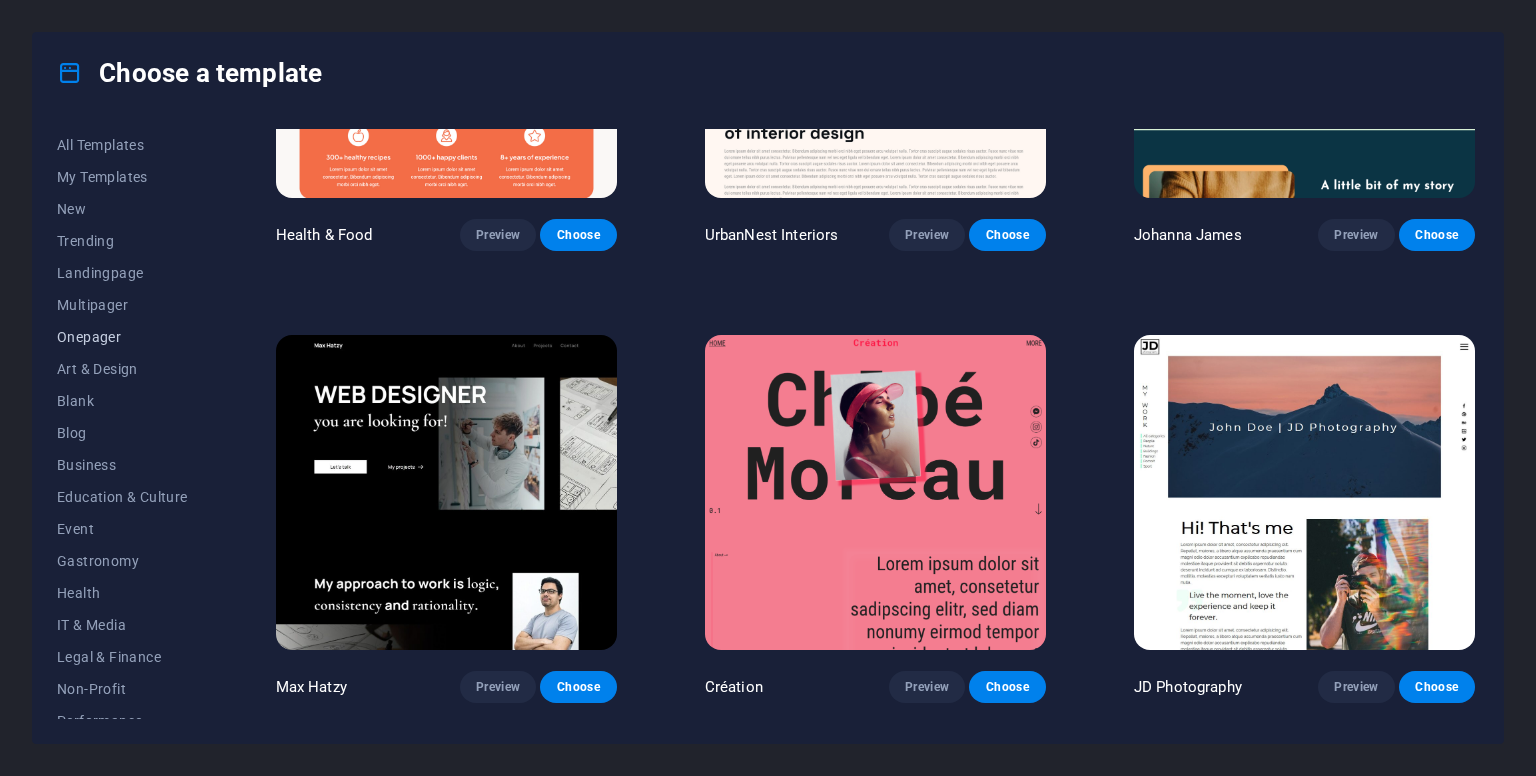 click on "Onepager" at bounding box center [122, 337] 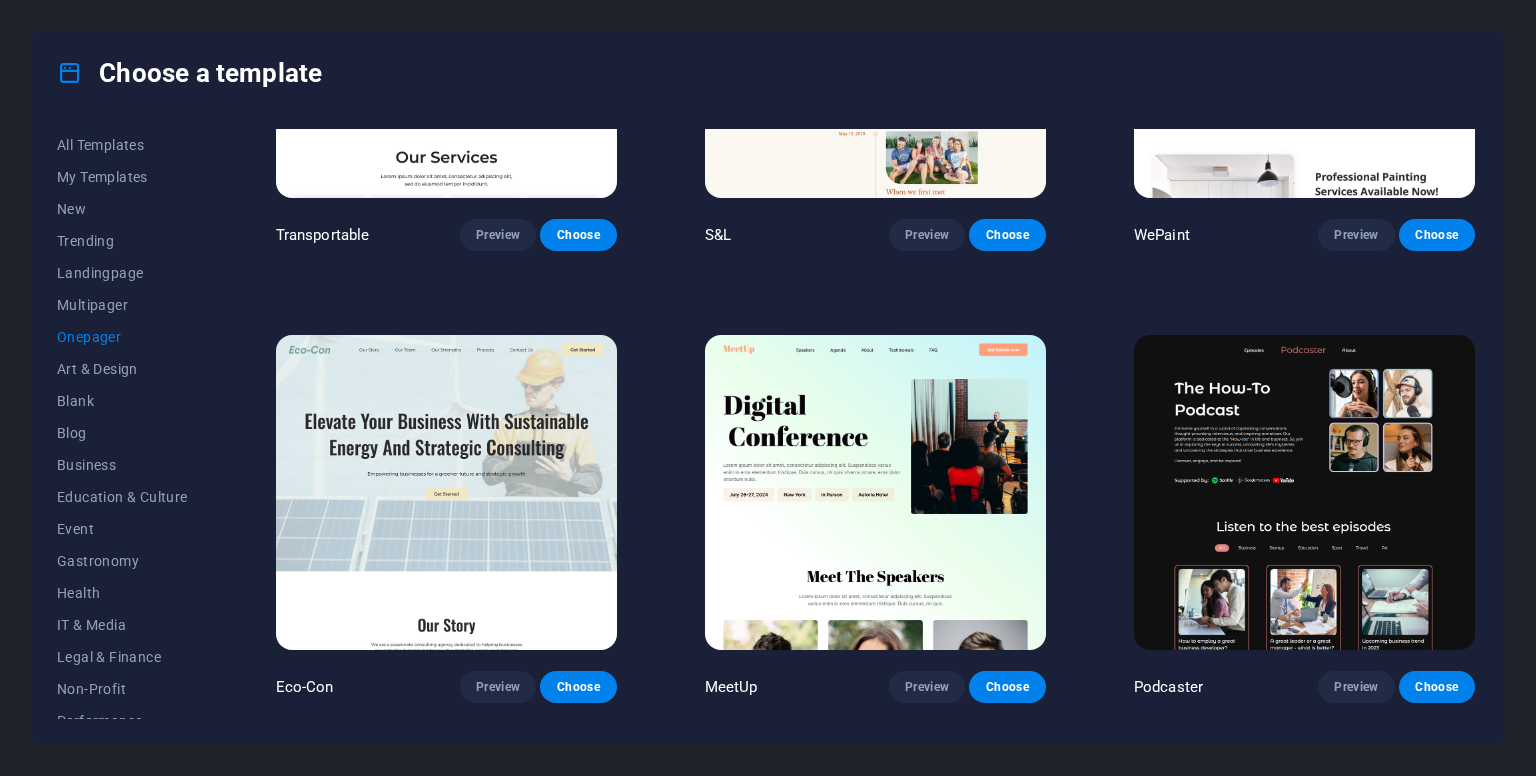 scroll, scrollTop: 1148, scrollLeft: 0, axis: vertical 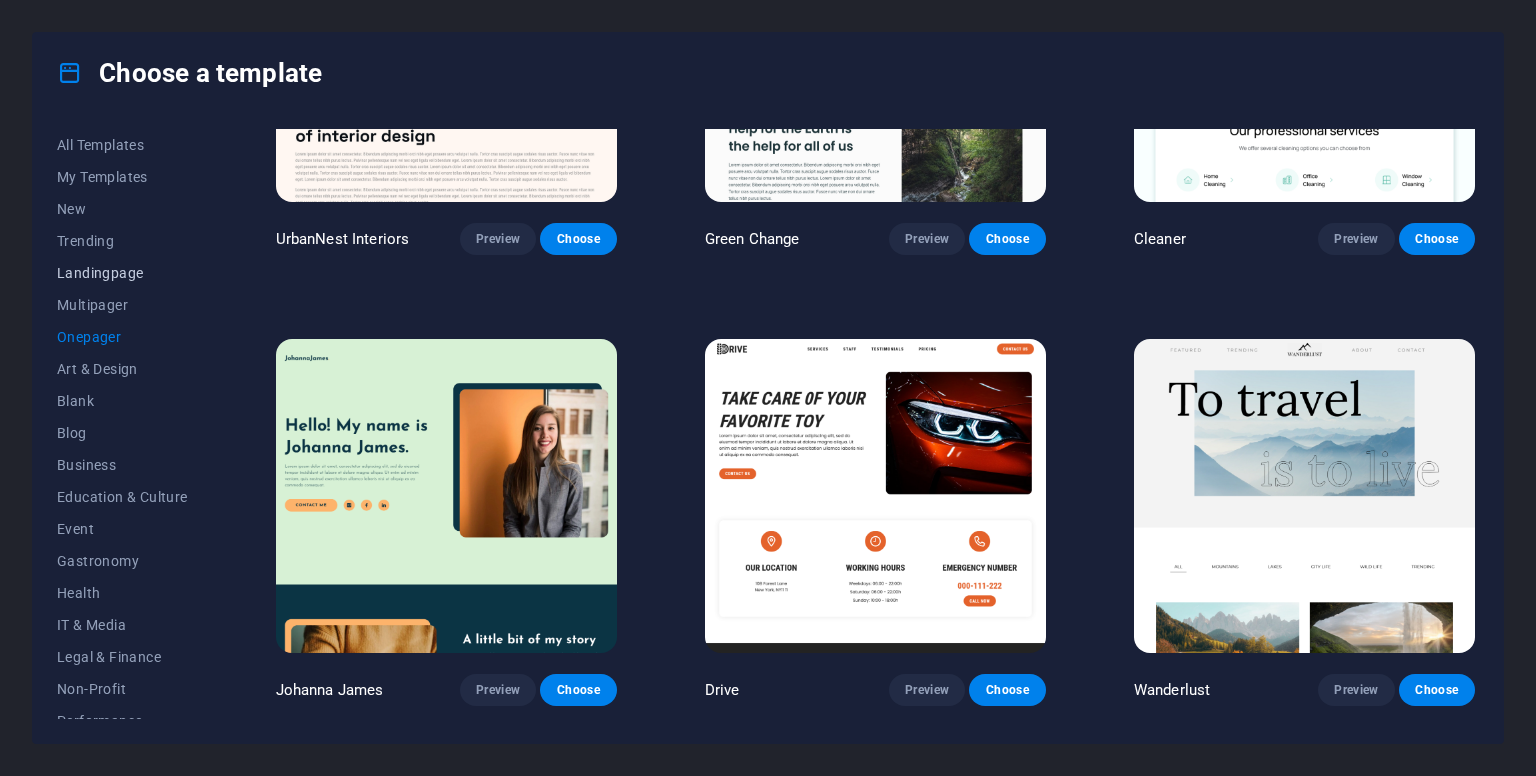 click on "Landingpage" at bounding box center (122, 273) 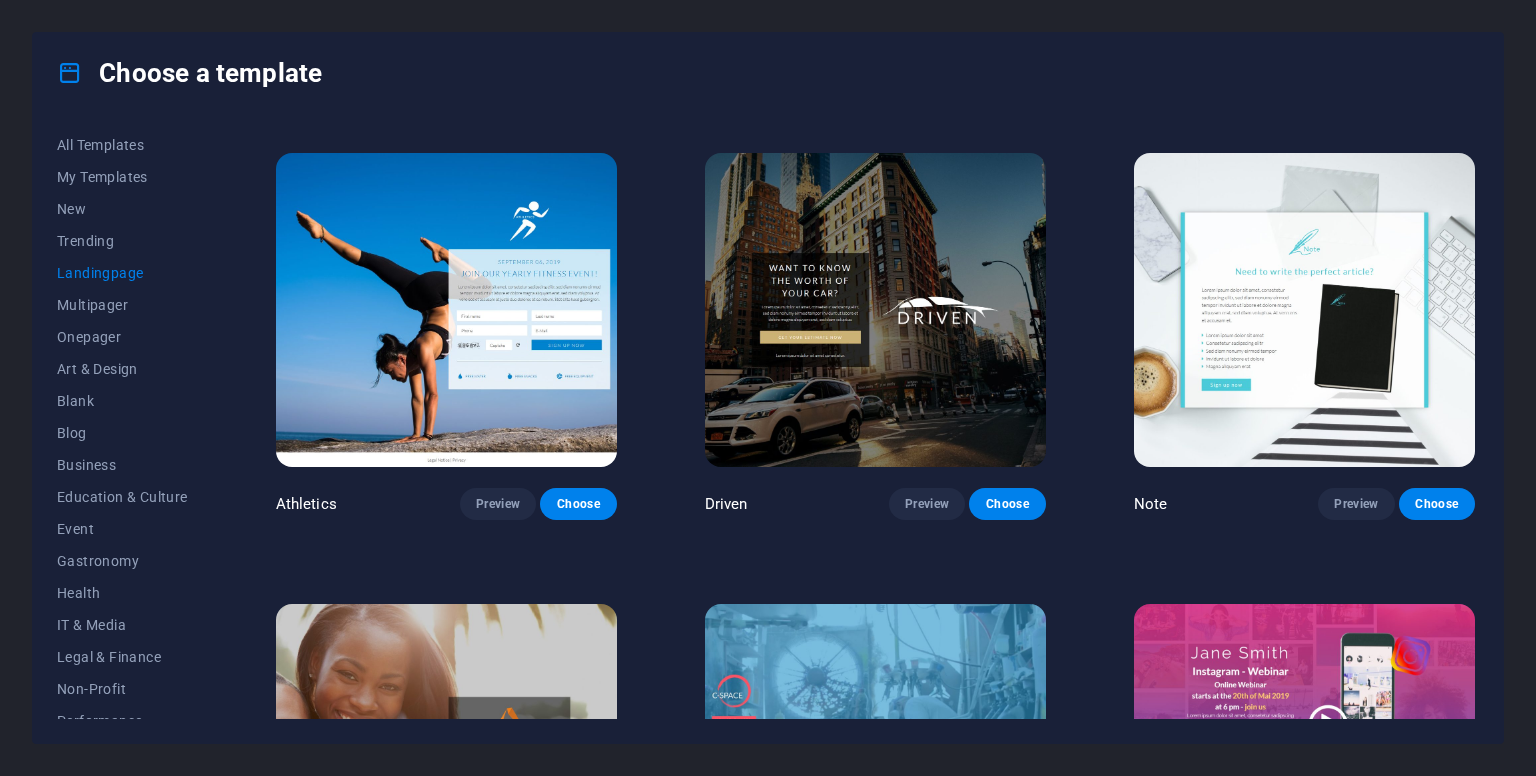 scroll, scrollTop: 1335, scrollLeft: 0, axis: vertical 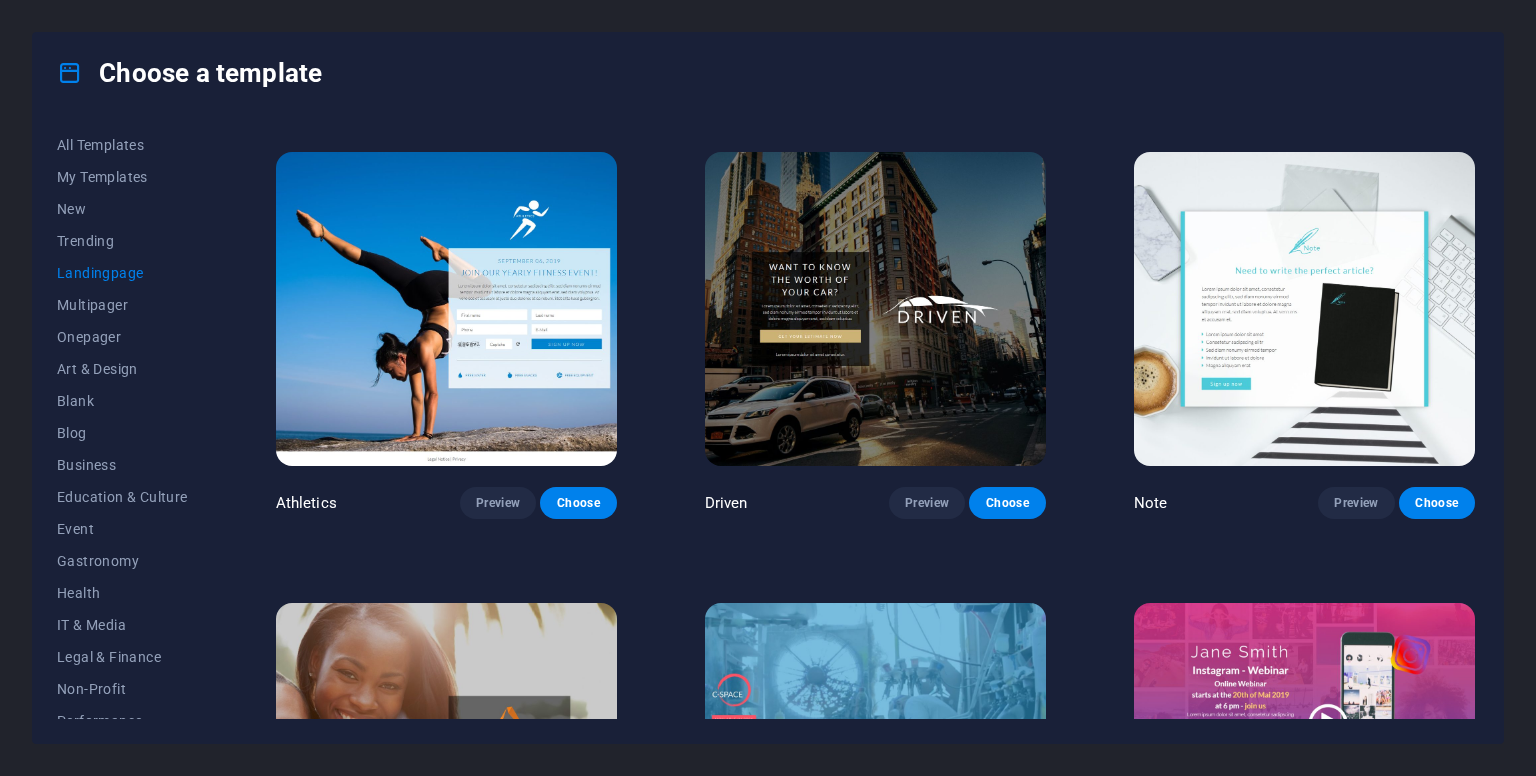 click at bounding box center (875, 309) 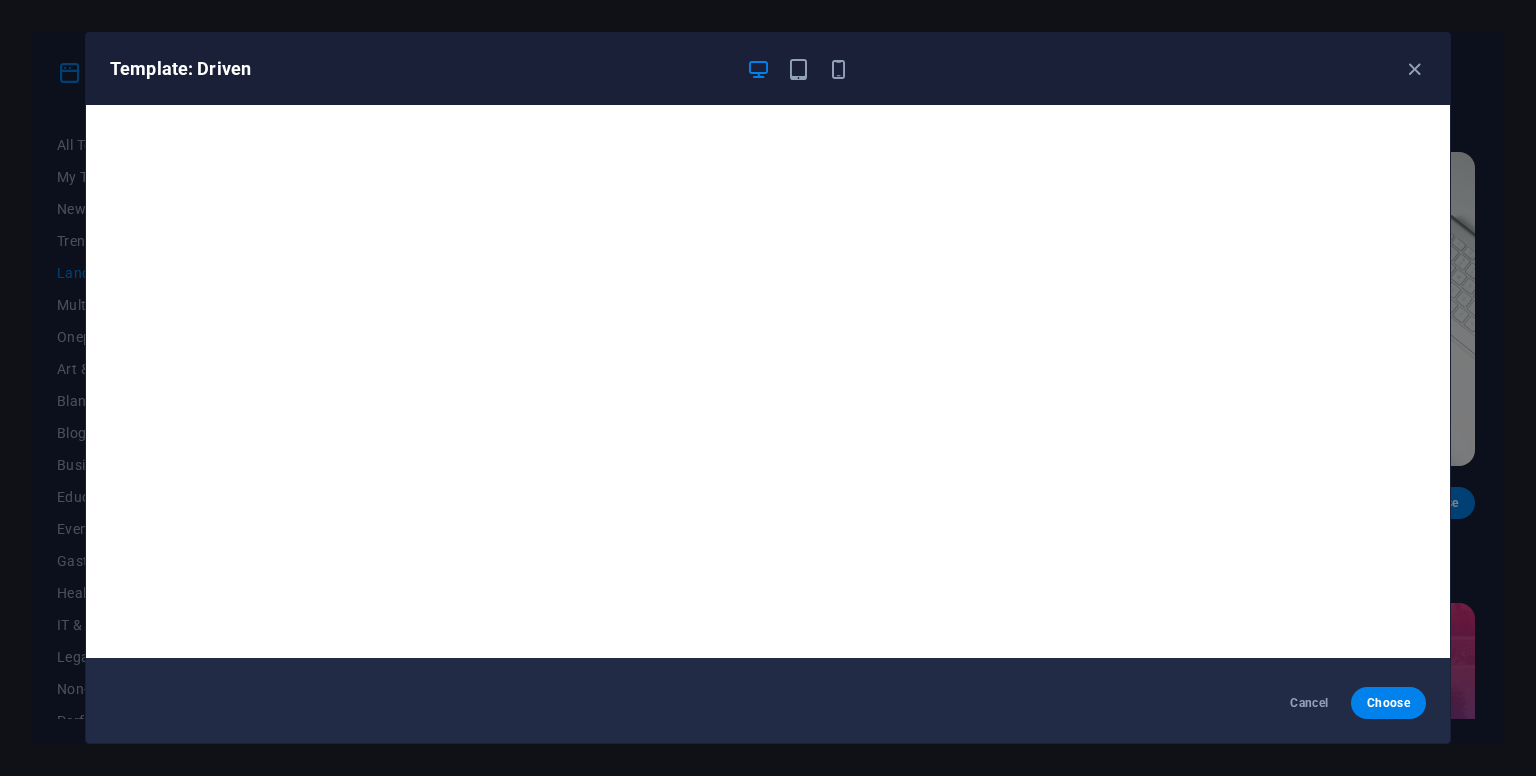 scroll, scrollTop: 1, scrollLeft: 0, axis: vertical 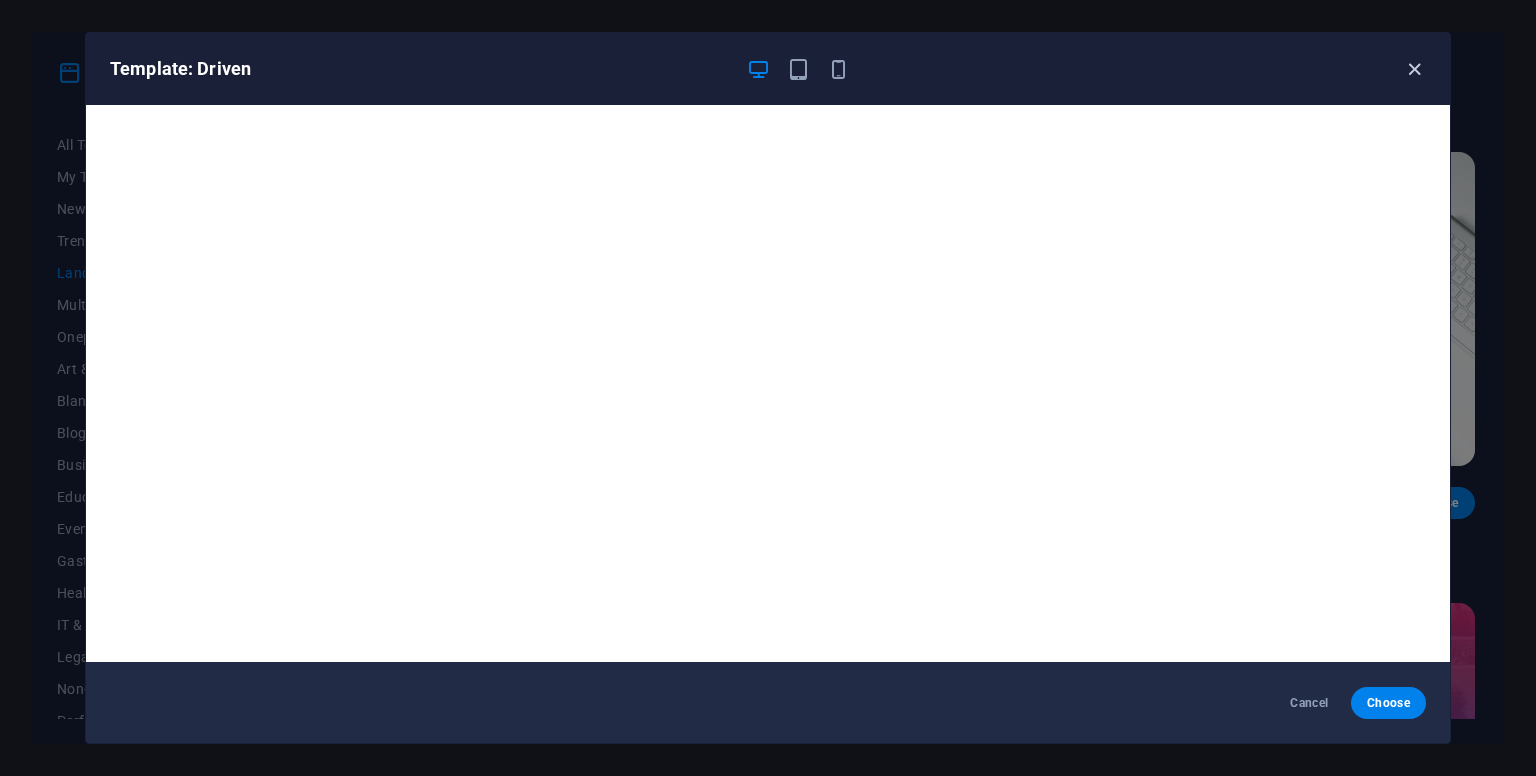 click at bounding box center [1414, 69] 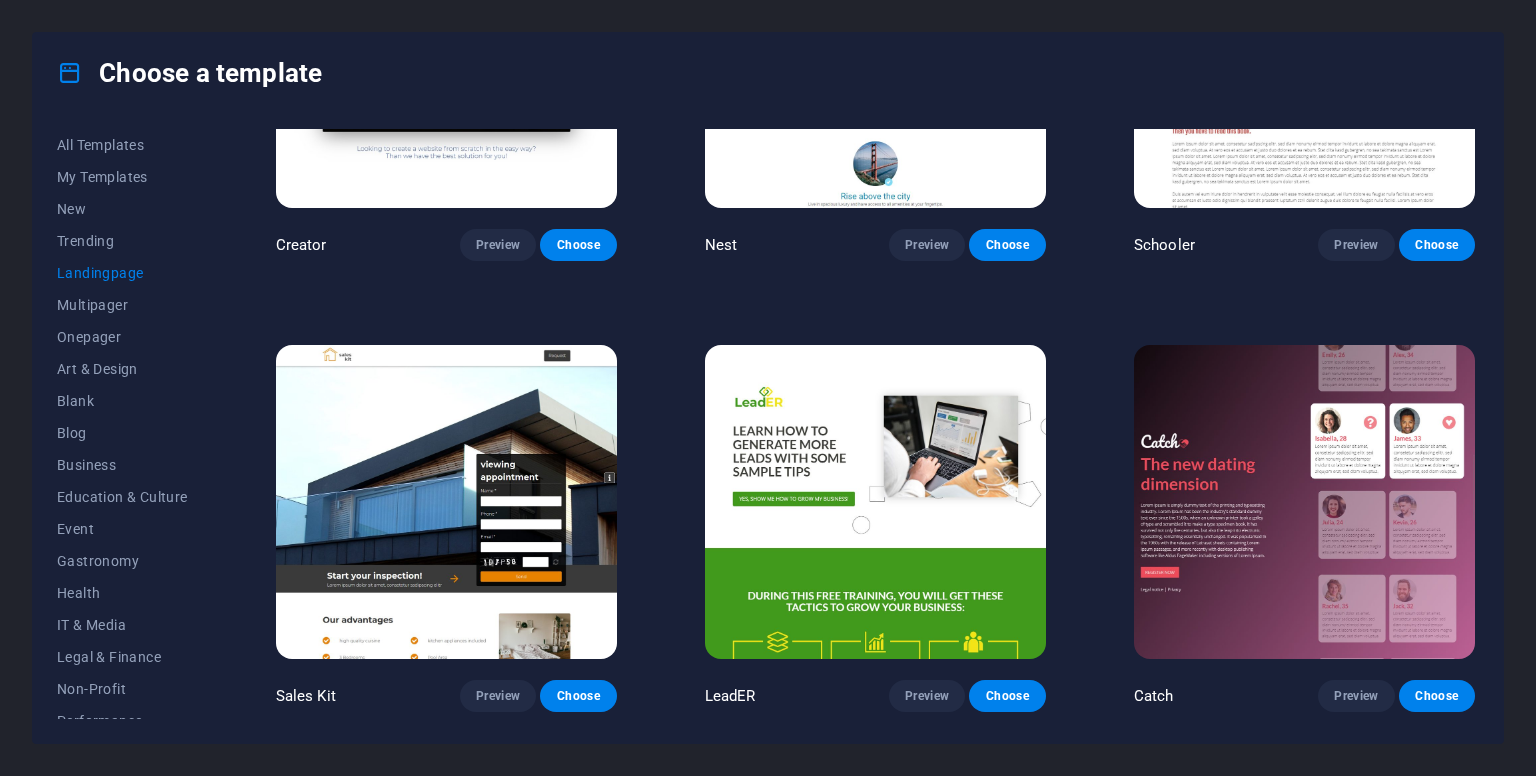 scroll, scrollTop: 2496, scrollLeft: 0, axis: vertical 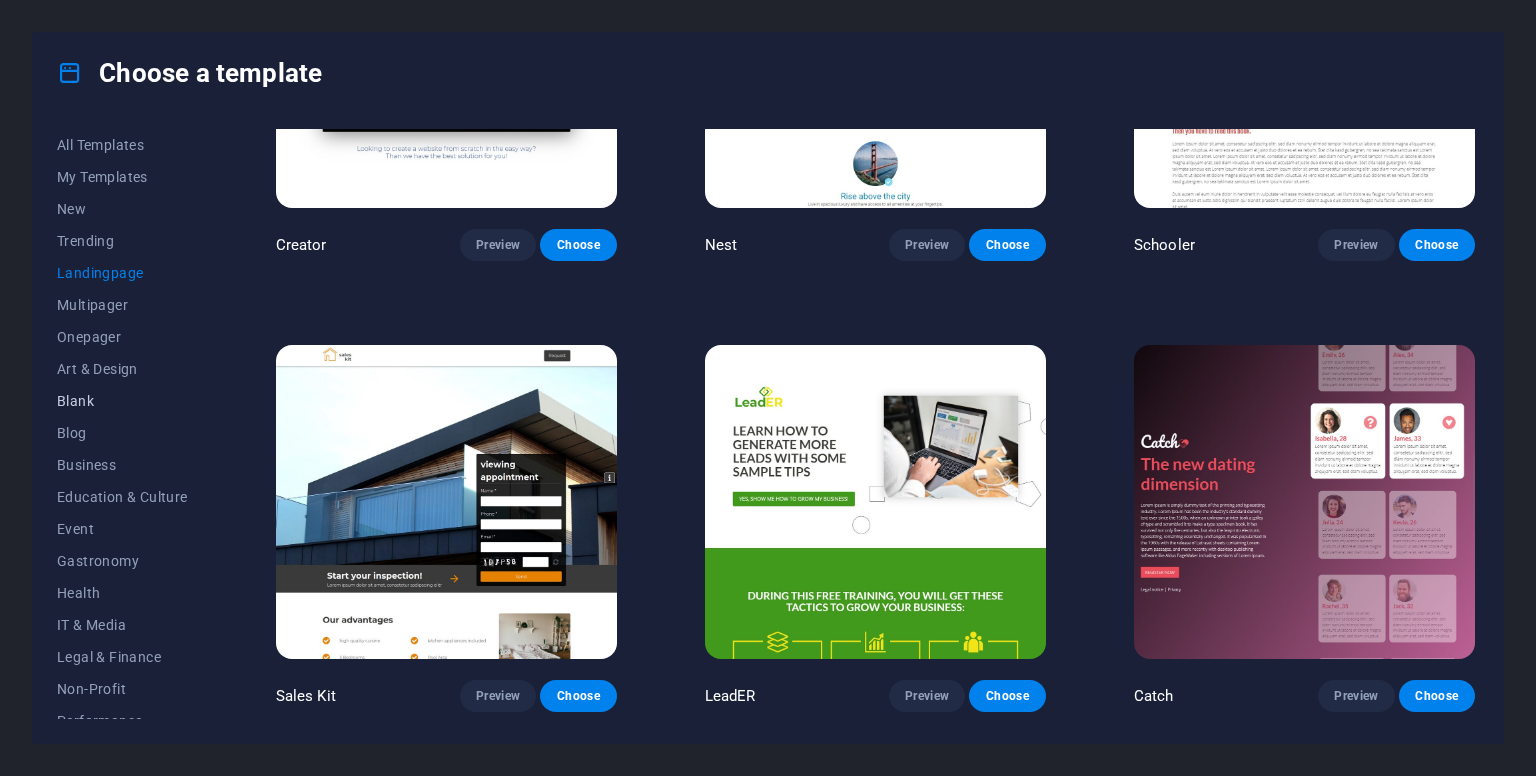 click on "Blank" at bounding box center (122, 401) 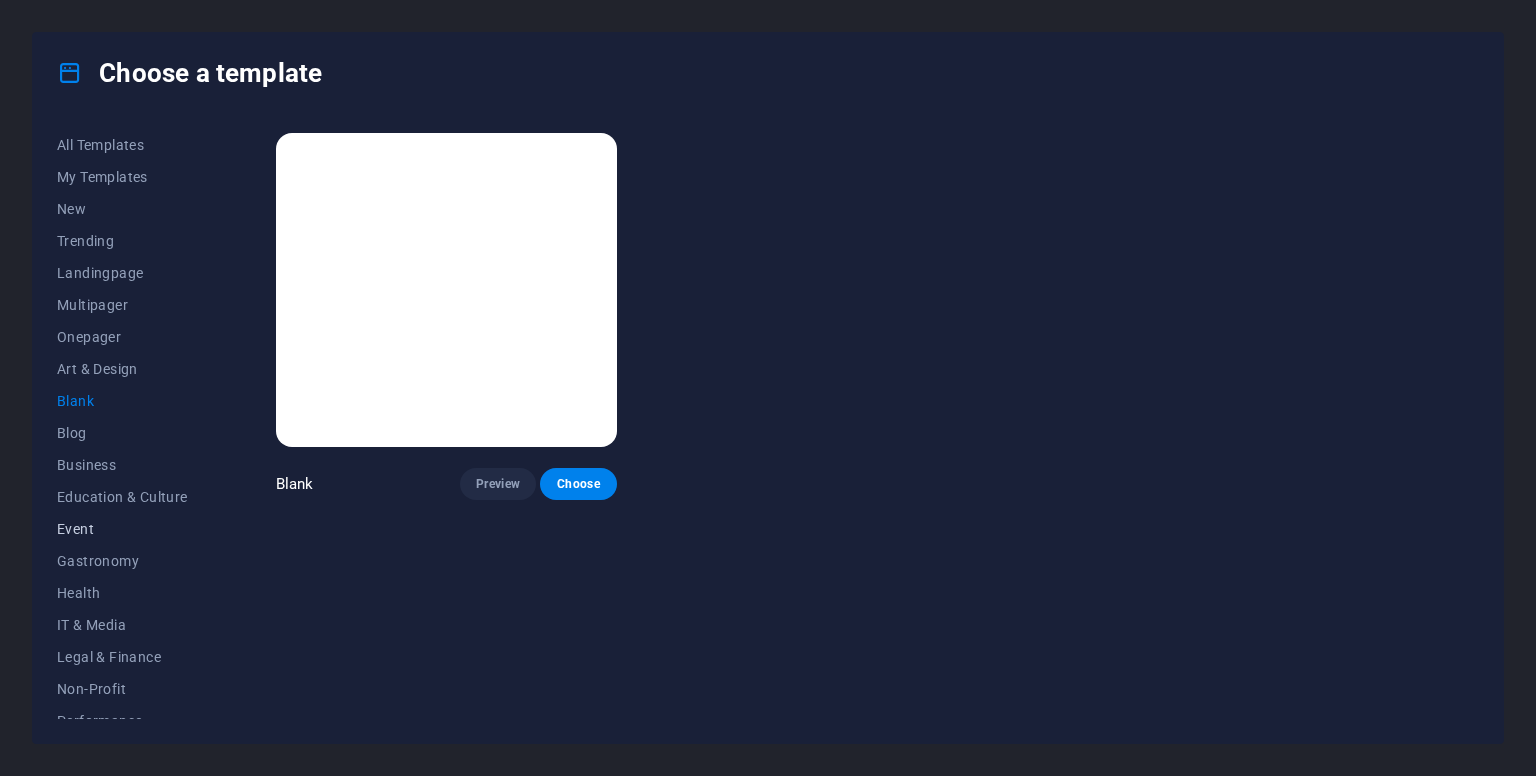 click on "Event" at bounding box center (122, 529) 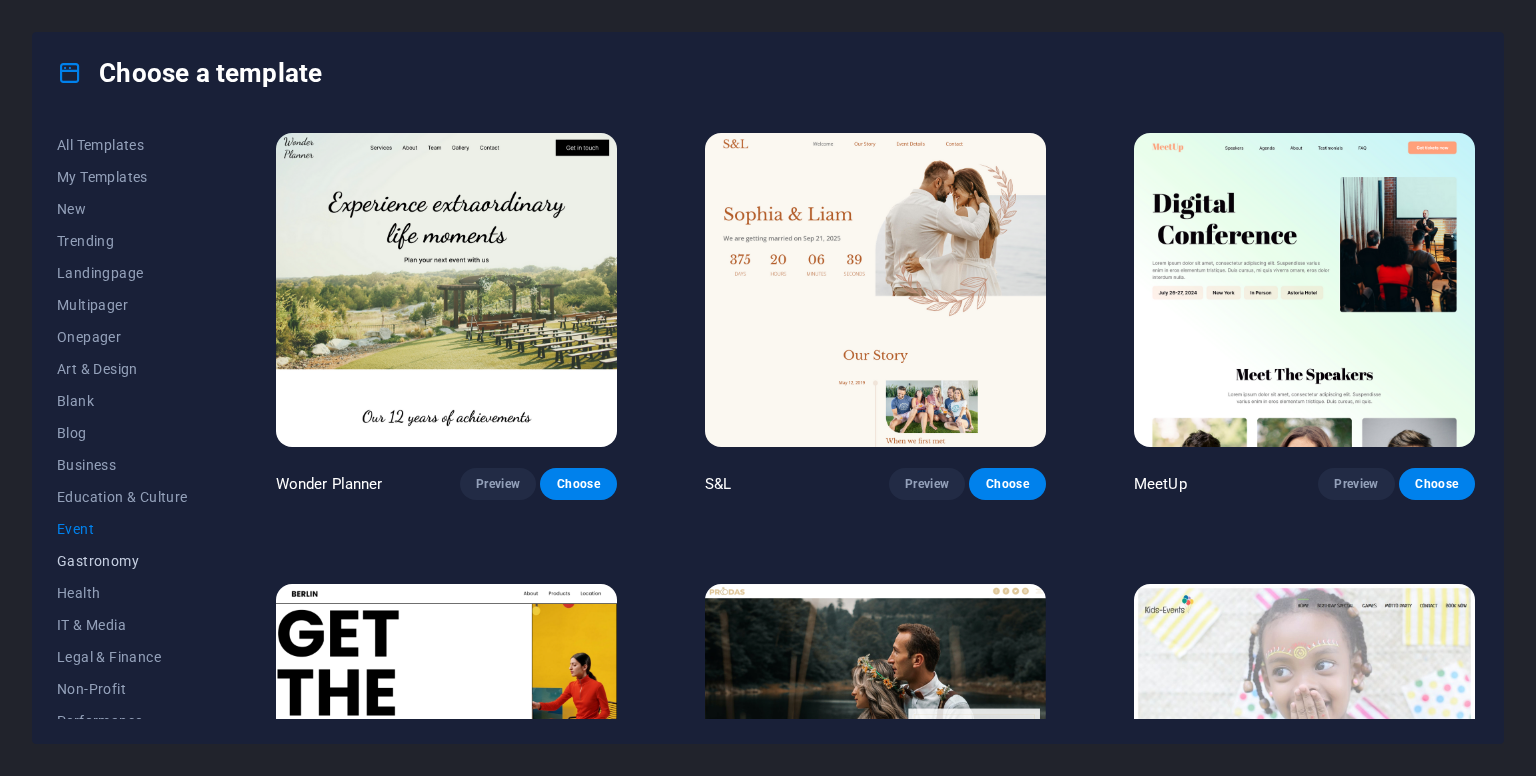 click on "Gastronomy" at bounding box center (122, 561) 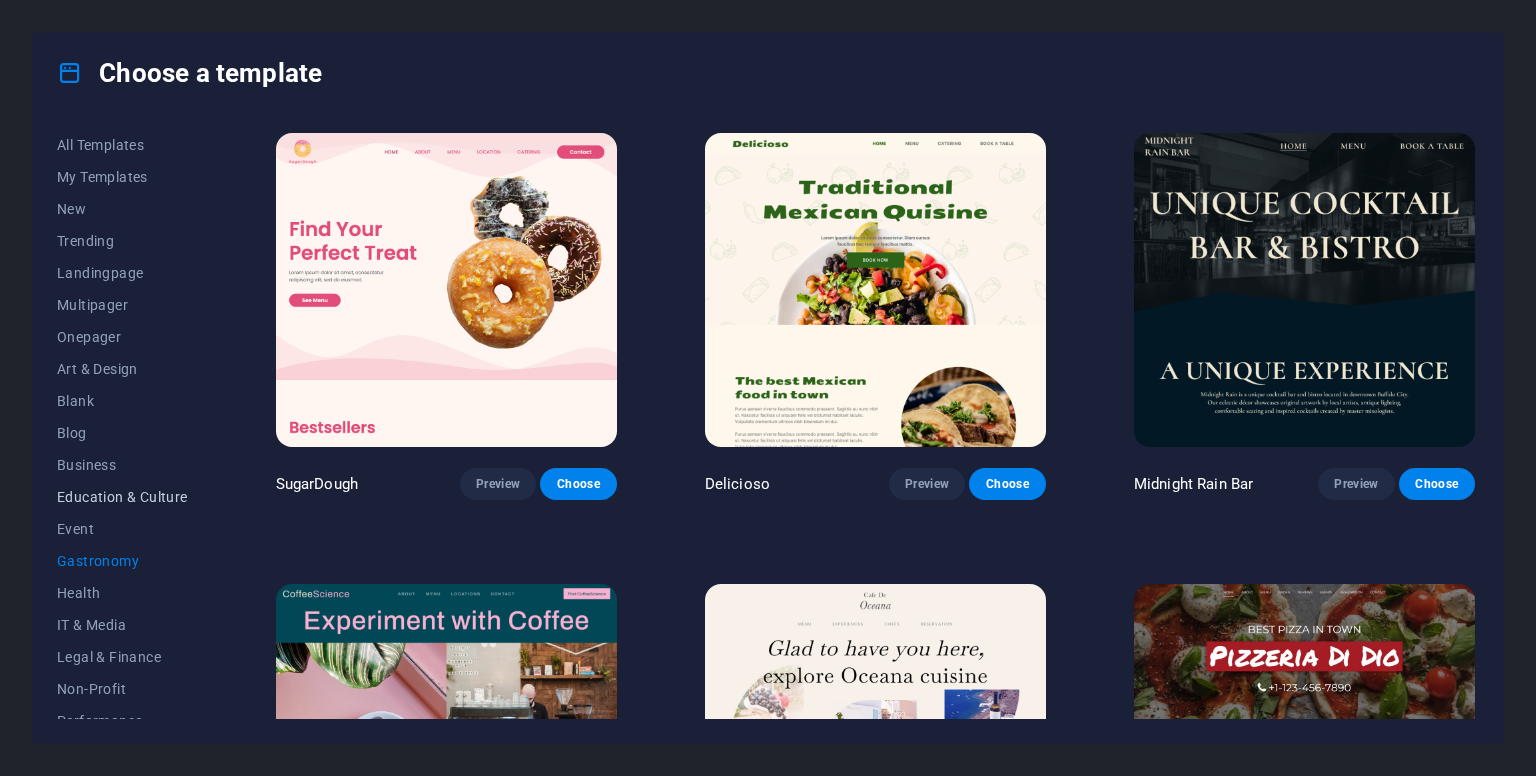 click on "Education & Culture" at bounding box center [122, 497] 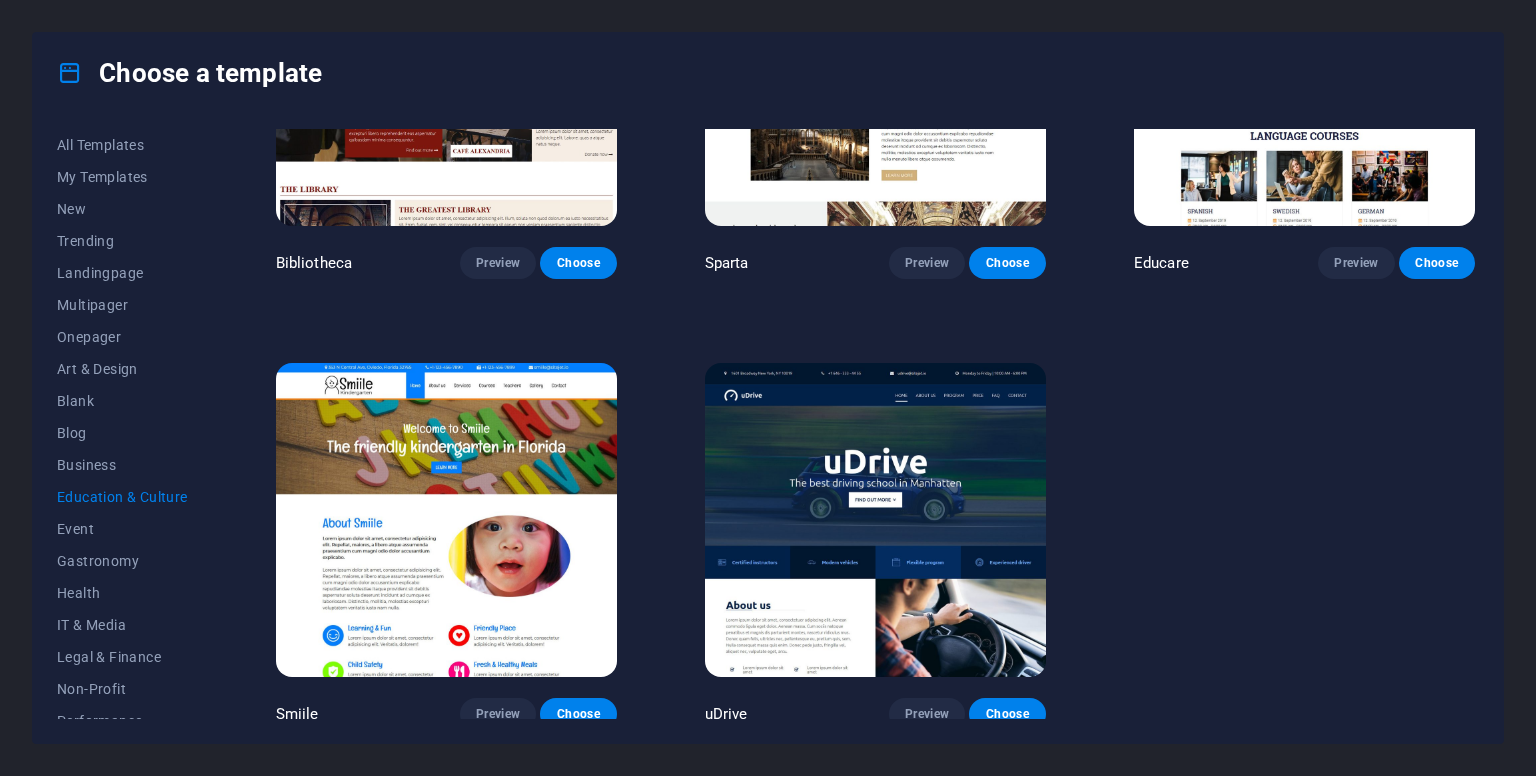 scroll, scrollTop: 677, scrollLeft: 0, axis: vertical 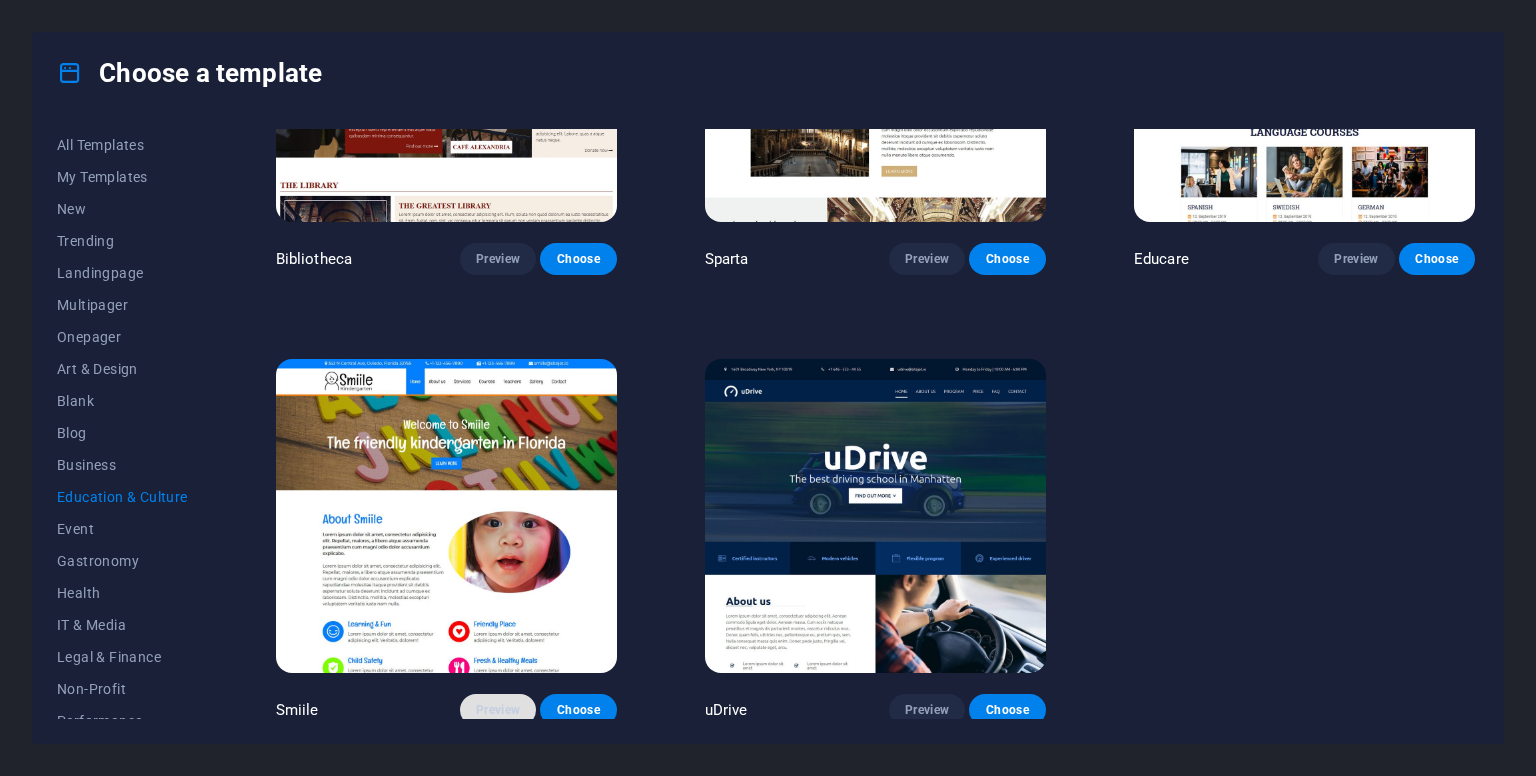 click on "Preview" at bounding box center (498, 710) 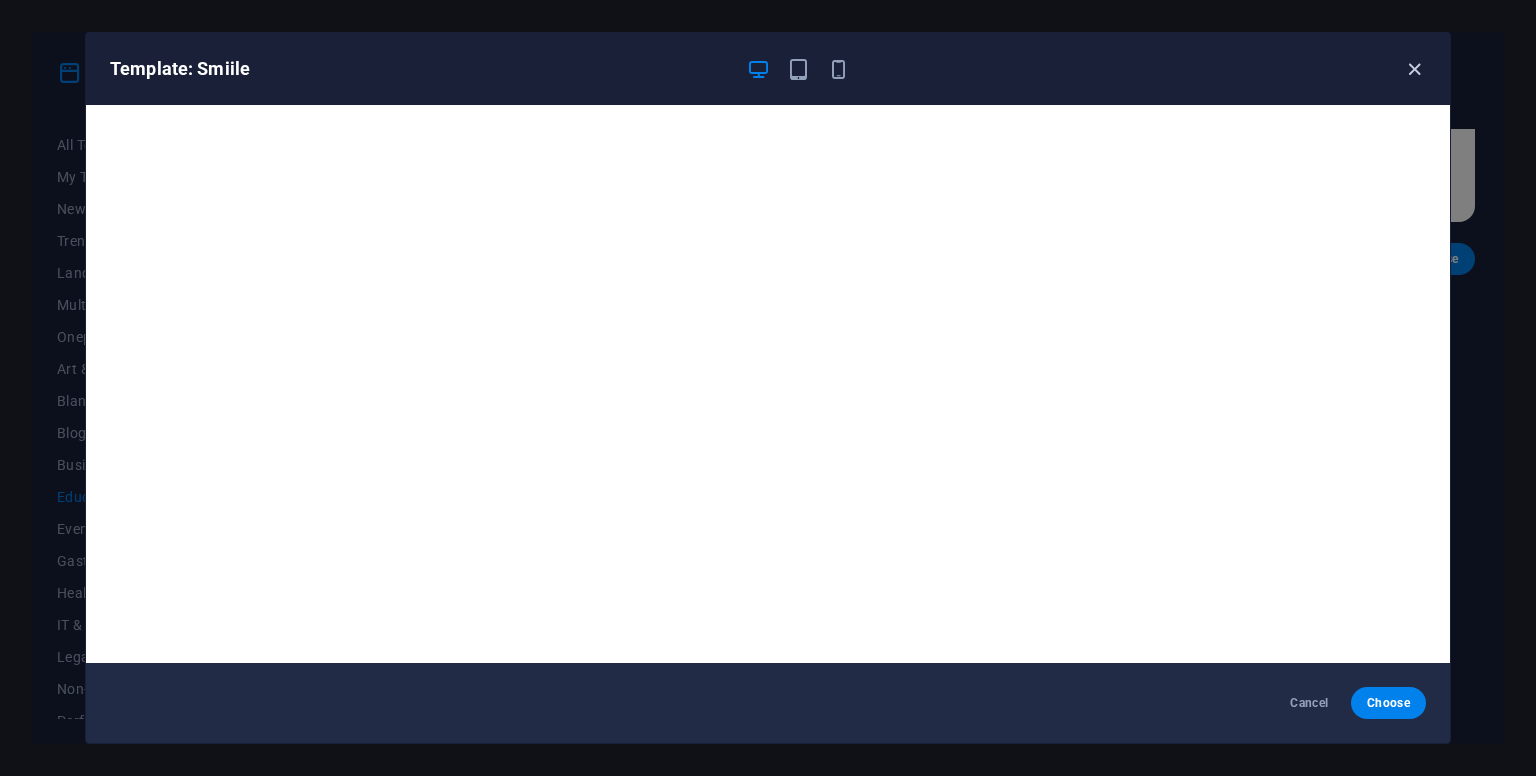 click at bounding box center [1414, 69] 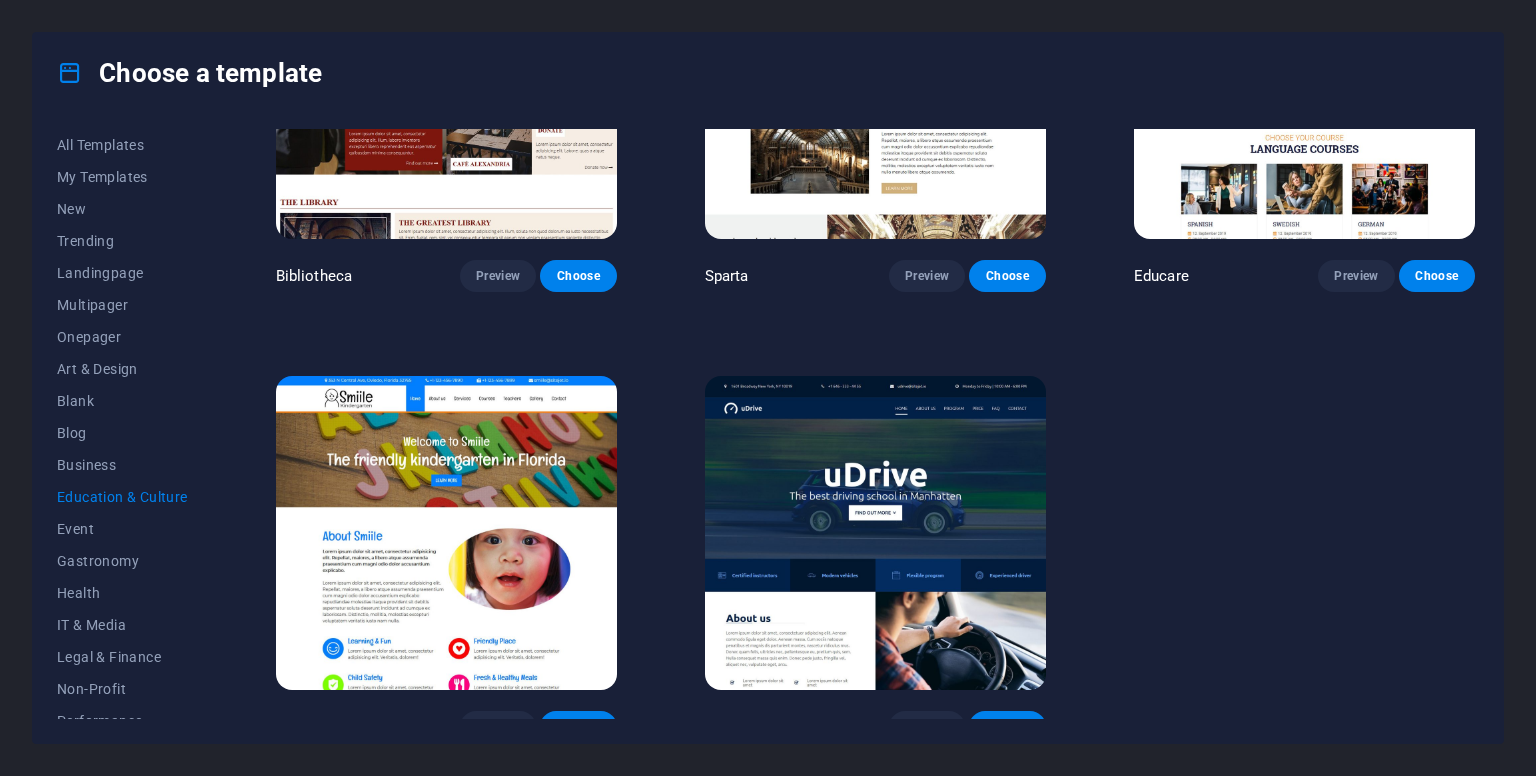 scroll, scrollTop: 665, scrollLeft: 0, axis: vertical 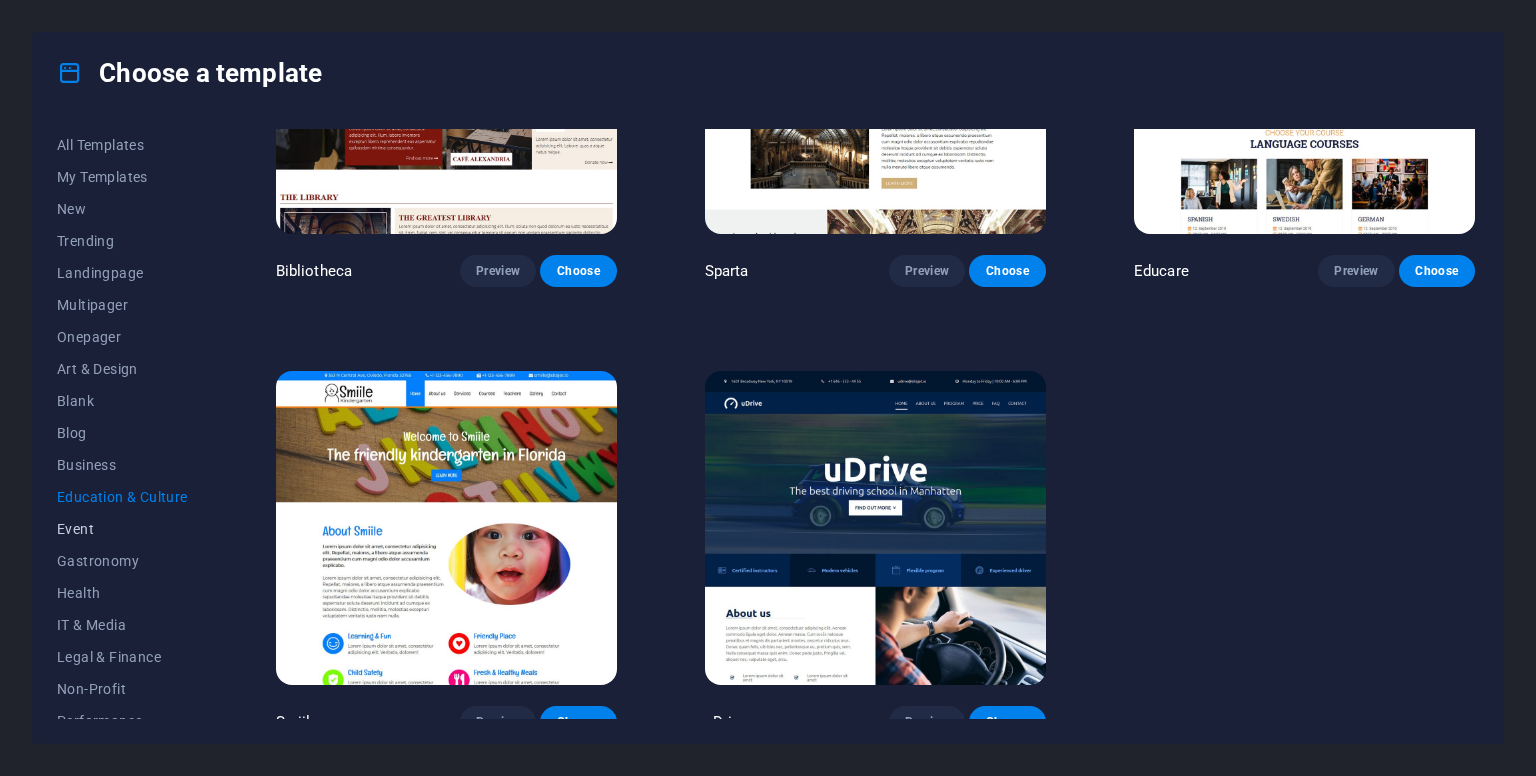 click on "Event" at bounding box center (122, 529) 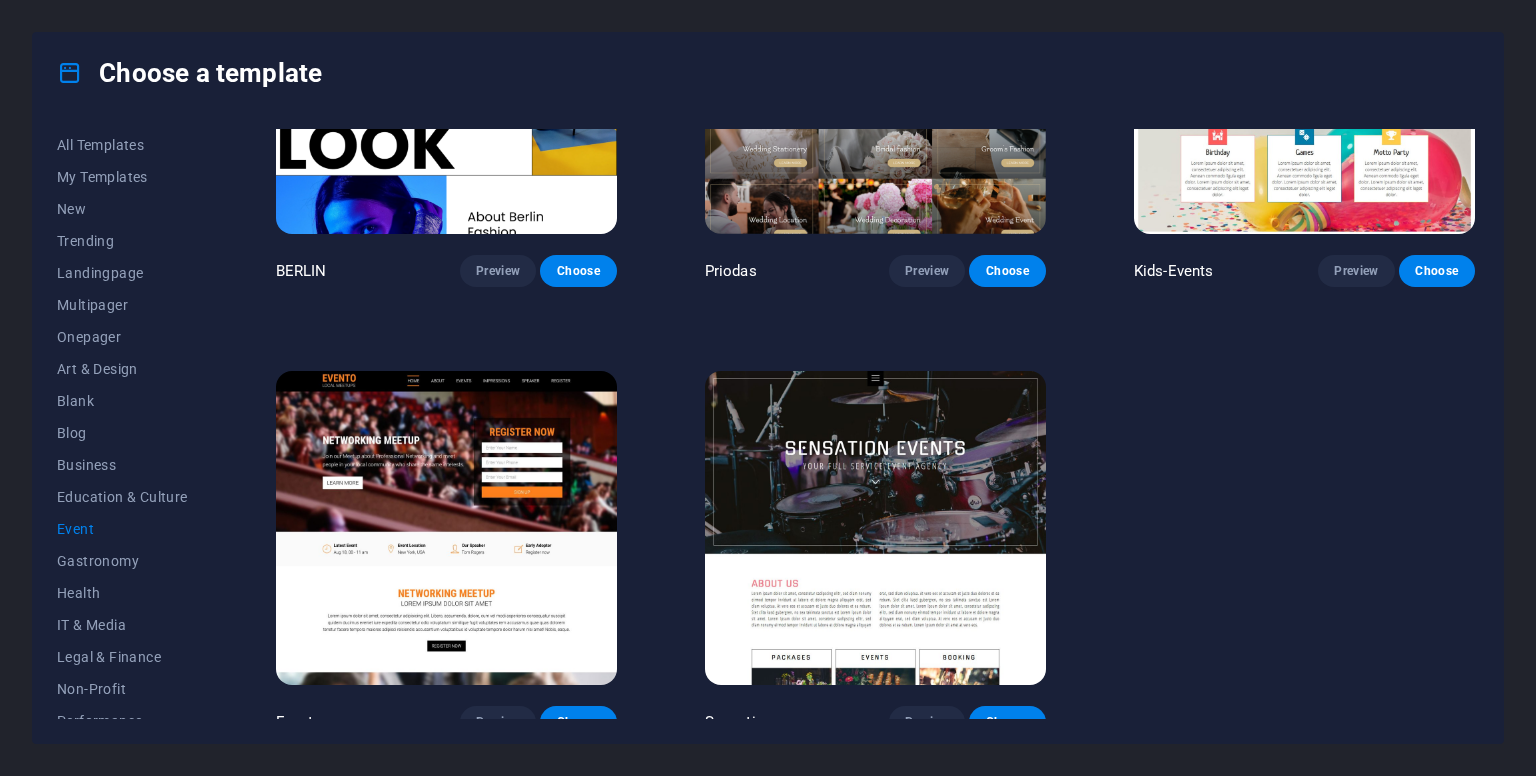 scroll, scrollTop: 0, scrollLeft: 0, axis: both 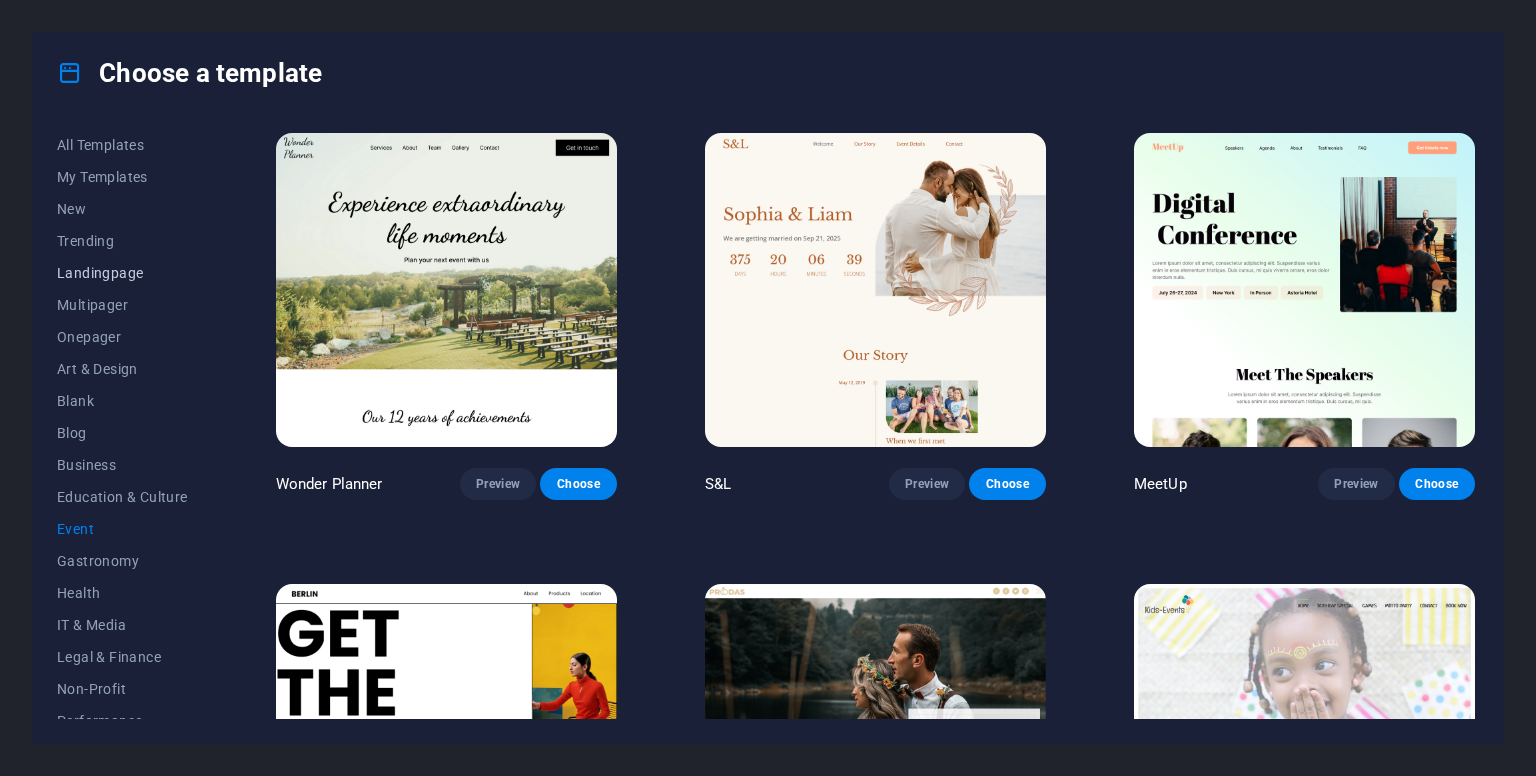 click on "Landingpage" at bounding box center (122, 273) 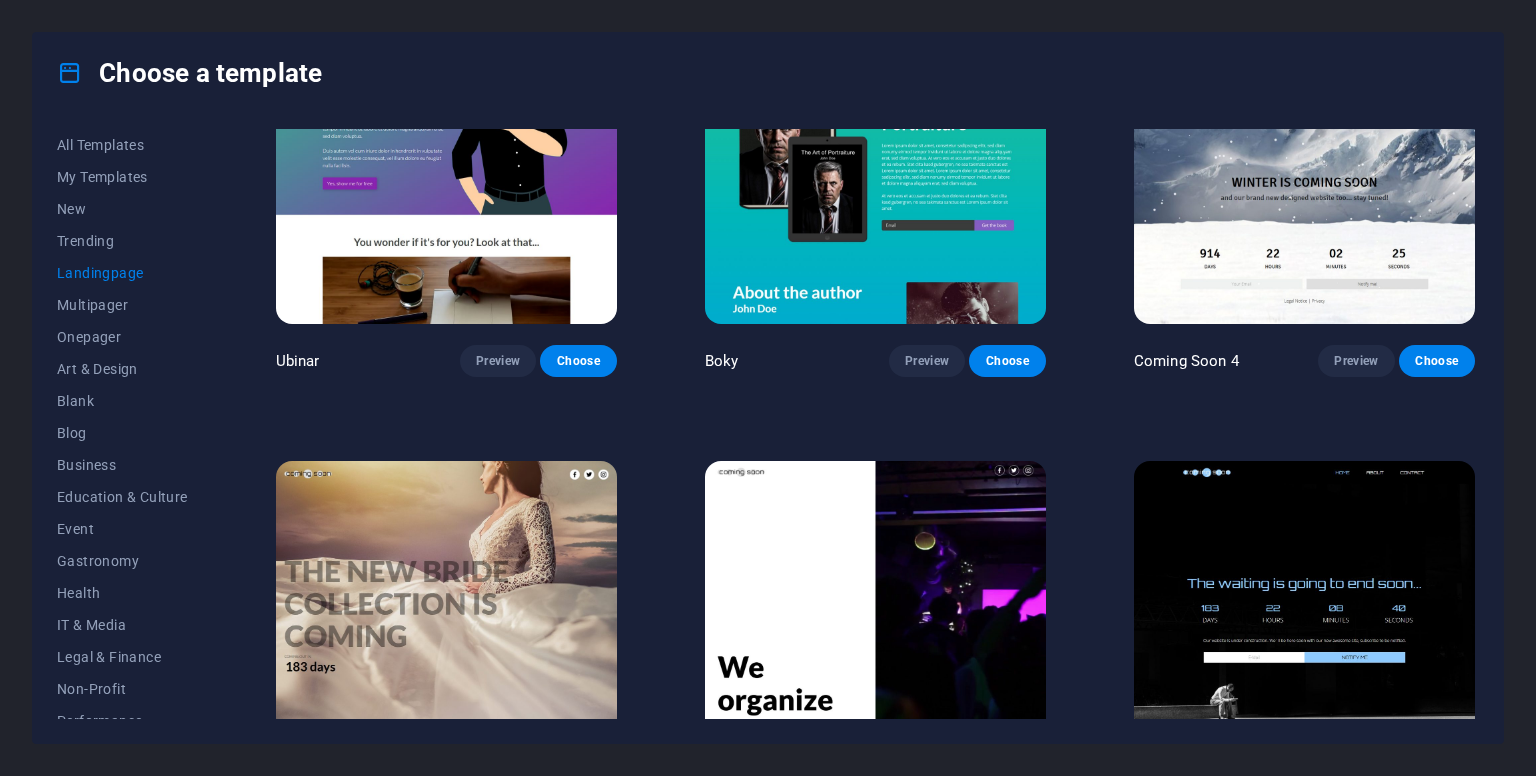 scroll, scrollTop: 3373, scrollLeft: 0, axis: vertical 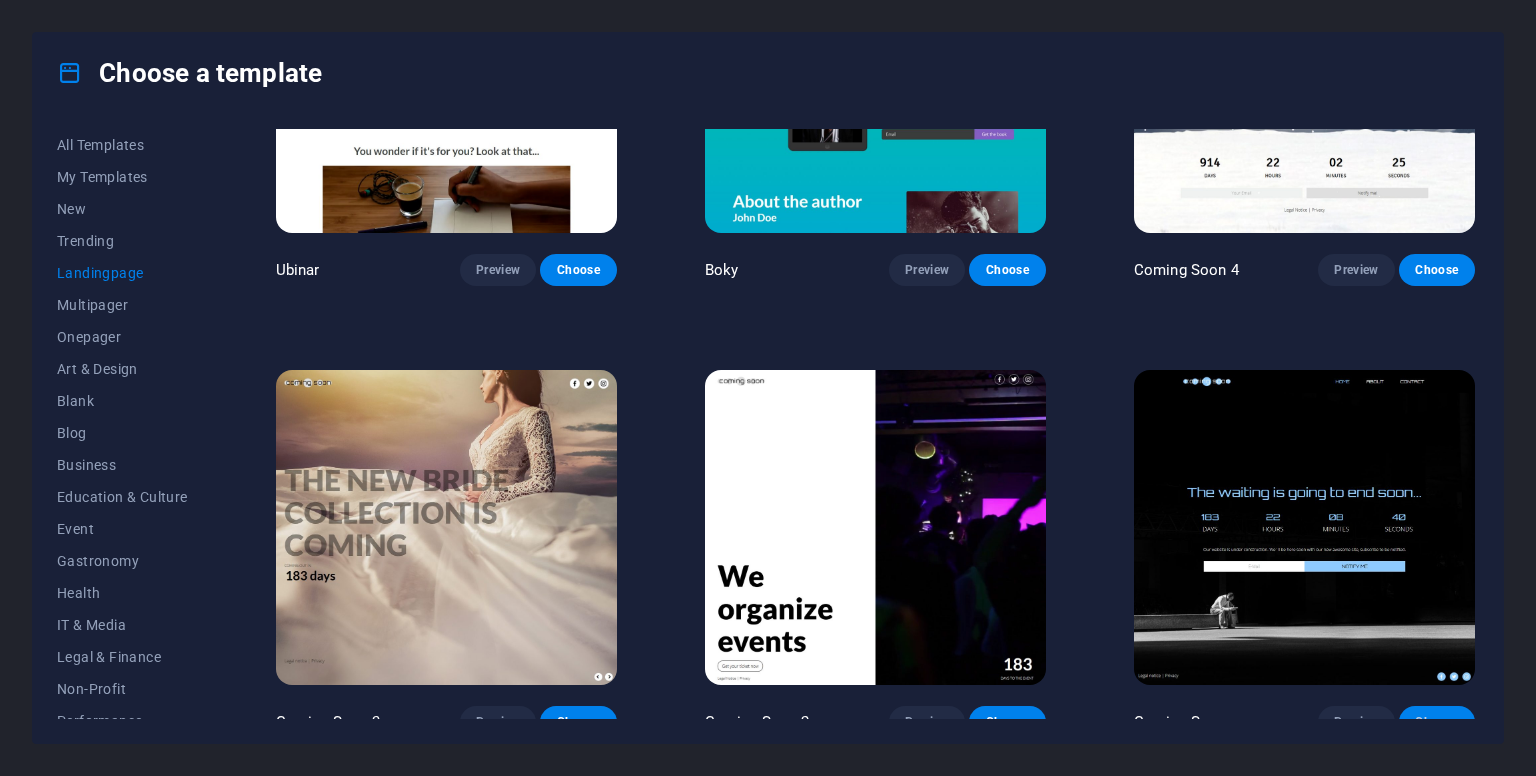 click on "Choose" at bounding box center (1437, 722) 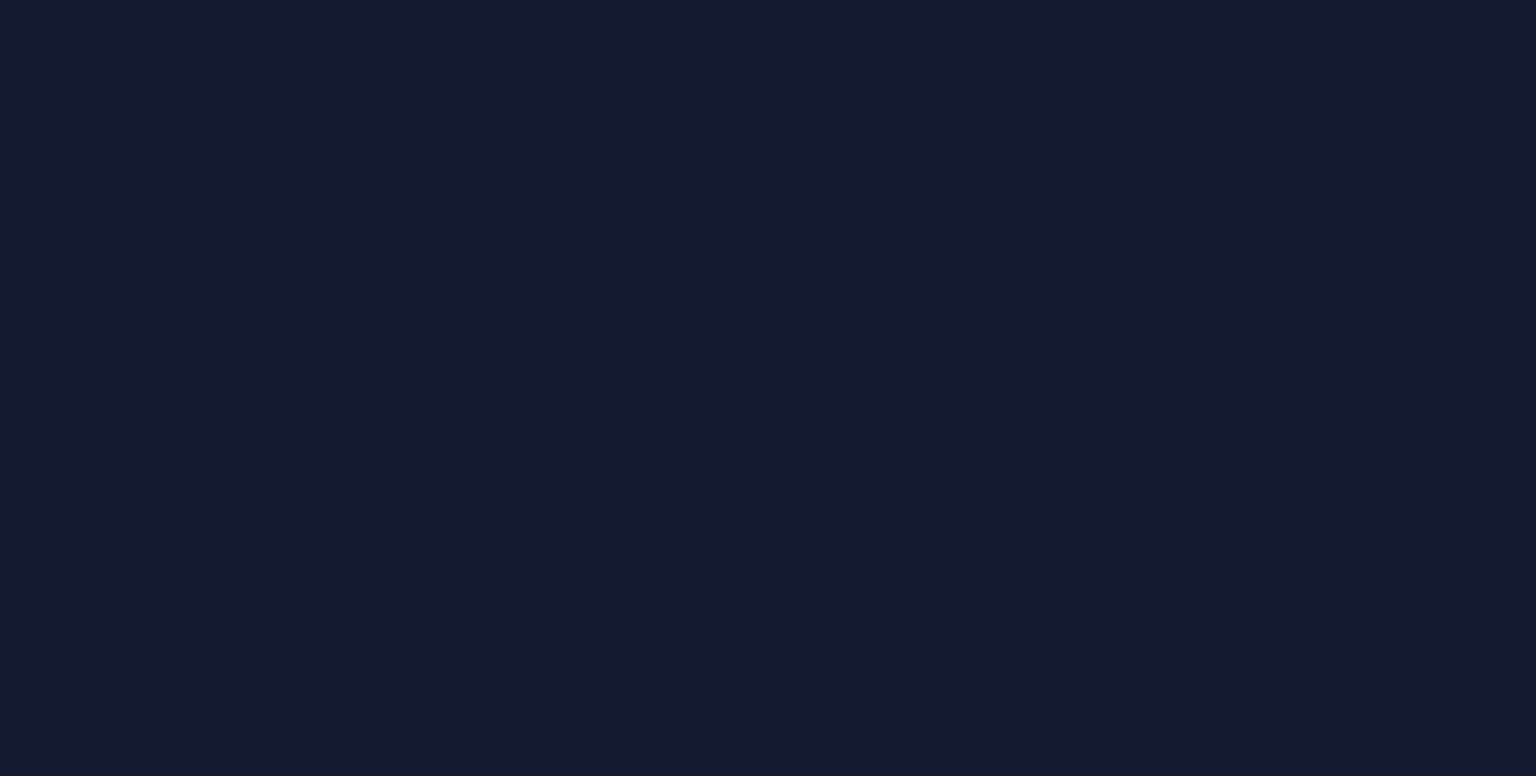 scroll, scrollTop: 0, scrollLeft: 0, axis: both 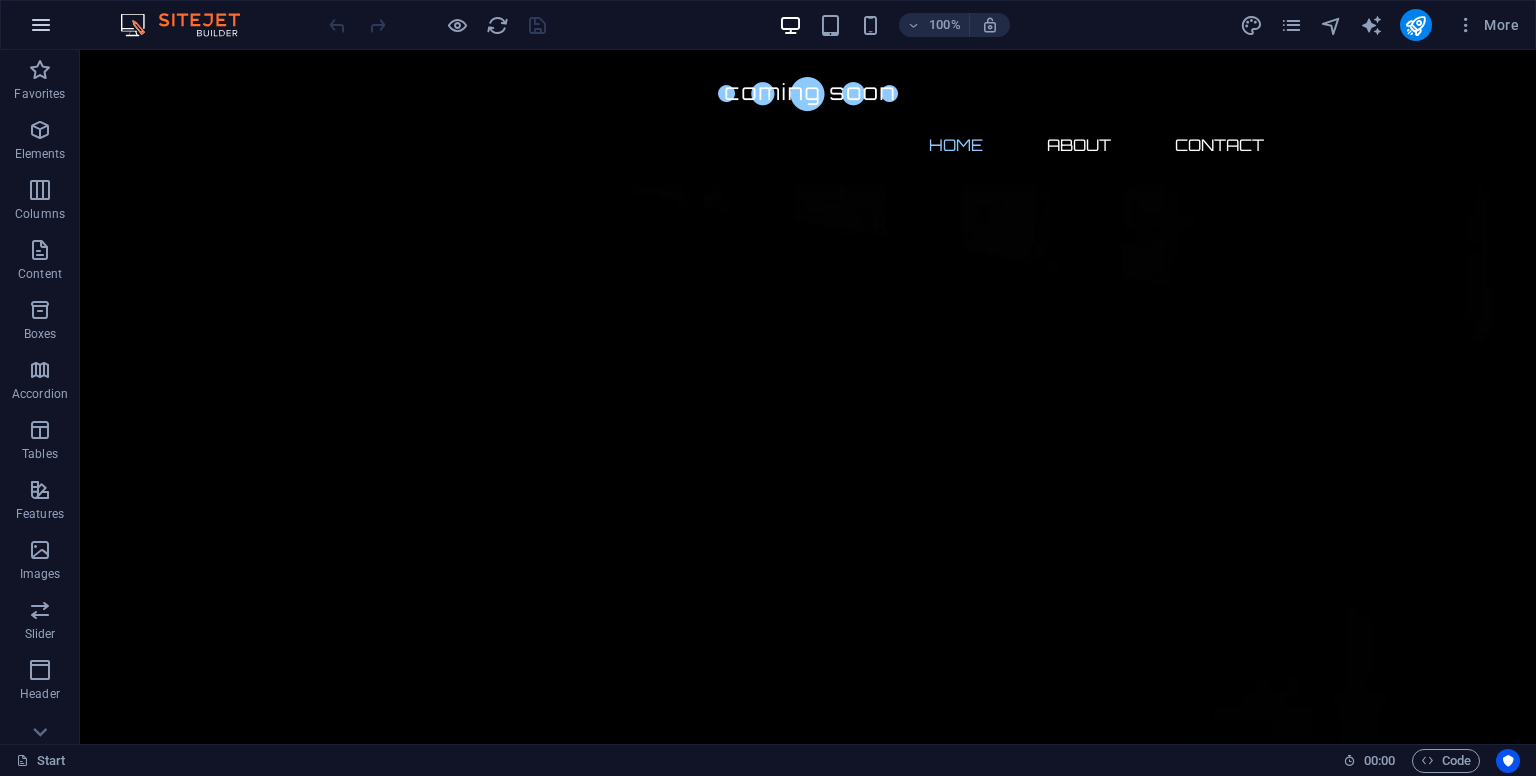 click at bounding box center [41, 25] 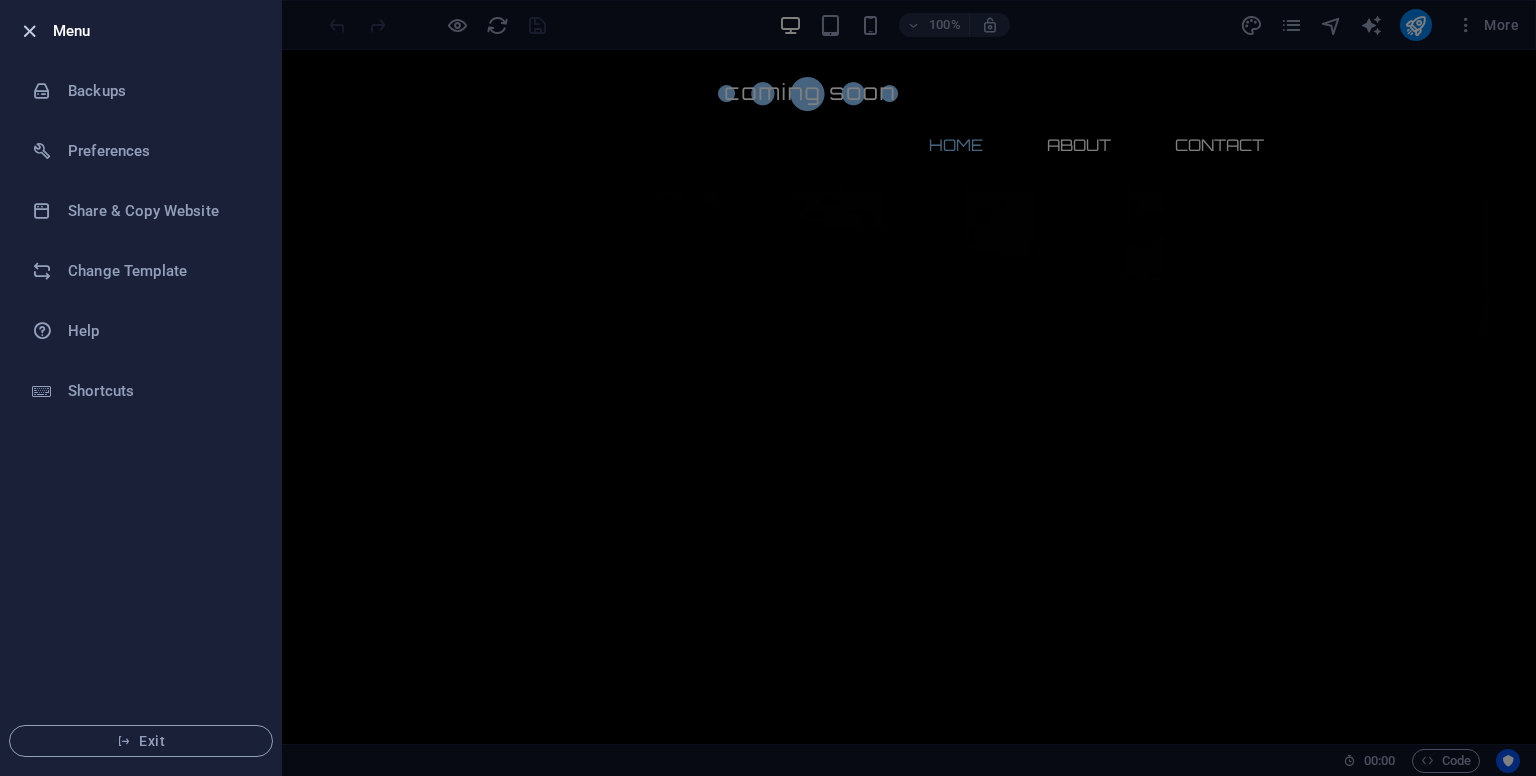 click at bounding box center (29, 31) 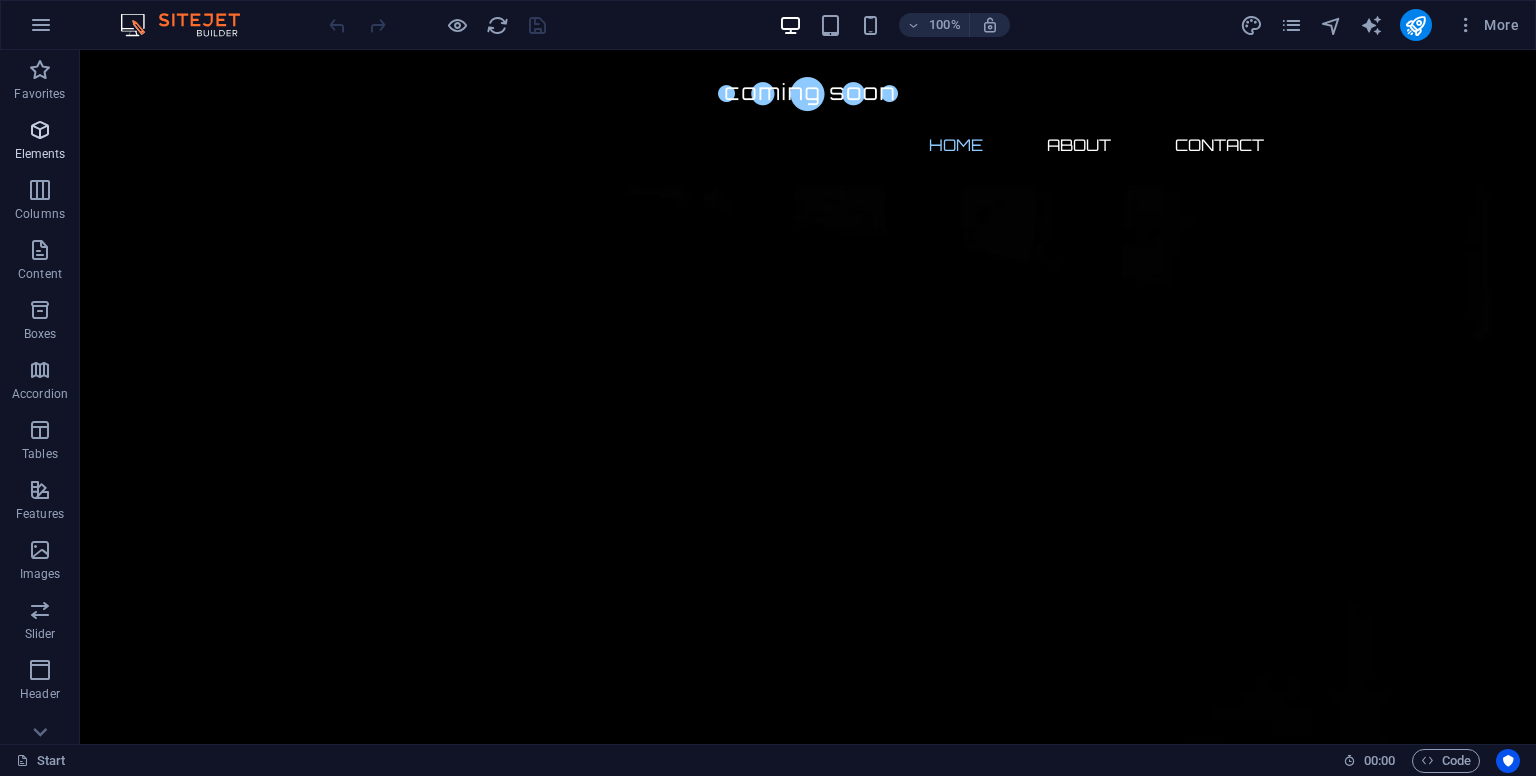 click at bounding box center (40, 130) 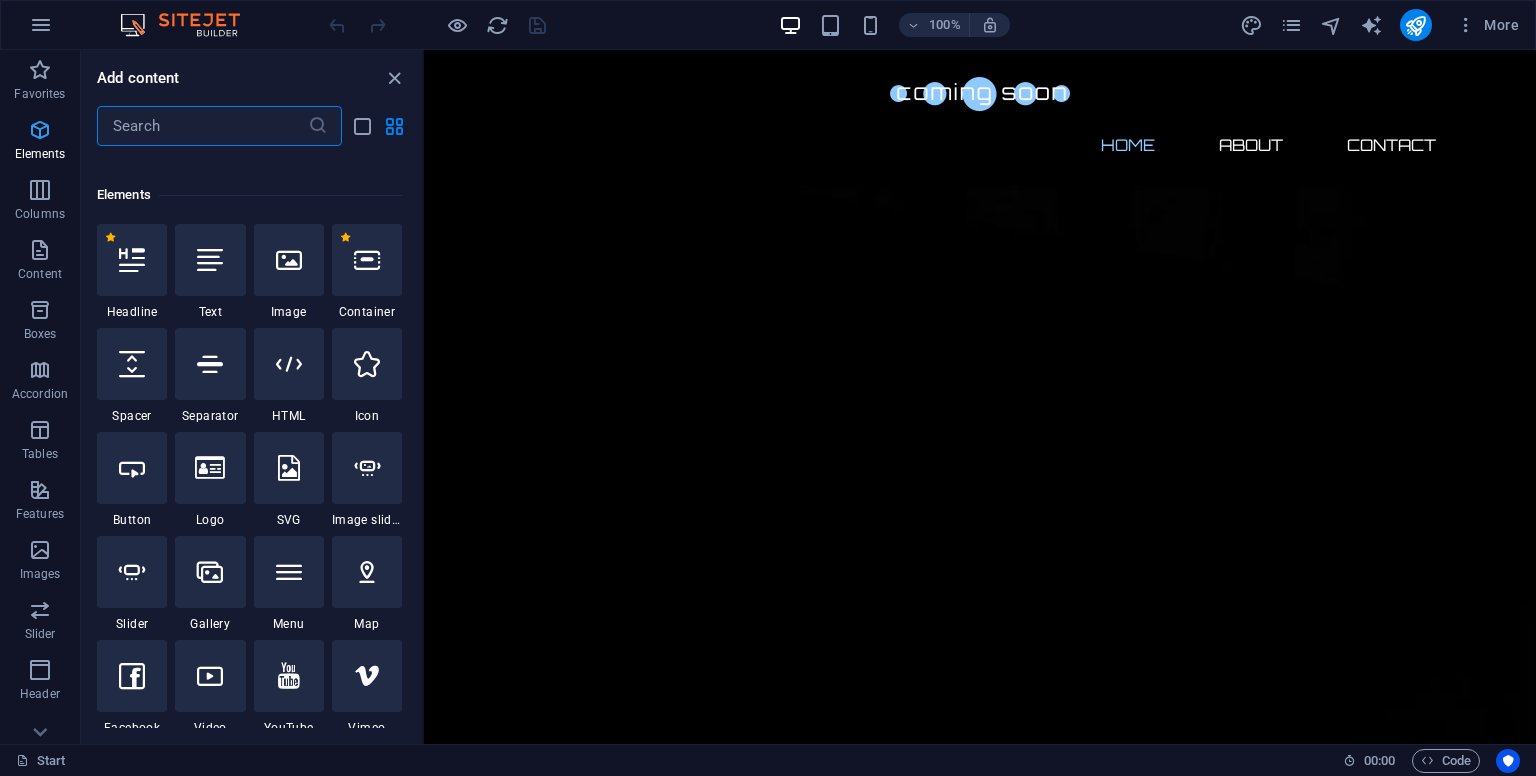scroll, scrollTop: 212, scrollLeft: 0, axis: vertical 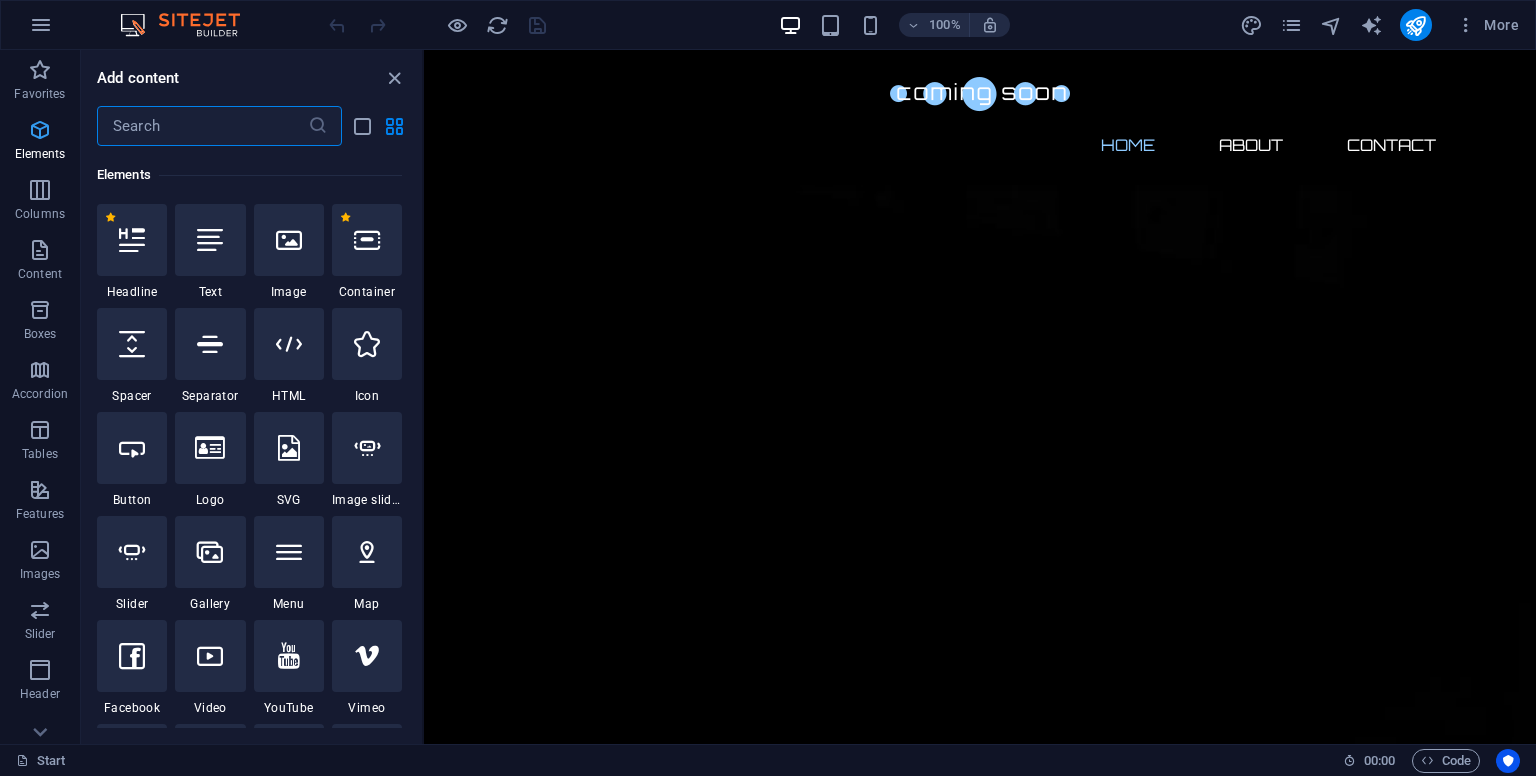 click at bounding box center [40, 130] 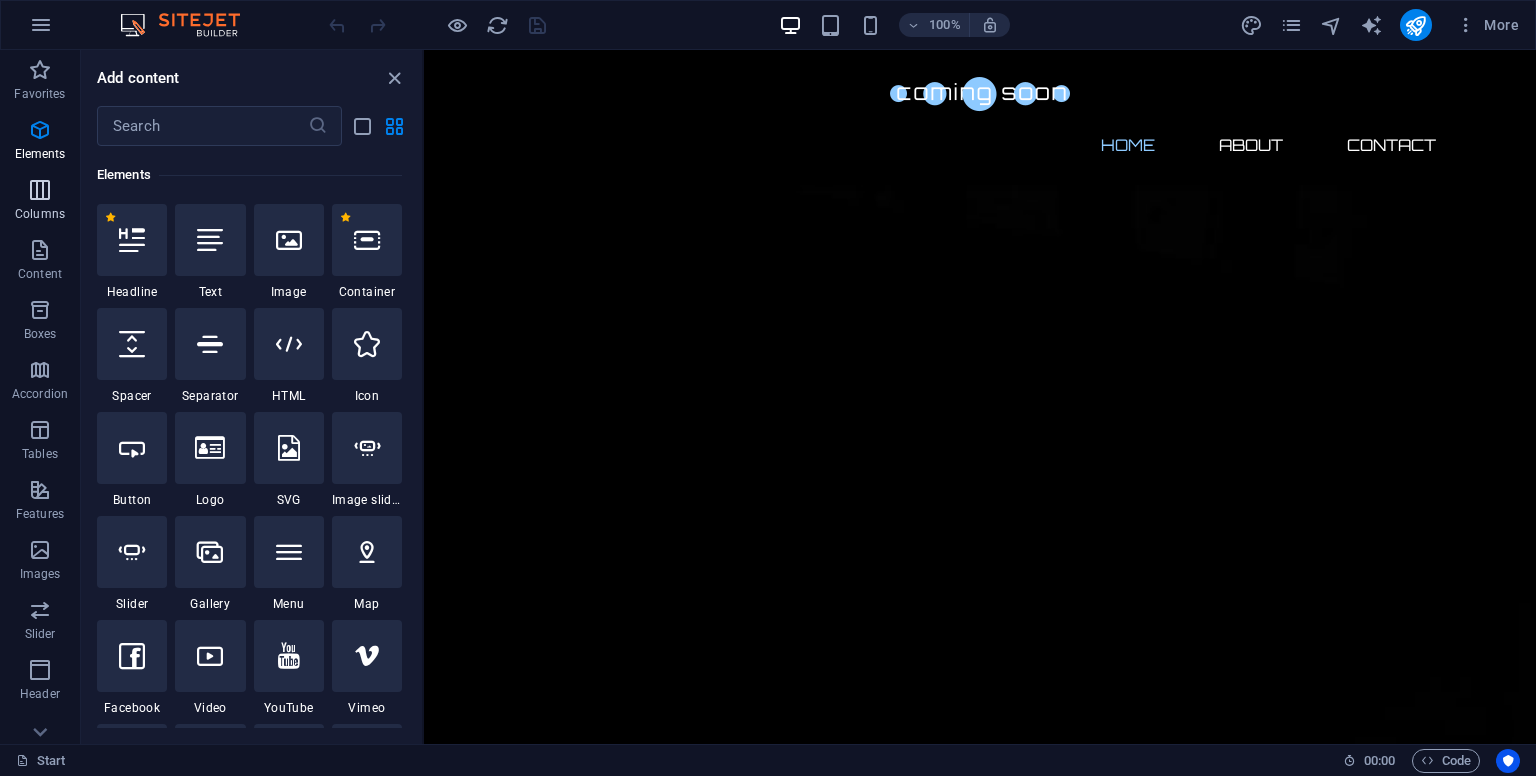 click at bounding box center (40, 190) 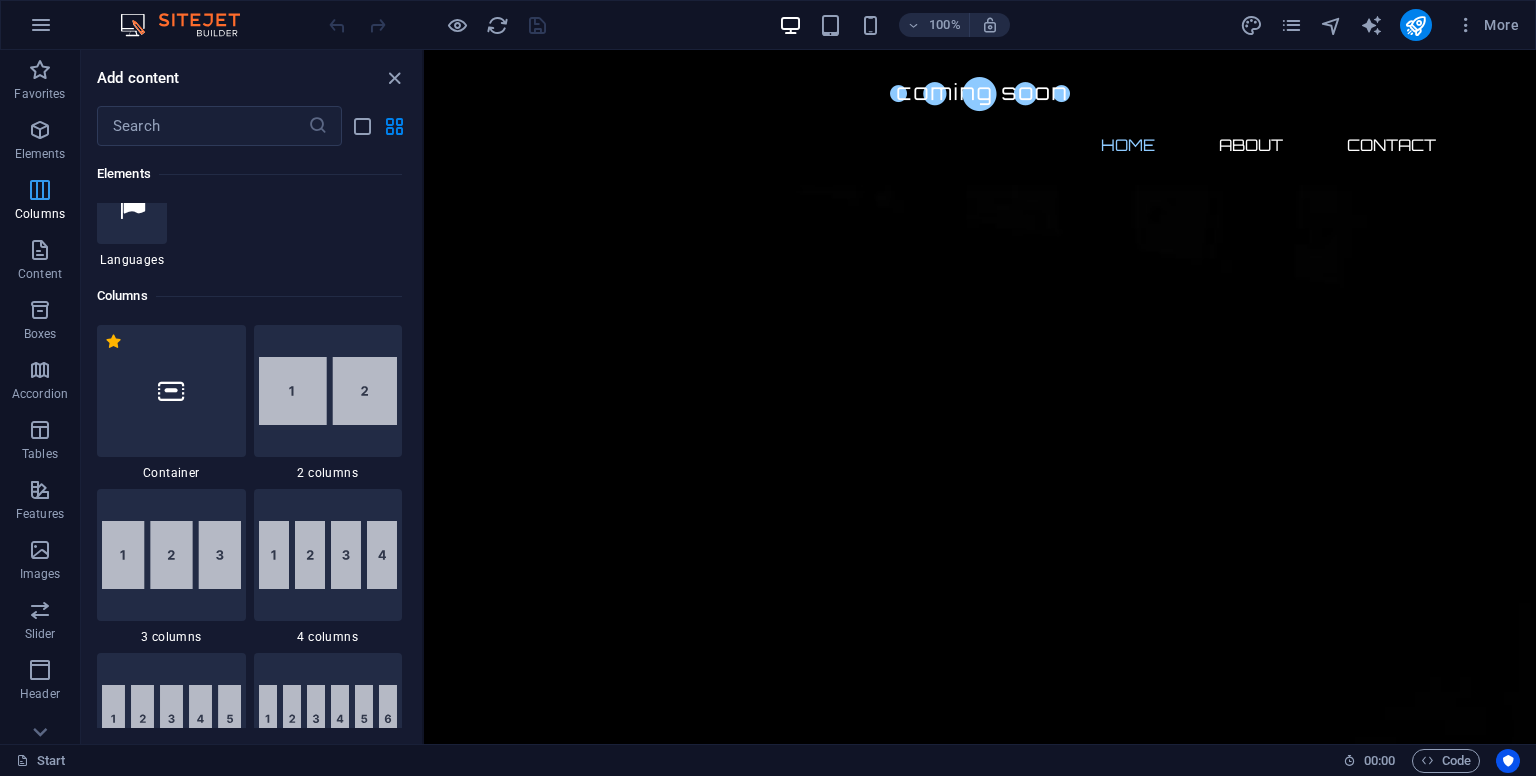 scroll, scrollTop: 989, scrollLeft: 0, axis: vertical 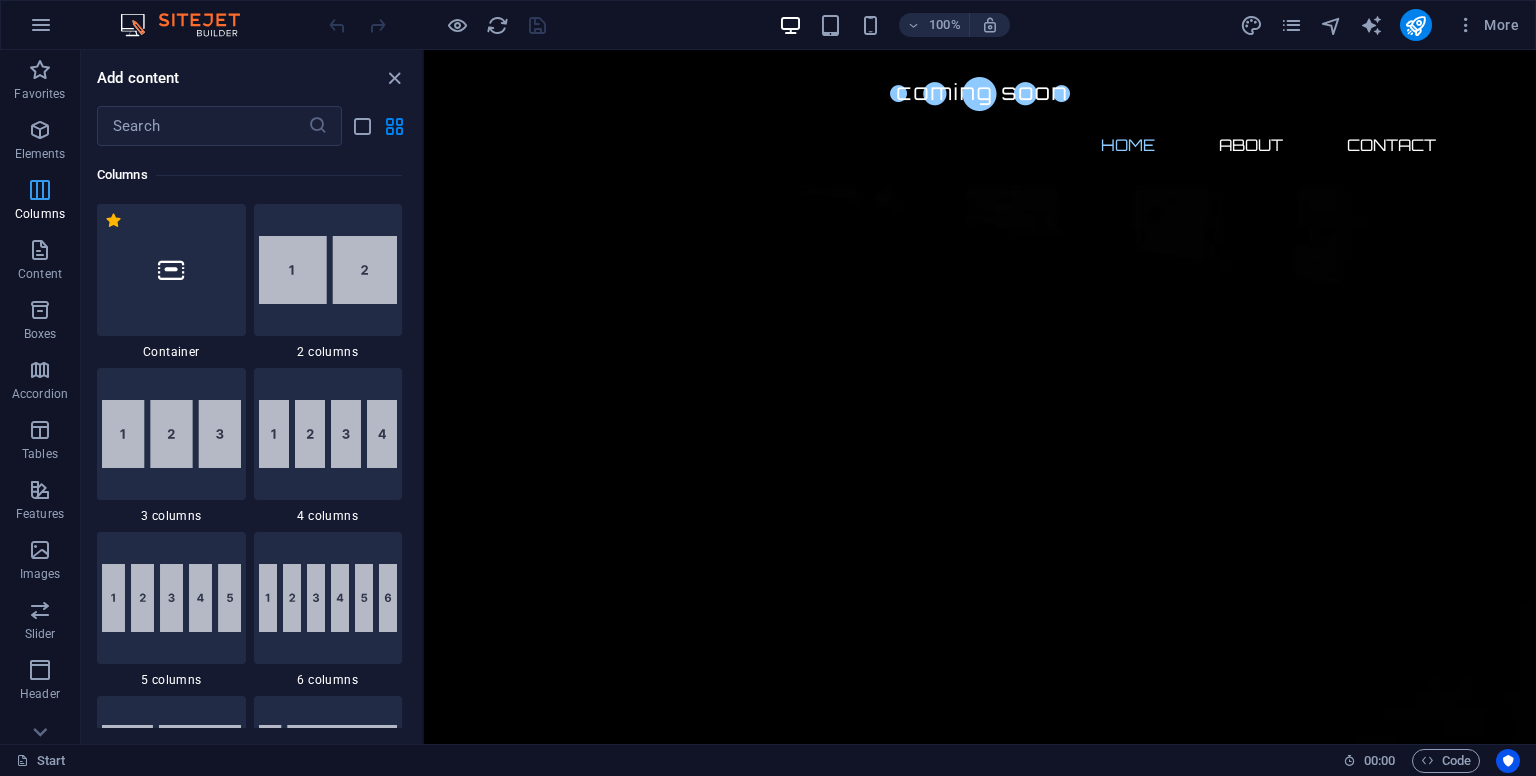 click on "Columns" at bounding box center [40, 200] 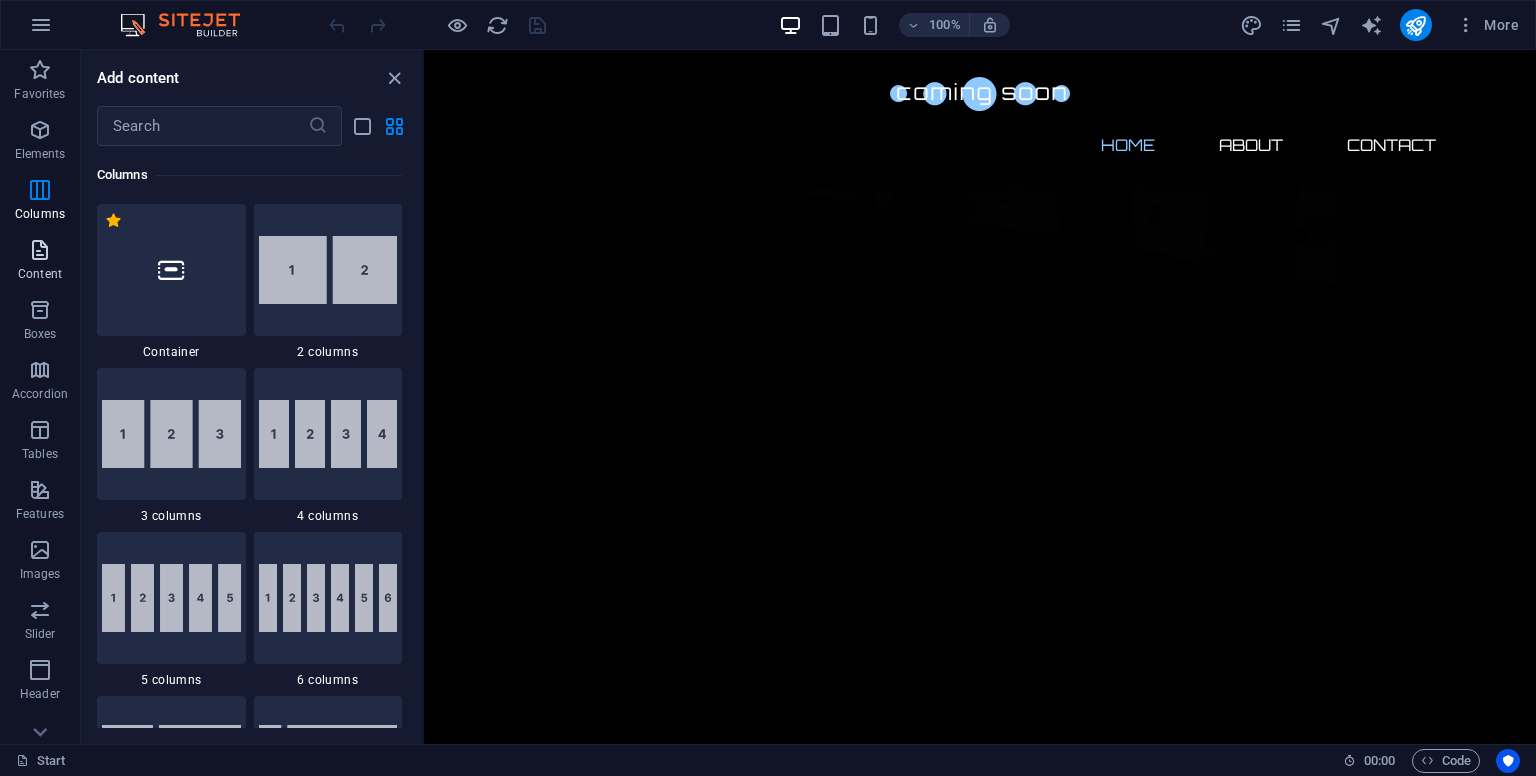 click at bounding box center (40, 250) 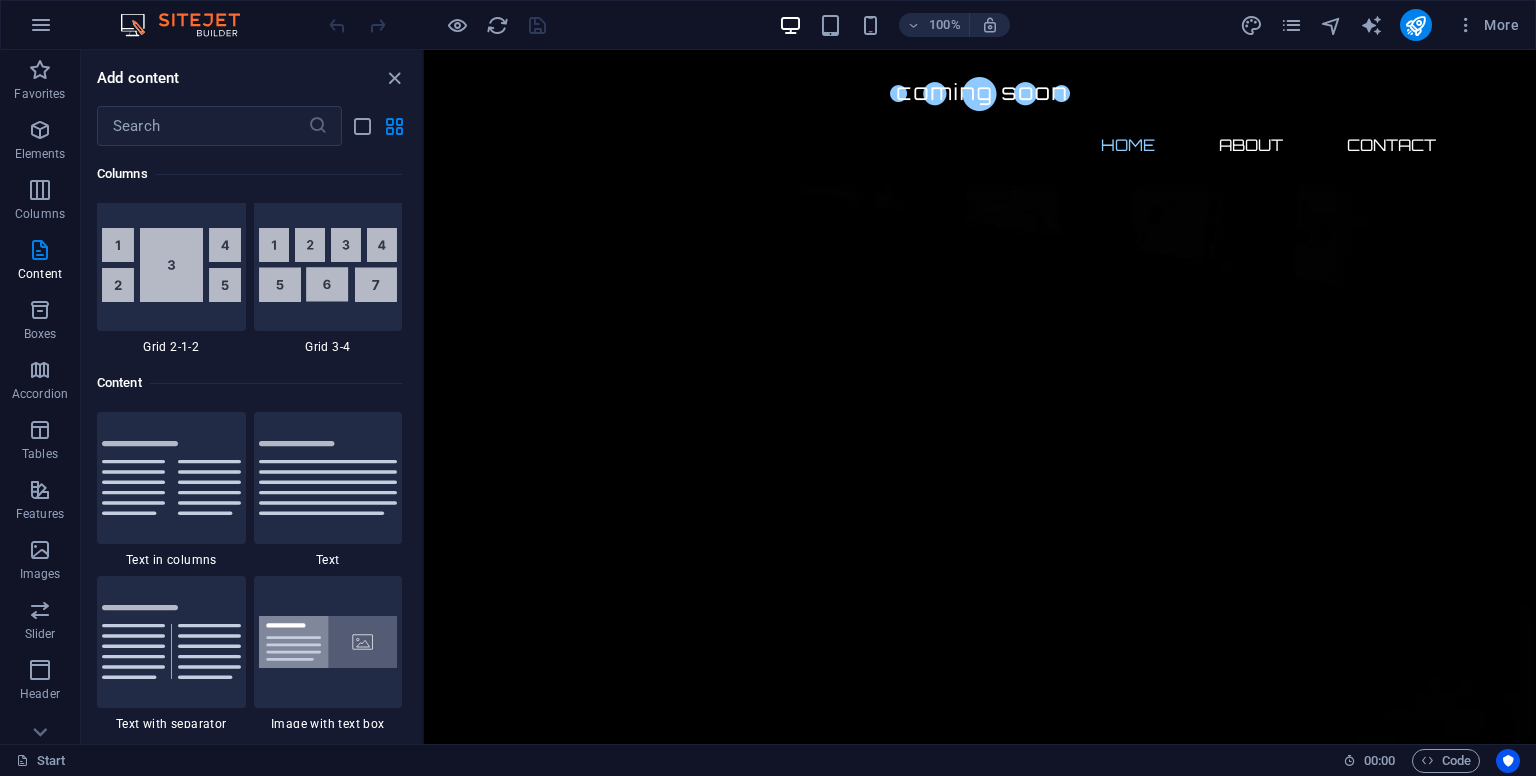 scroll, scrollTop: 3498, scrollLeft: 0, axis: vertical 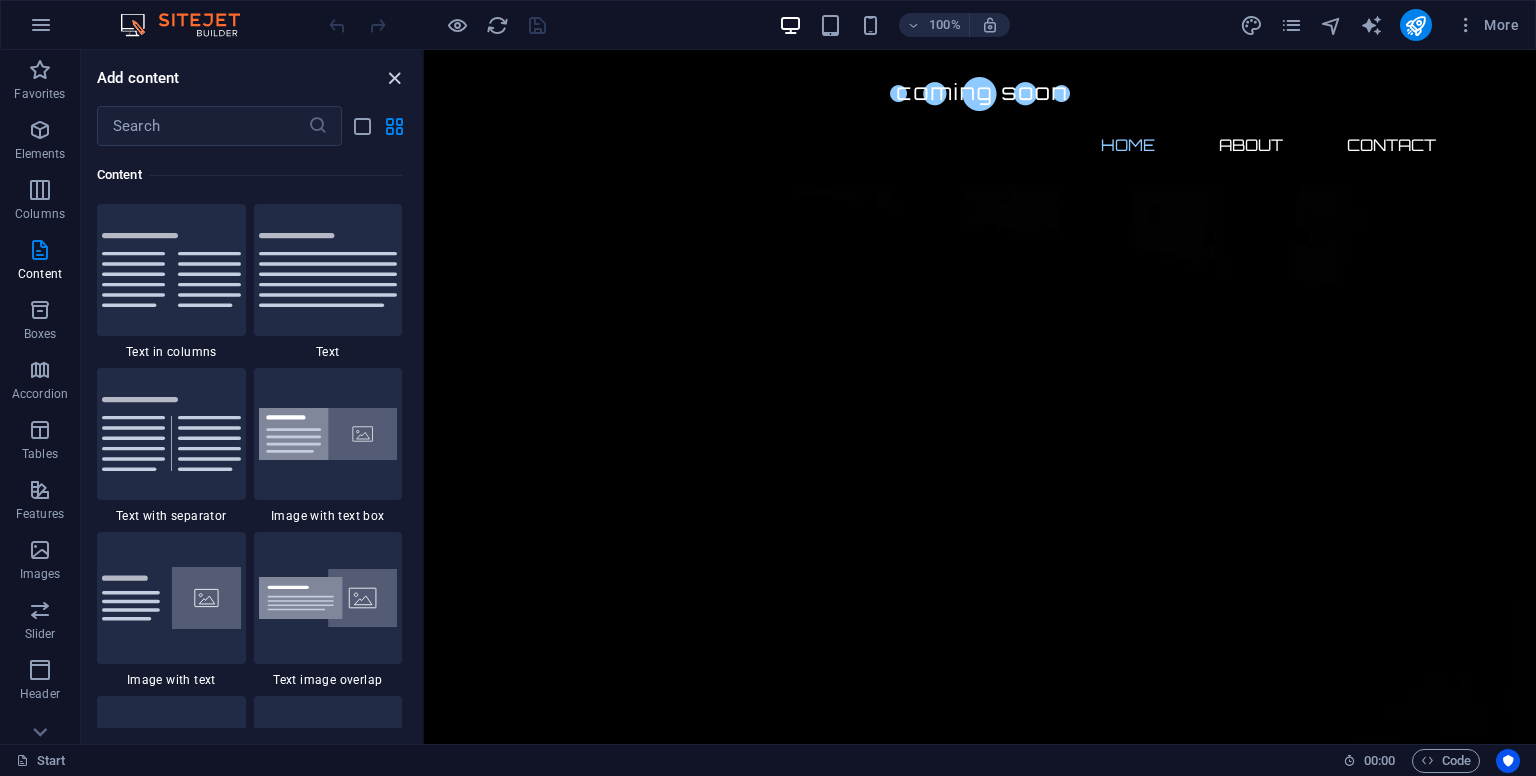 click at bounding box center (394, 78) 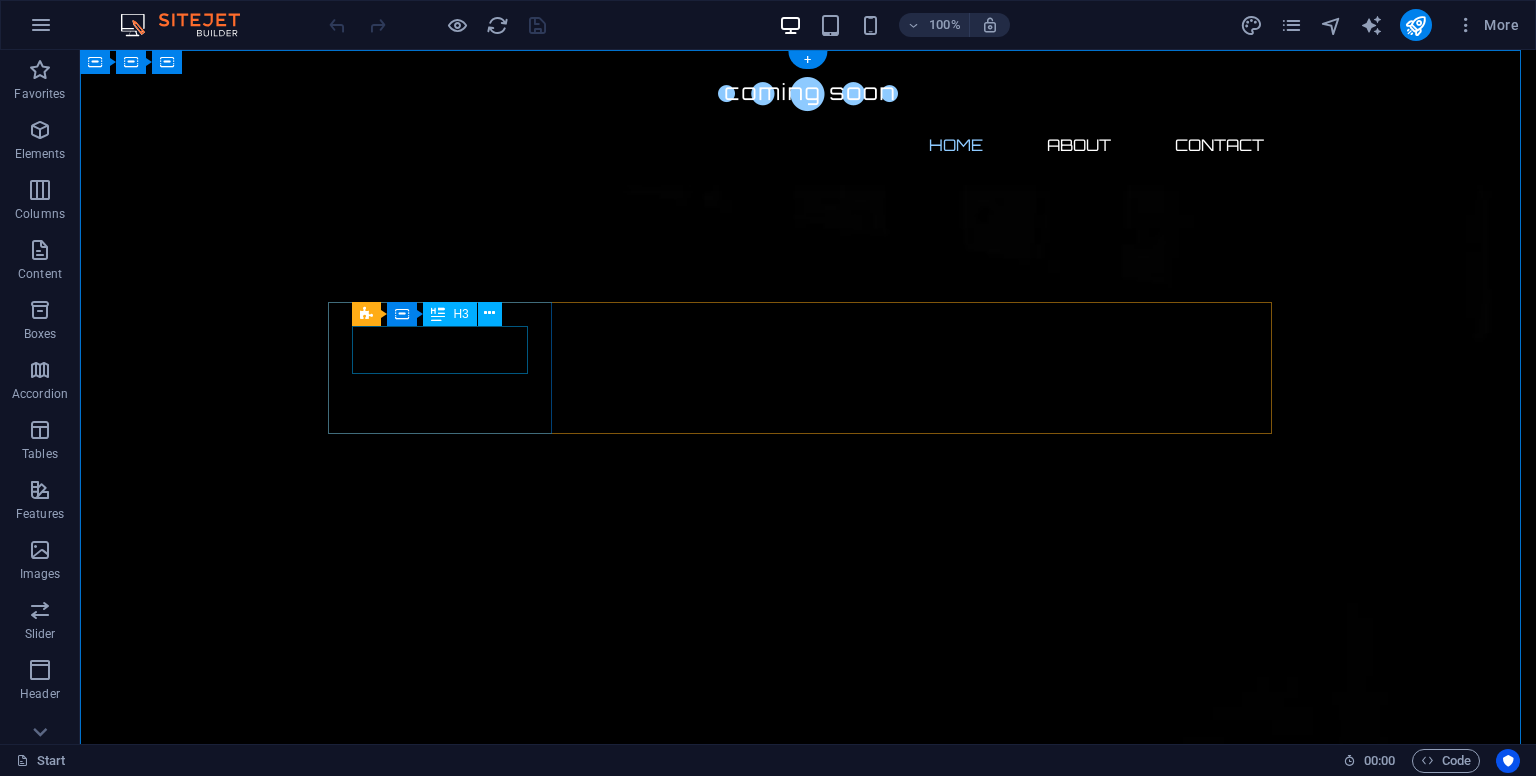 click on "0" at bounding box center [448, 2430] 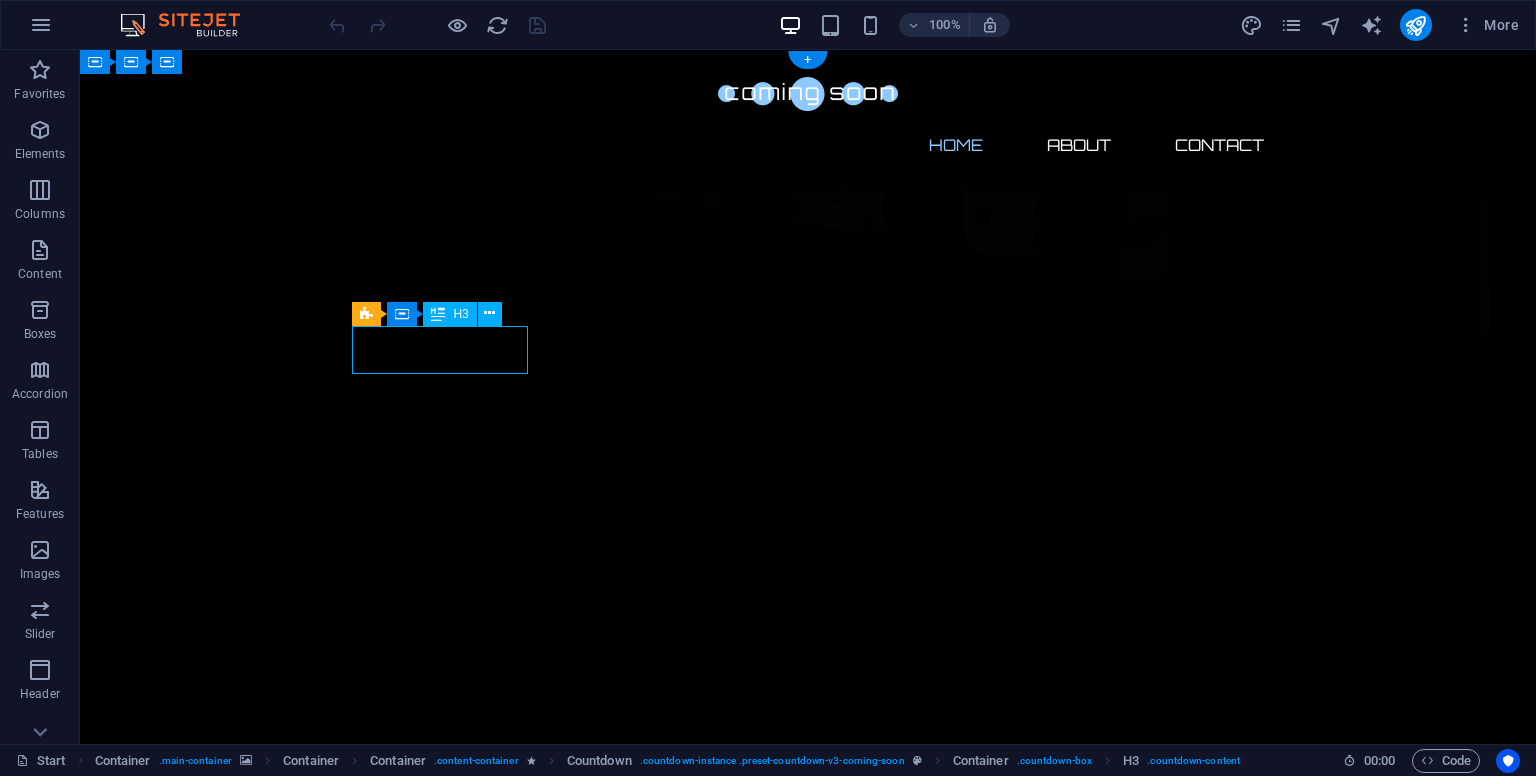 click on "0" at bounding box center [448, 2430] 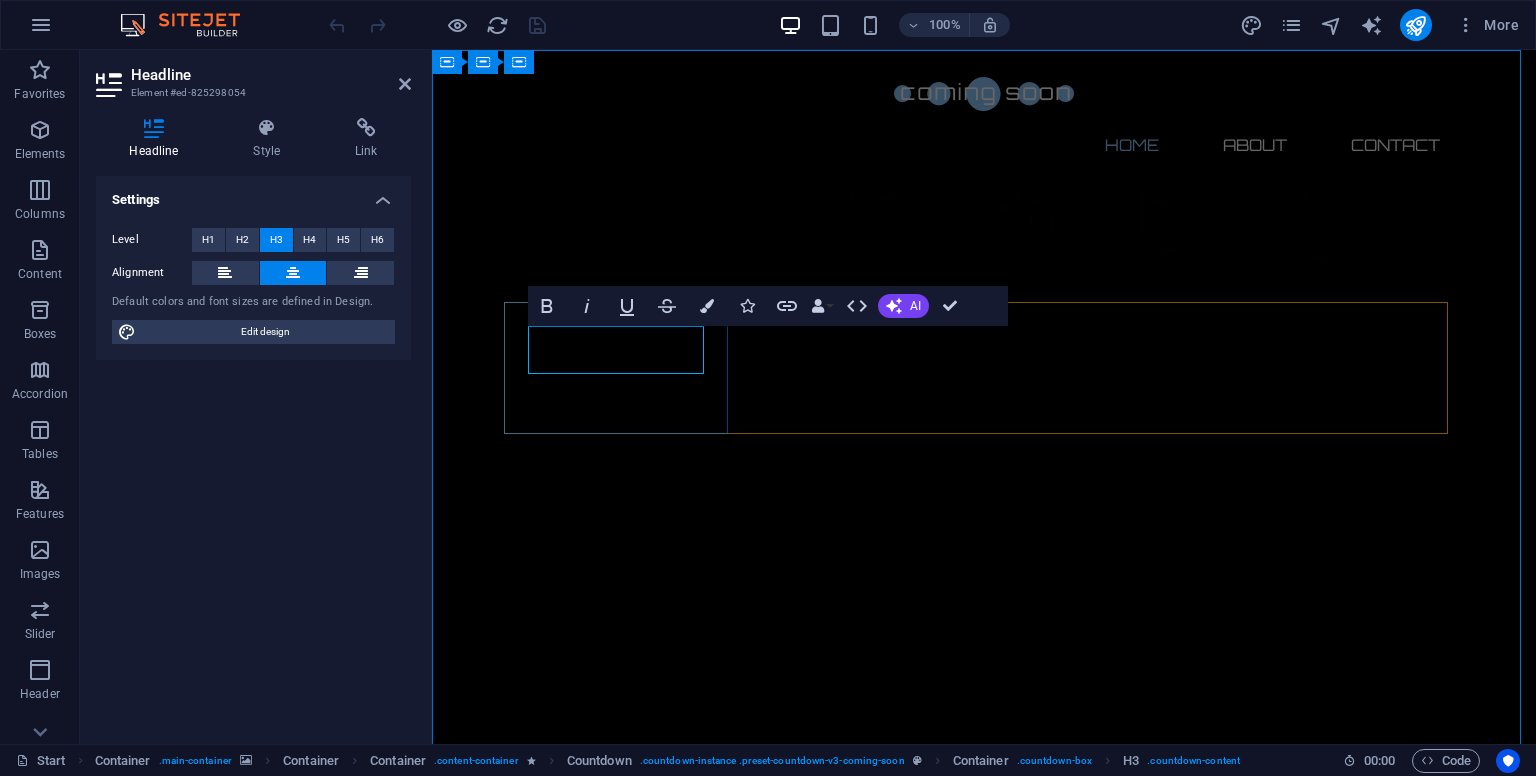 type 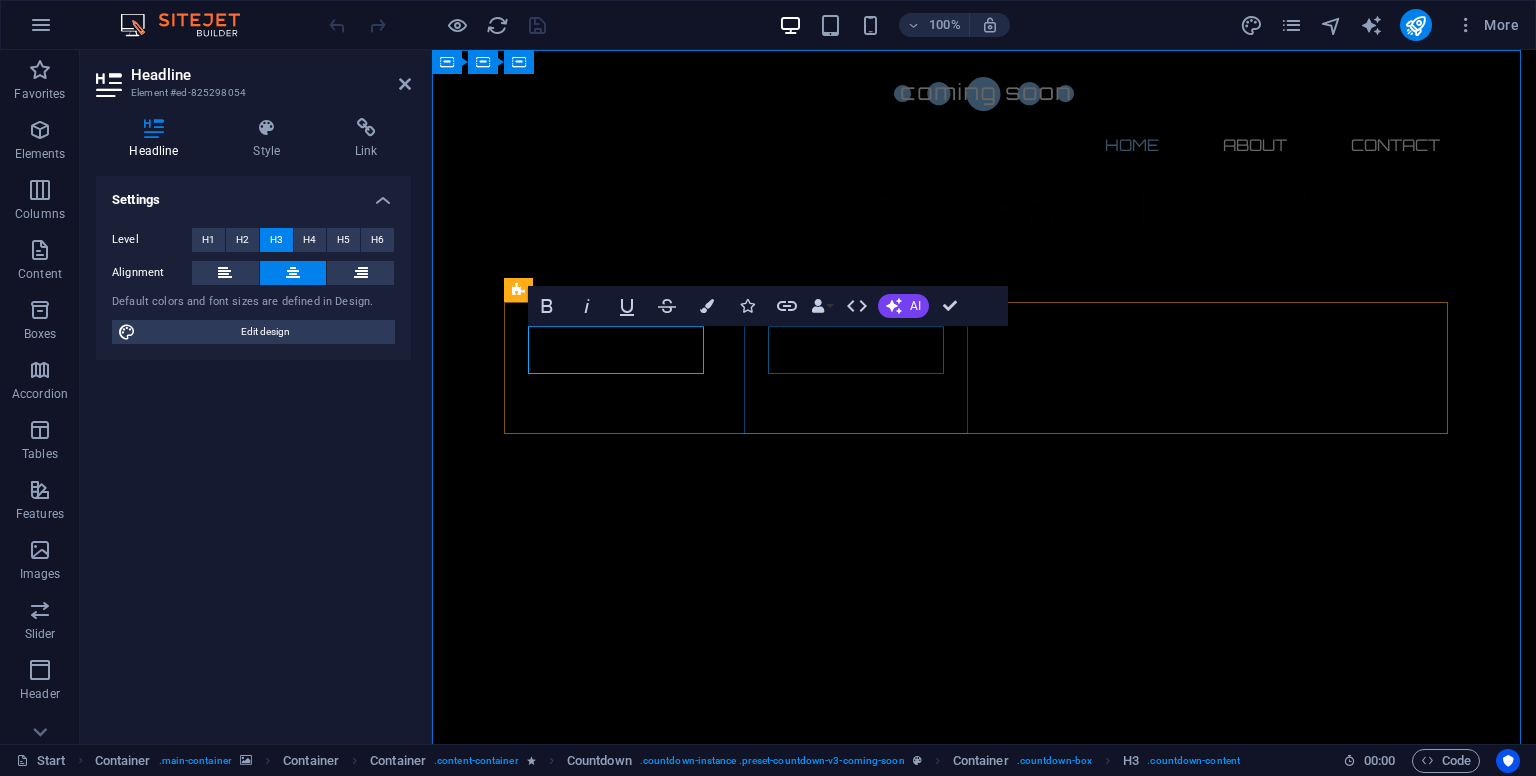 click on "0" at bounding box center [624, 2570] 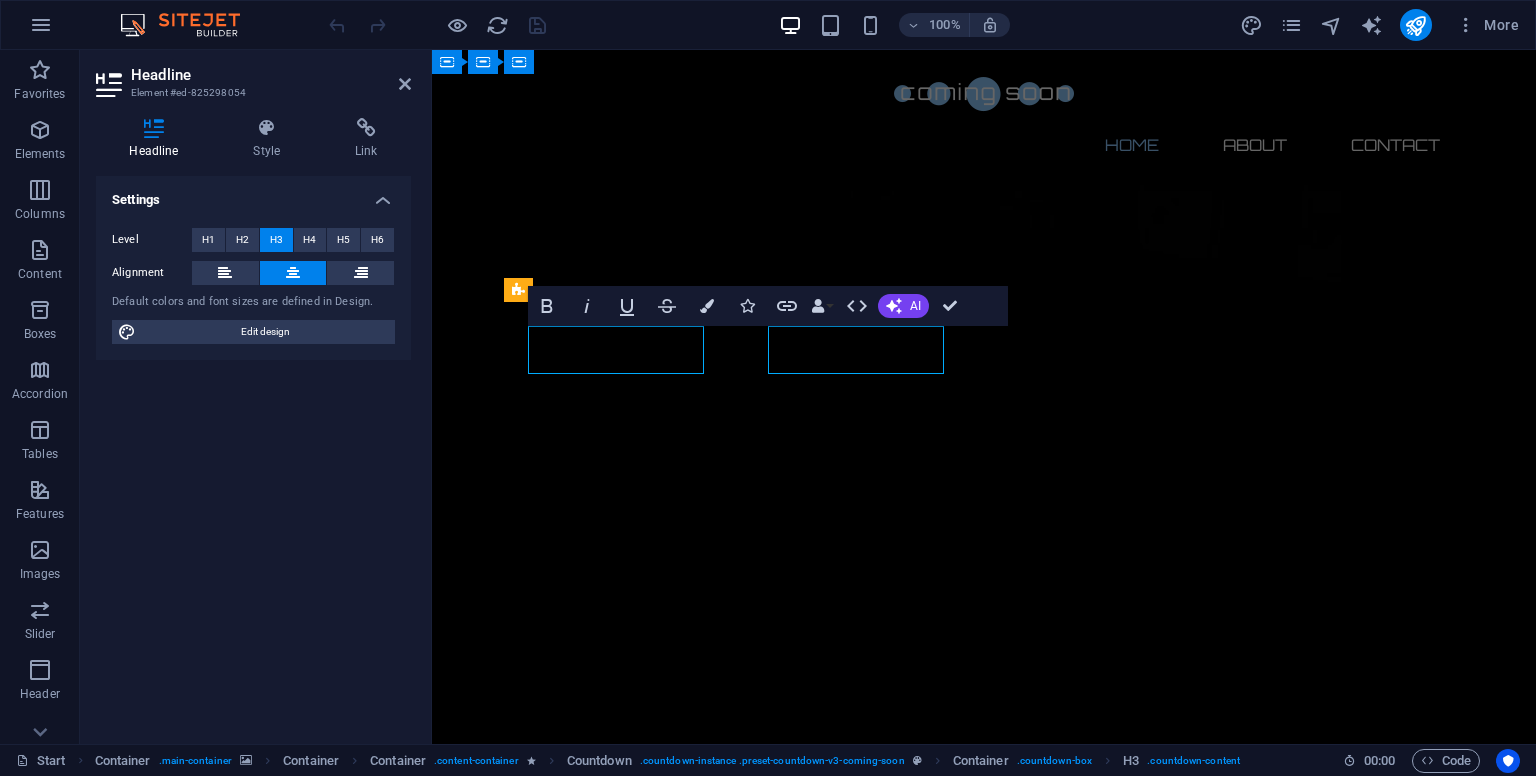 click on "0" at bounding box center (624, 2570) 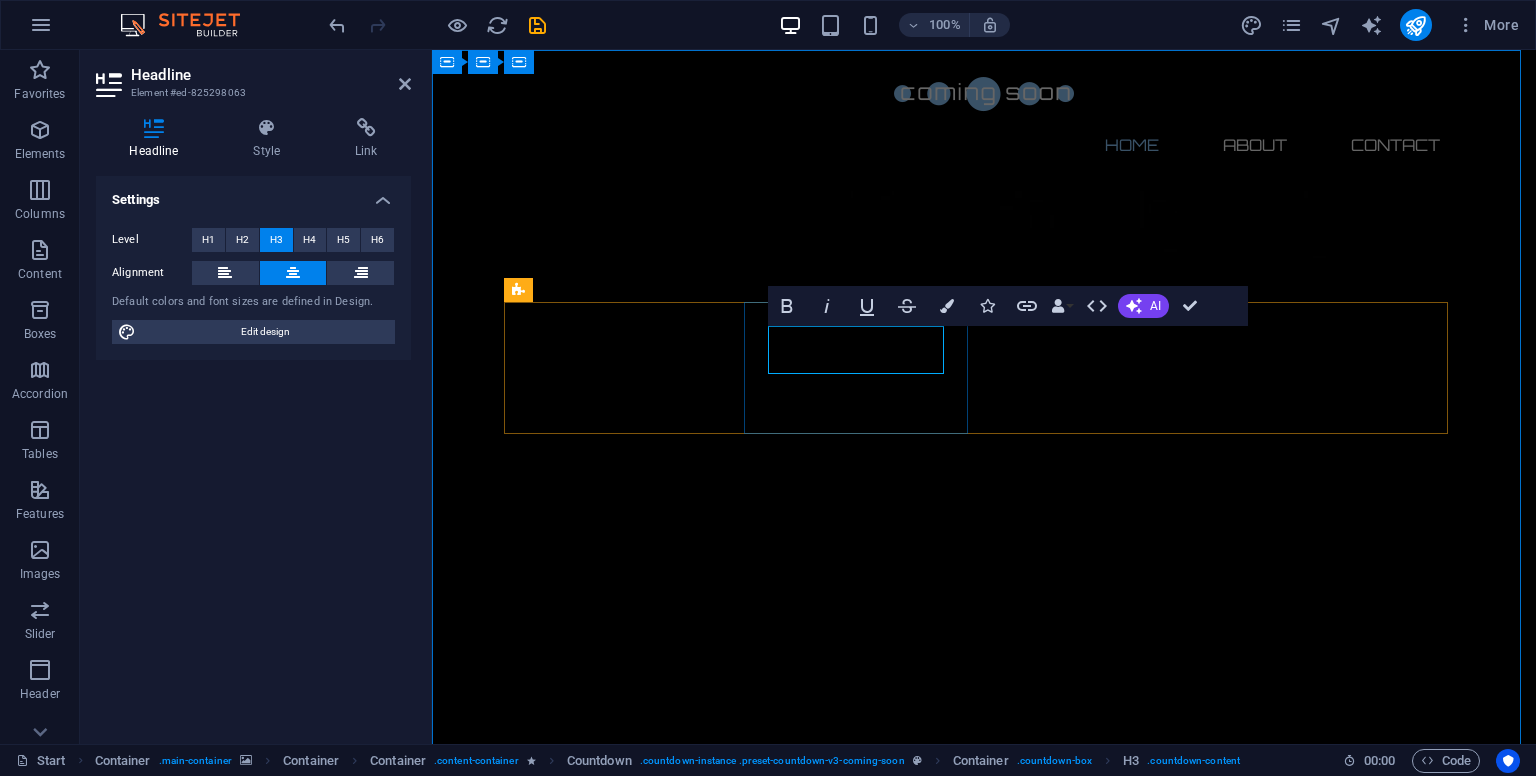 type 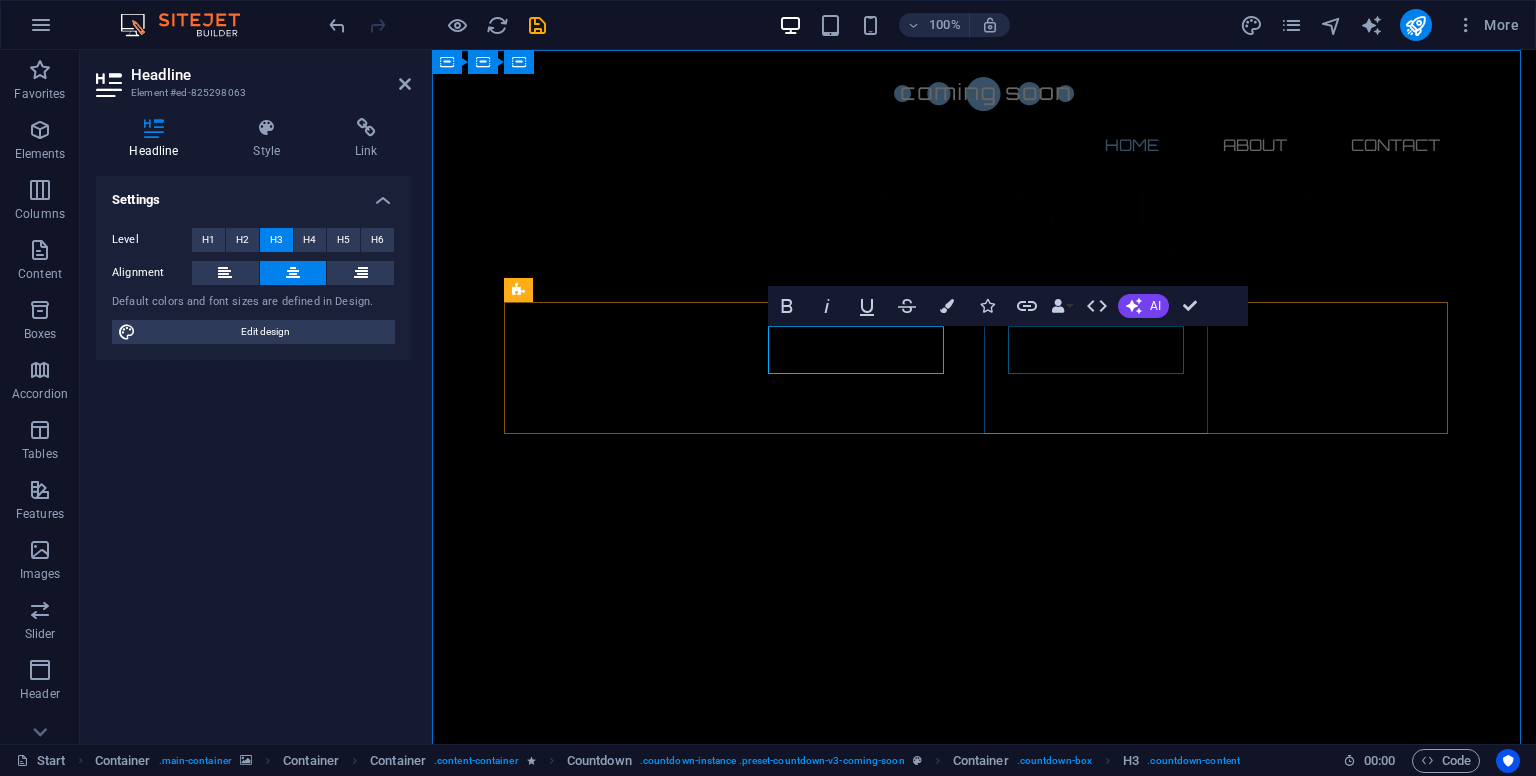click on "0" at bounding box center (624, 2710) 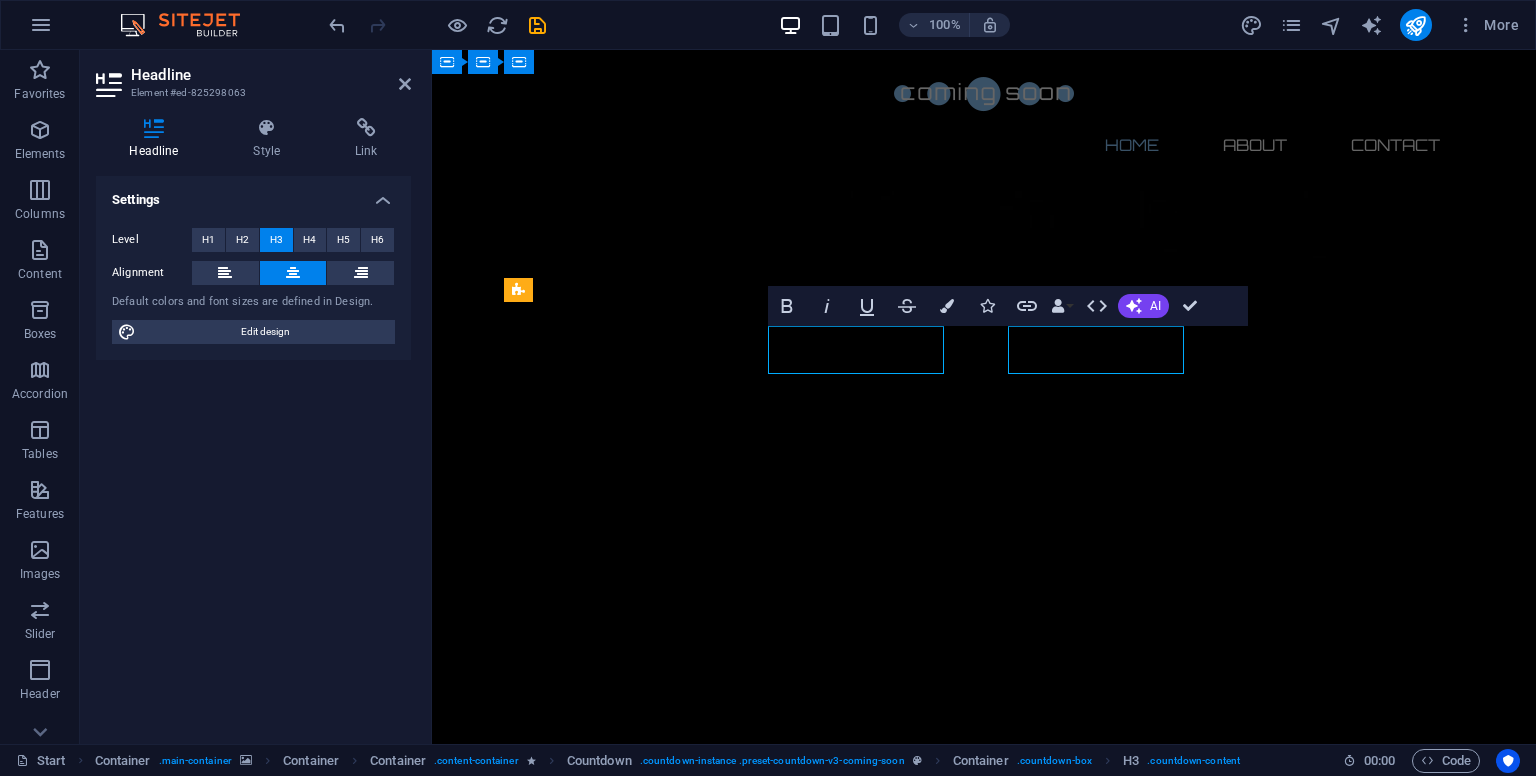 click on "0" at bounding box center [624, 2710] 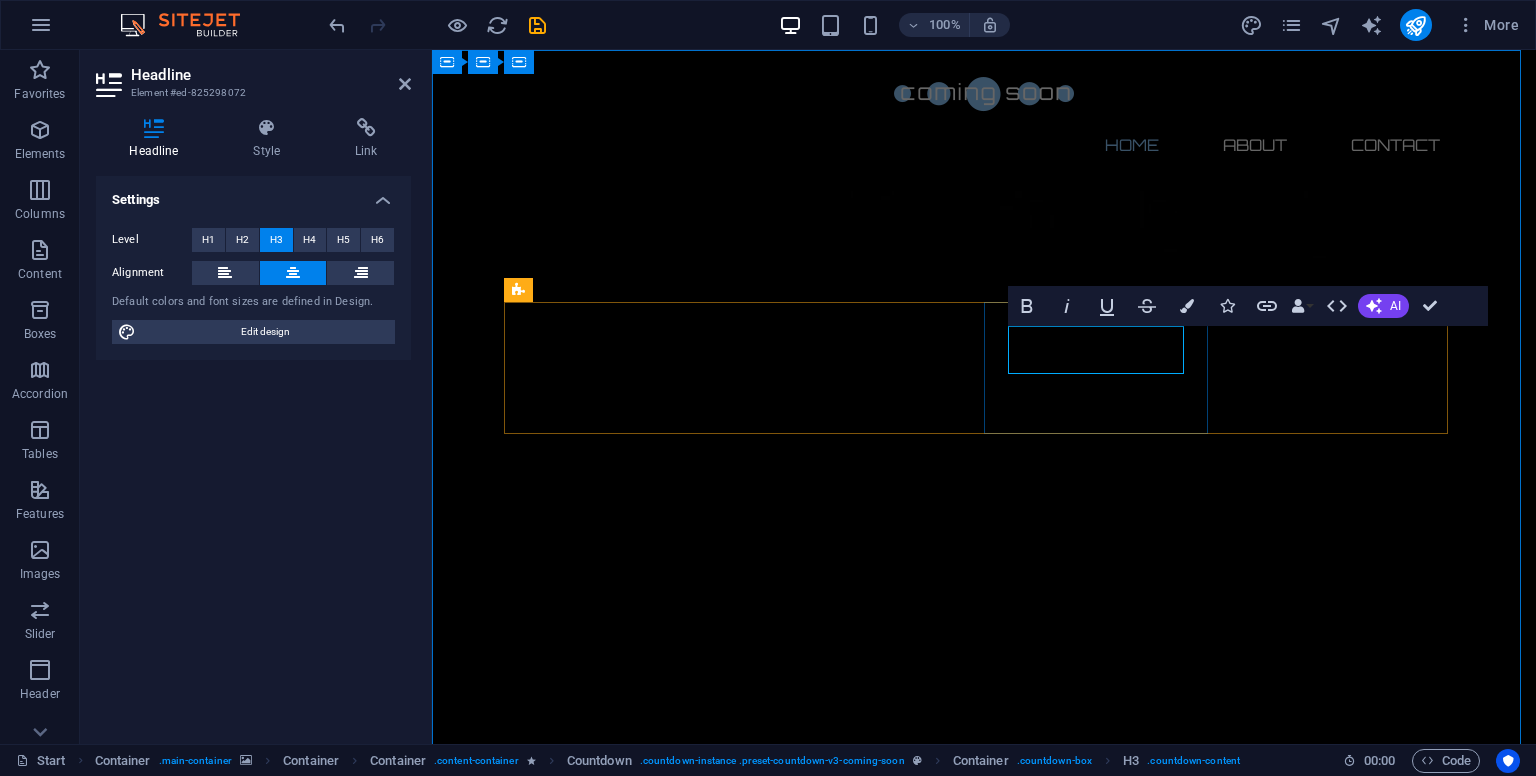 type 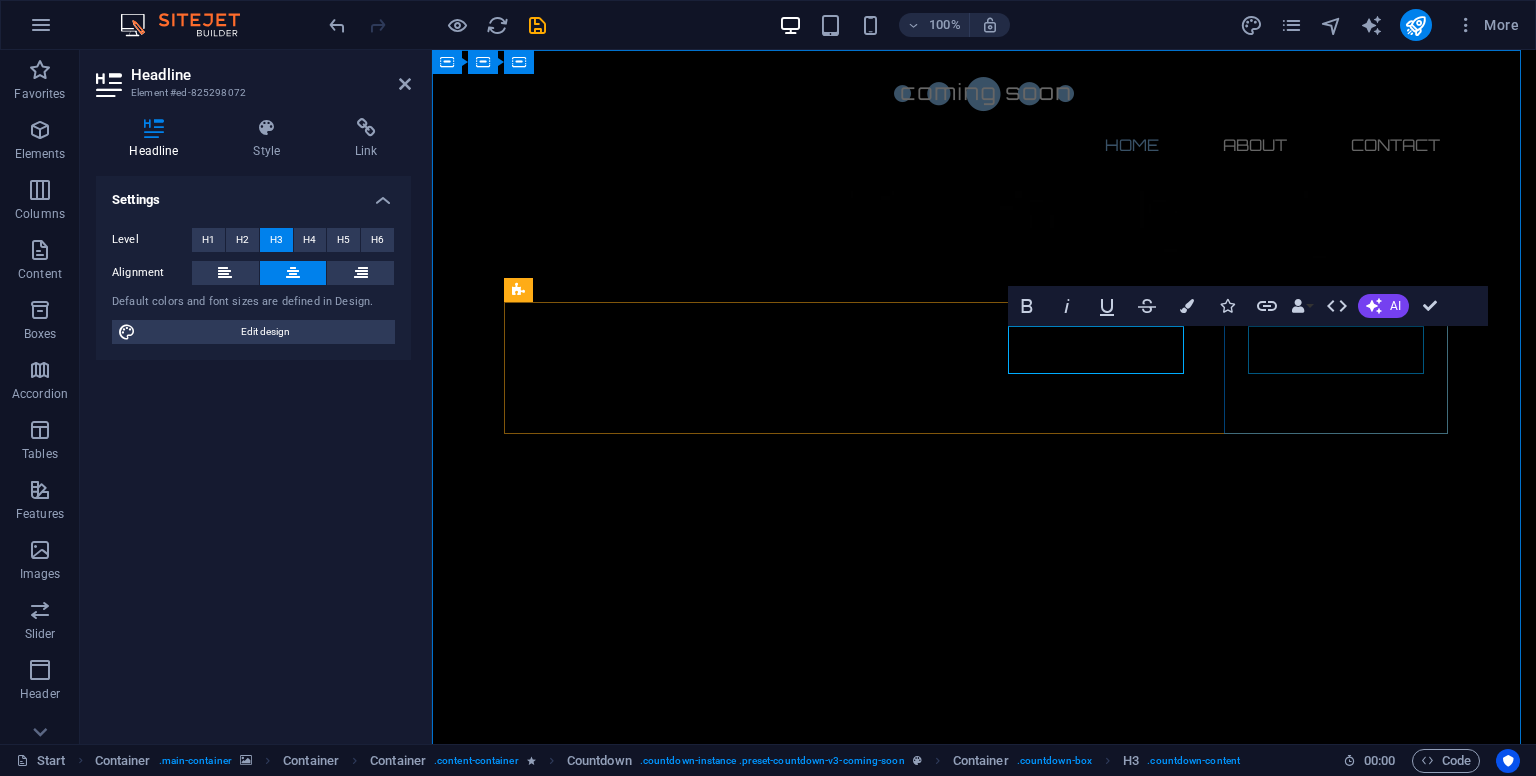 click on "0" at bounding box center [624, 2850] 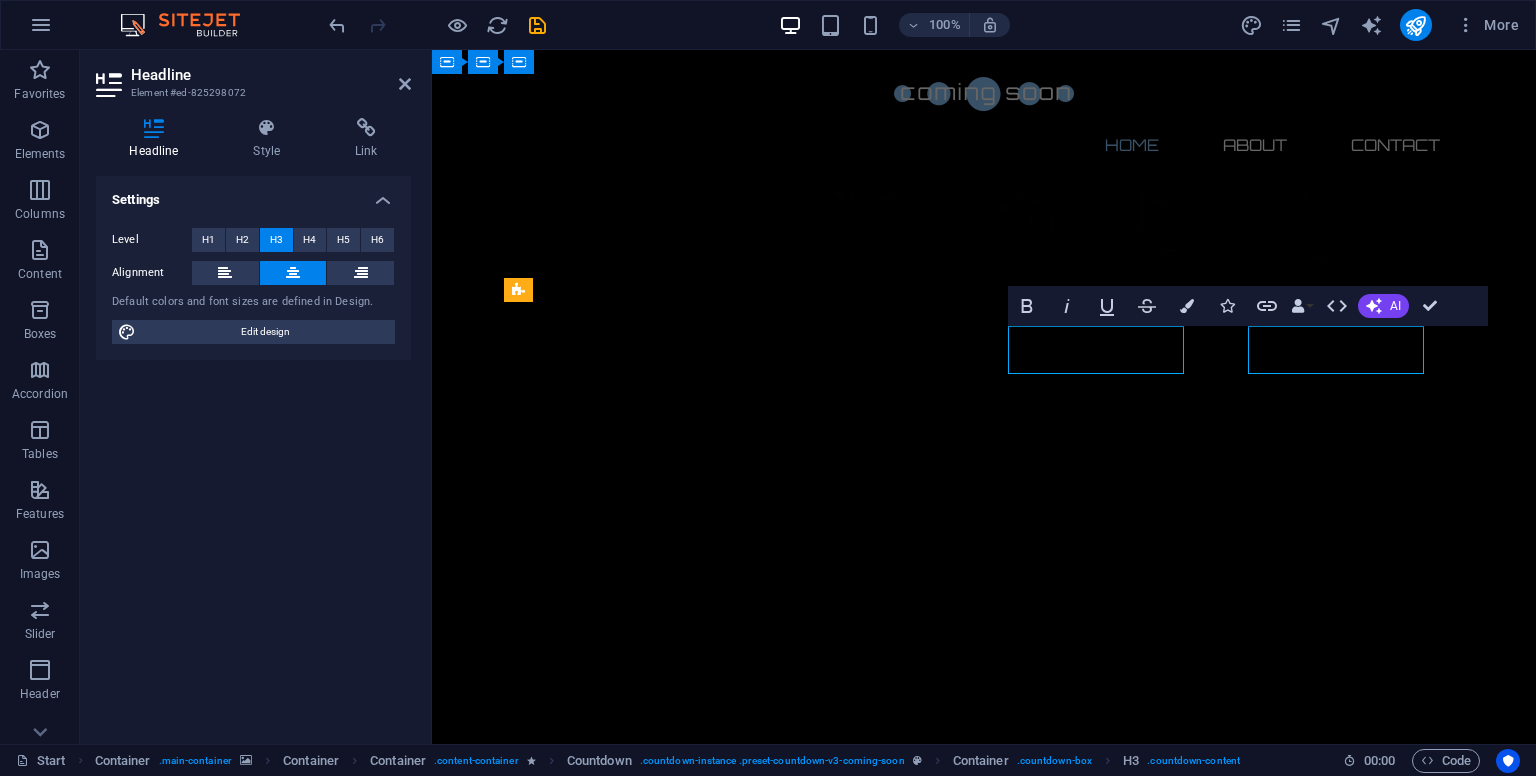 click on "0" at bounding box center (624, 2850) 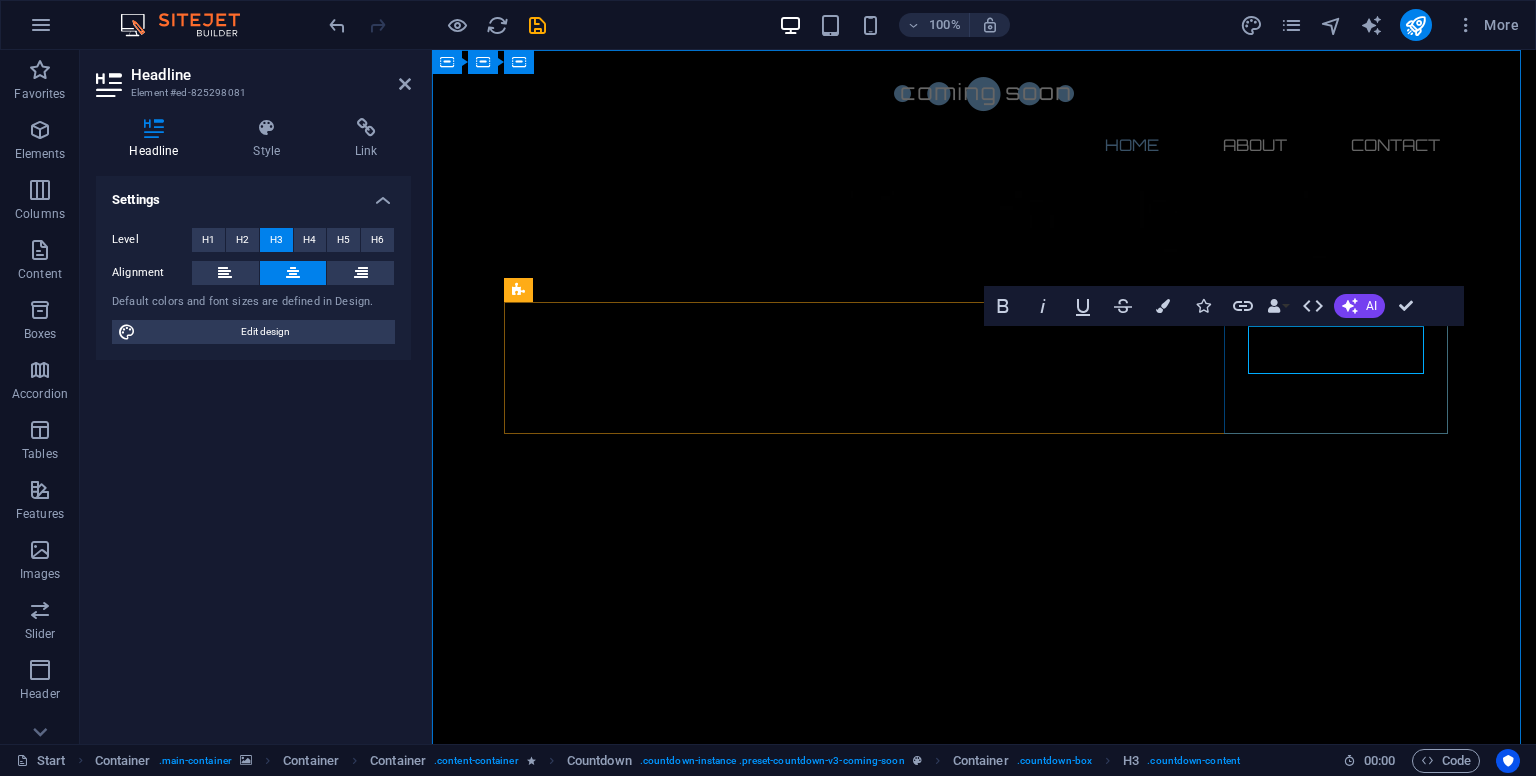 type 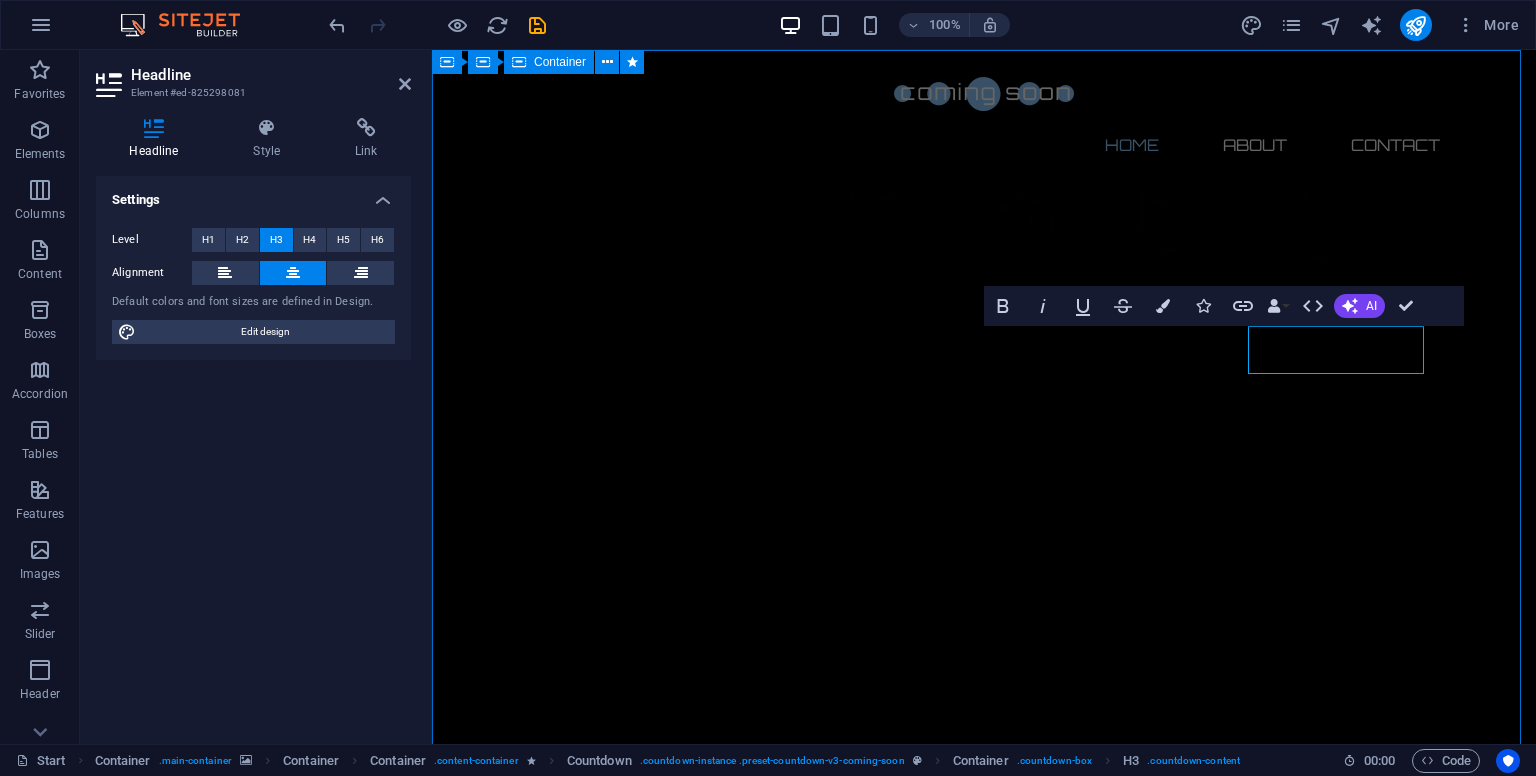 click on "The waiting is going to end soon... [TIME] [TIME] [TIME] [TIME] Our website is under construction. We`ll be here soon with our new awesome site, subscribe to be notified. Notify me I have read and understand the privacy policy. Unreadable? Load new" at bounding box center [984, 2751] 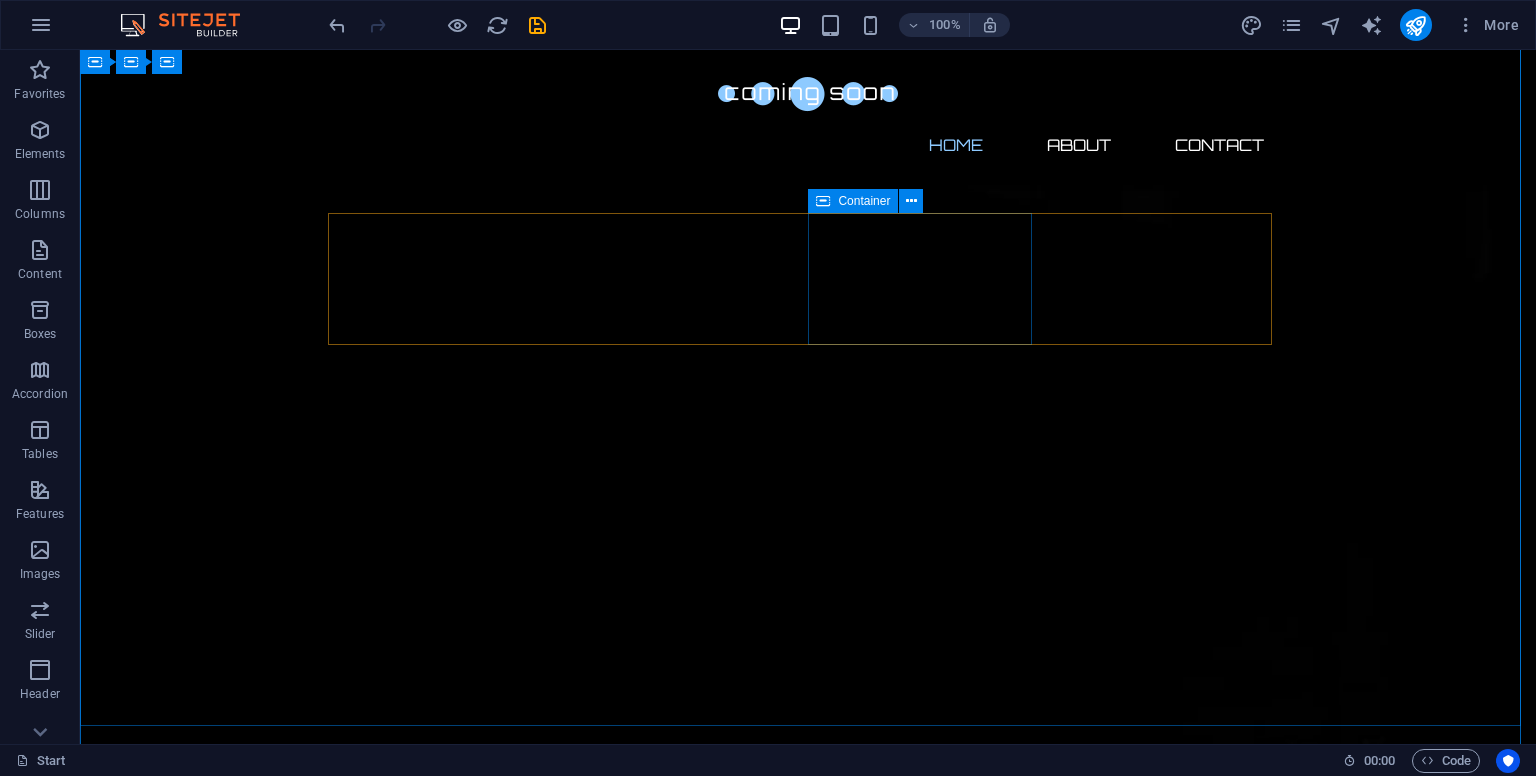 scroll, scrollTop: 0, scrollLeft: 0, axis: both 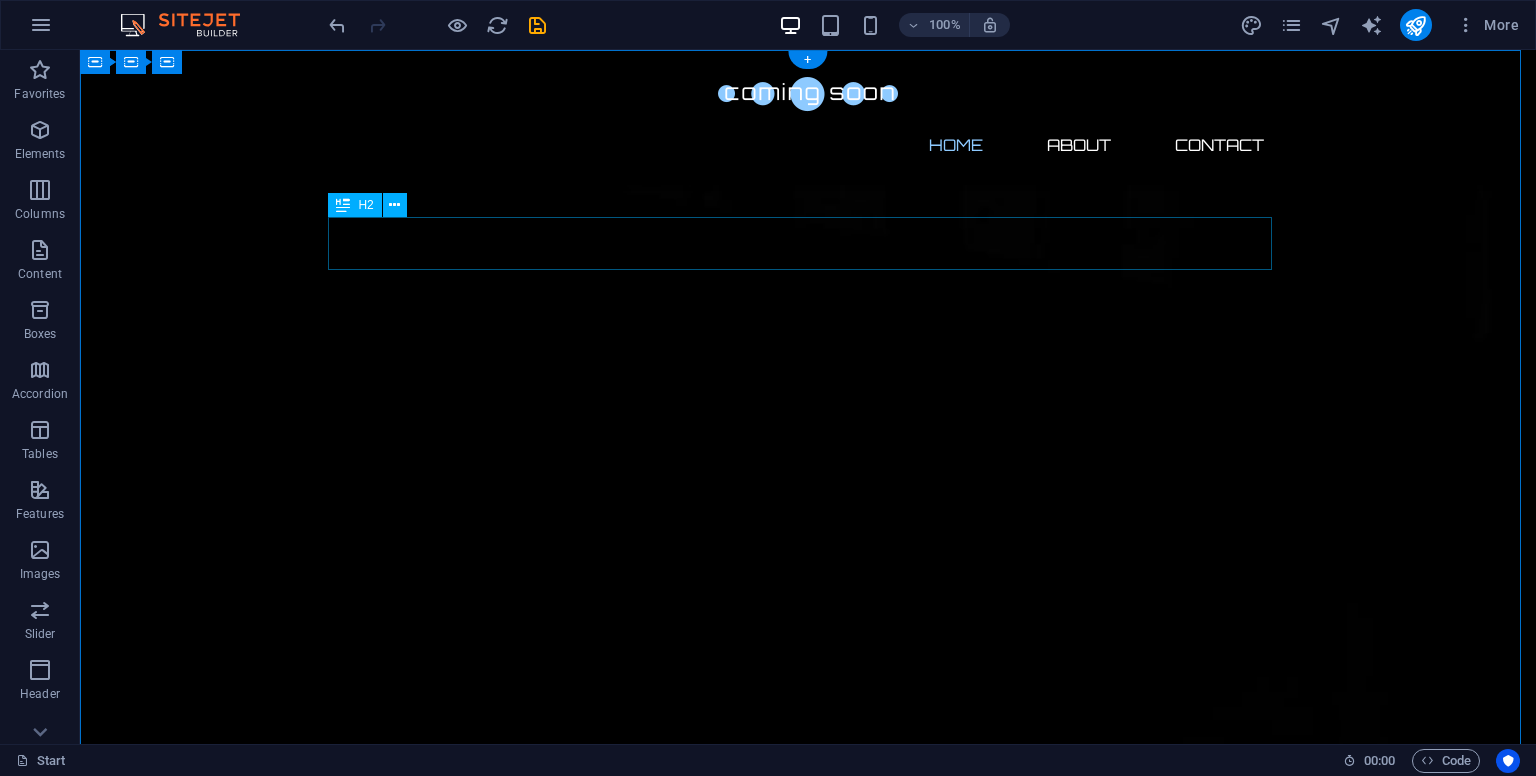 click on "The waiting is going to end soon..." at bounding box center (808, 2331) 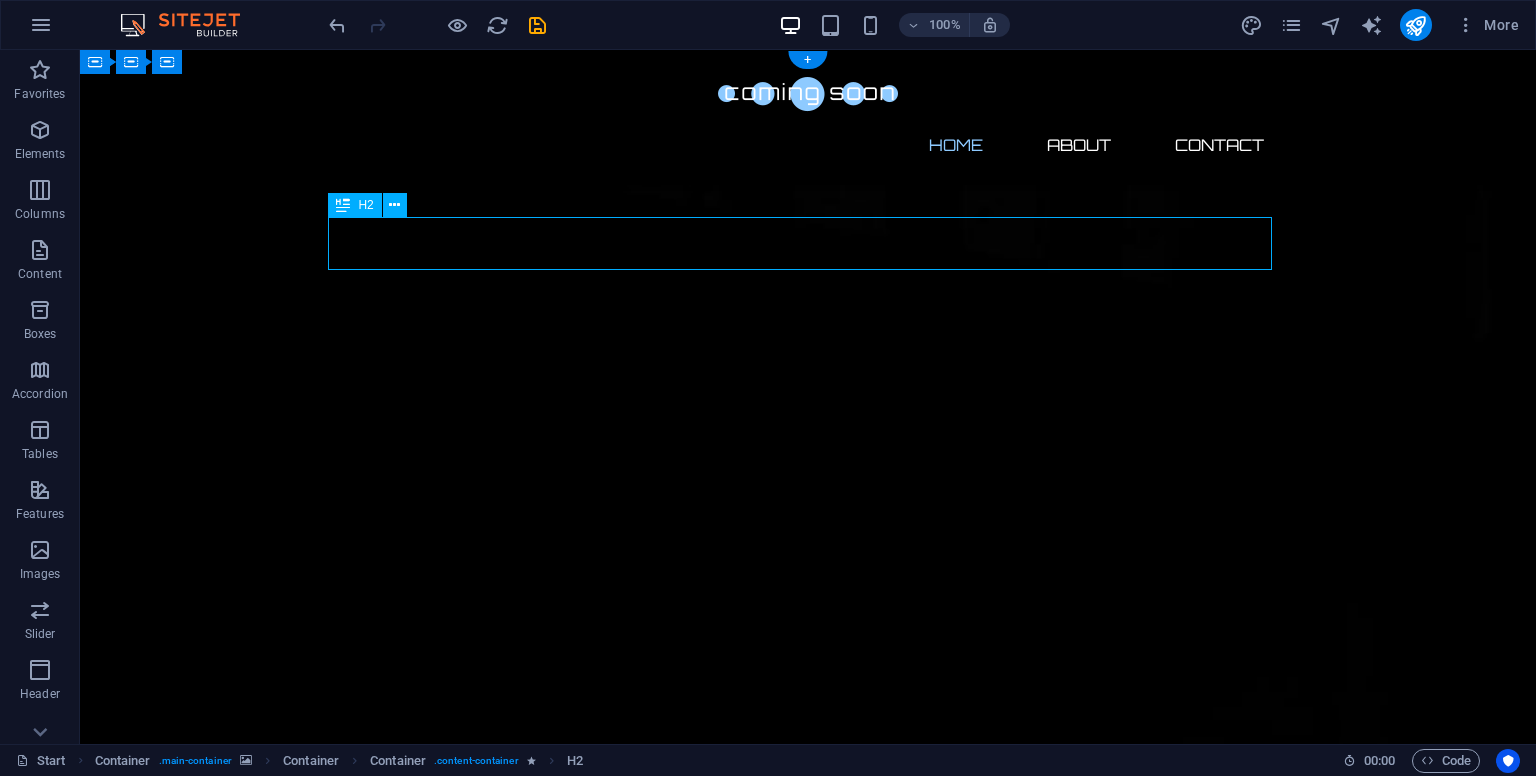 click on "The waiting is going to end soon..." at bounding box center (808, 2331) 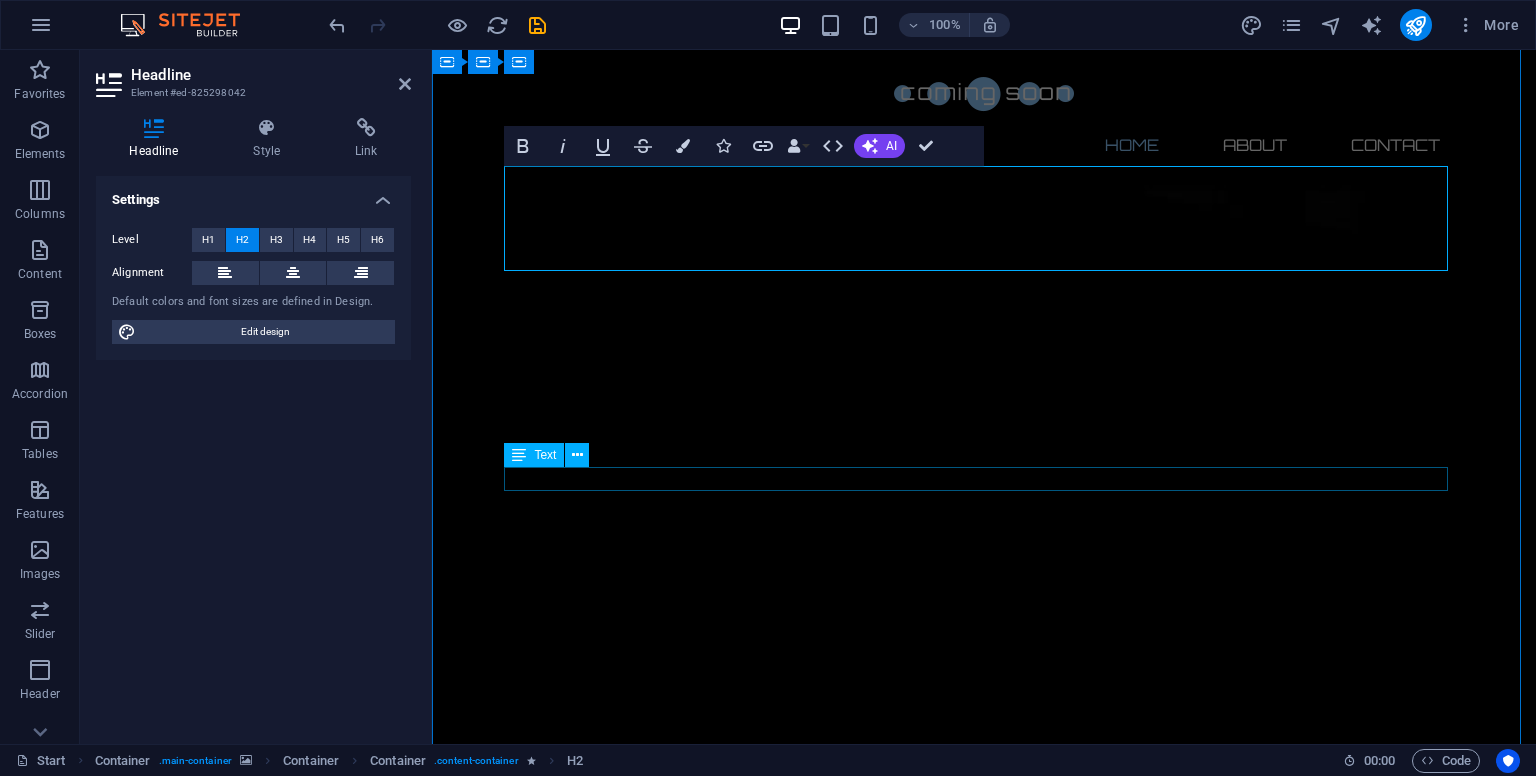 scroll, scrollTop: 63, scrollLeft: 0, axis: vertical 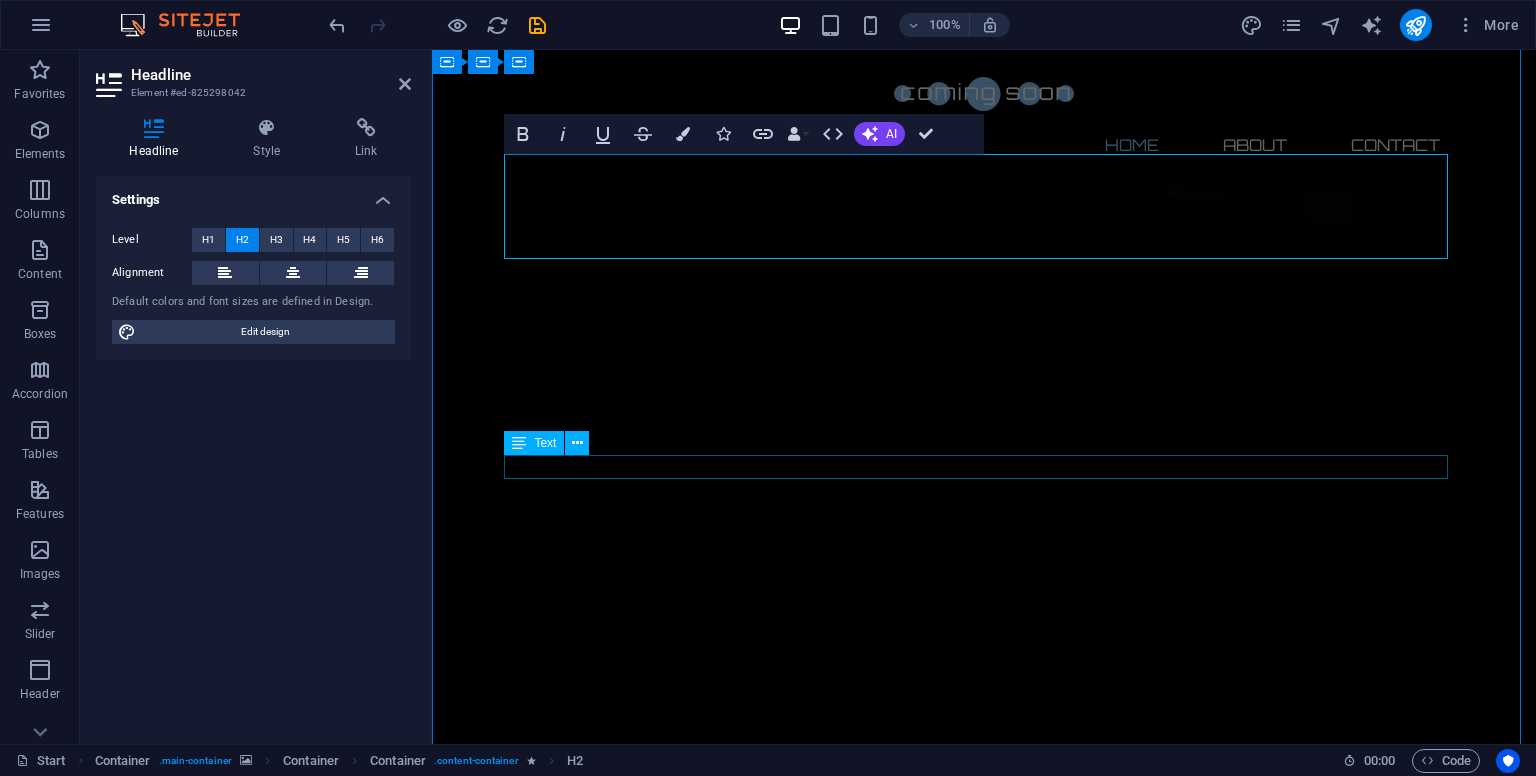 click on "Our website is under construction. We`ll be here soon with our new awesome site, subscribe to be notified." at bounding box center (984, 2975) 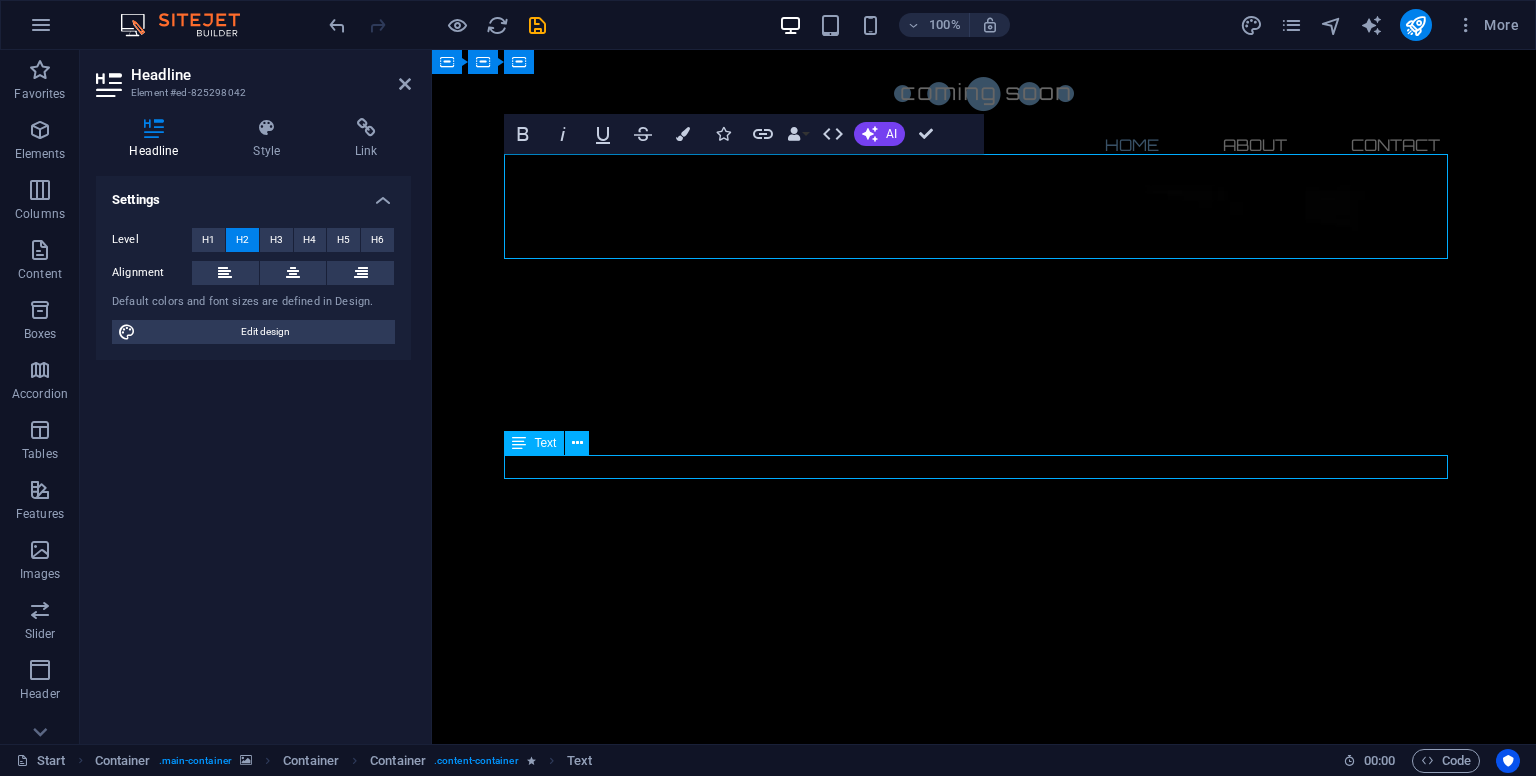 click on "Our website is under construction. We`ll be here soon with our new awesome site, subscribe to be notified." at bounding box center (984, 2975) 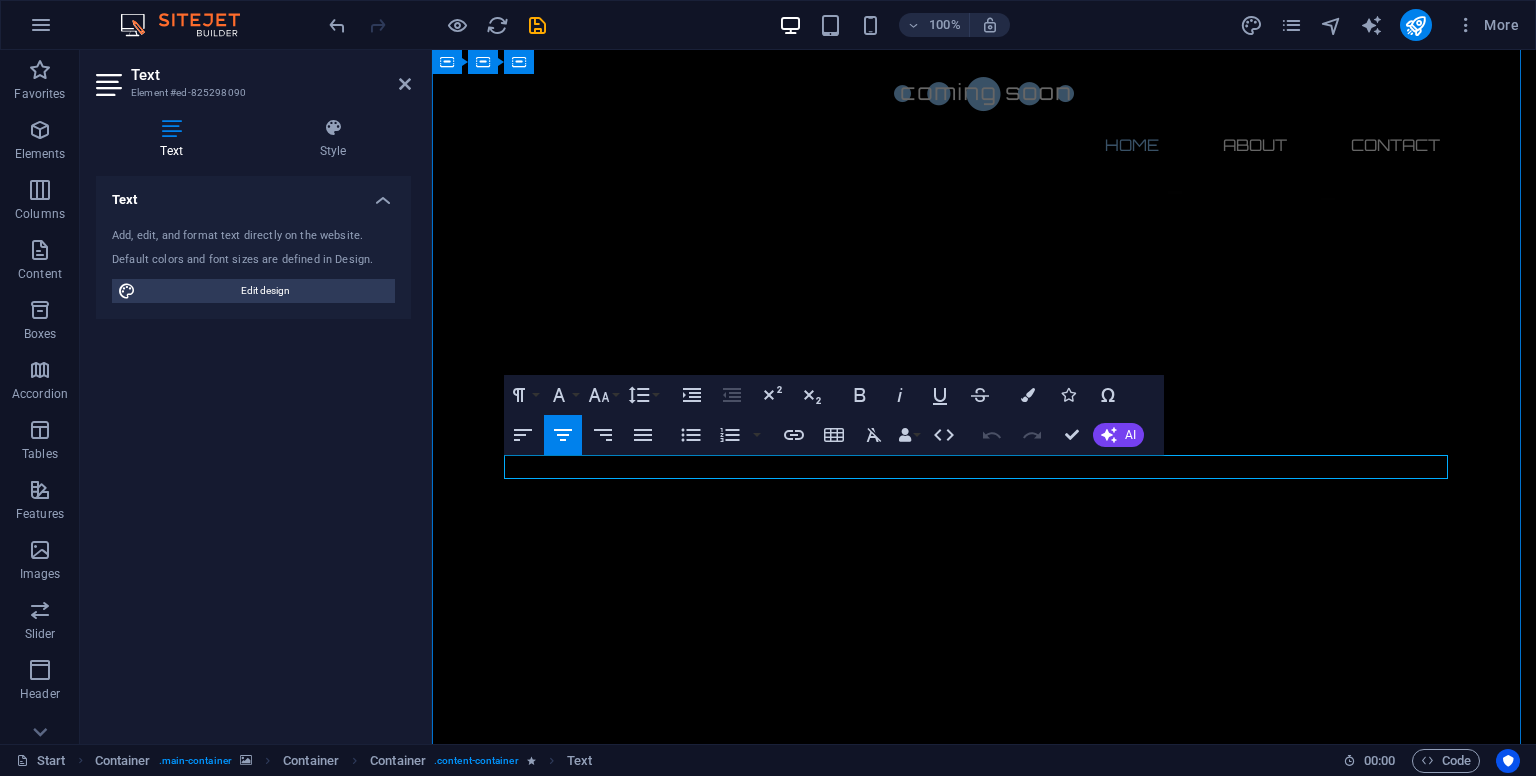 click on "Our website is under construction. We`ll be here soon with our new awesome site, subscribe to be notified." at bounding box center (984, 2975) 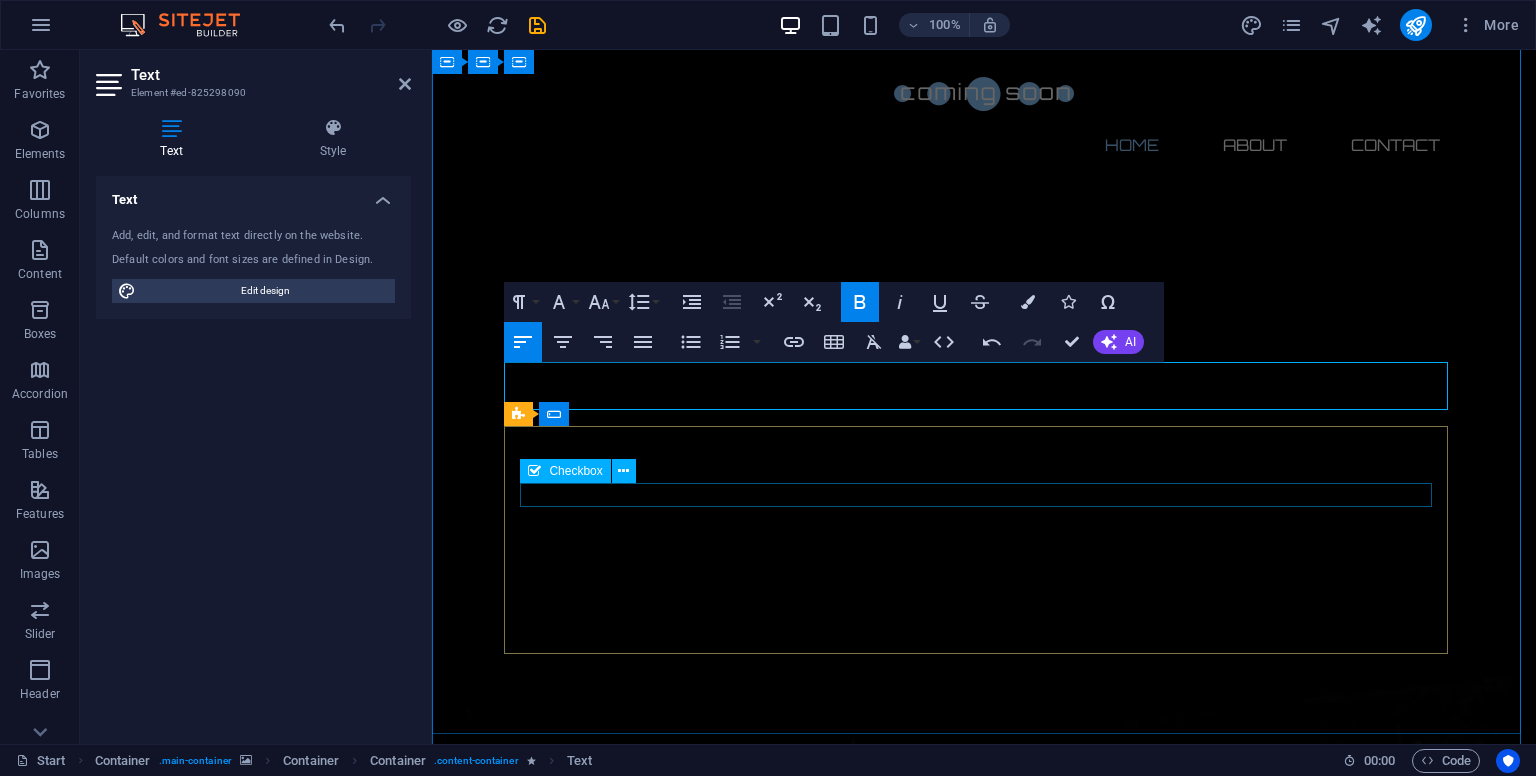 scroll, scrollTop: 155, scrollLeft: 0, axis: vertical 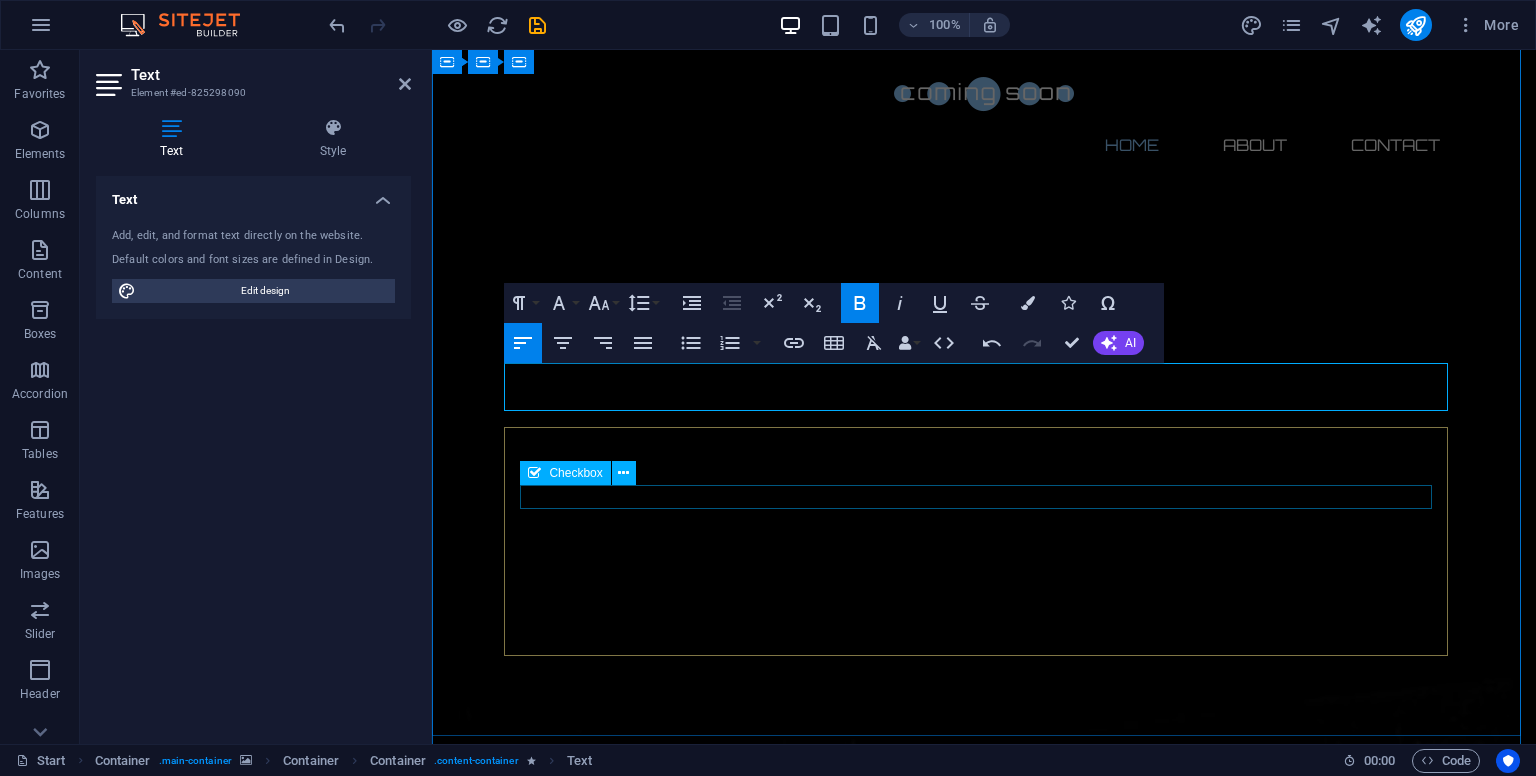 click on "I have read and understand the privacy policy." 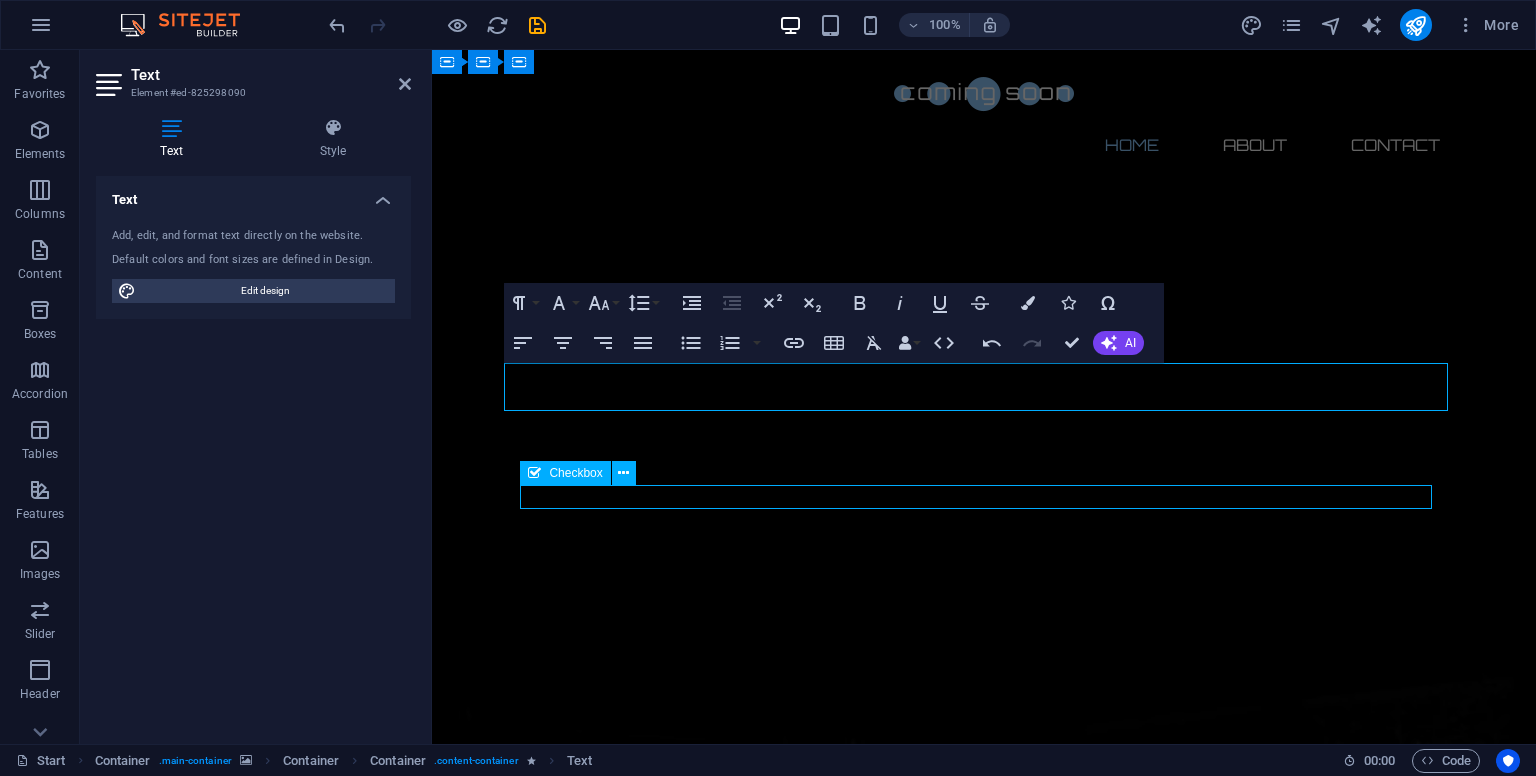 click on "I have read and understand the privacy policy." 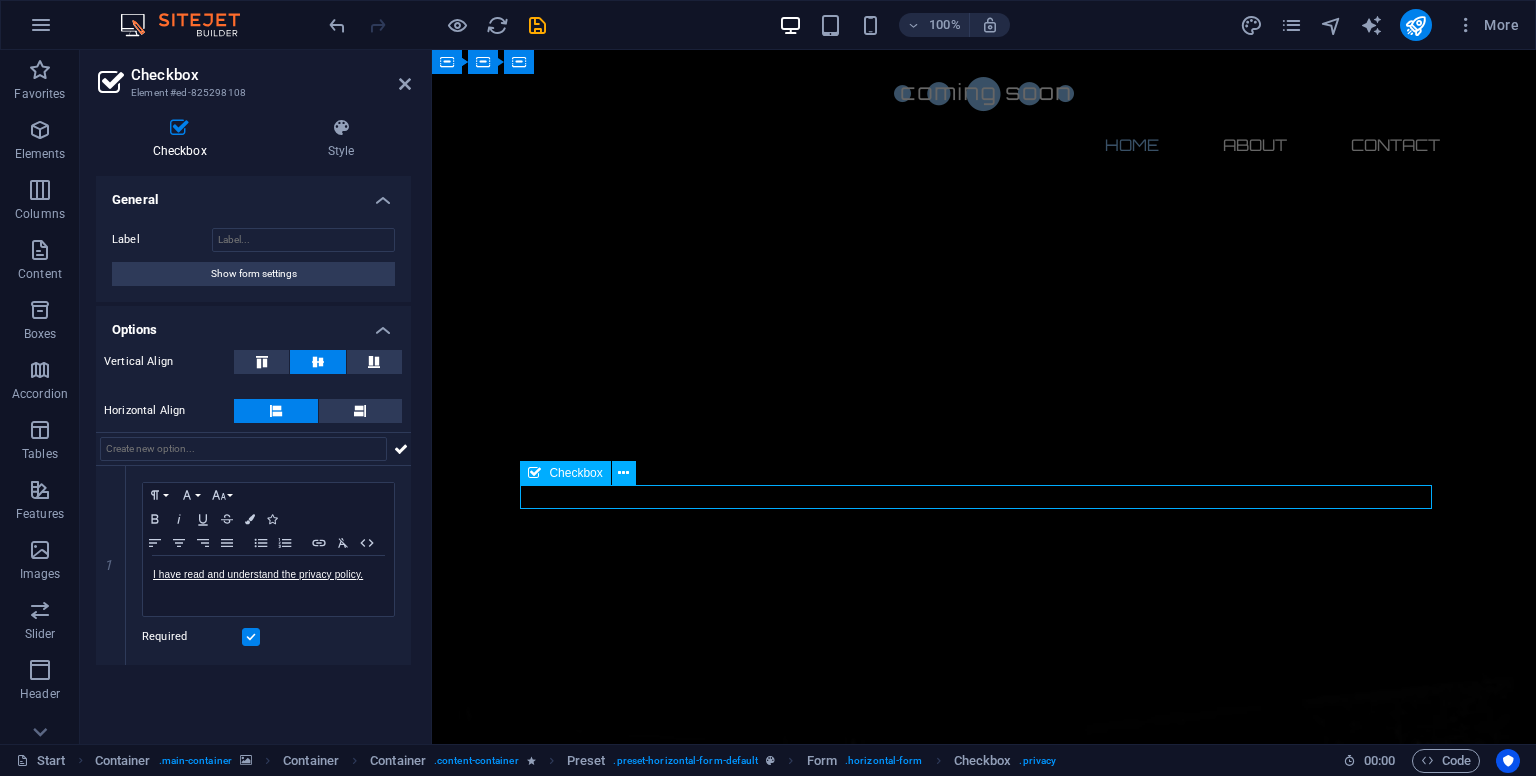 click on "I have read and understand the privacy policy." 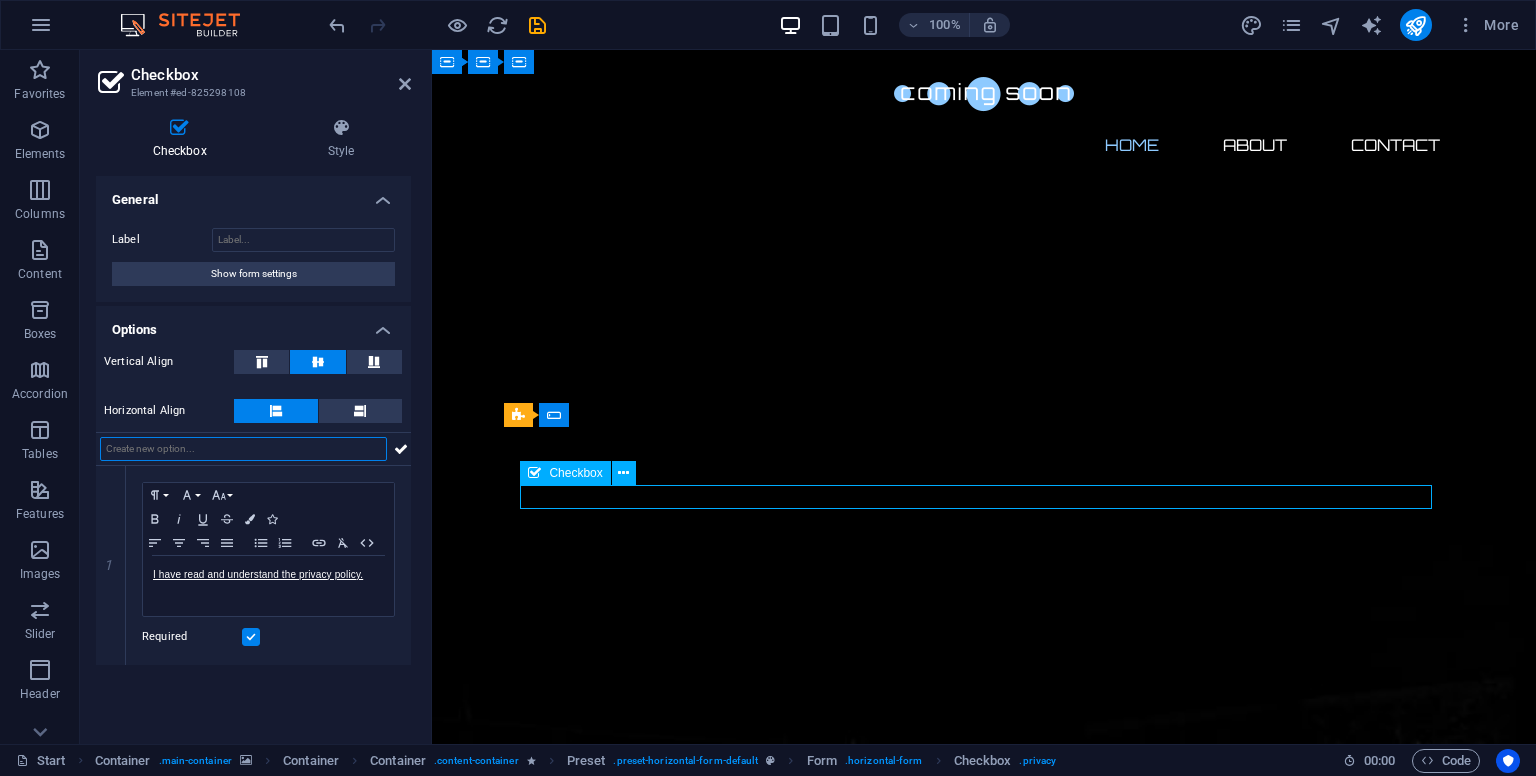 drag, startPoint x: 874, startPoint y: 499, endPoint x: 806, endPoint y: 499, distance: 68 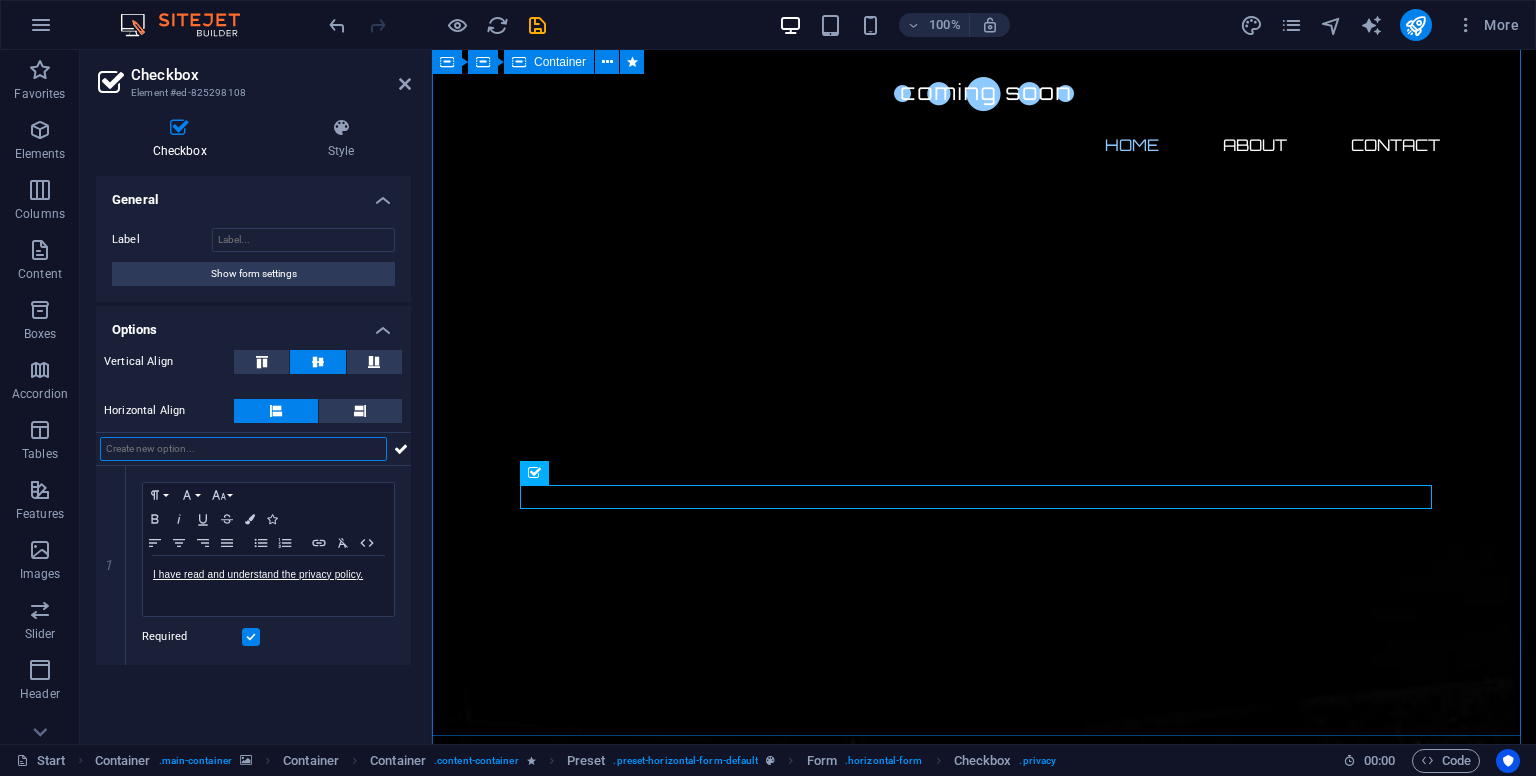 click on "ඔබගේ බලාපොරොත්තුව ඉක්මනින් සැබෑ වේ... [TIME] [TIME] [TIME] [TIME] අපගේ වෙබ්අඩවිය තවම සංවර්ධනය වෙමින් පවතී. නව ව්‍යාපෘතිය සමඟ ඉතා ඉක්මනින් අපි ඔබට සමිප වනු ඇත. දැනුම්දීම් ලබා ගැනීම සඳහා ලියාපදිංචි වන්න. Notify me I have read and understand the privacy policy. Unreadable? Load new" at bounding box center (984, 2684) 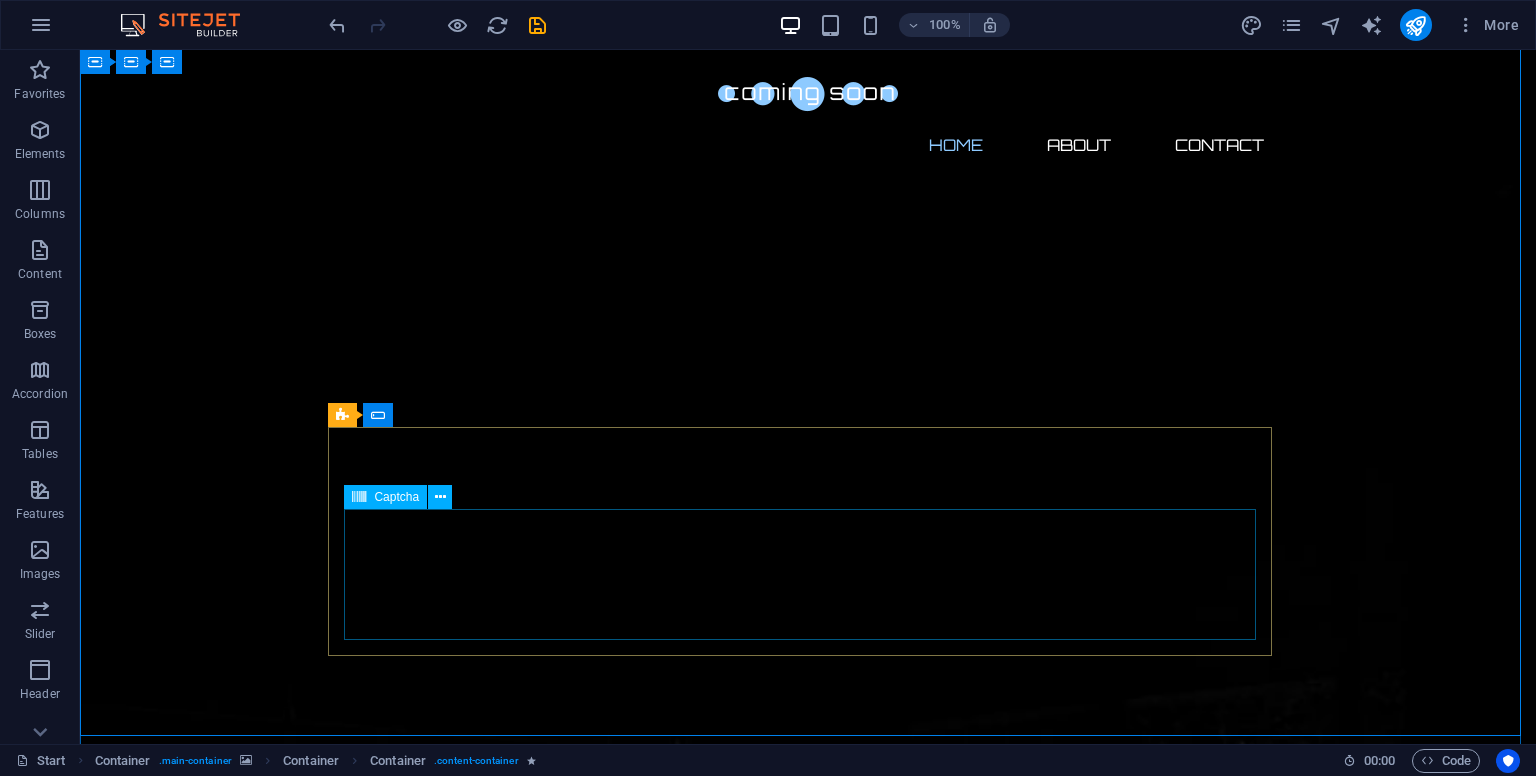 click on "Unreadable? Load new" 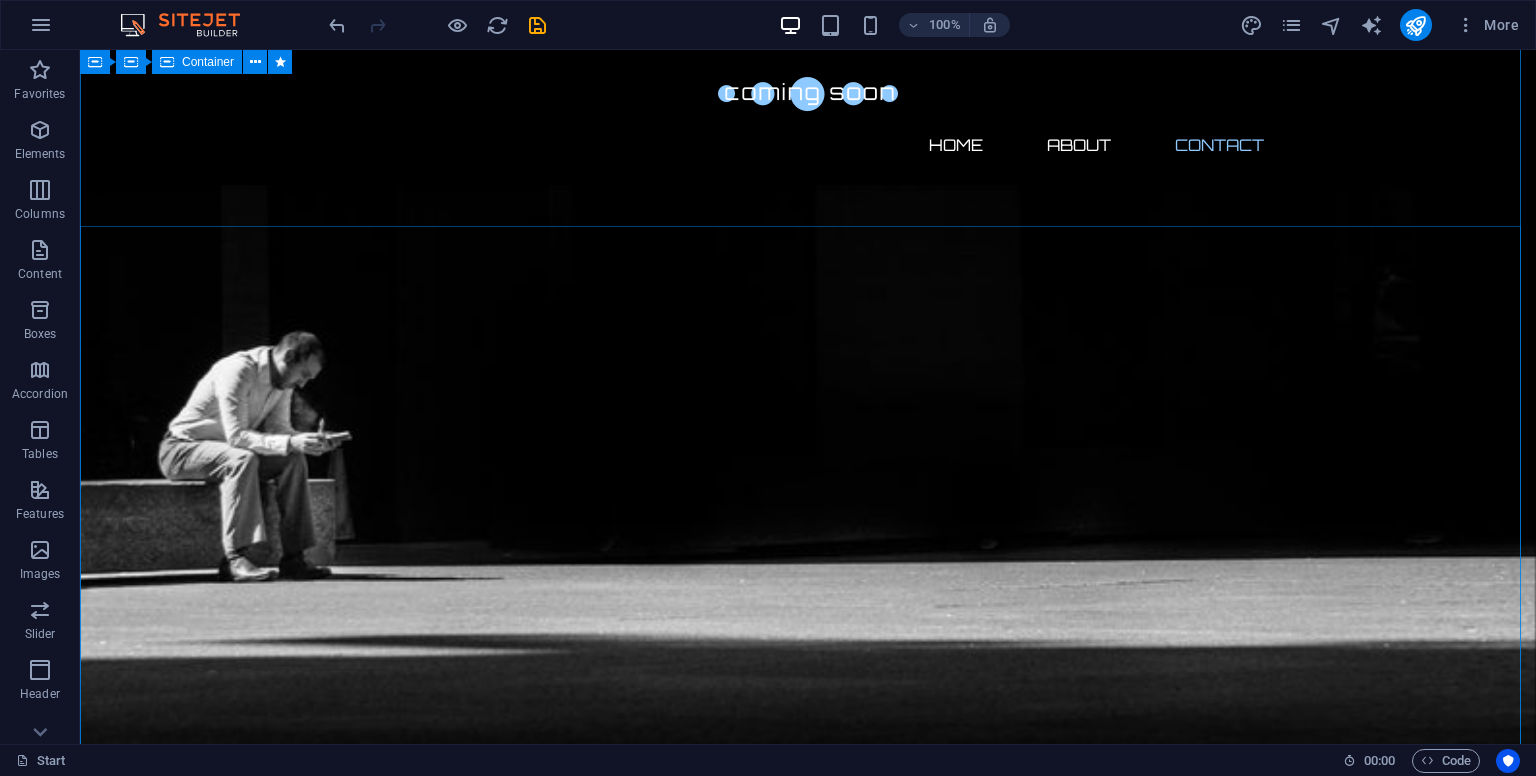 scroll, scrollTop: 1240, scrollLeft: 0, axis: vertical 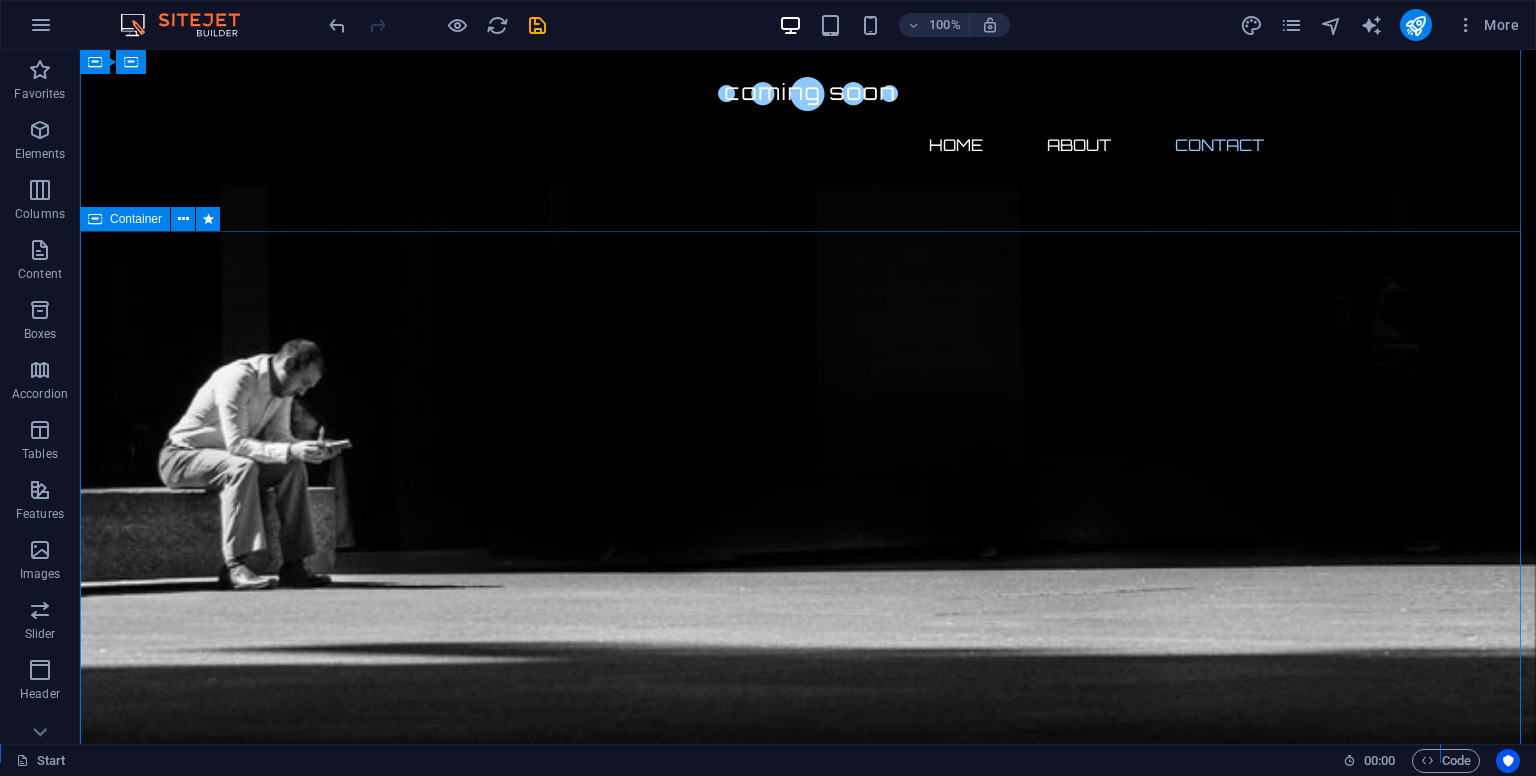 click on "Contact us Lorem ipsum dolor sit amet, consetetur sadipscing elitr, sed diam nonumy eirmod tempor invidunt ut labore et dolore magna aliquyam erat, sed diam voluptua. At vero eos et accusam et justo duo dolores et ea rebum. Stet clita kasd gubergren, no sea takimata sanctus est Lorem ipsum dolor sit amet. Lorem ipsum dolor sit amet, consetetur sadipscing elitr, sed diam nonumy eirmod tempor invidunt ut labore et dolore magna aliquyam erat, sed diam voluptua. At vero eos et accusam et justo duo dolores et ea rebum. Stet clita kasd gubergren, no sea takimata sanctus est Lorem ipsum dolor sit amet. Address : Brooklyn Bridge New York, NY 10038 Phone : + 1-123-456-7890 Email : 10be20ce401b424bb8a4768d3148ad@cpanel.local I have read and understand the privacy policy. Unreadable? Load new Submit" at bounding box center (808, 3246) 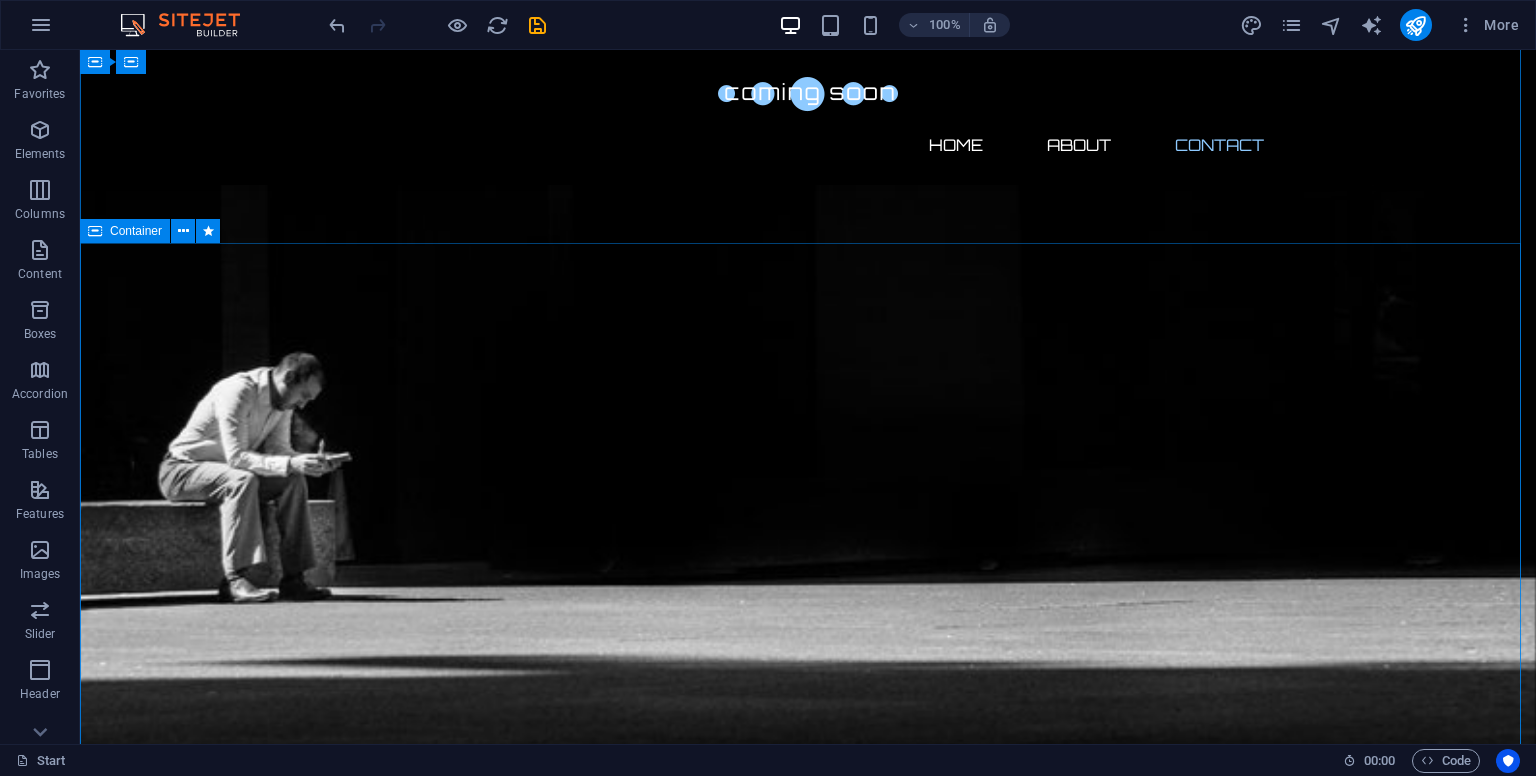 scroll, scrollTop: 1226, scrollLeft: 0, axis: vertical 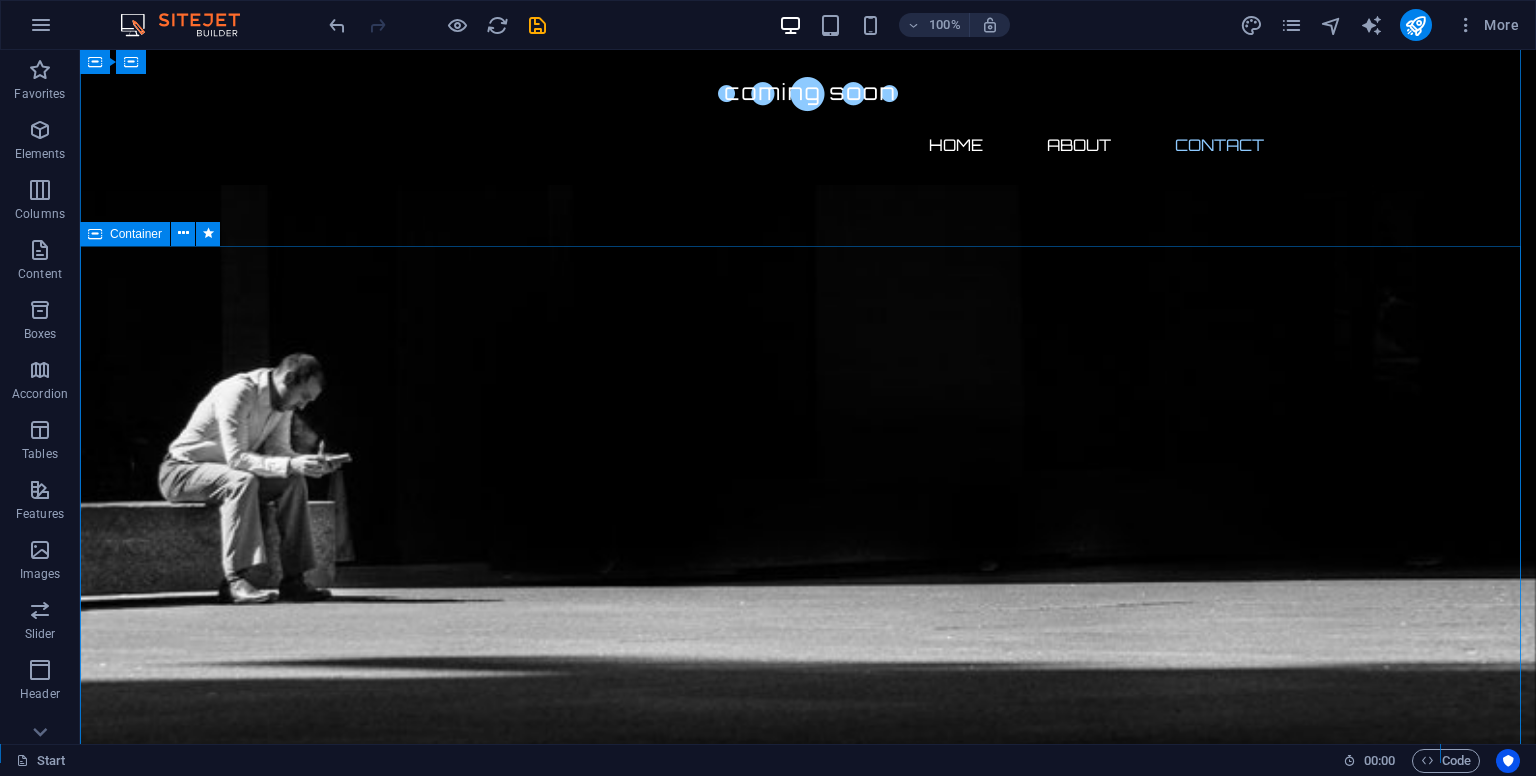 click on "Contact us Lorem ipsum dolor sit amet, consetetur sadipscing elitr, sed diam nonumy eirmod tempor invidunt ut labore et dolore magna aliquyam erat, sed diam voluptua. At vero eos et accusam et justo duo dolores et ea rebum. Stet clita kasd gubergren, no sea takimata sanctus est Lorem ipsum dolor sit amet. Lorem ipsum dolor sit amet, consetetur sadipscing elitr, sed diam nonumy eirmod tempor invidunt ut labore et dolore magna aliquyam erat, sed diam voluptua. At vero eos et accusam et justo duo dolores et ea rebum. Stet clita kasd gubergren, no sea takimata sanctus est Lorem ipsum dolor sit amet. Address : Brooklyn Bridge New York, NY 10038 Phone : + 1-123-456-7890 Email : 10be20ce401b424bb8a4768d3148ad@cpanel.local I have read and understand the privacy policy. Unreadable? Load new Submit" at bounding box center [808, 3260] 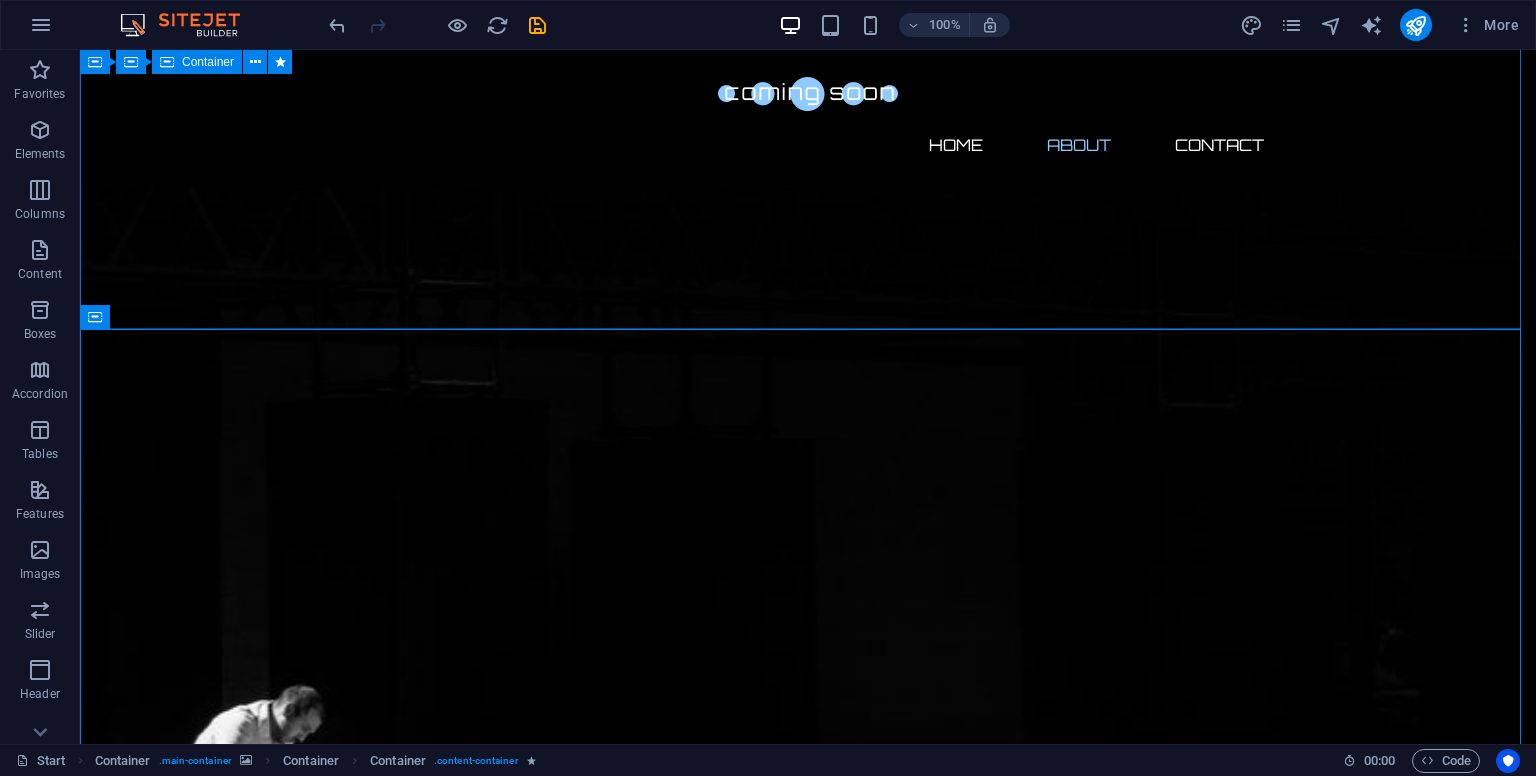 scroll, scrollTop: 872, scrollLeft: 0, axis: vertical 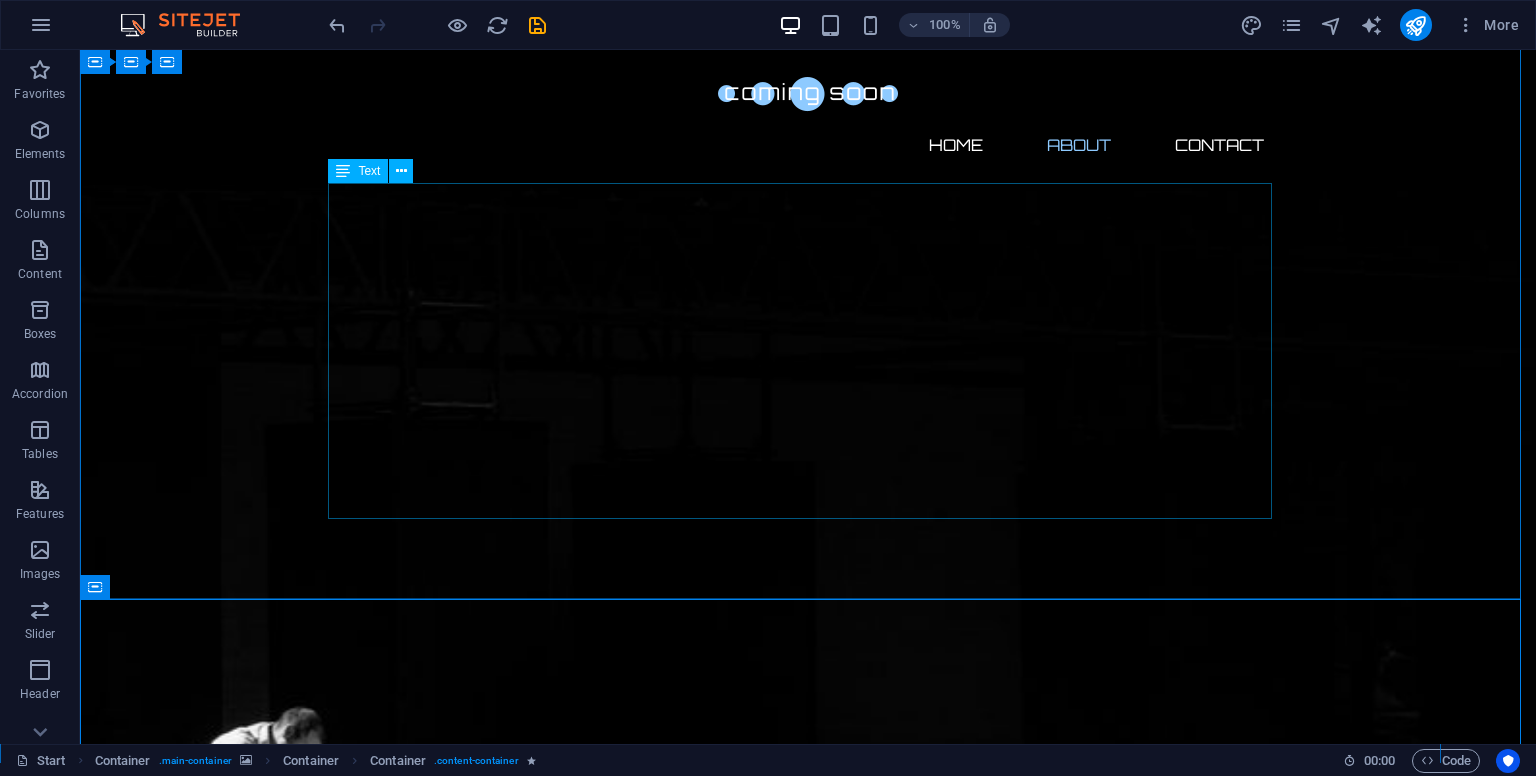 click on "Lorem ipsum dolor sit amet, consetetur sadipscing elitr, sed diam nonumy eirmod tempor invidunt ut labore et dolore magna aliquyam erat, sed diam voluptua. At vero eos et accusam et justo duo dolores et ea rebum. Stet clita kasd gubergren, no sea takimata sanctus est Lorem ipsum dolor sit amet. Lorem ipsum dolor sit amet, consetetur sadipscing elitr, sed diam nonumy eirmod tempor invidunt ut labore et dolore magna aliquyam erat, sed diam voluptua. At vero eos et accusam et justo duo dolores et ea rebum. Stet clita kasd gubergren, no sea takimata sanctus est Lorem ipsum dolor sit amet. Lorem ipsum dolor sit amet, consetetur sadipscing elitr, sed diam nonumy eirmod tempor invidunt ut labore et dolore magna aliquyam erat, sed diam voluptua. At vero eos et accusam et justo duo dolores et ea rebum. Stet clita kasd gubergren, no sea takimata sanctus est Lorem ipsum dolor sit amet." at bounding box center [808, 2913] 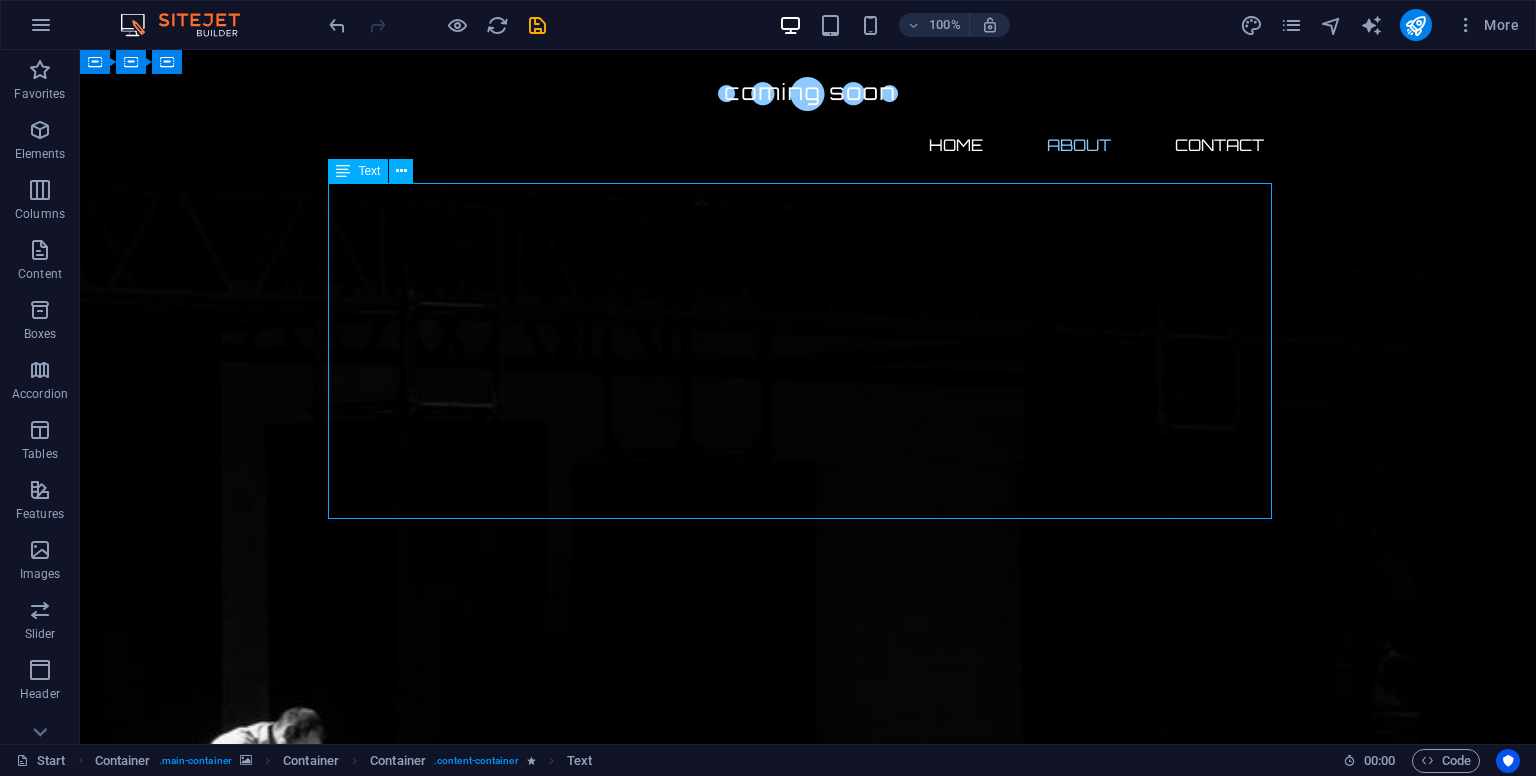 click on "Lorem ipsum dolor sit amet, consetetur sadipscing elitr, sed diam nonumy eirmod tempor invidunt ut labore et dolore magna aliquyam erat, sed diam voluptua. At vero eos et accusam et justo duo dolores et ea rebum. Stet clita kasd gubergren, no sea takimata sanctus est Lorem ipsum dolor sit amet. Lorem ipsum dolor sit amet, consetetur sadipscing elitr, sed diam nonumy eirmod tempor invidunt ut labore et dolore magna aliquyam erat, sed diam voluptua. At vero eos et accusam et justo duo dolores et ea rebum. Stet clita kasd gubergren, no sea takimata sanctus est Lorem ipsum dolor sit amet. Lorem ipsum dolor sit amet, consetetur sadipscing elitr, sed diam nonumy eirmod tempor invidunt ut labore et dolore magna aliquyam erat, sed diam voluptua. At vero eos et accusam et justo duo dolores et ea rebum. Stet clita kasd gubergren, no sea takimata sanctus est Lorem ipsum dolor sit amet." at bounding box center (808, 2913) 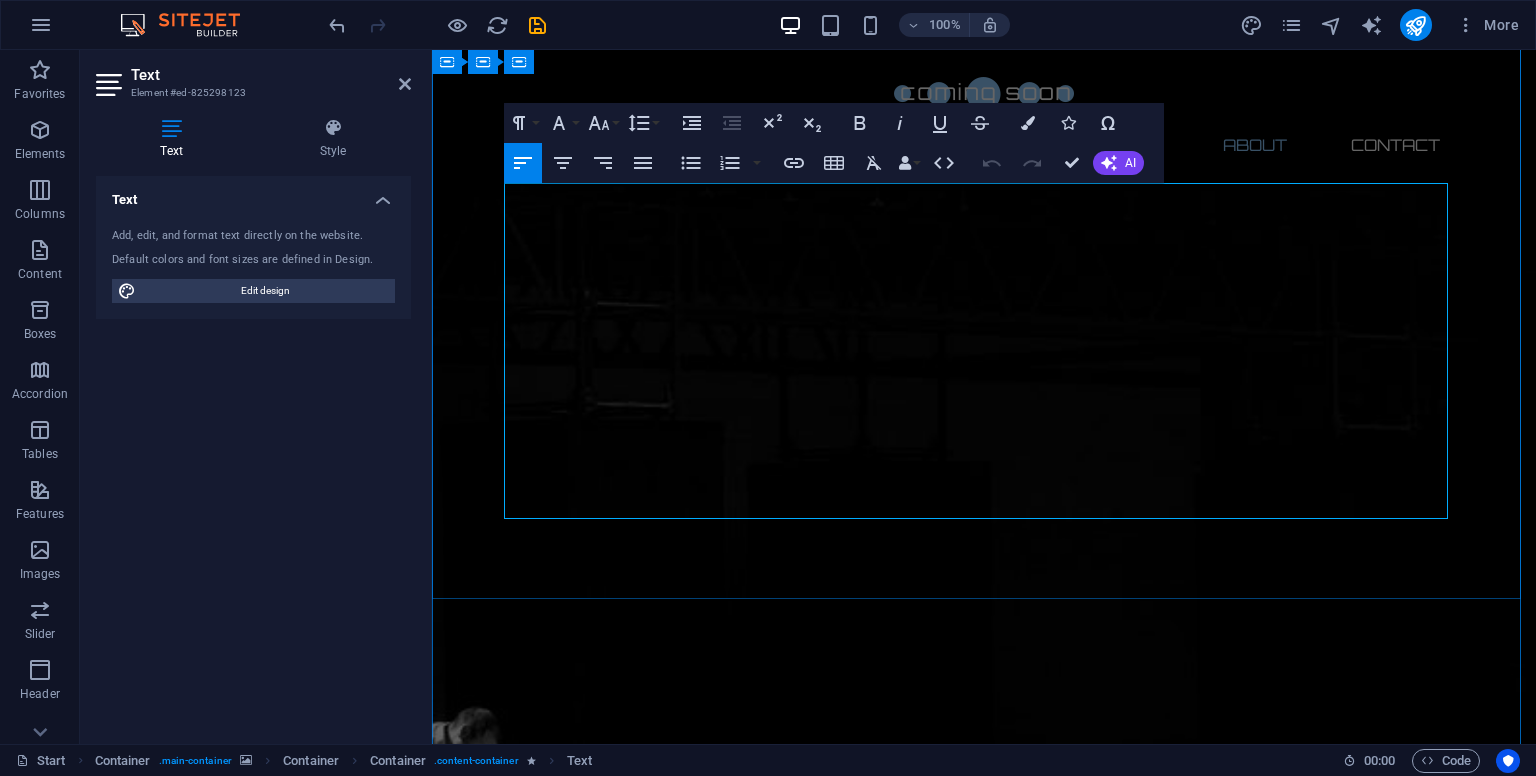 drag, startPoint x: 673, startPoint y: 486, endPoint x: 537, endPoint y: 255, distance: 268.06155 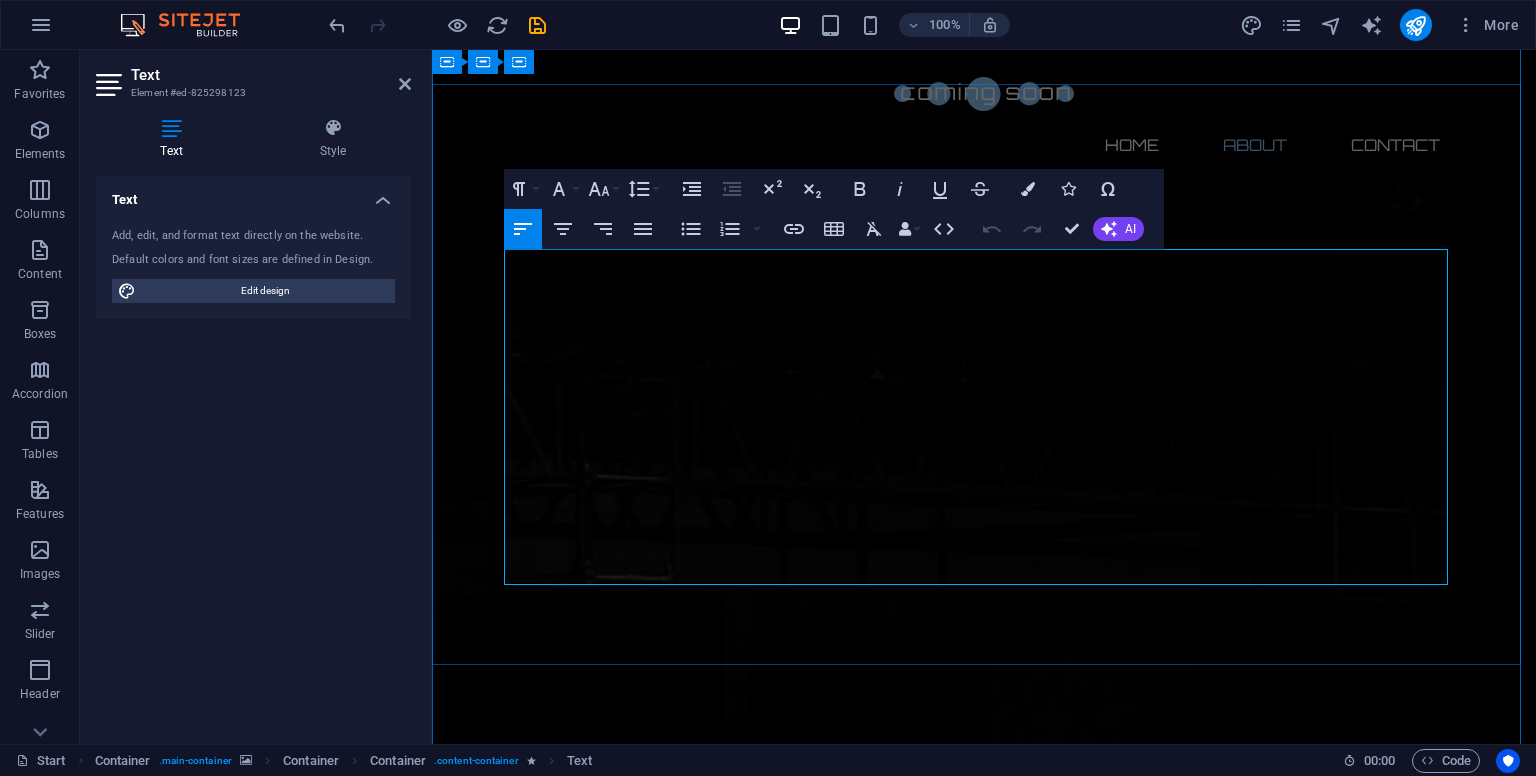 scroll, scrollTop: 698, scrollLeft: 0, axis: vertical 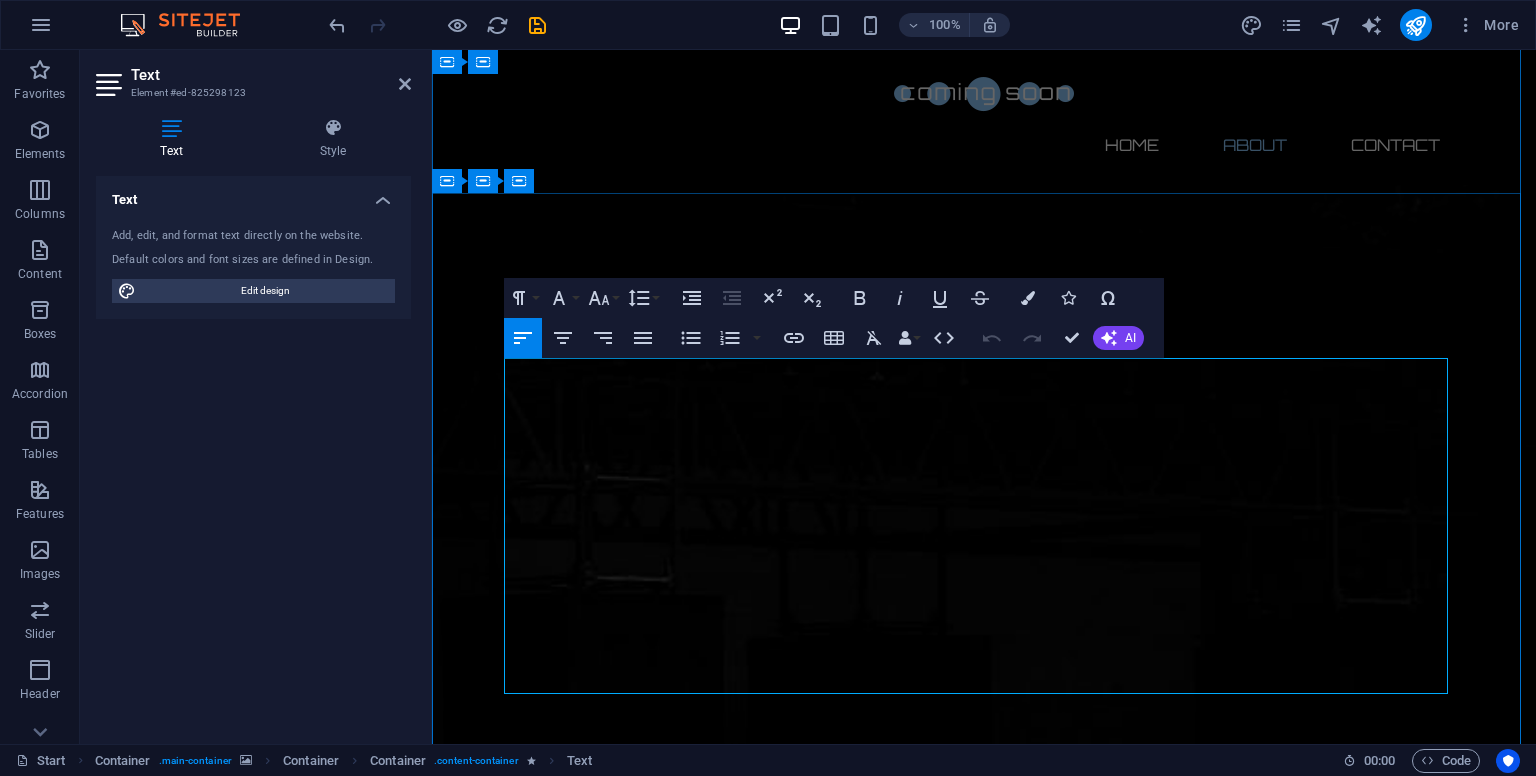 drag, startPoint x: 680, startPoint y: 369, endPoint x: 1011, endPoint y: 669, distance: 446.7225 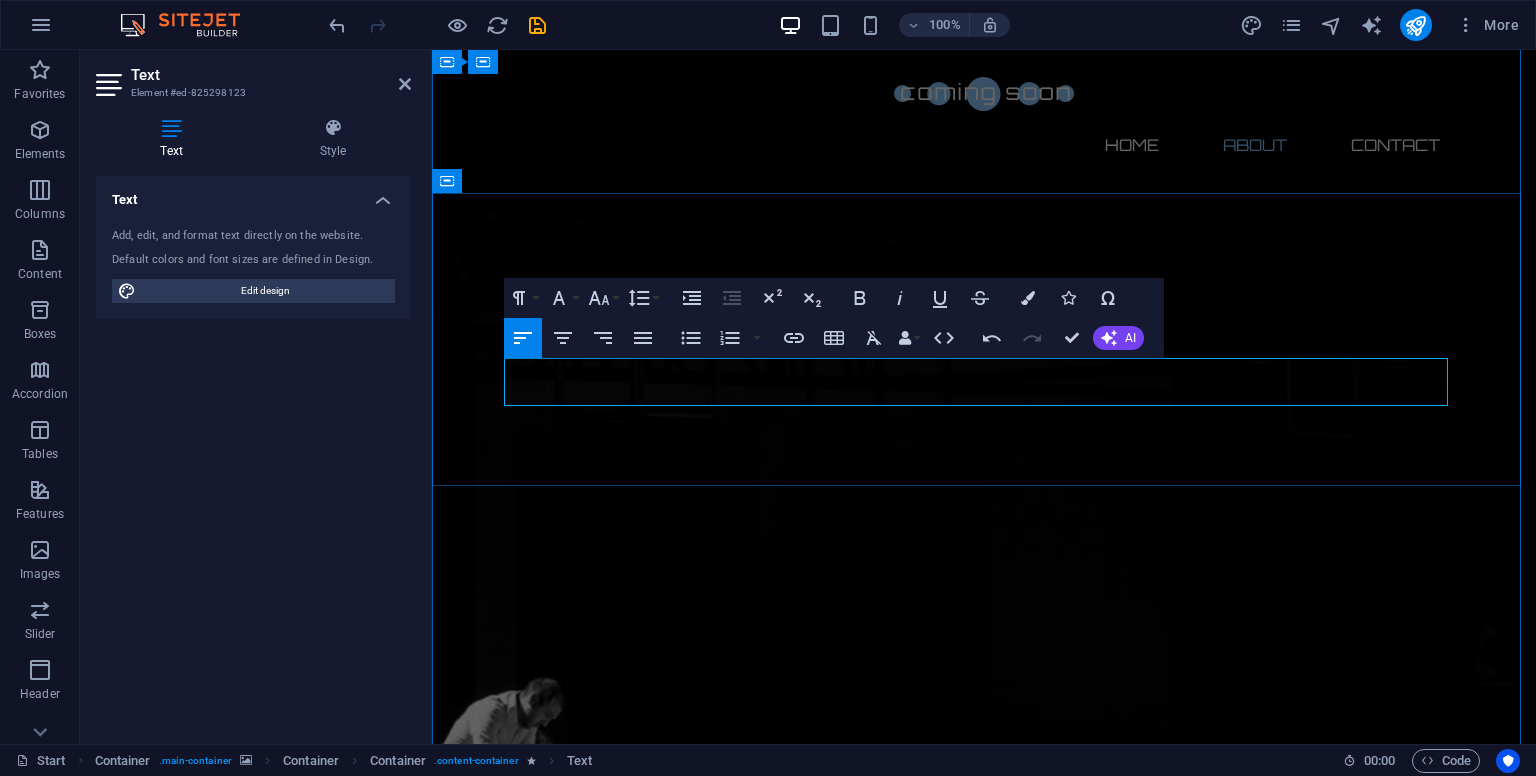 drag, startPoint x: 730, startPoint y: 374, endPoint x: 506, endPoint y: 375, distance: 224.00223 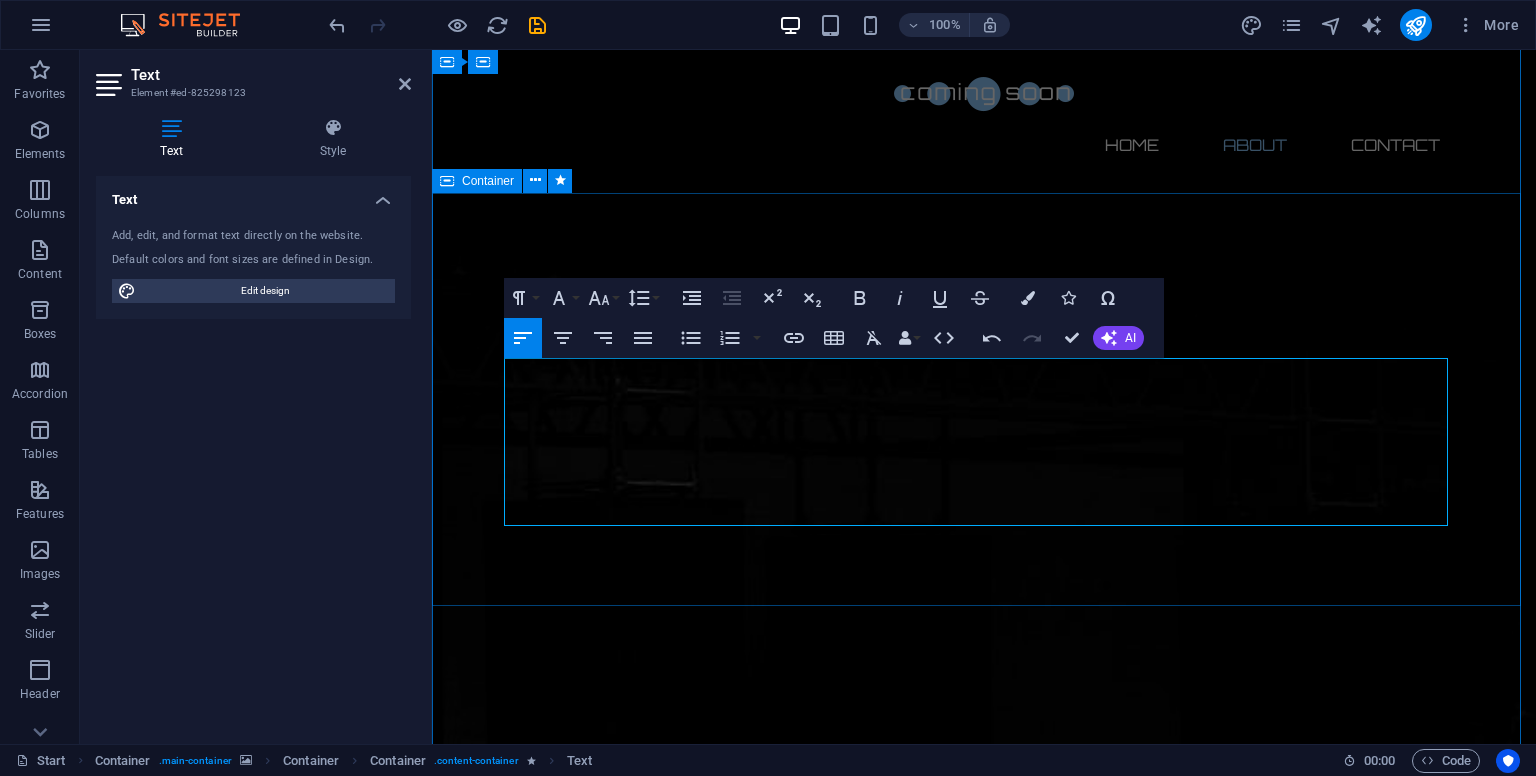 click on "About us eසමිති යනු ශ්‍රී ලාංකීය ප්‍රජා මූල්‍ය සමිතියන් සඳහා නිර්මාණය කළ නවීන ව්‍යාපෘතියකි. සාම්ප්‍රදායික පද්ධති වල උරුමය ආරක්ෂා කරමින්, eසමිති තාක්‍ෂණය හරහා ඒවාට නව ජීවයක් සපයයි. සාමාජික කළමනාකරණය, ආදායම්-ව්‍යායෝග පාලනය සහ ලේඛන නඩත්තු කිරීම — සියල්ලම එක් වාසියකින්, විශ්වාසනීය හා භාවිතයට පහසු පරිසරයකින්." at bounding box center (984, 2792) 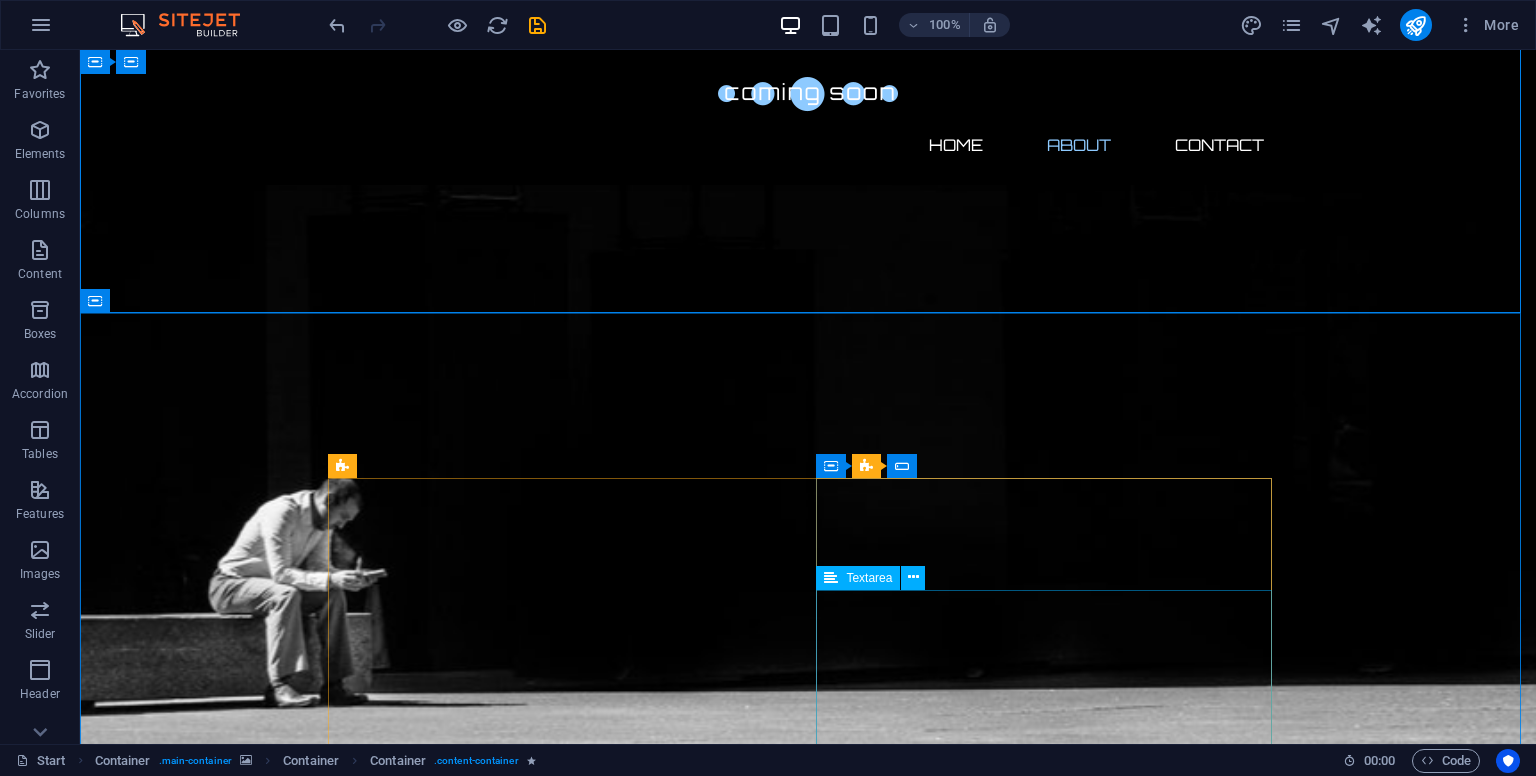 scroll, scrollTop: 982, scrollLeft: 0, axis: vertical 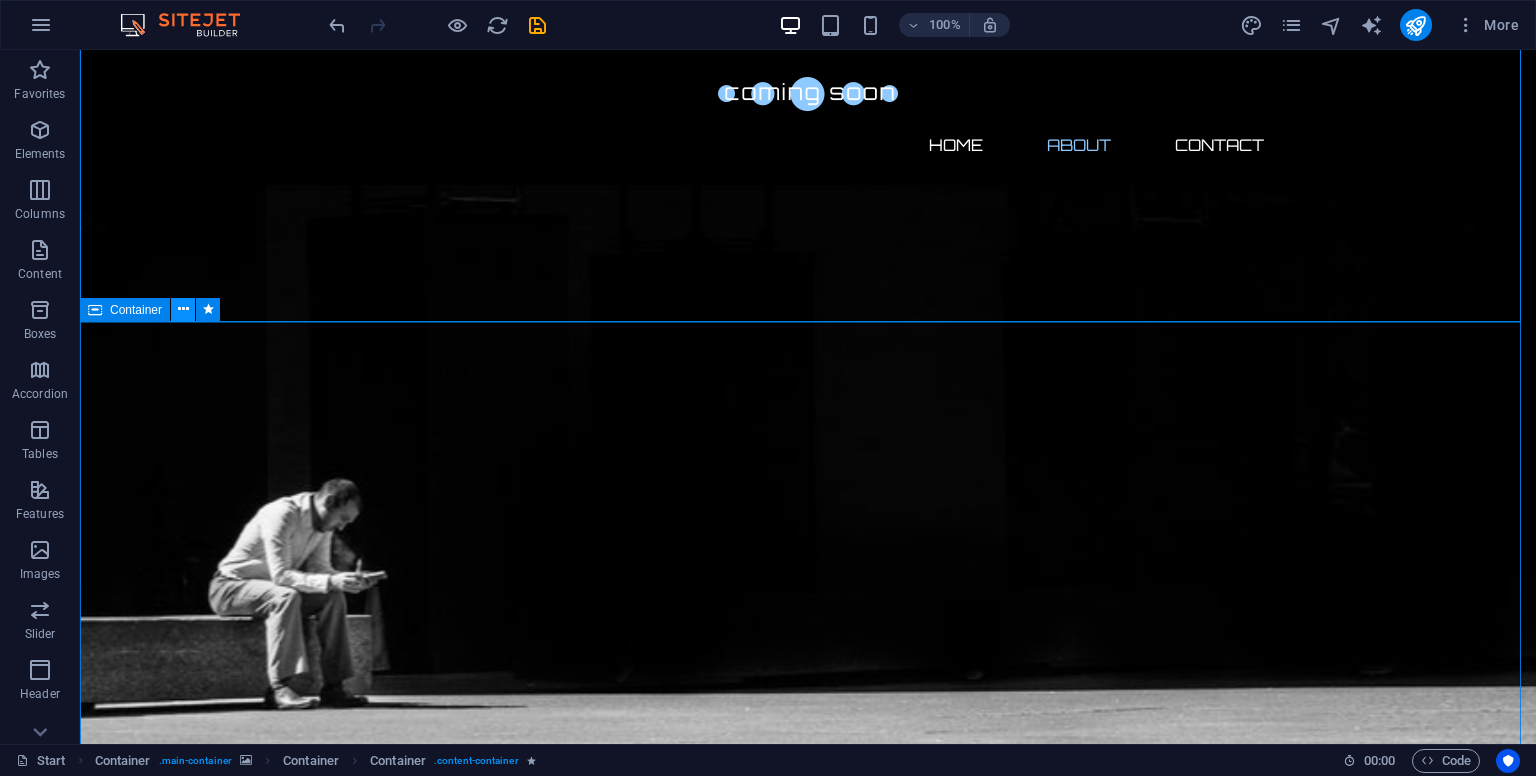 click at bounding box center [183, 310] 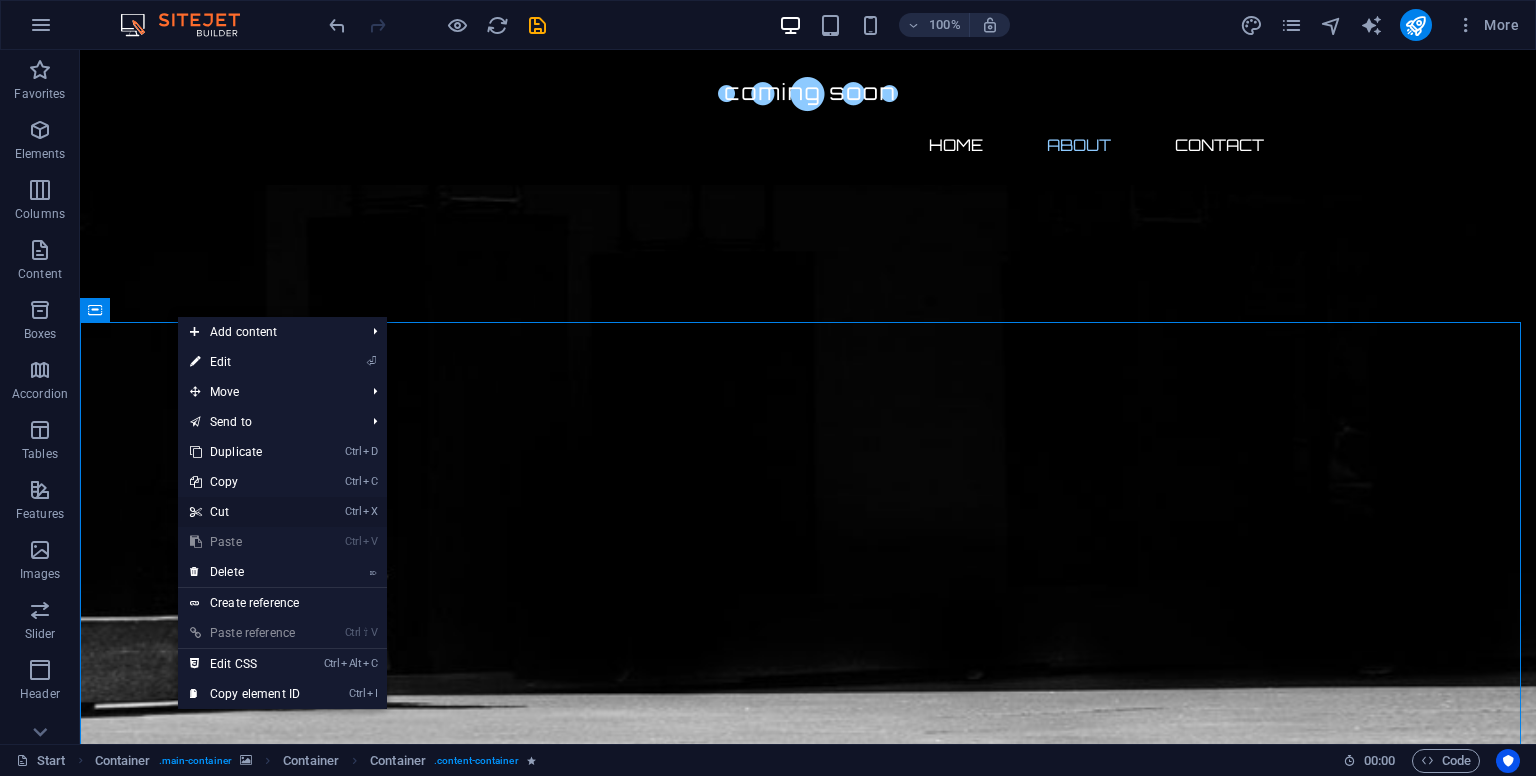 click on "Ctrl X  Cut" at bounding box center [245, 512] 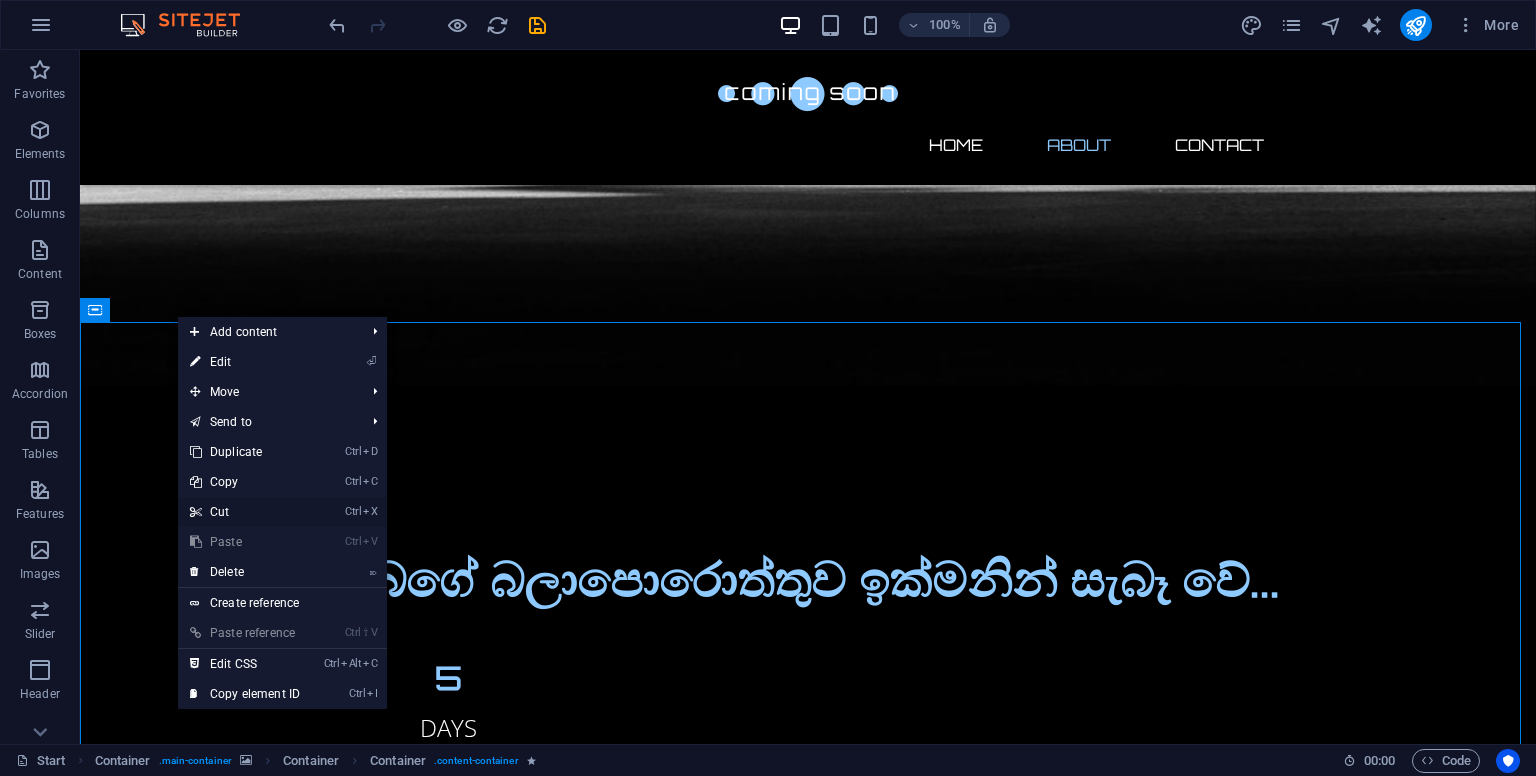 scroll, scrollTop: 624, scrollLeft: 0, axis: vertical 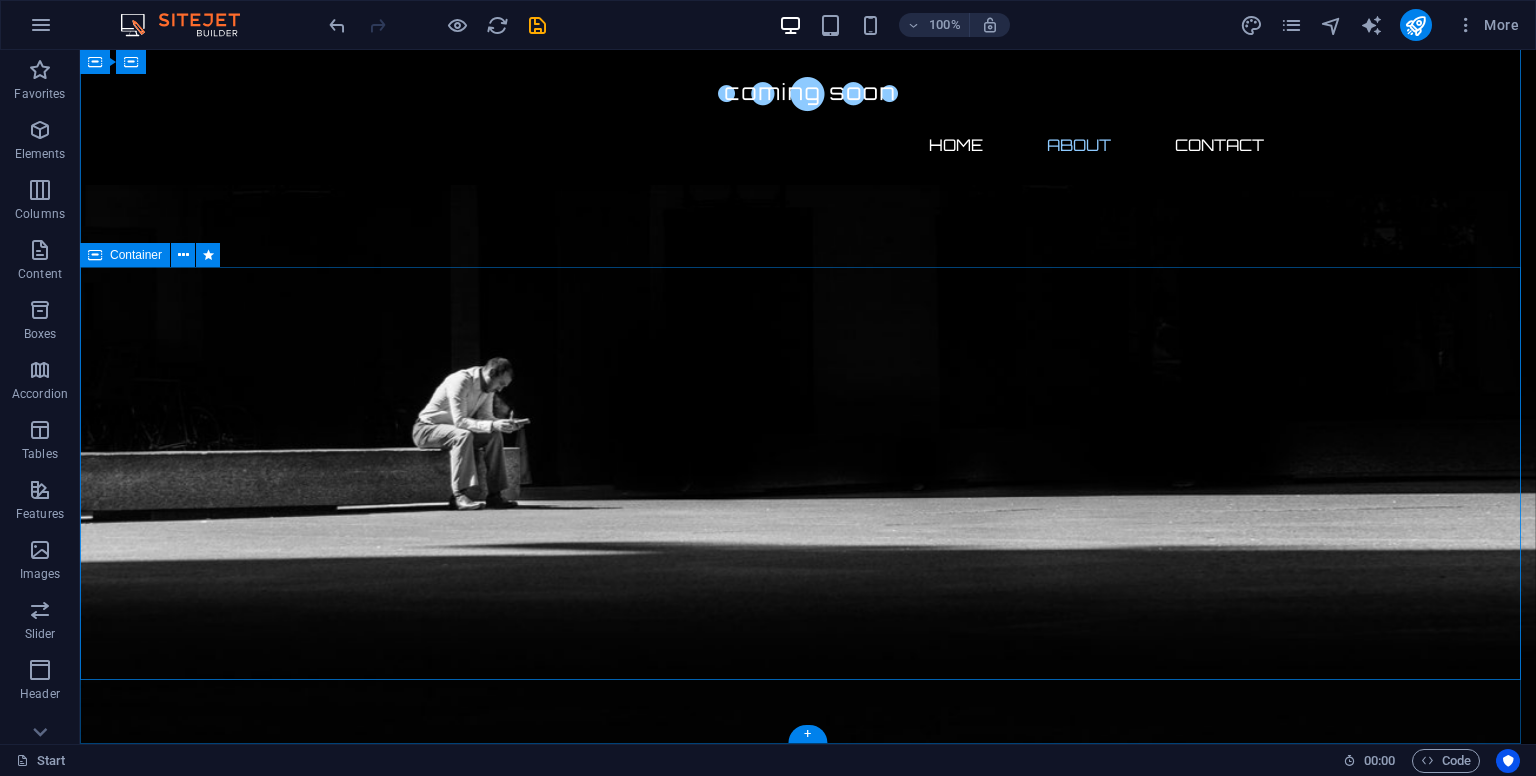 click on "About us eසමිති යනු ශ්‍රී ලාංකීය ප්‍රජා මූල්‍ය සමිතියන් සඳහා නිර්මාණය කළ නවීන ව්‍යාපෘතියකි. සාම්ප්‍රදායික පද්ධති වල උරුමය ආරක්ෂා කරමින්, eසමිති තාක්‍ෂණය හරහා ඒවාට නව ජීවයක් සපයයි. සාමාජික කළමනාකරණය, ආදායම්-ව්‍යායෝග පාලනය සහ ලේඛන නඩත්තු කිරීම — සියල්ලම එක් වාසියකින්, විශ්වාසනීය හා භාවිතයට පහසු පරිසරයකින්." at bounding box center (808, 2188) 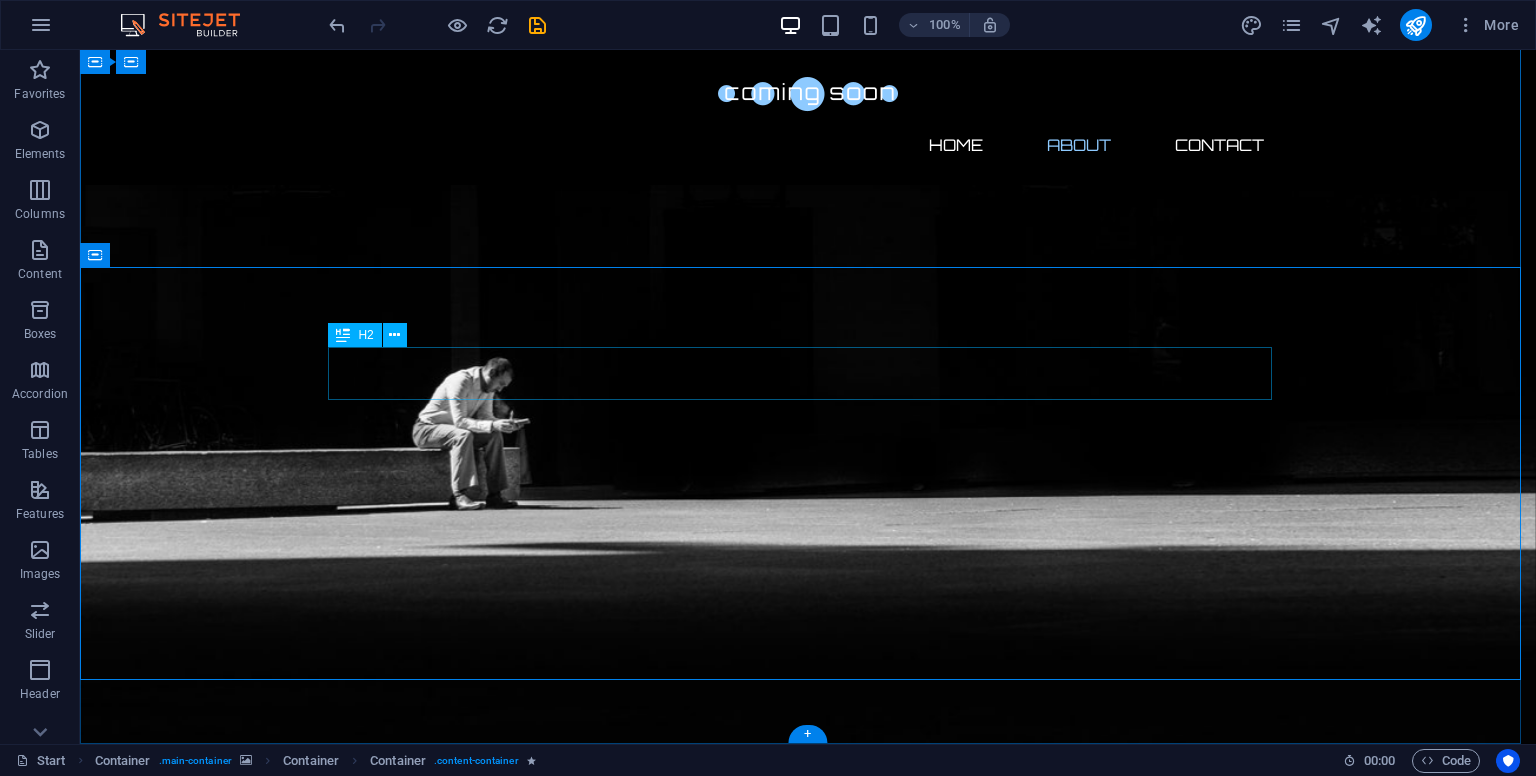 click on "About us" at bounding box center [808, 2100] 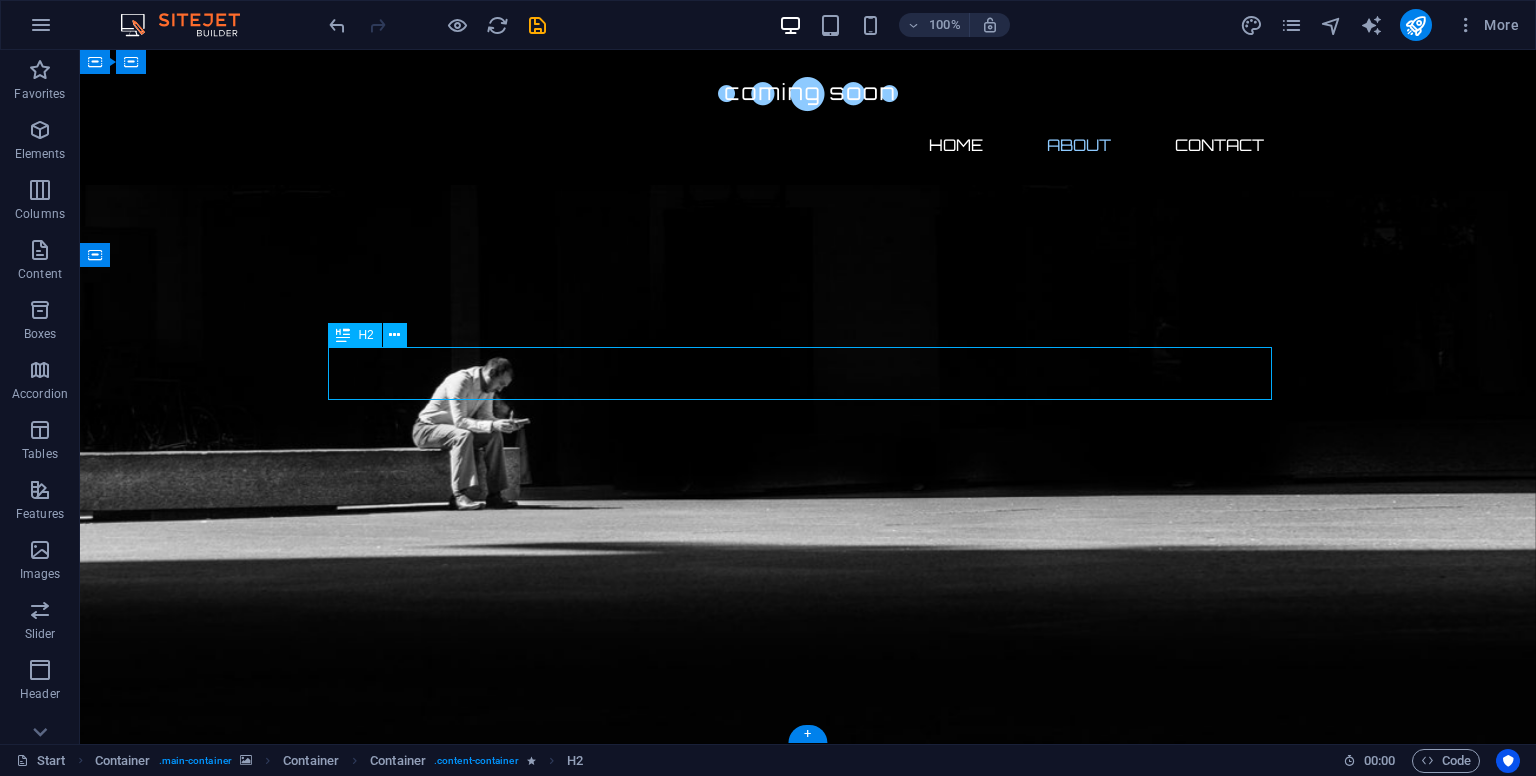 click on "About us" at bounding box center (808, 2100) 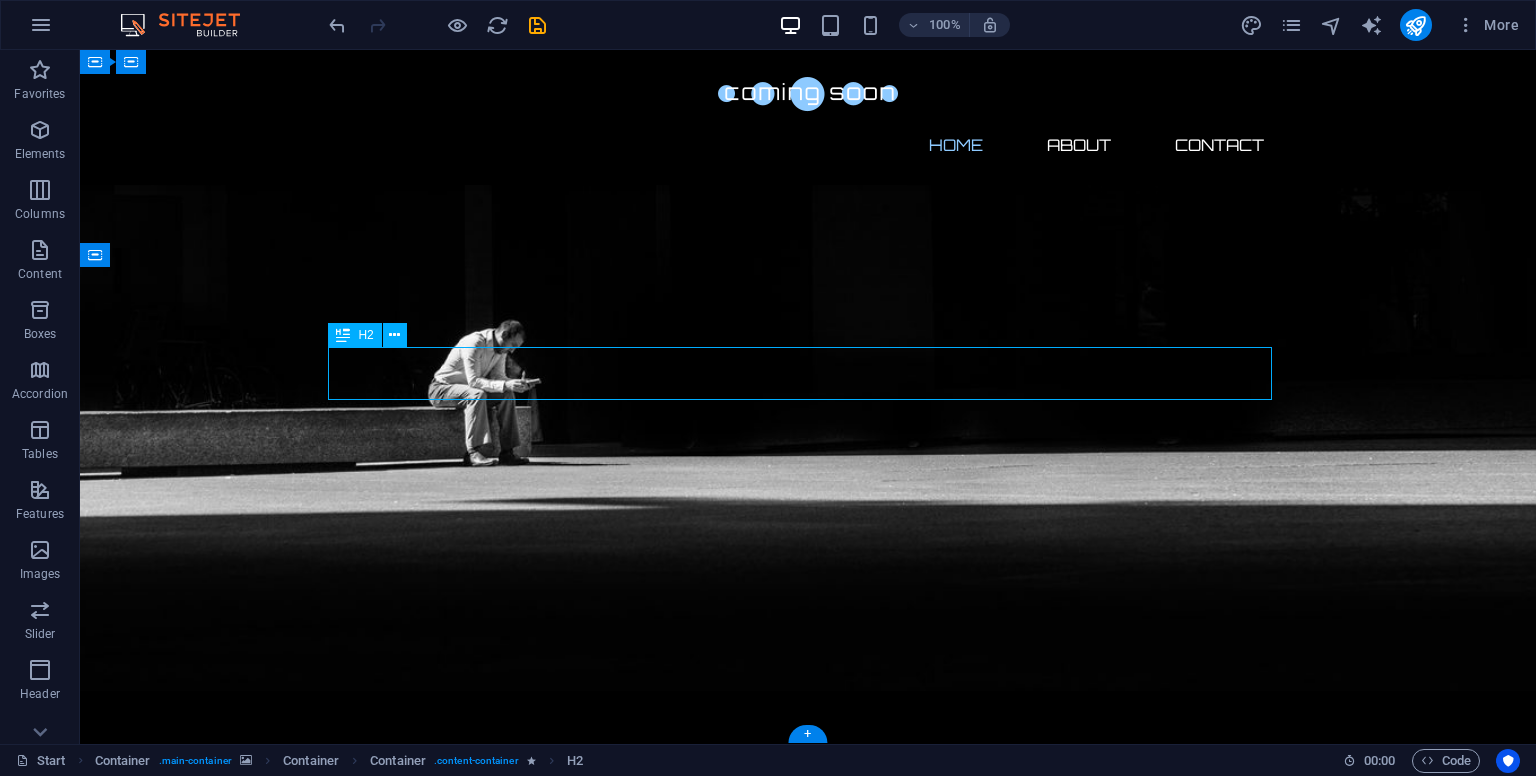scroll, scrollTop: 571, scrollLeft: 0, axis: vertical 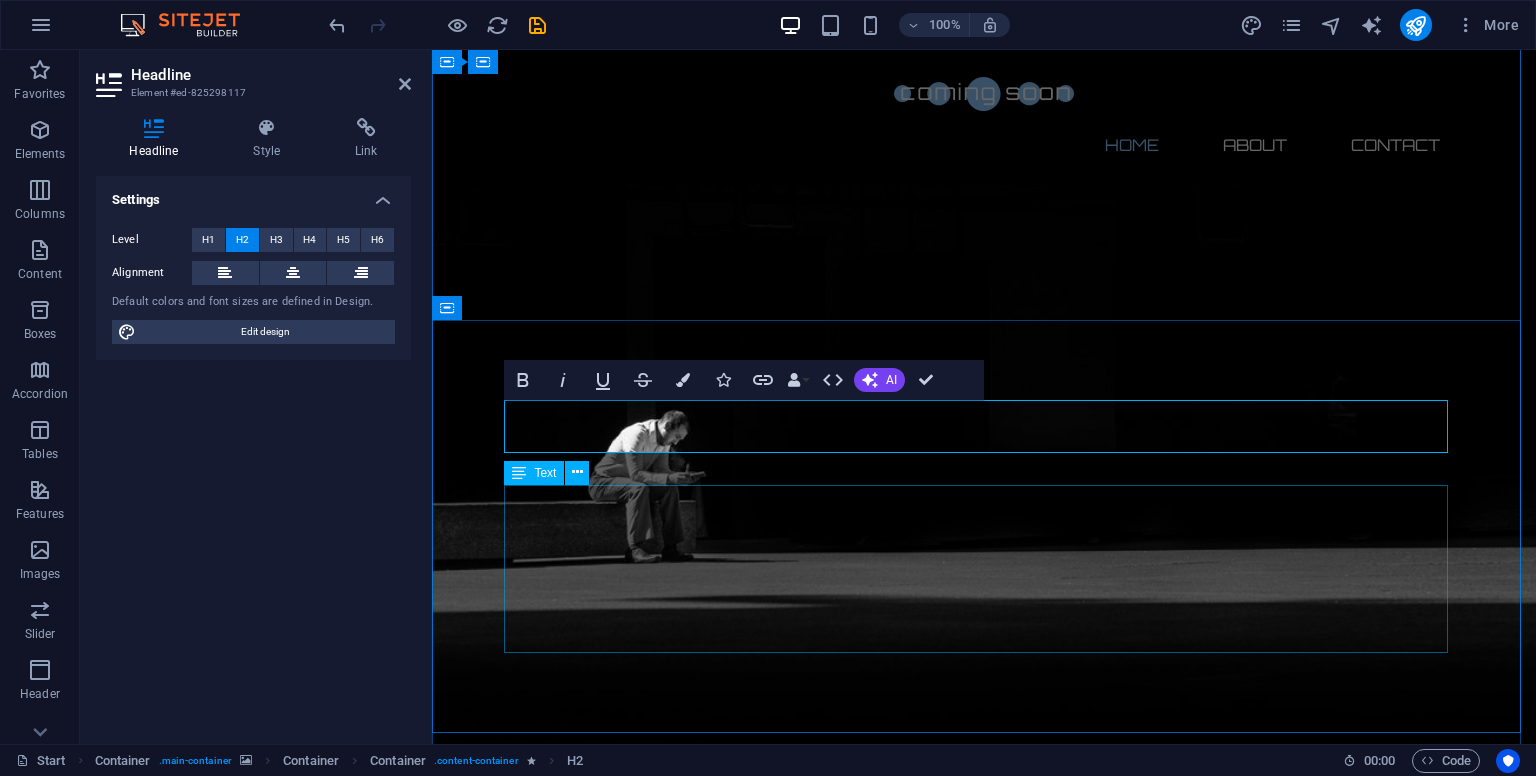 click on "eසමිති යනු ශ්‍රී ලාංකීය ප්‍රජා මූල්‍ය සමිතියන් සඳහා නිර්මාණය කළ නවීන ව්‍යාපෘතියකි. සාම්ප්‍රදායික පද්ධති වල උරුමය ආරක්ෂා කරමින්, eසමිති තාක්‍ෂණය හරහා ඒවාට නව ජීවයක් සපයයි. සාමාජික කළමනාකරණය, ආදායම්-ව්‍යායෝග පාලනය සහ ලේඛන නඩත්තු කිරීම — සියල්ලම එක් වාසියකින්, විශ්වාසනීය හා භාවිතයට පහසු පරිසරයකින්." at bounding box center (984, 2284) 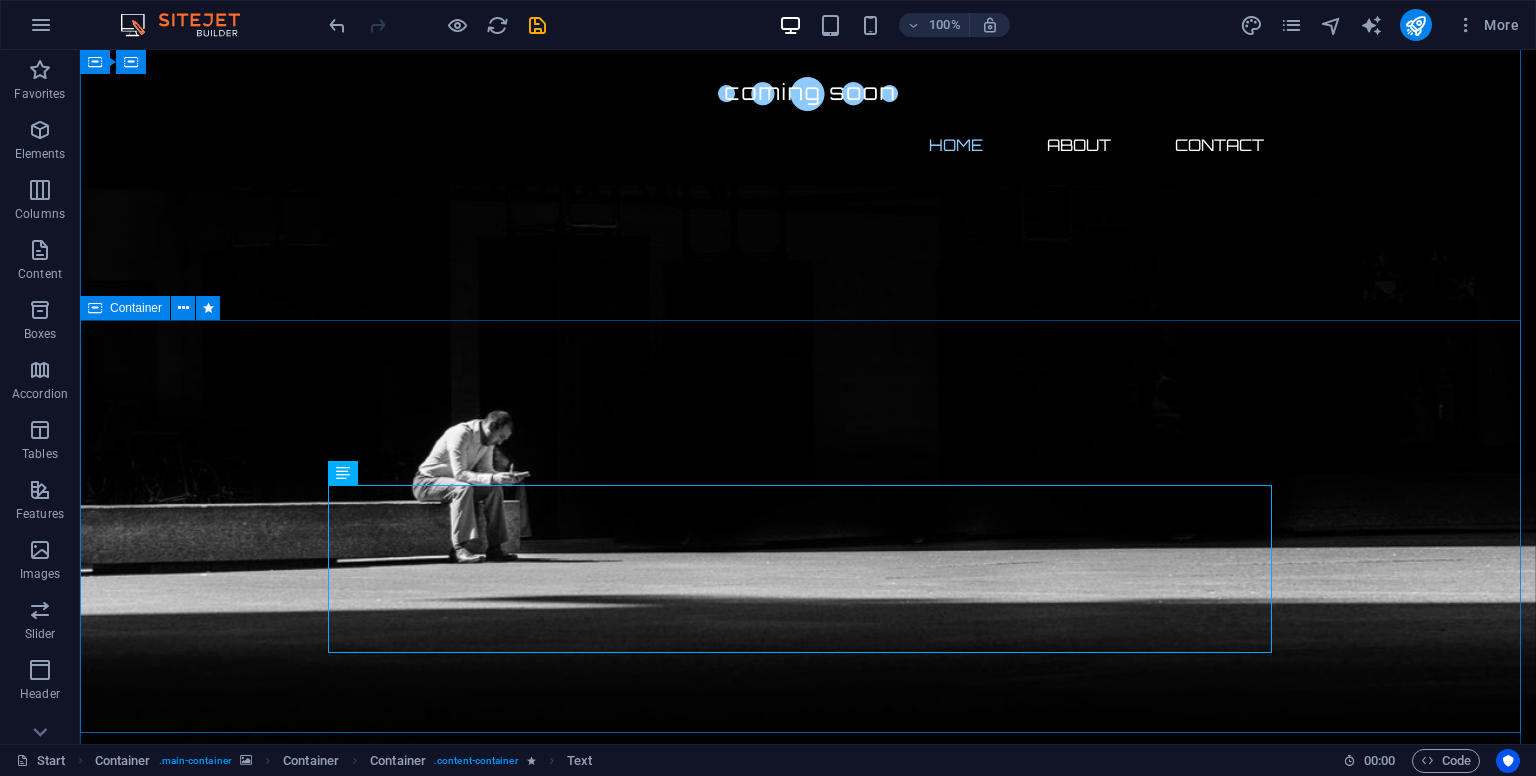 click on "eසමිති යනු ශ්‍රී ලාංකීය ප්‍රජා මූල්‍ය සමිතියන් සඳහා නිර්මාණය කළ නවීන ව්‍යාපෘතියකි. සාම්ප්‍රදායික පද්ධති වල උරුමය ආරක්ෂා කරමින්, eසමිති තාක්‍ෂණය හරහා ඒවාට නව ජීවයක් සපයයි. සාමාජික කළමනාකරණය, ආදායම්-ව්‍යායෝග පාලනය සහ ලේඛන නඩත්තු කිරීම — සියල්ලම එක් වාසියකින්, විශ්වාසනීය හා භාවිතයට පහසු පරිසරයකින්." at bounding box center (808, 2241) 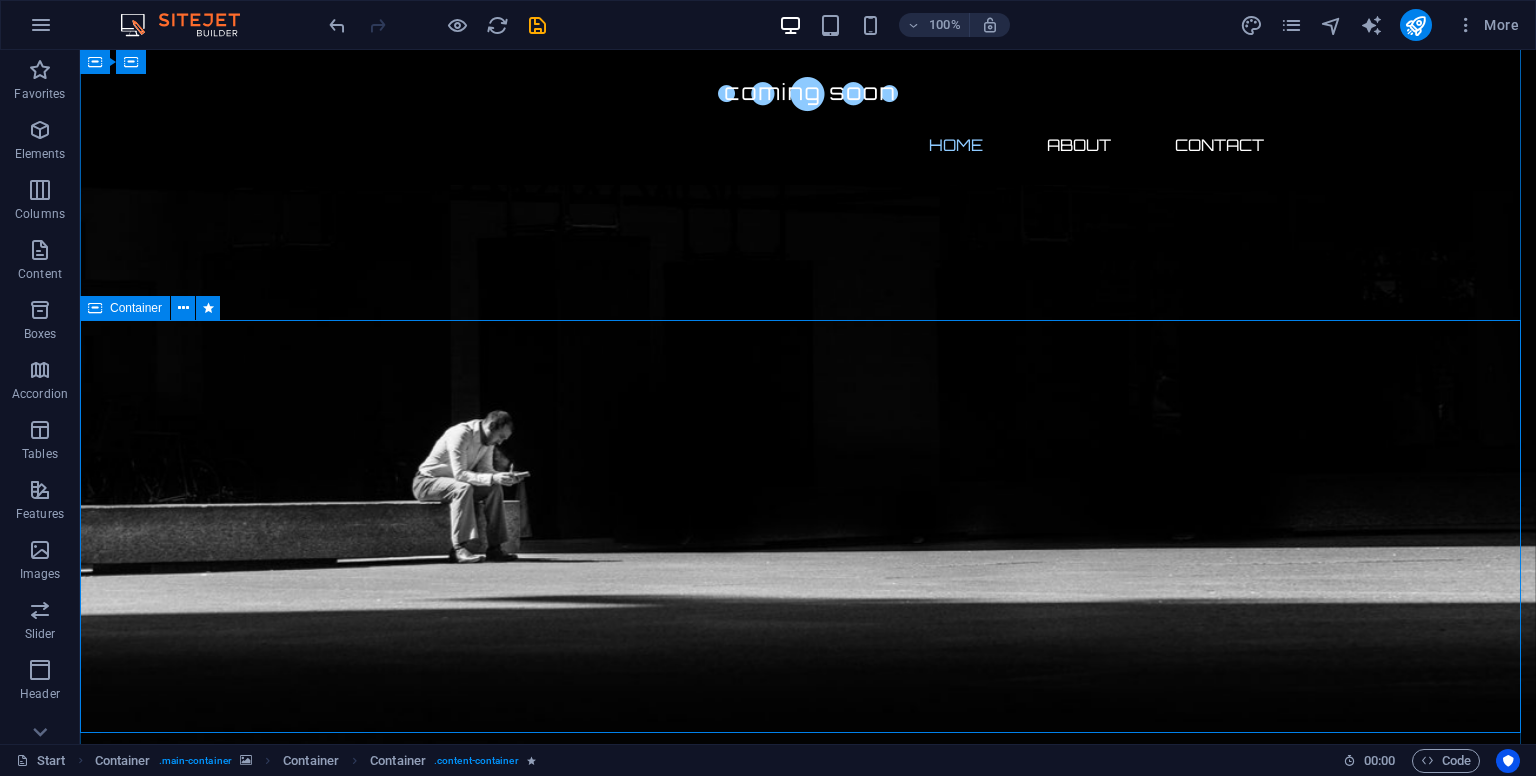 click on "Container" at bounding box center [136, 308] 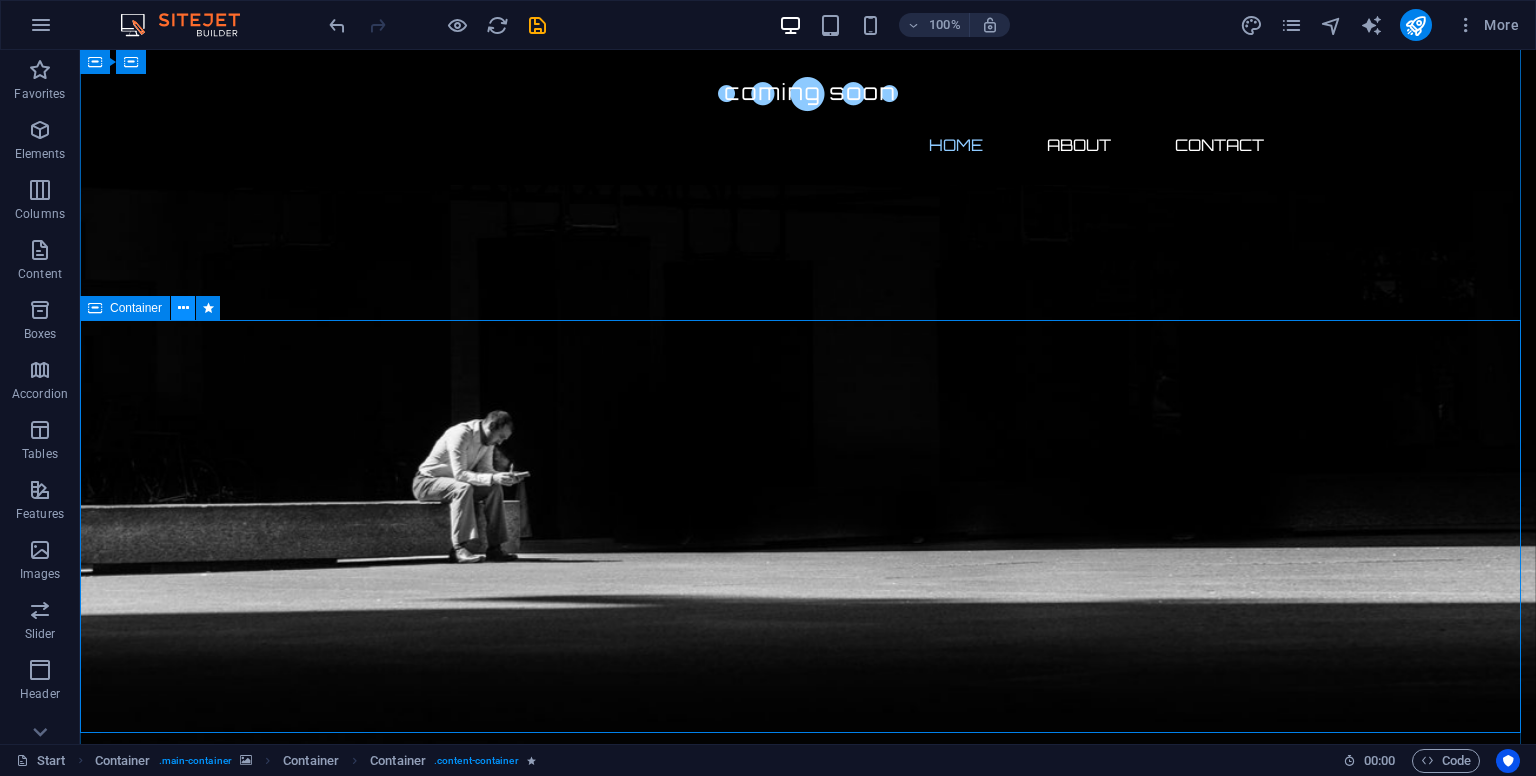 click at bounding box center (183, 308) 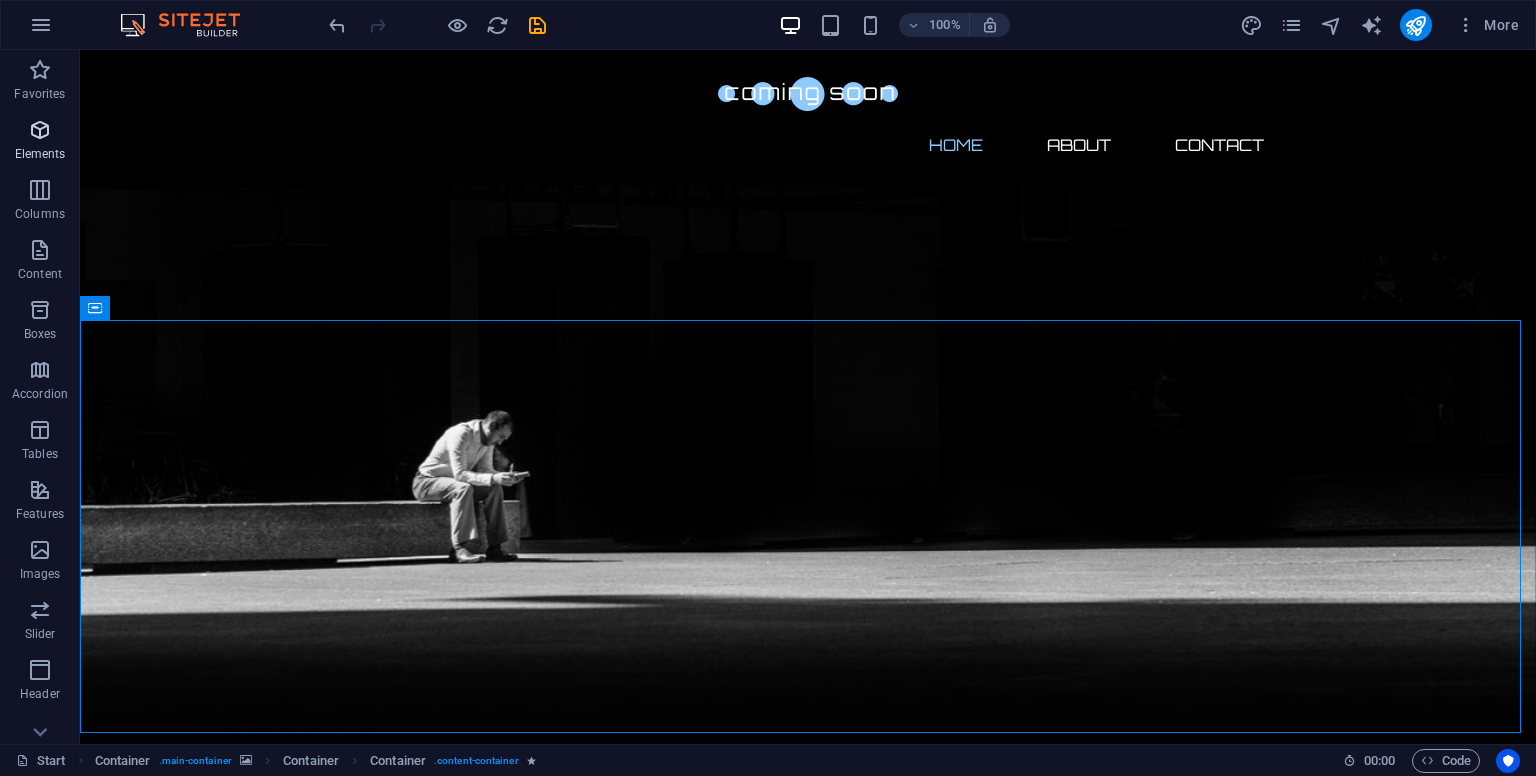 click at bounding box center [40, 130] 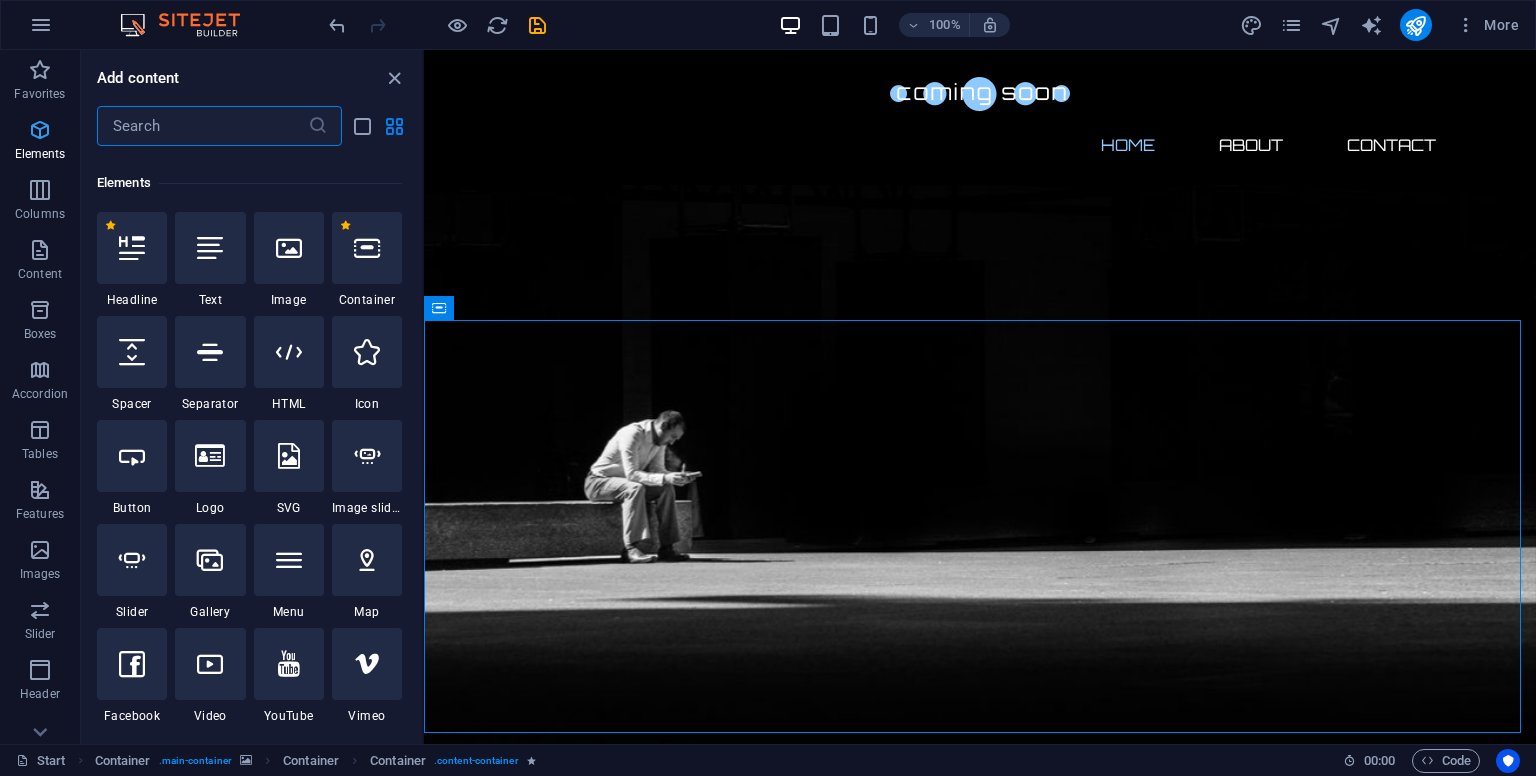 scroll, scrollTop: 212, scrollLeft: 0, axis: vertical 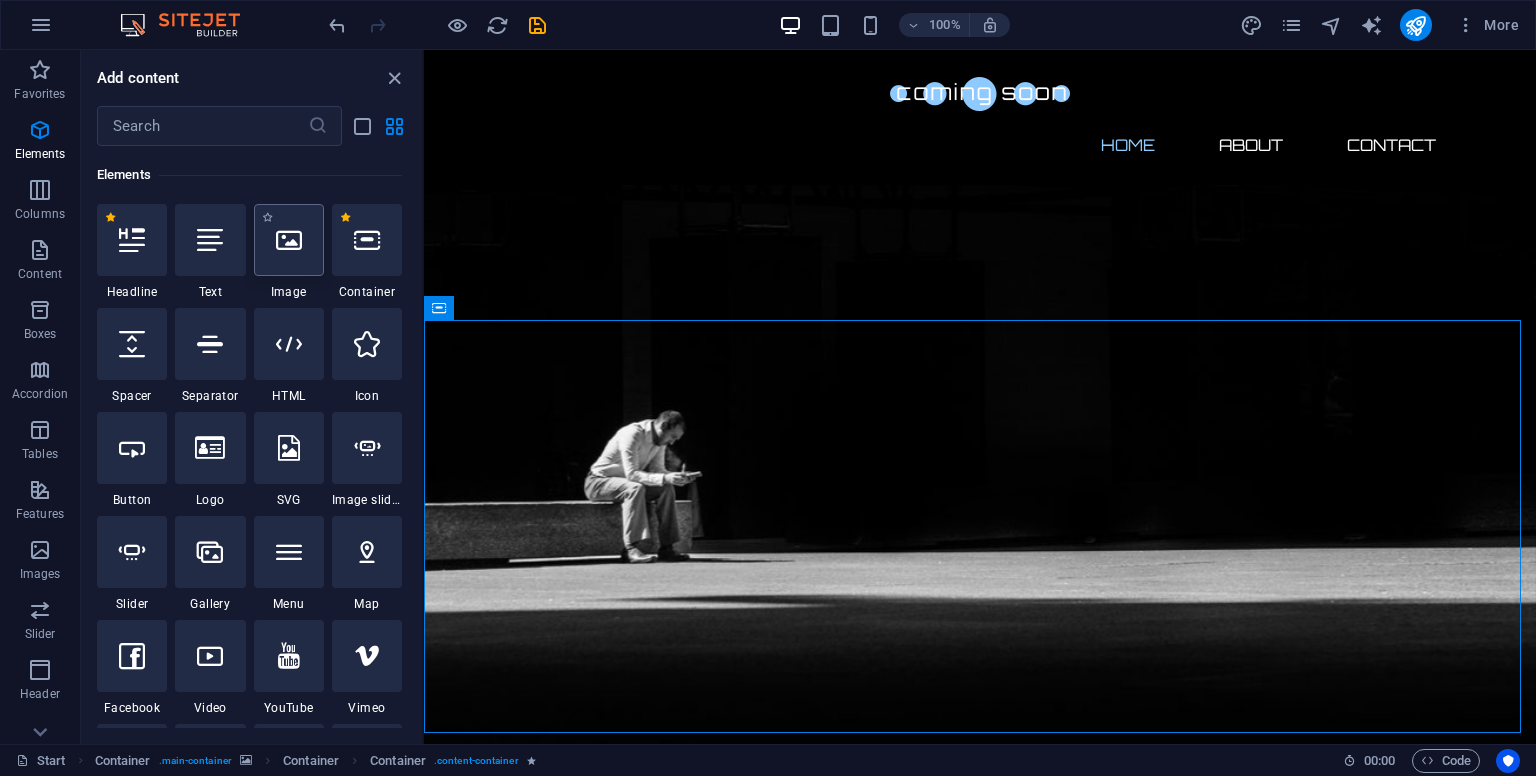 click at bounding box center (289, 240) 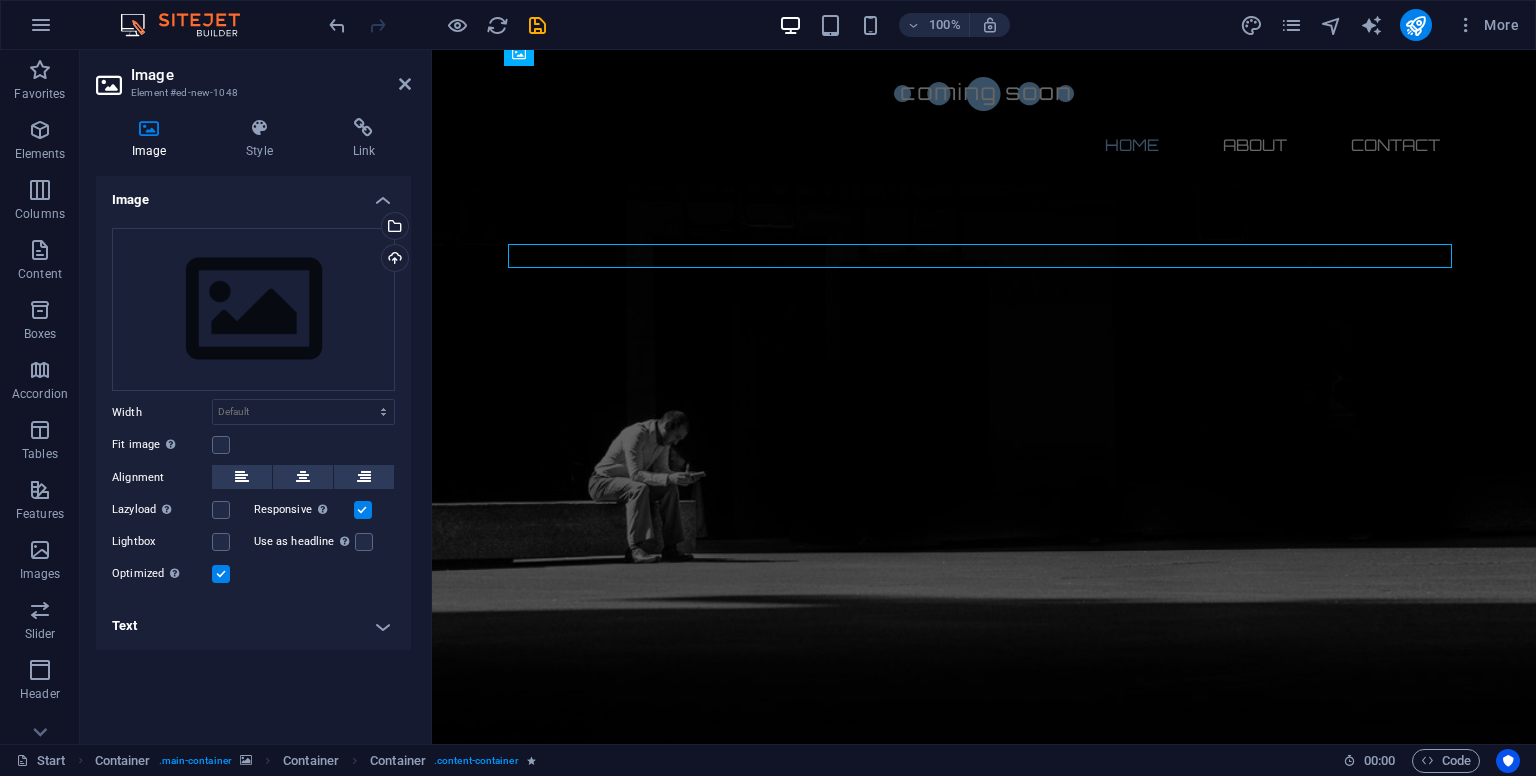 scroll, scrollTop: 392, scrollLeft: 0, axis: vertical 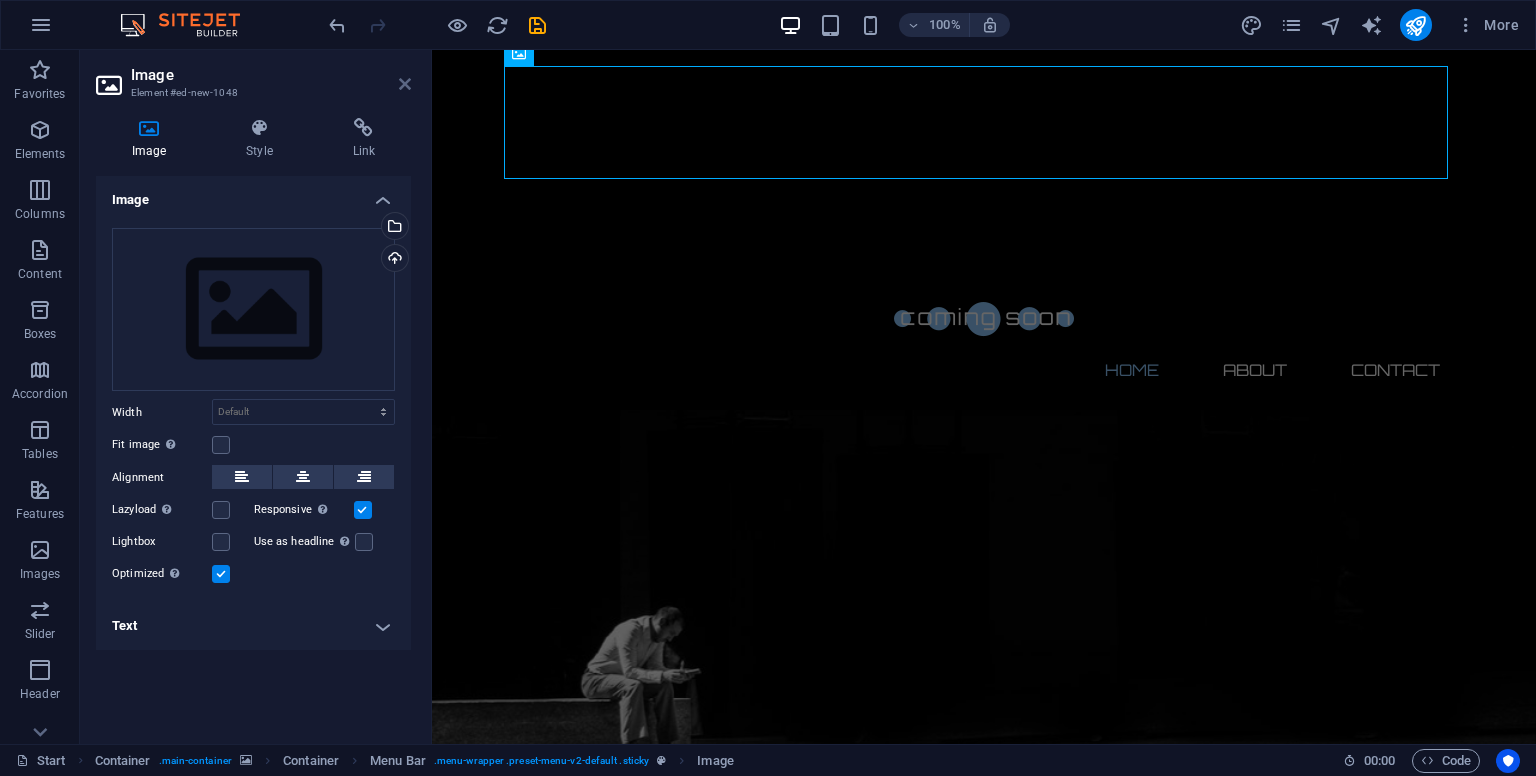 click at bounding box center [405, 84] 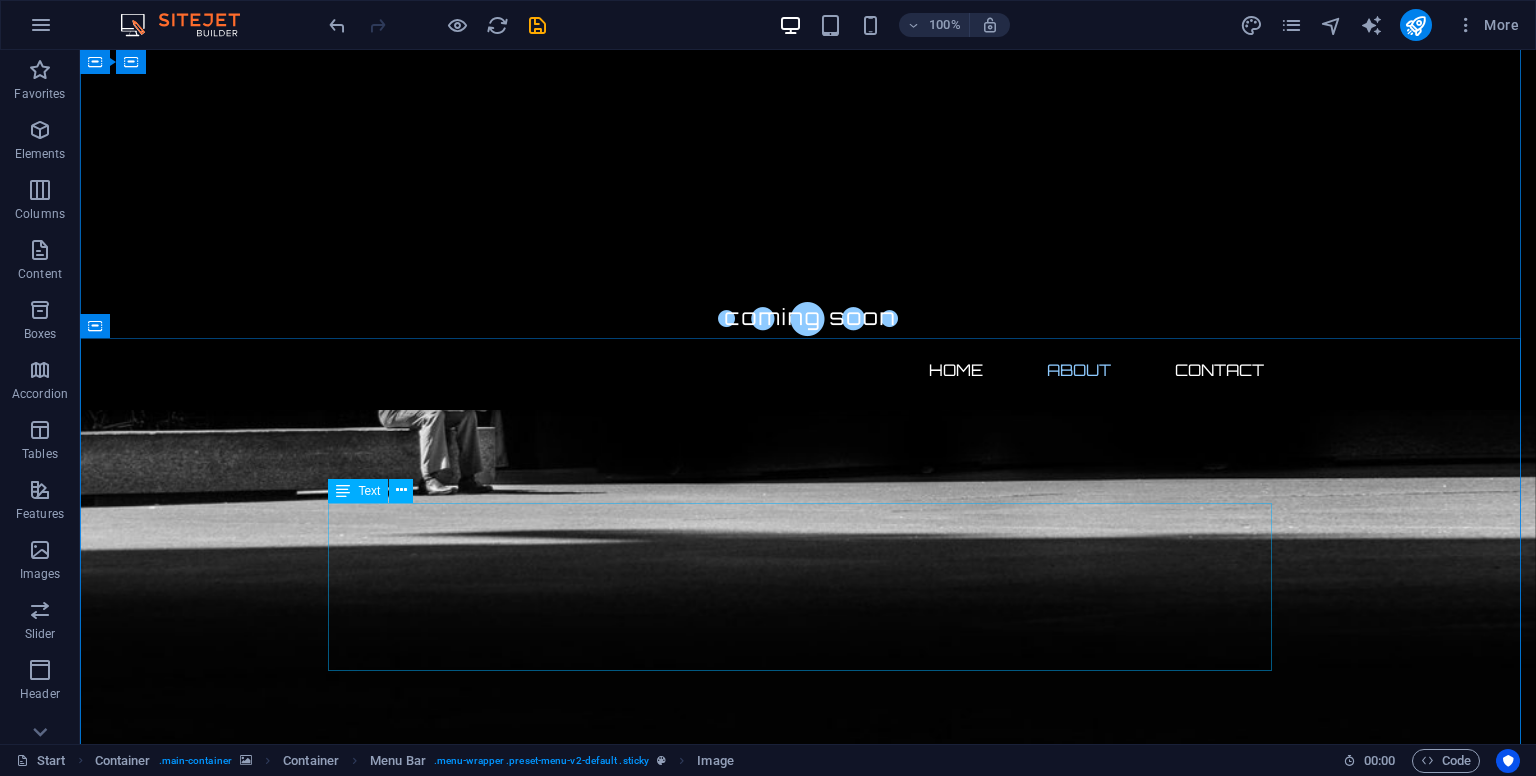 scroll, scrollTop: 736, scrollLeft: 0, axis: vertical 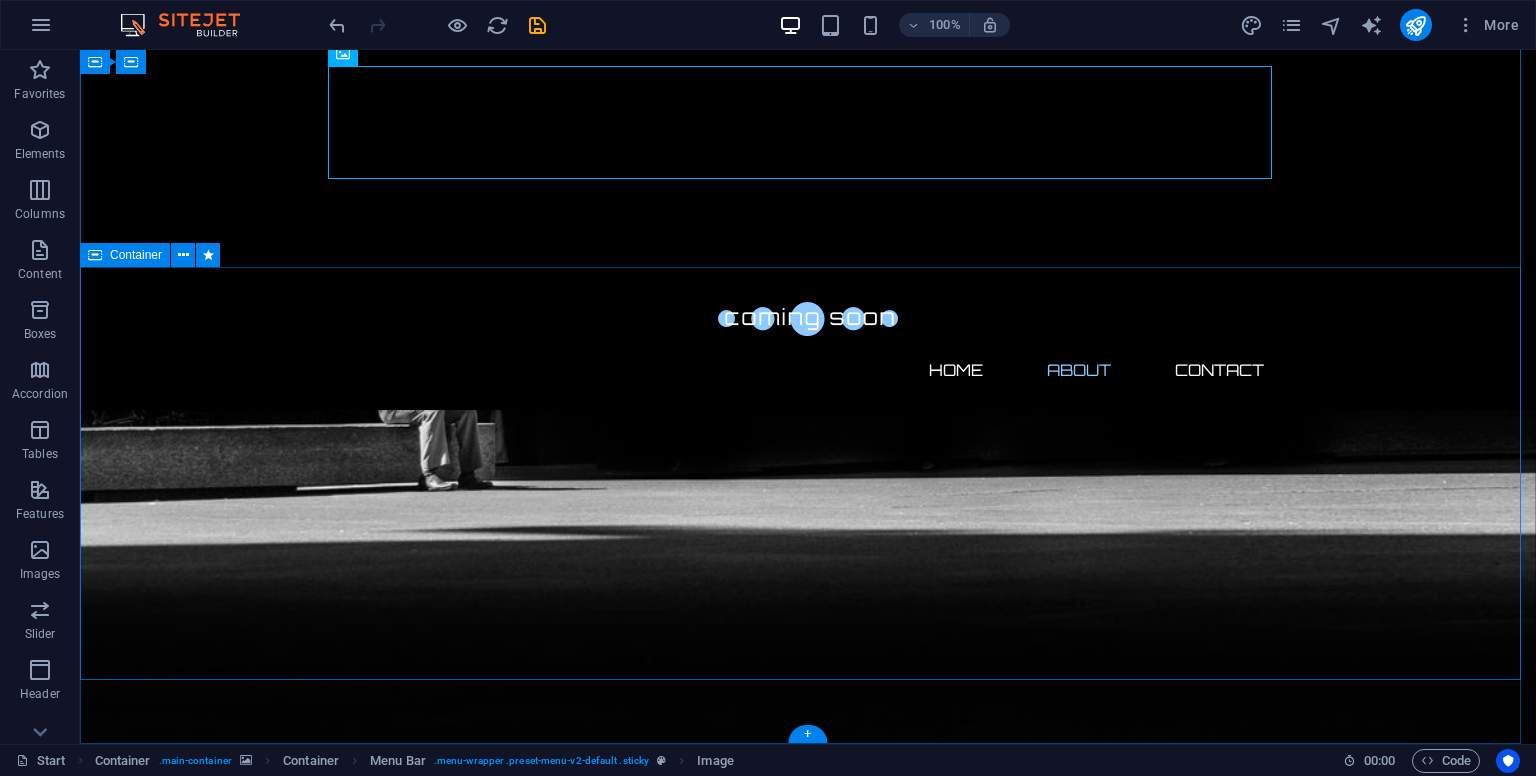 click on "eසමිති යනු ශ්‍රී ලාංකීය ප්‍රජා මූල්‍ය සමිතියන් සඳහා නිර්මාණය කළ නවීන ව්‍යාපෘතියකි. සාම්ප්‍රදායික පද්ධති වල උරුමය ආරක්ෂා කරමින්, eසමිති තාක්‍ෂණය හරහා ඒවාට නව ජීවයක් සපයයි. සාමාජික කළමනාකරණය, ආදායම්-ව්‍යායෝග පාලනය සහ ලේඛන නඩත්තු කිරීම — සියල්ලම එක් වාසියකින්, විශ්වාසනීය හා භාවිතයට පහසු පරිසරයකින්." at bounding box center [808, 2302] 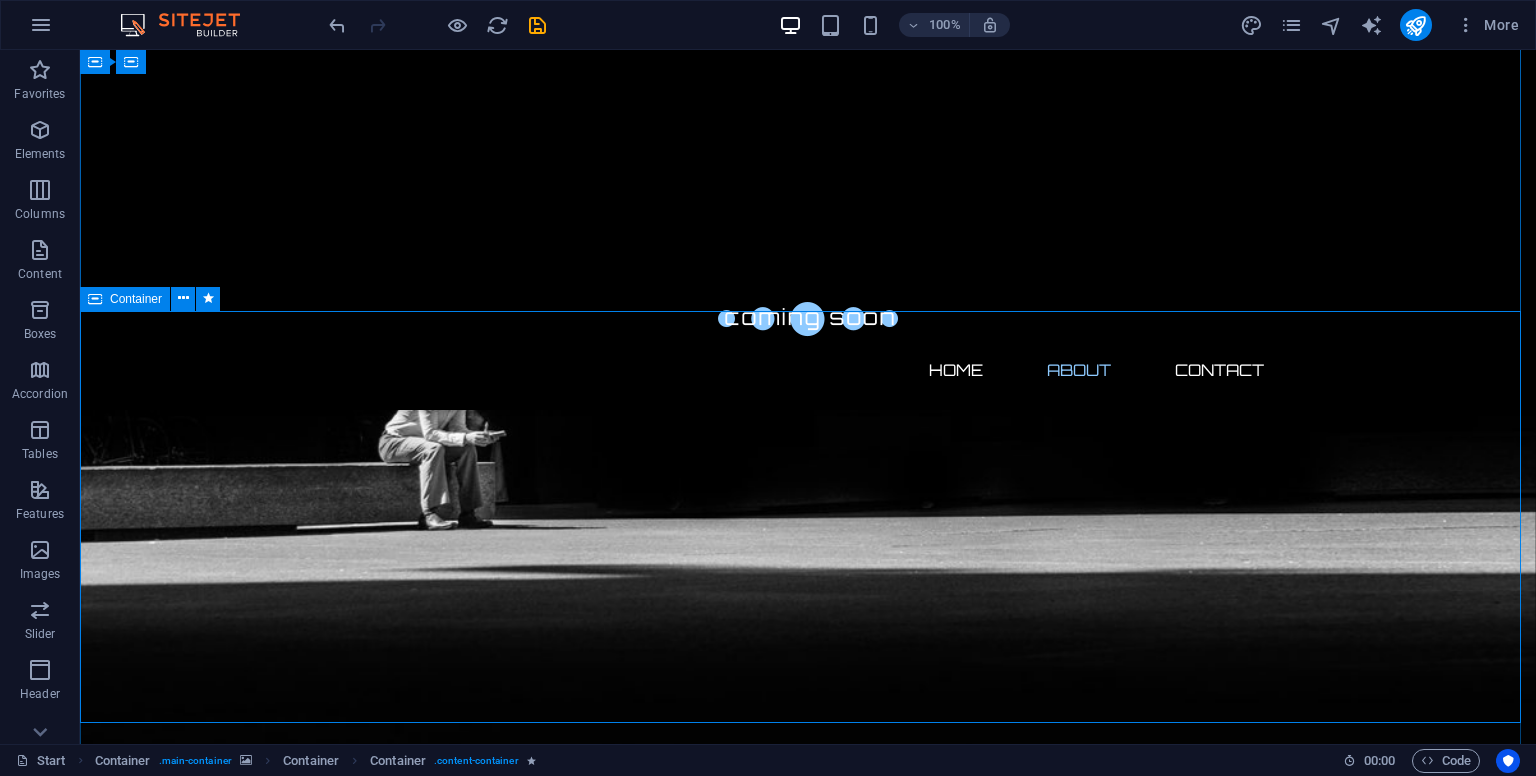 scroll, scrollTop: 736, scrollLeft: 0, axis: vertical 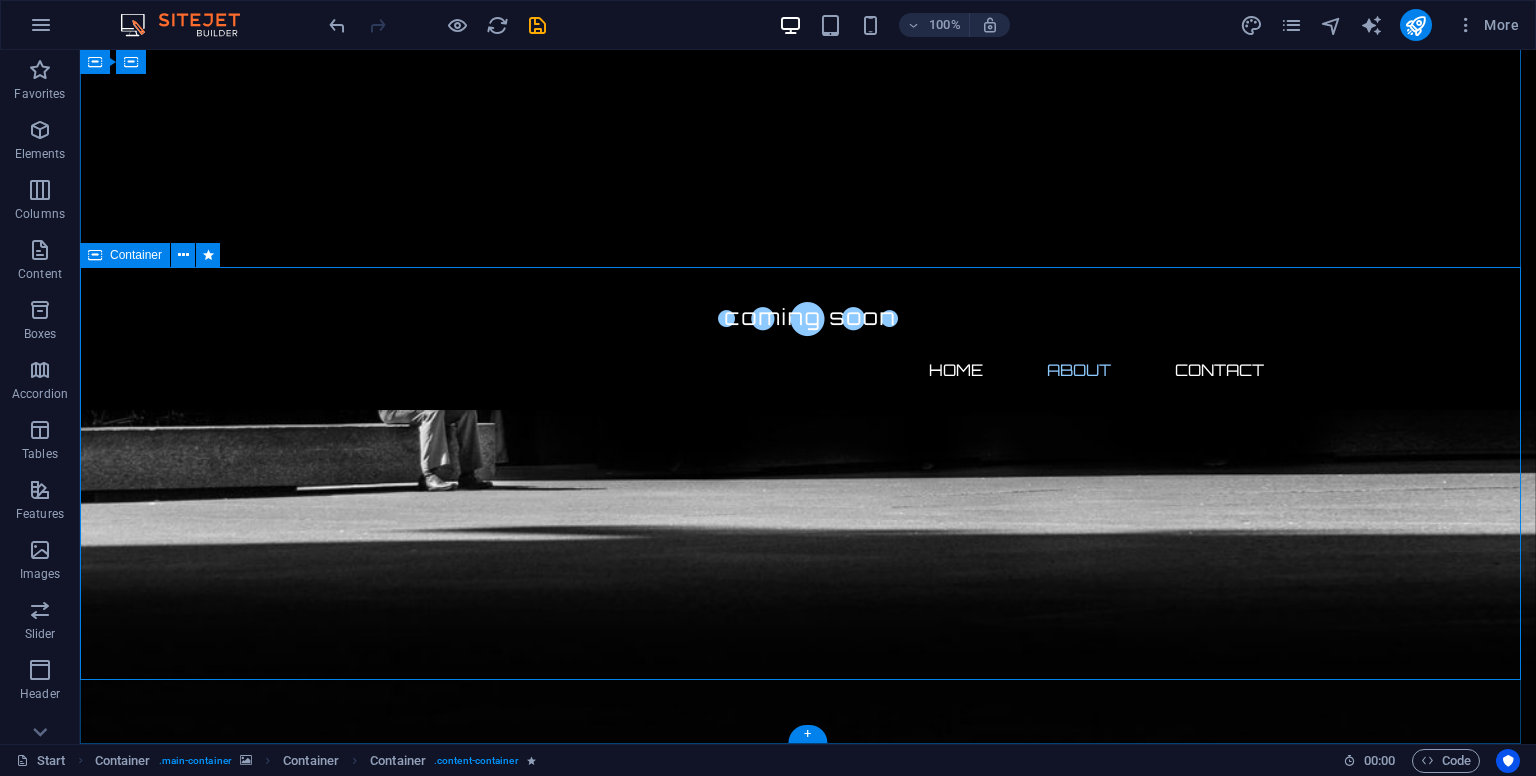 click on "eසමිති යනු ශ්‍රී ලාංකීය ප්‍රජා මූල්‍ය සමිතියන් සඳහා නිර්මාණය කළ නවීන ව්‍යාපෘතියකි. සාම්ප්‍රදායික පද්ධති වල උරුමය ආරක්ෂා කරමින්, eසමිති තාක්‍ෂණය හරහා ඒවාට නව ජීවයක් සපයයි. සාමාජික කළමනාකරණය, ආදායම්-ව්‍යායෝග පාලනය සහ ලේඛන නඩත්තු කිරීම — සියල්ලම එක් වාසියකින්, විශ්වාසනීය හා භාවිතයට පහසු පරිසරයකින්." at bounding box center (808, 2302) 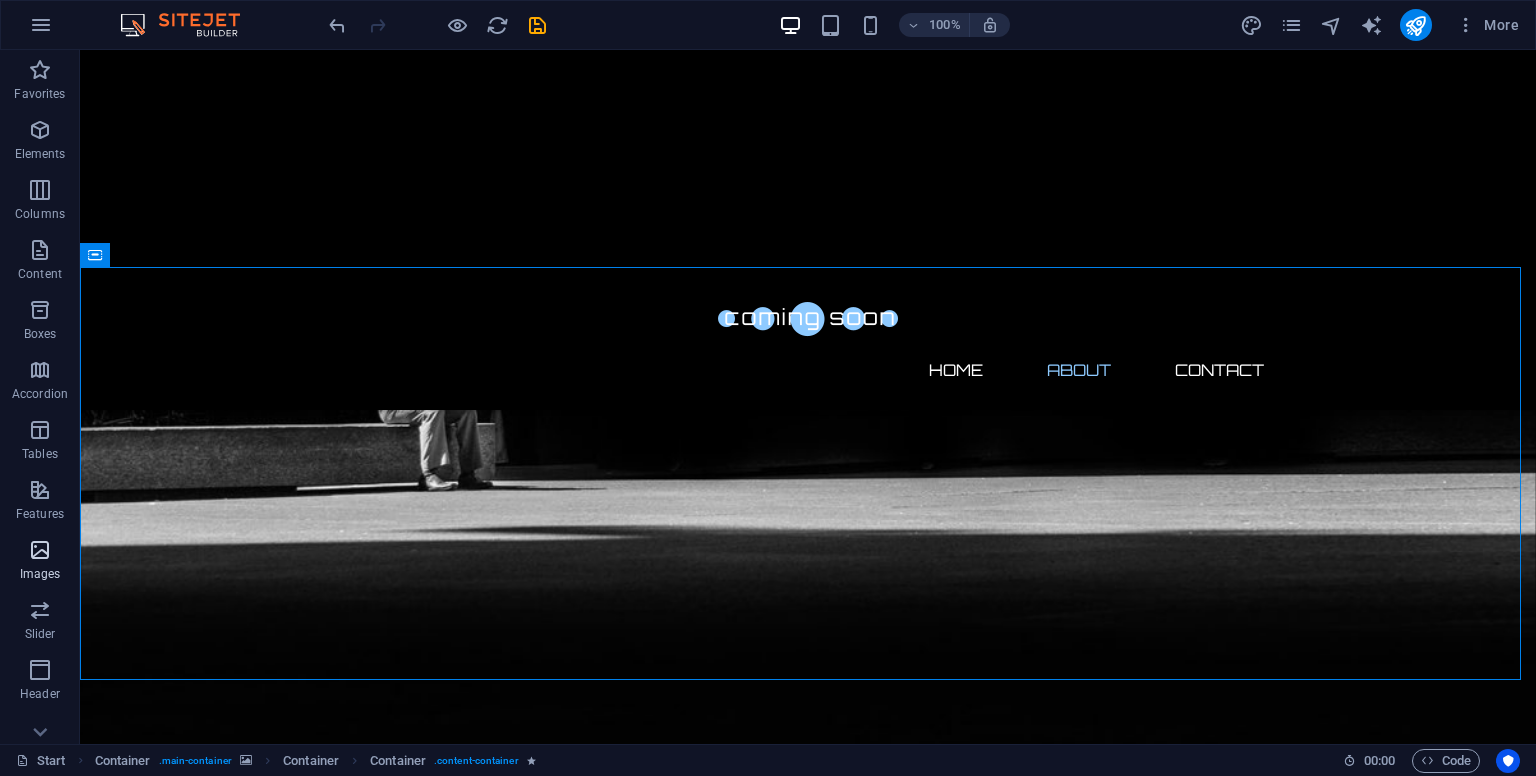 click at bounding box center [40, 550] 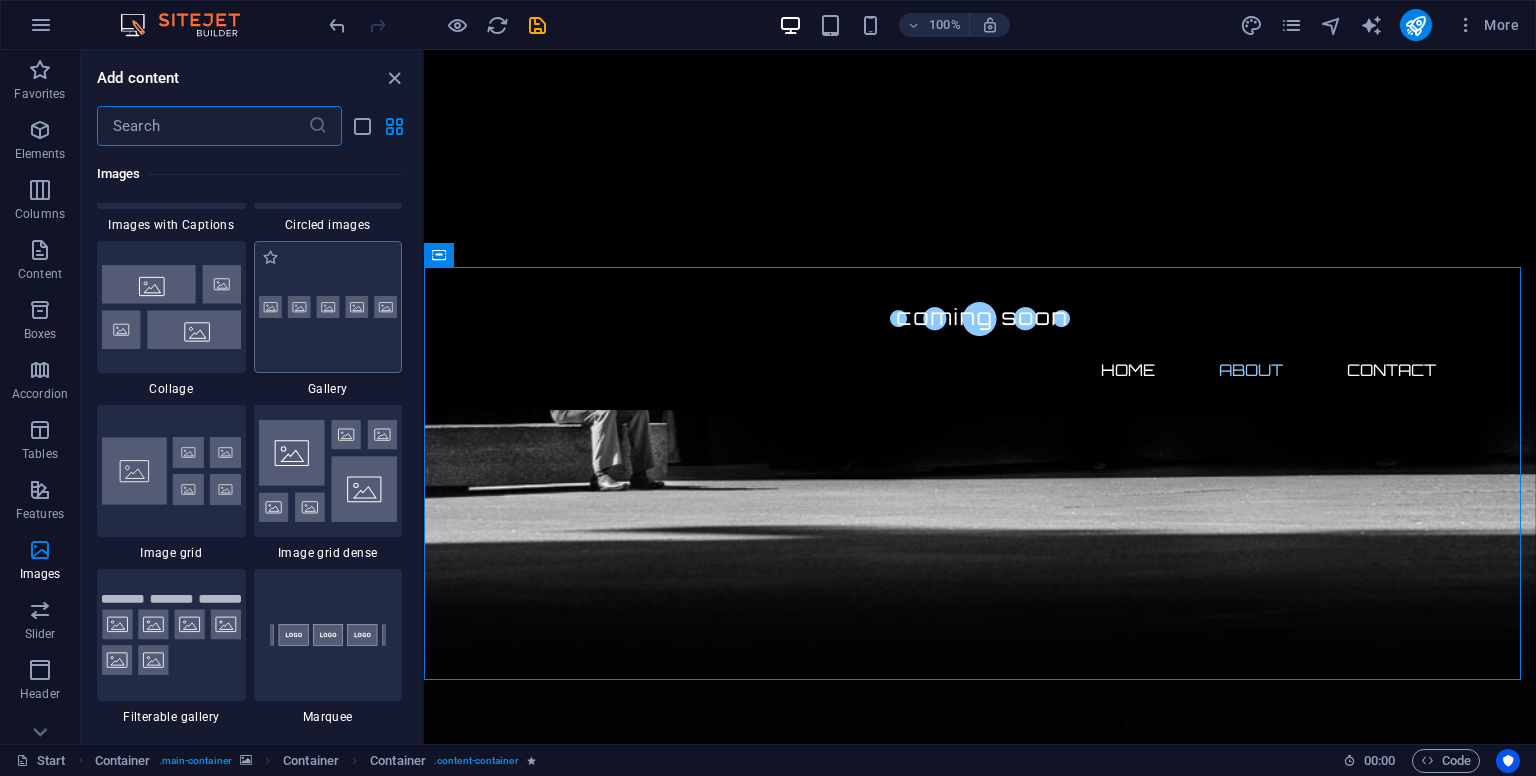 scroll, scrollTop: 10224, scrollLeft: 0, axis: vertical 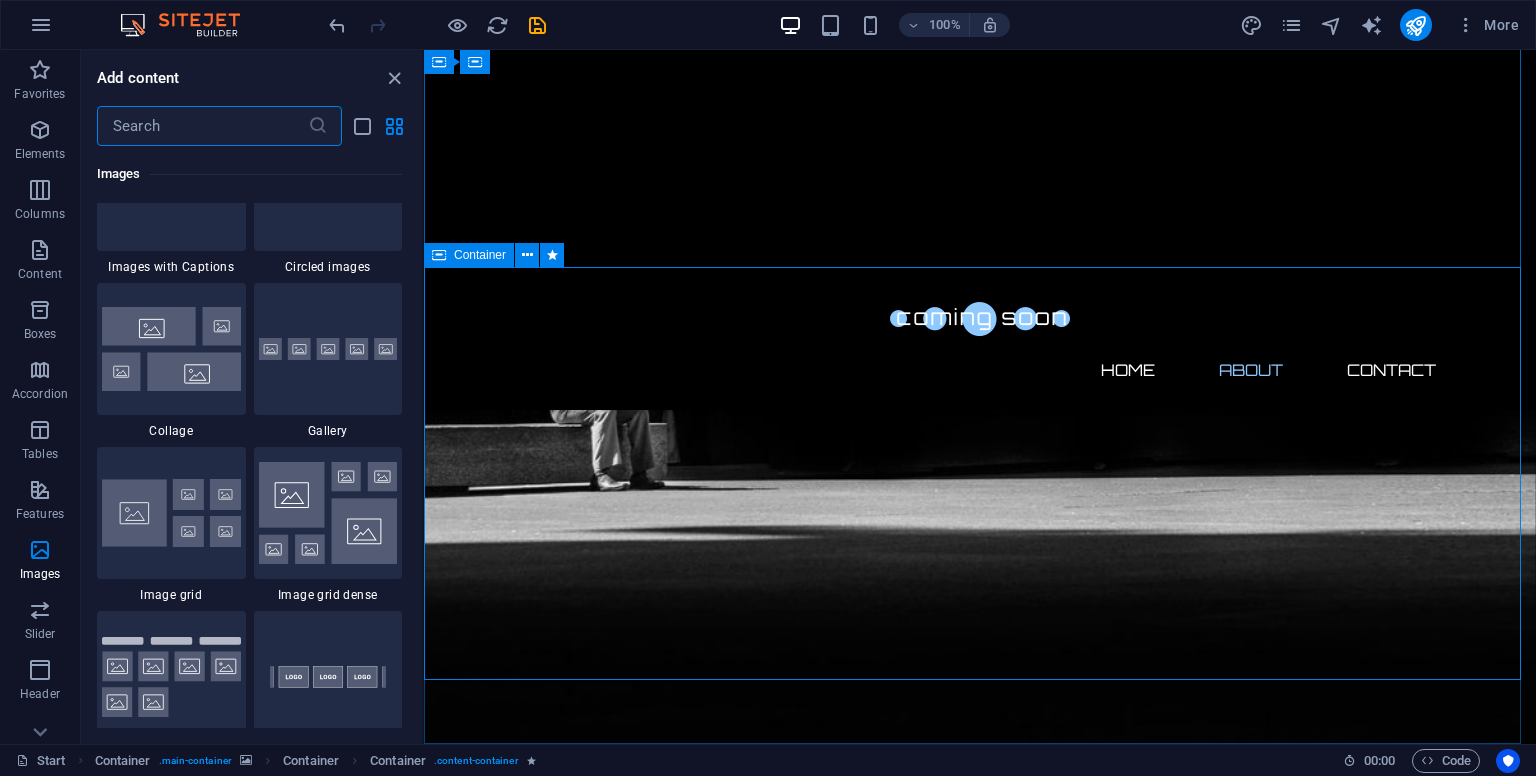 click on "Container" at bounding box center (480, 255) 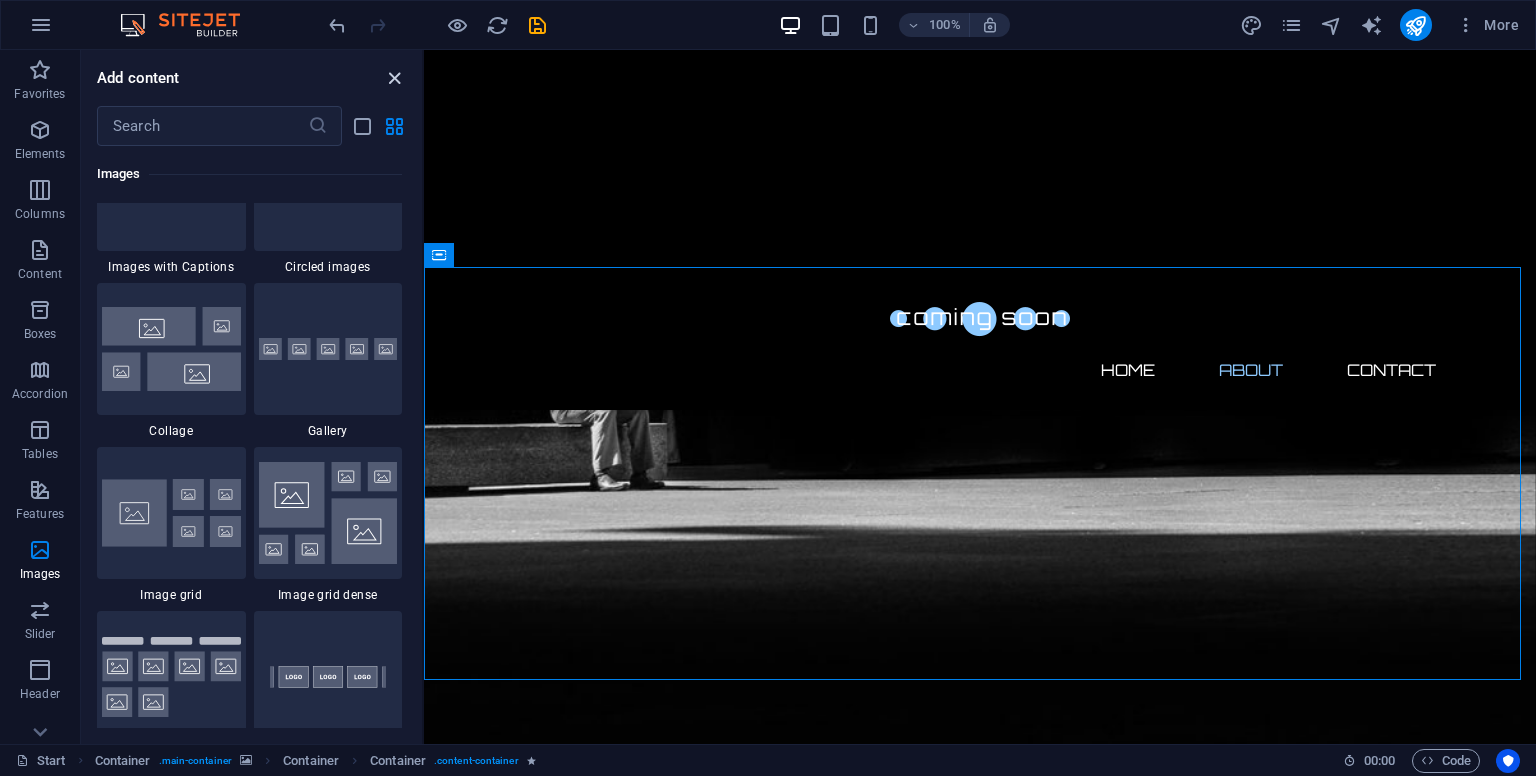 click at bounding box center (394, 78) 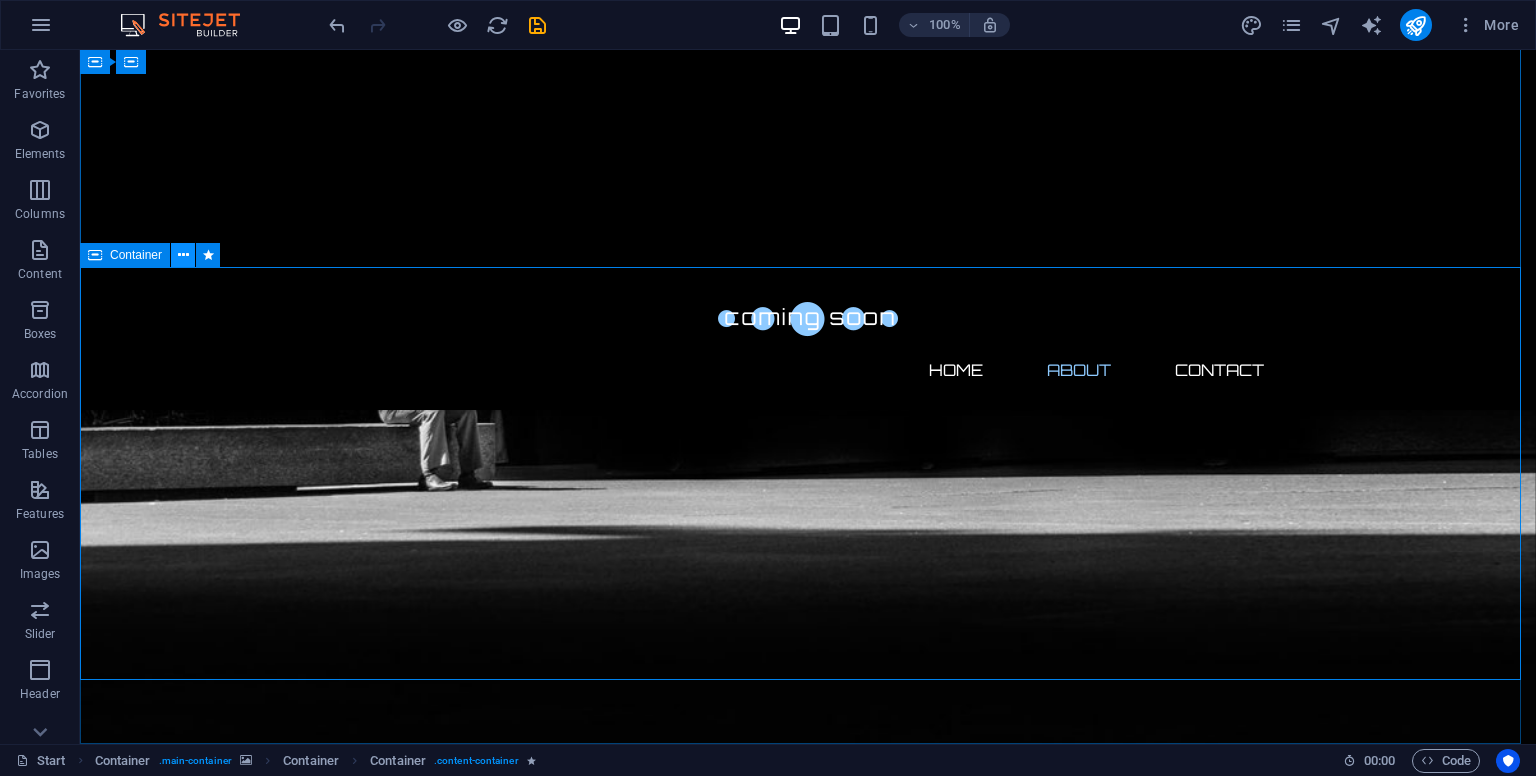 click at bounding box center (183, 255) 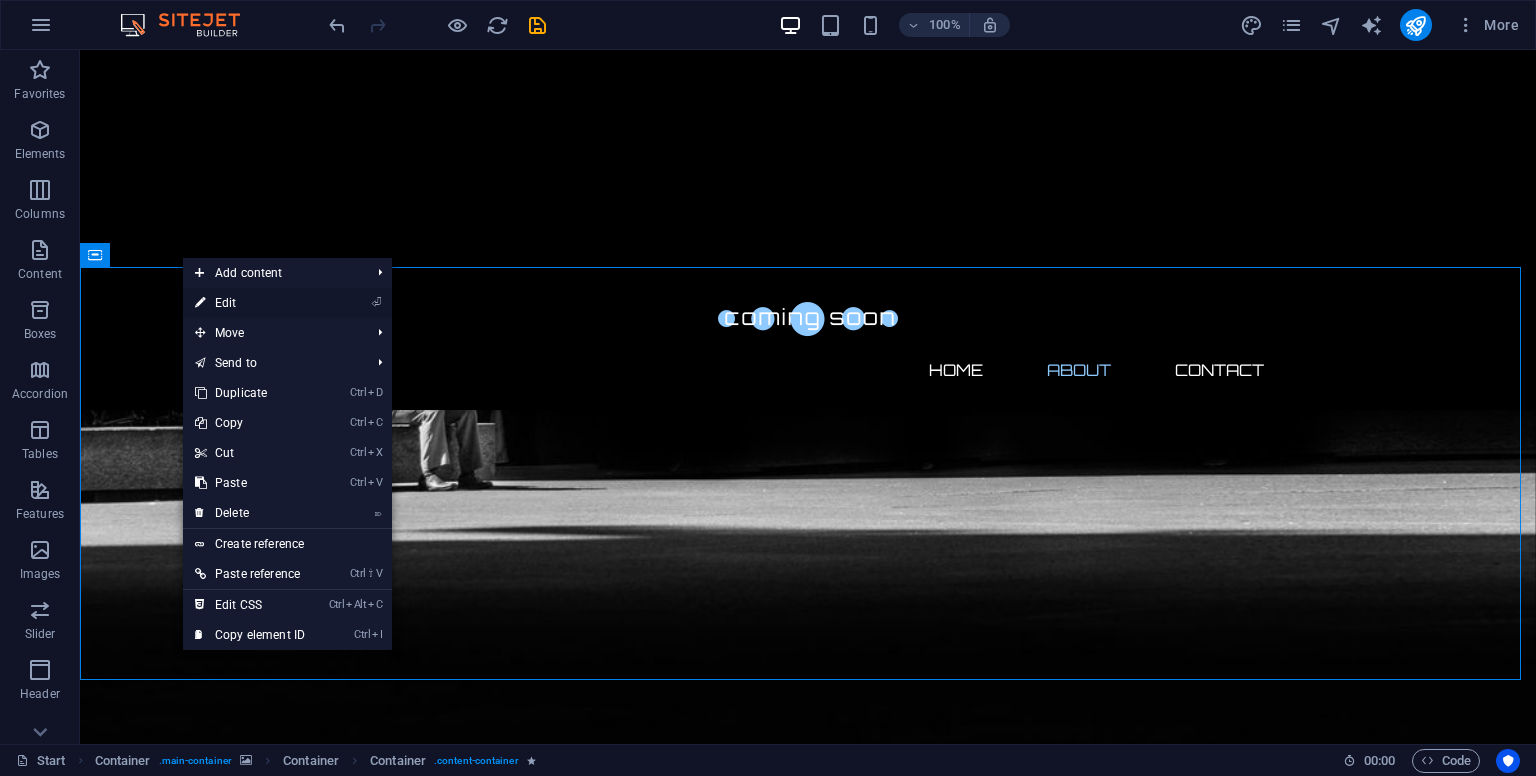 click on "⏎  Edit" at bounding box center (250, 303) 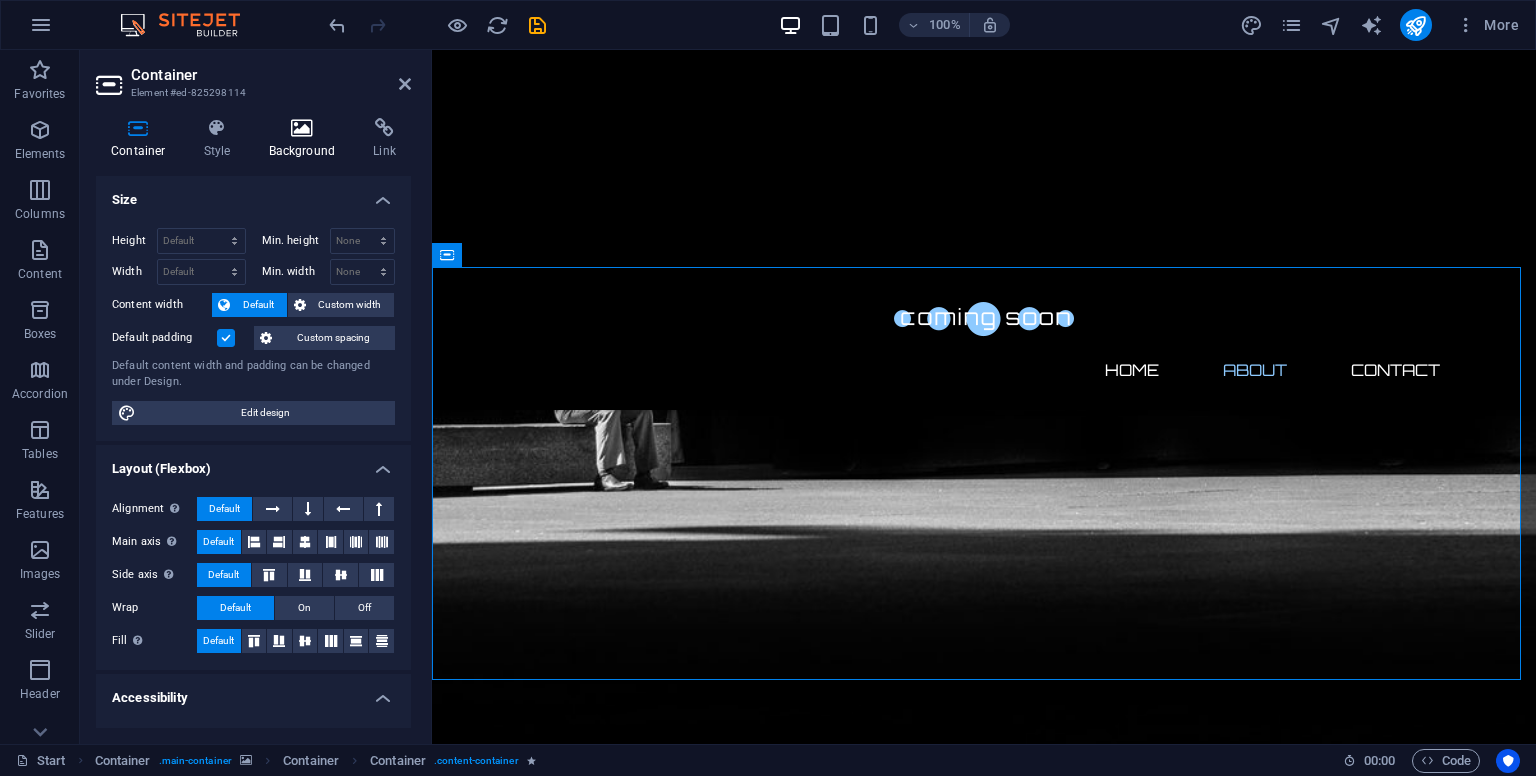 click at bounding box center [302, 128] 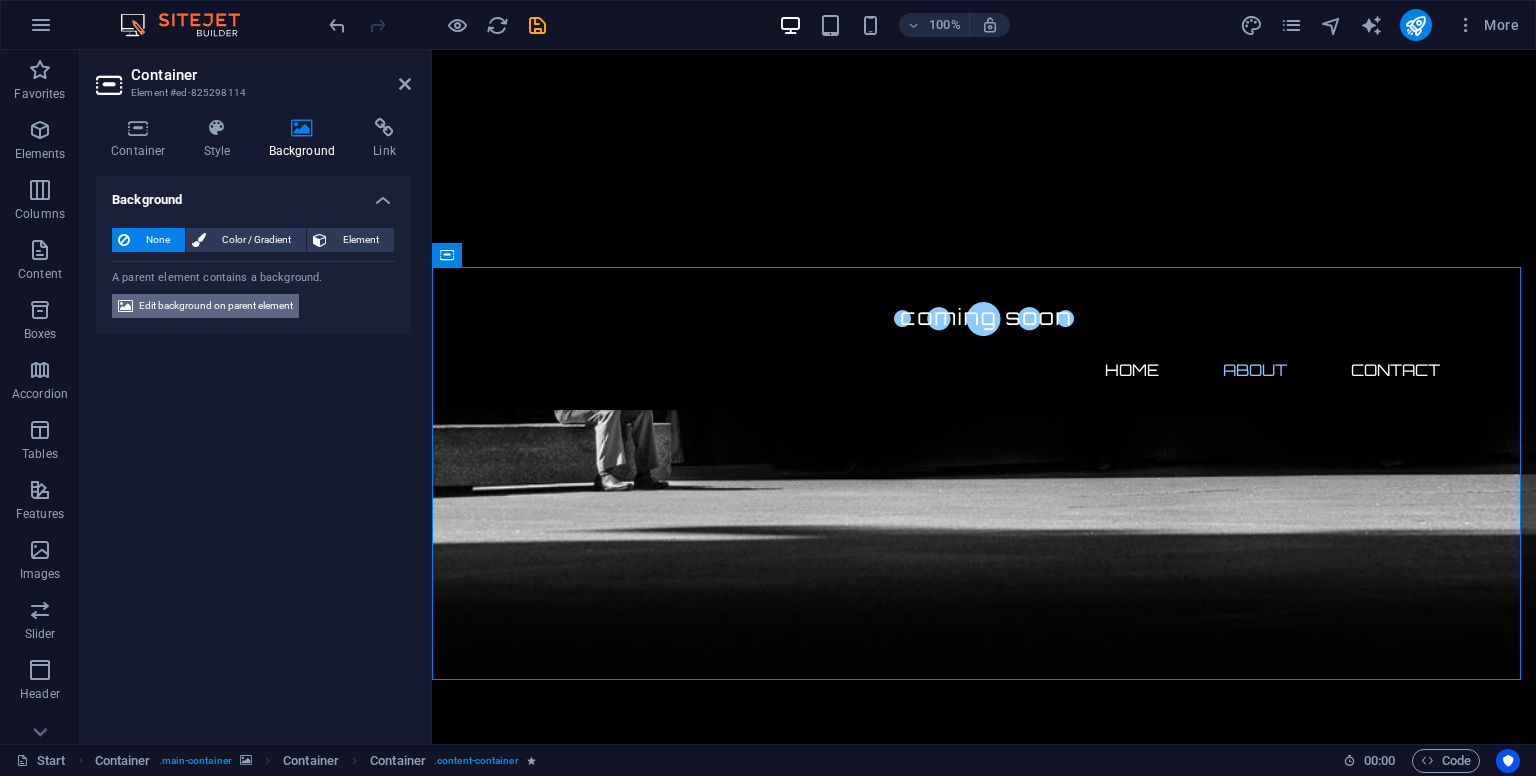 click on "Edit background on parent element" at bounding box center [216, 306] 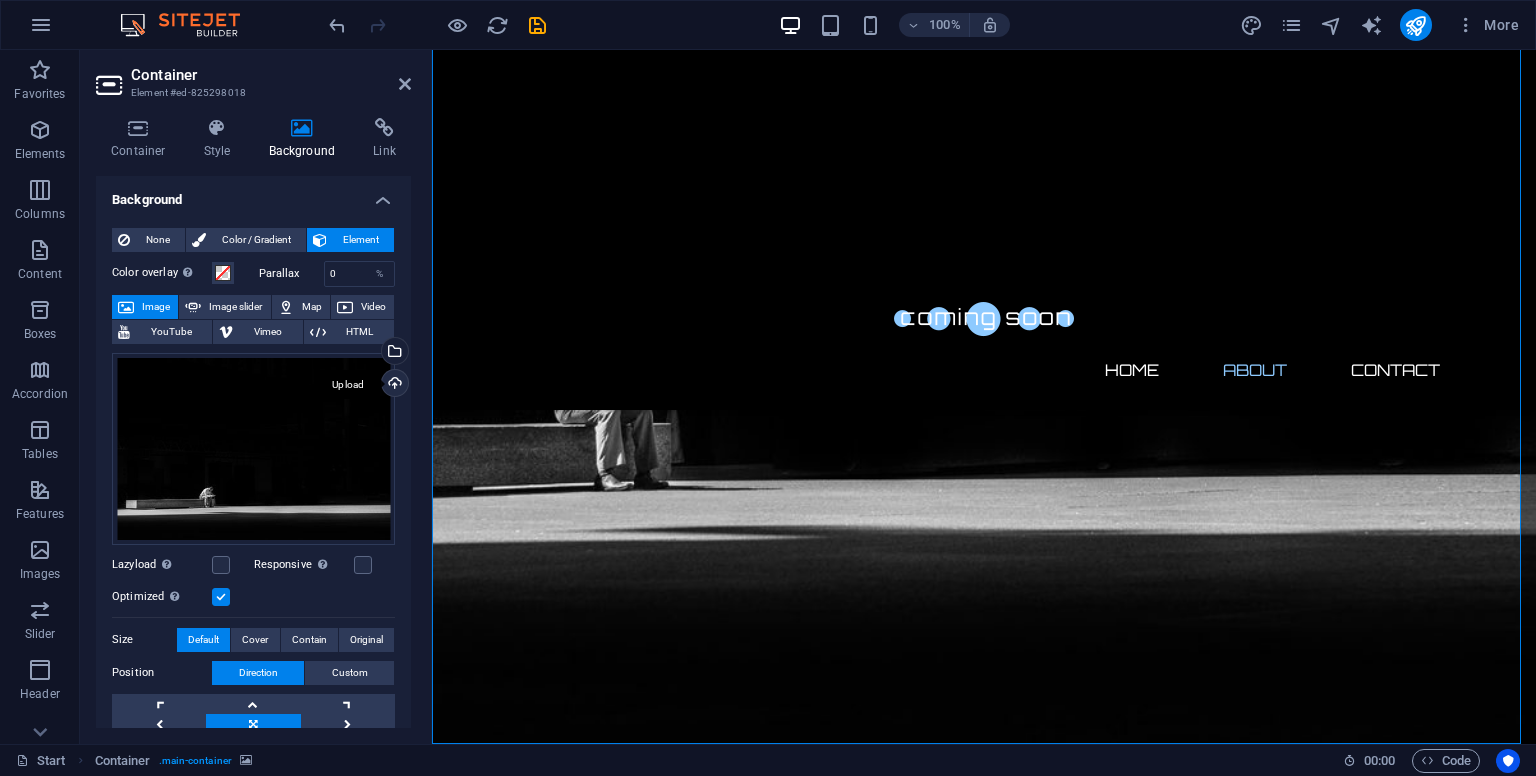 click on "Upload" at bounding box center [393, 385] 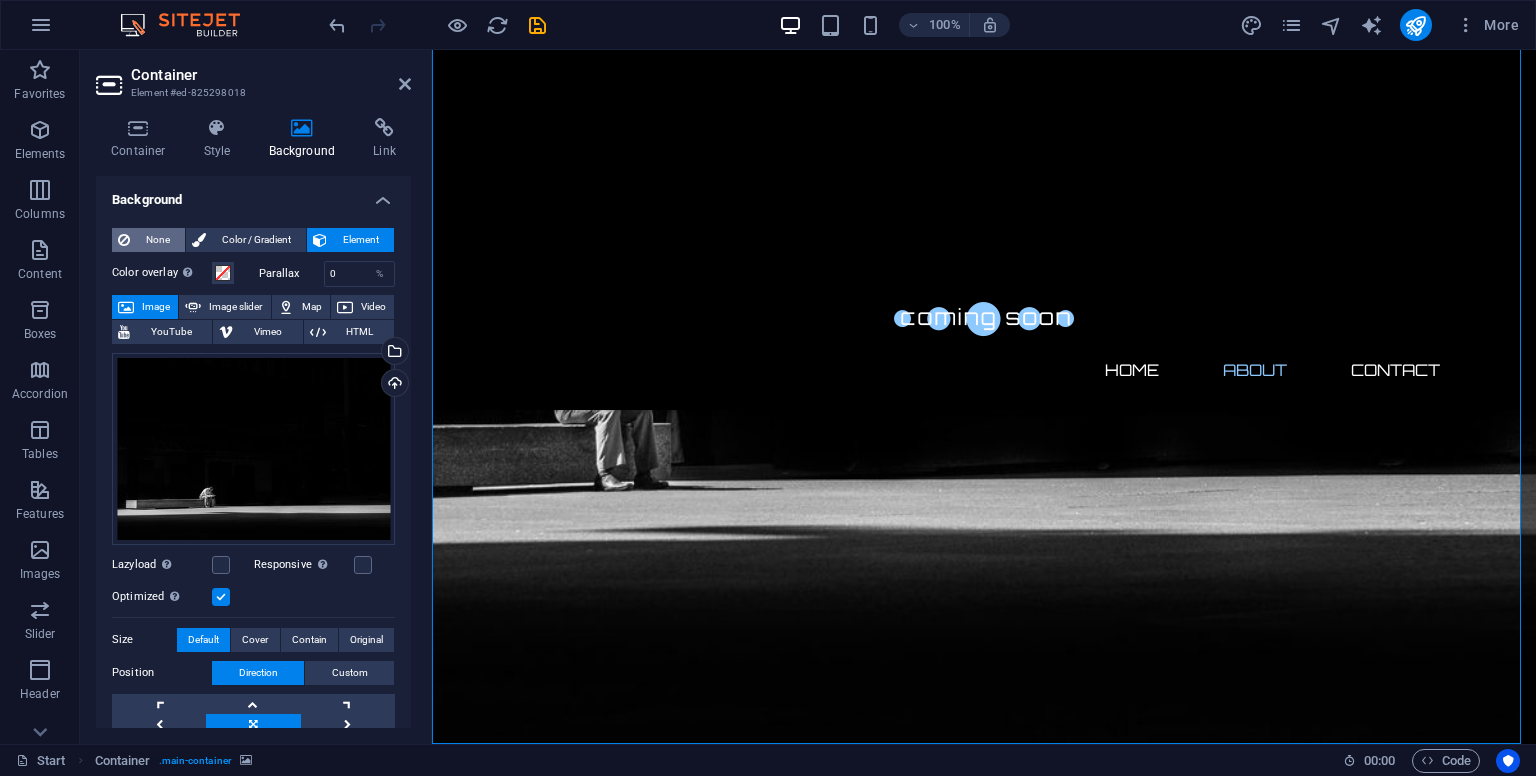 click on "None" at bounding box center [157, 240] 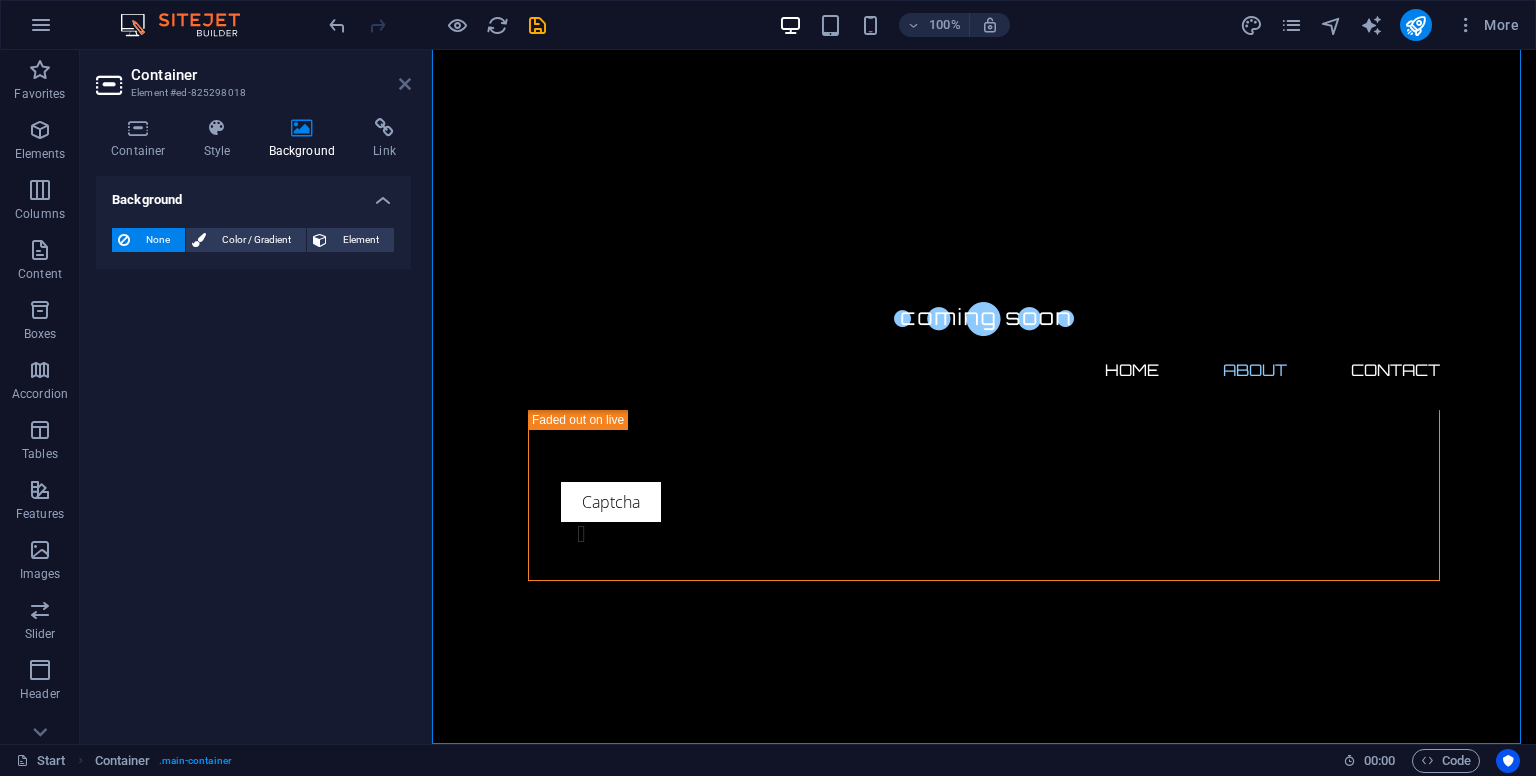 click at bounding box center [405, 84] 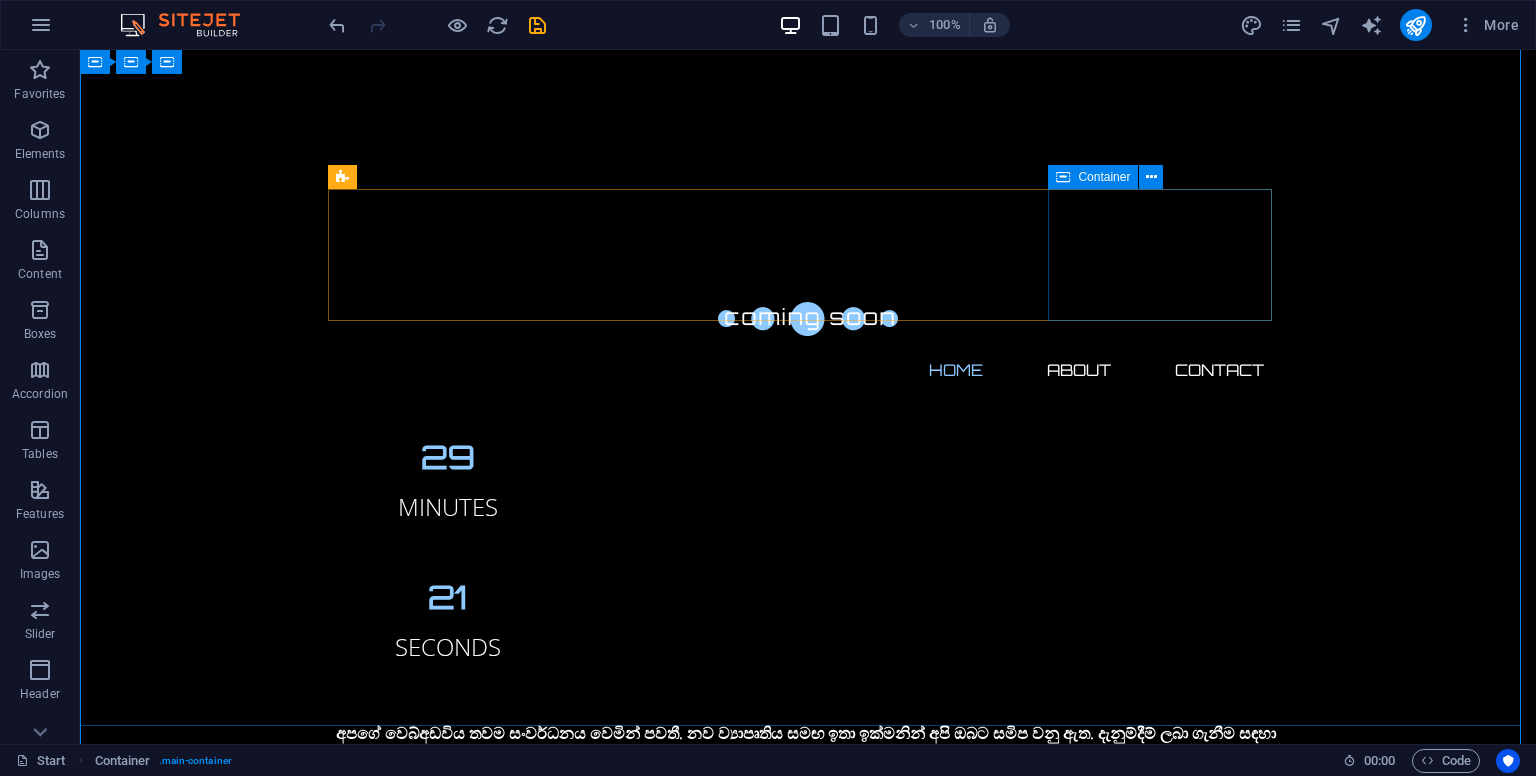 scroll, scrollTop: 0, scrollLeft: 0, axis: both 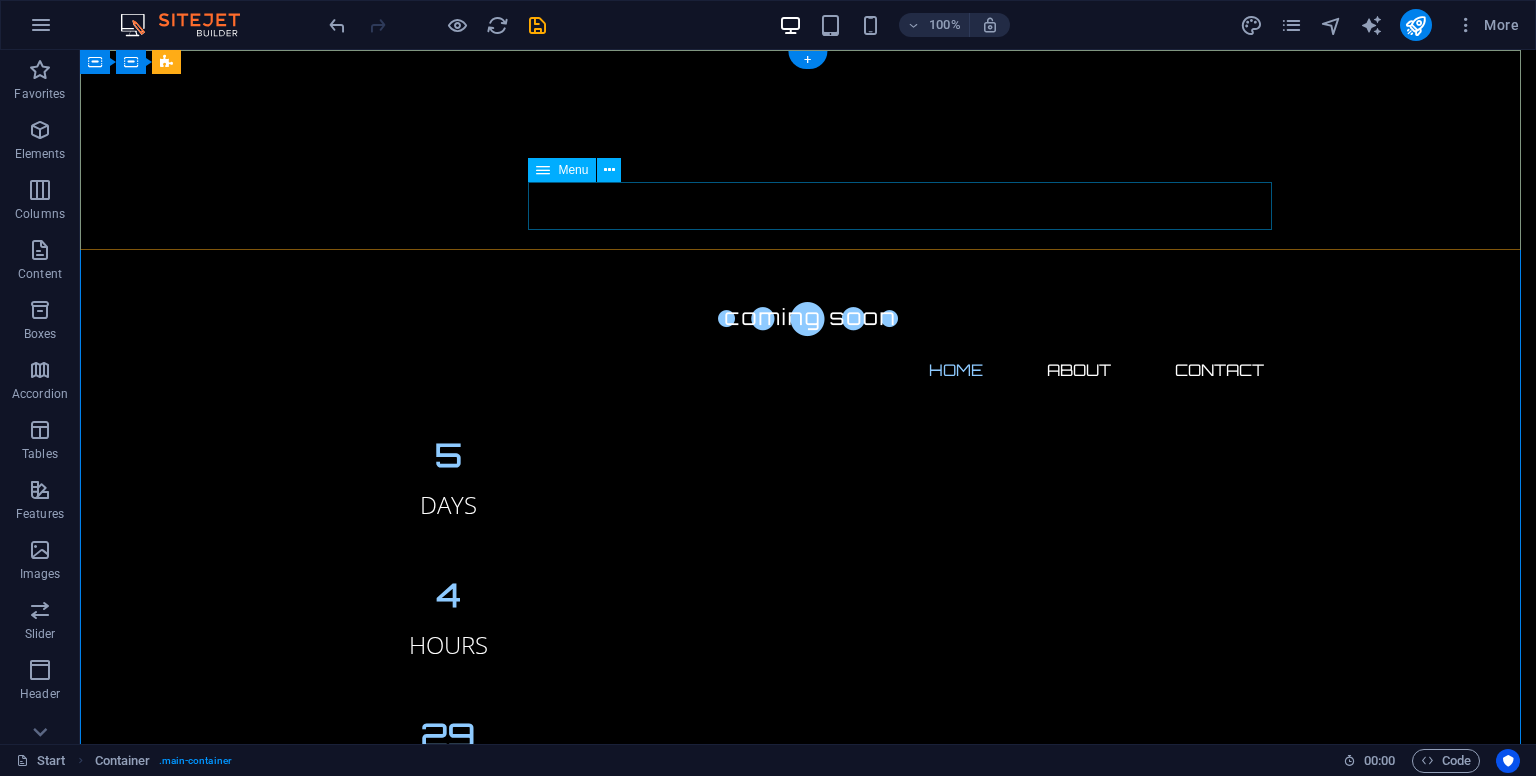 click on "Home About Contact" at bounding box center [808, 370] 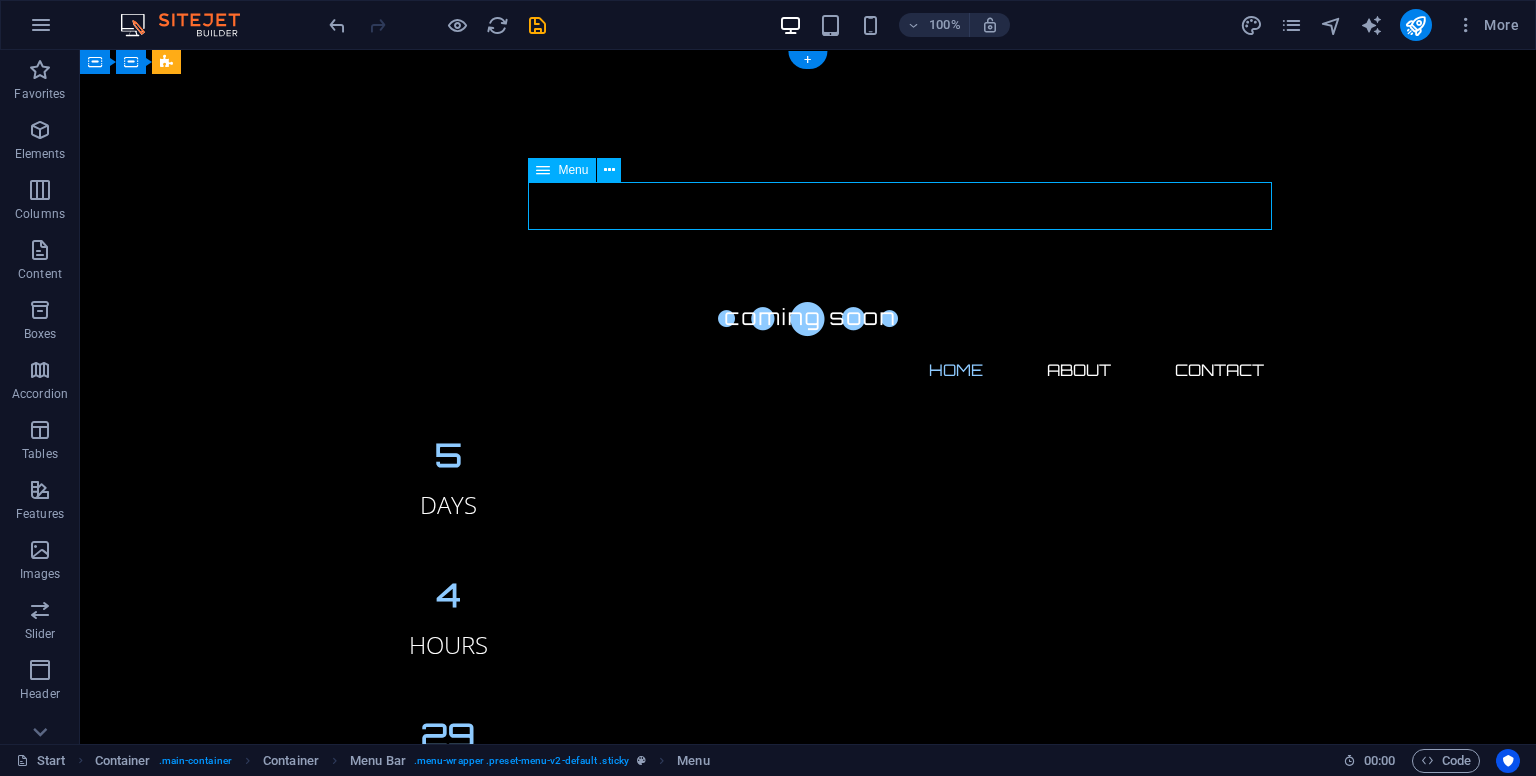 click on "Home About Contact" at bounding box center (808, 370) 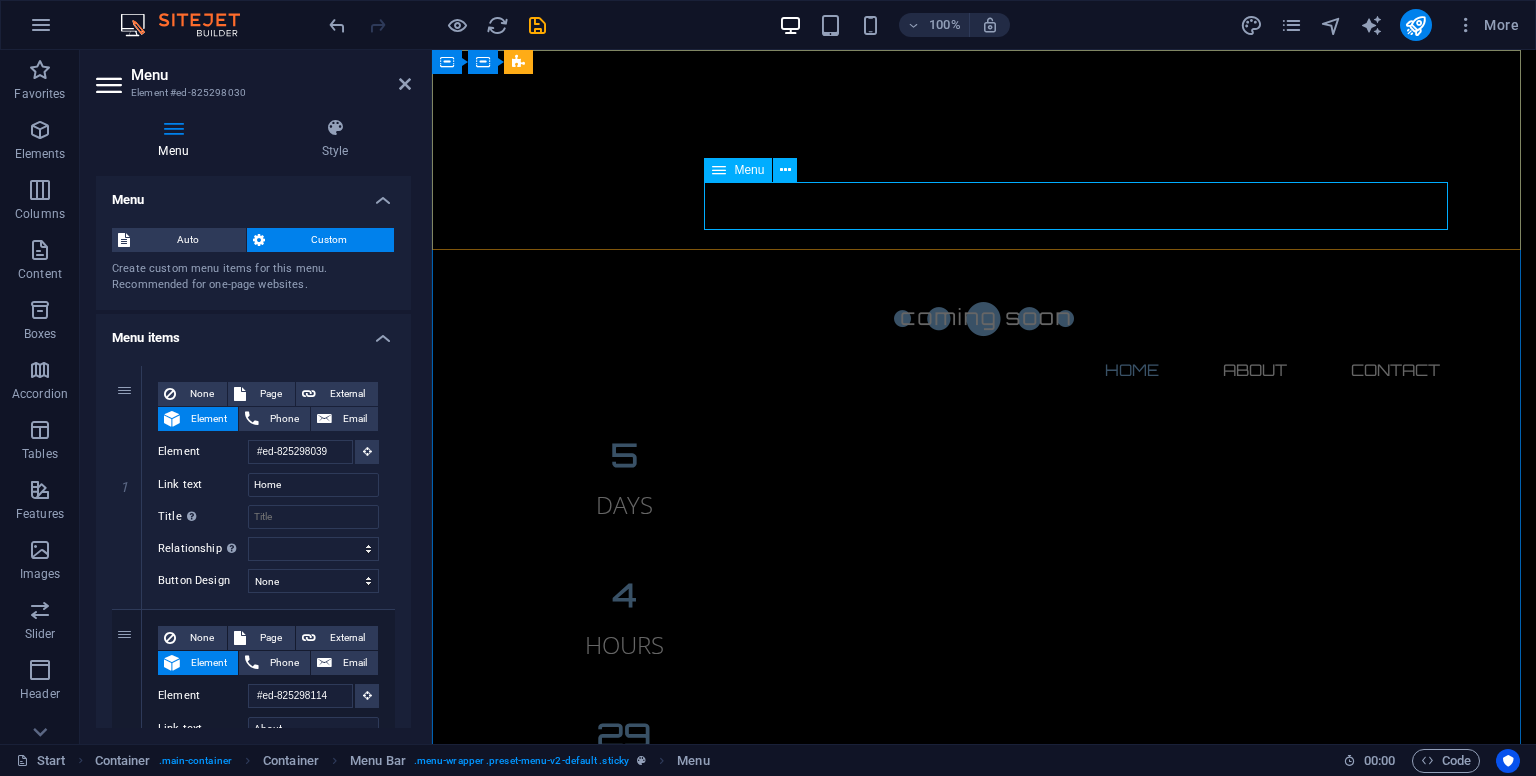 click on "Home About Contact" at bounding box center [984, 370] 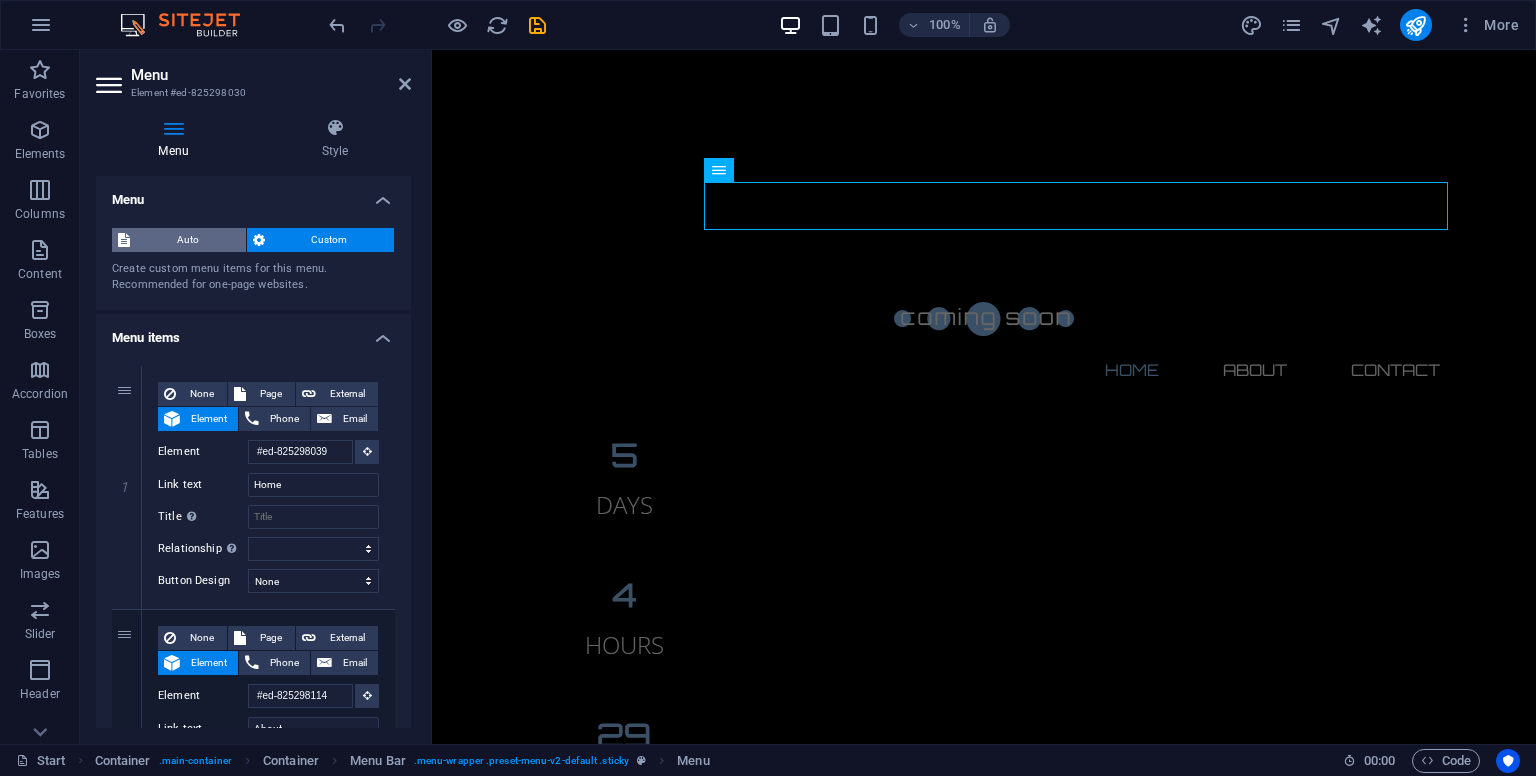 click on "Auto" at bounding box center [188, 240] 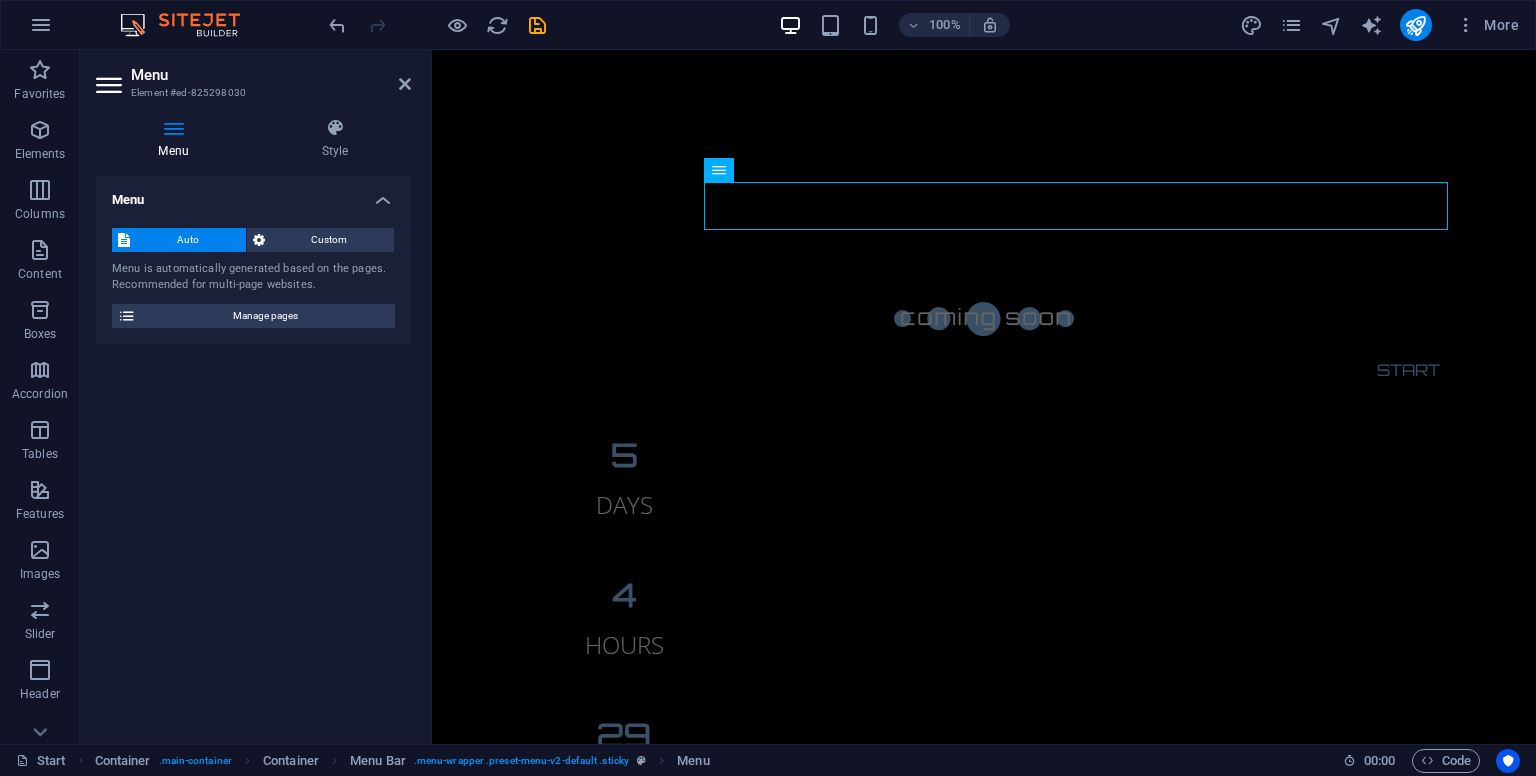 click on "Menu Auto Custom Menu is automatically generated based on the pages. Recommended for multi-page websites. Manage pages Menu items 1 None Page External Element Phone Email Page Start Legal Notice Privacy Element #ed-825298039
URL Phone Email Link text Home Link target New tab Same tab Overlay Title Additional link description, should not be the same as the link text. The title is most often shown as a tooltip text when the mouse moves over the element. Leave empty if uncertain. Relationship Sets the relationship of this link to the link target . For example, the value "nofollow" instructs search engines not to follow the link. Can be left empty. alternate author bookmark external help license next nofollow noreferrer noopener prev search tag Button Design None Default Primary Secondary 2 None Page External Element Phone Email Page Start Legal Notice Privacy Element #ed-825298114
URL Phone Email Link text About Link target New tab Same tab Overlay Title Sets the" at bounding box center (253, 452) 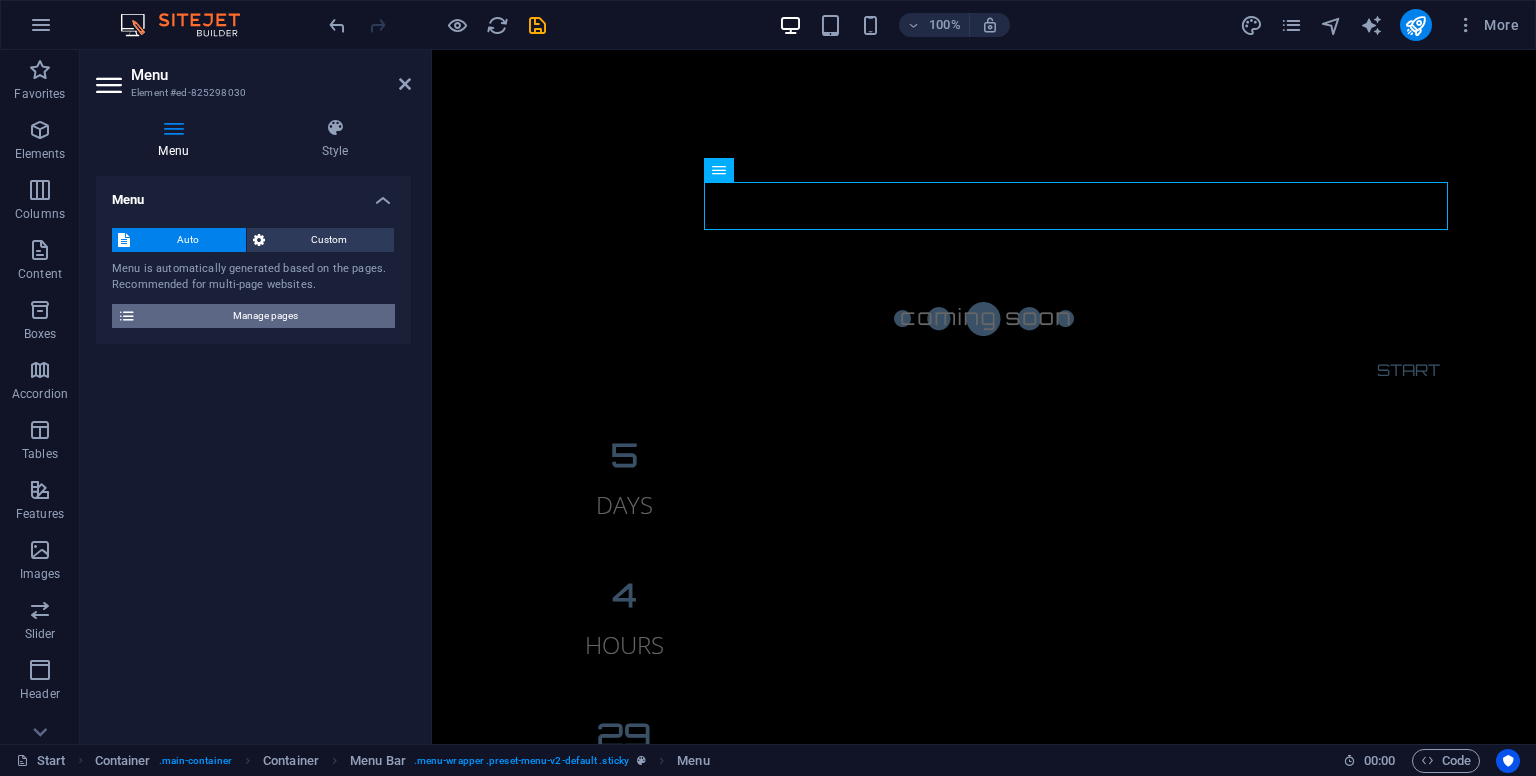 click on "Manage pages" at bounding box center [265, 316] 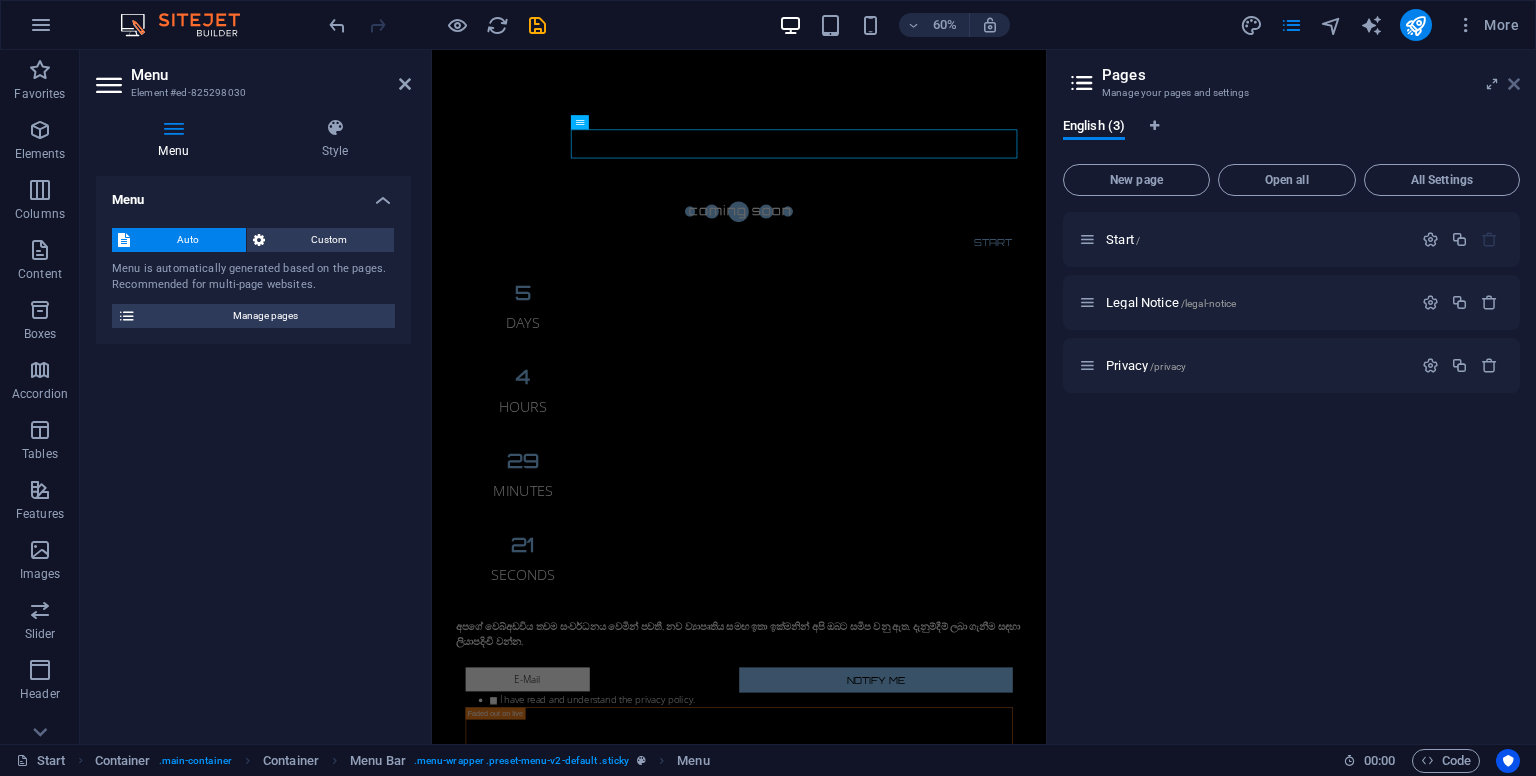 click at bounding box center [1514, 84] 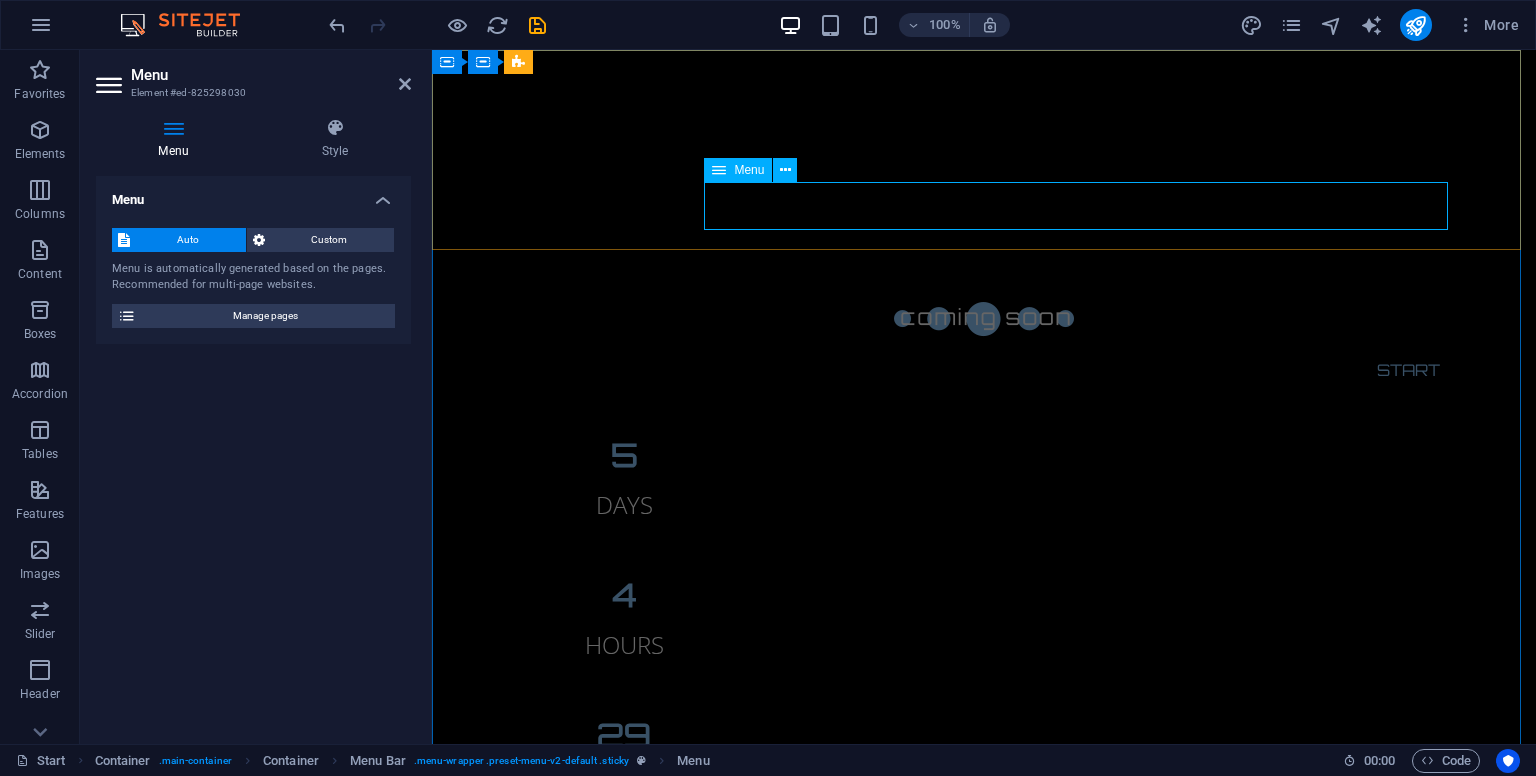 click on "Start" at bounding box center [984, 370] 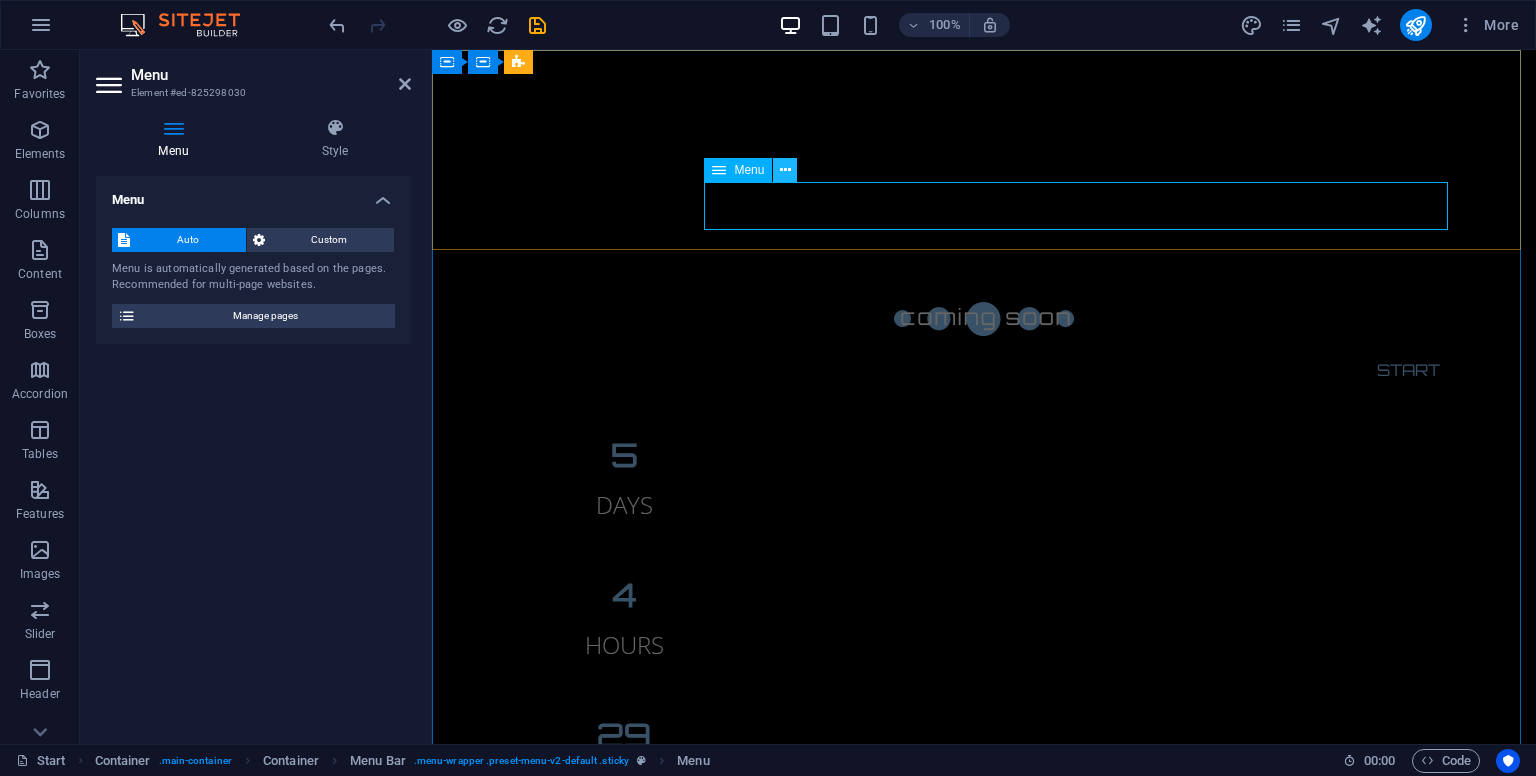 click at bounding box center (785, 170) 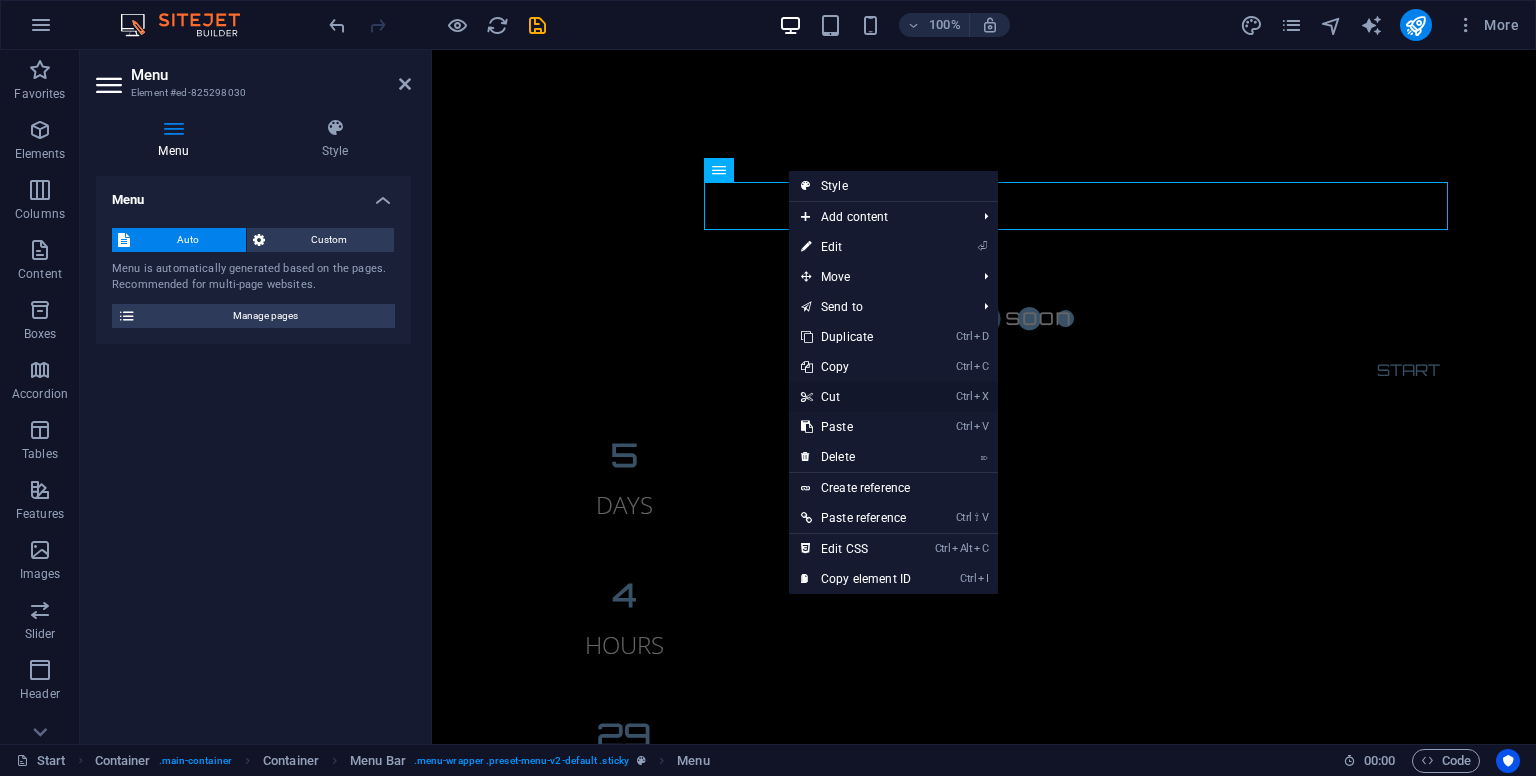 click on "Ctrl X  Cut" at bounding box center [856, 397] 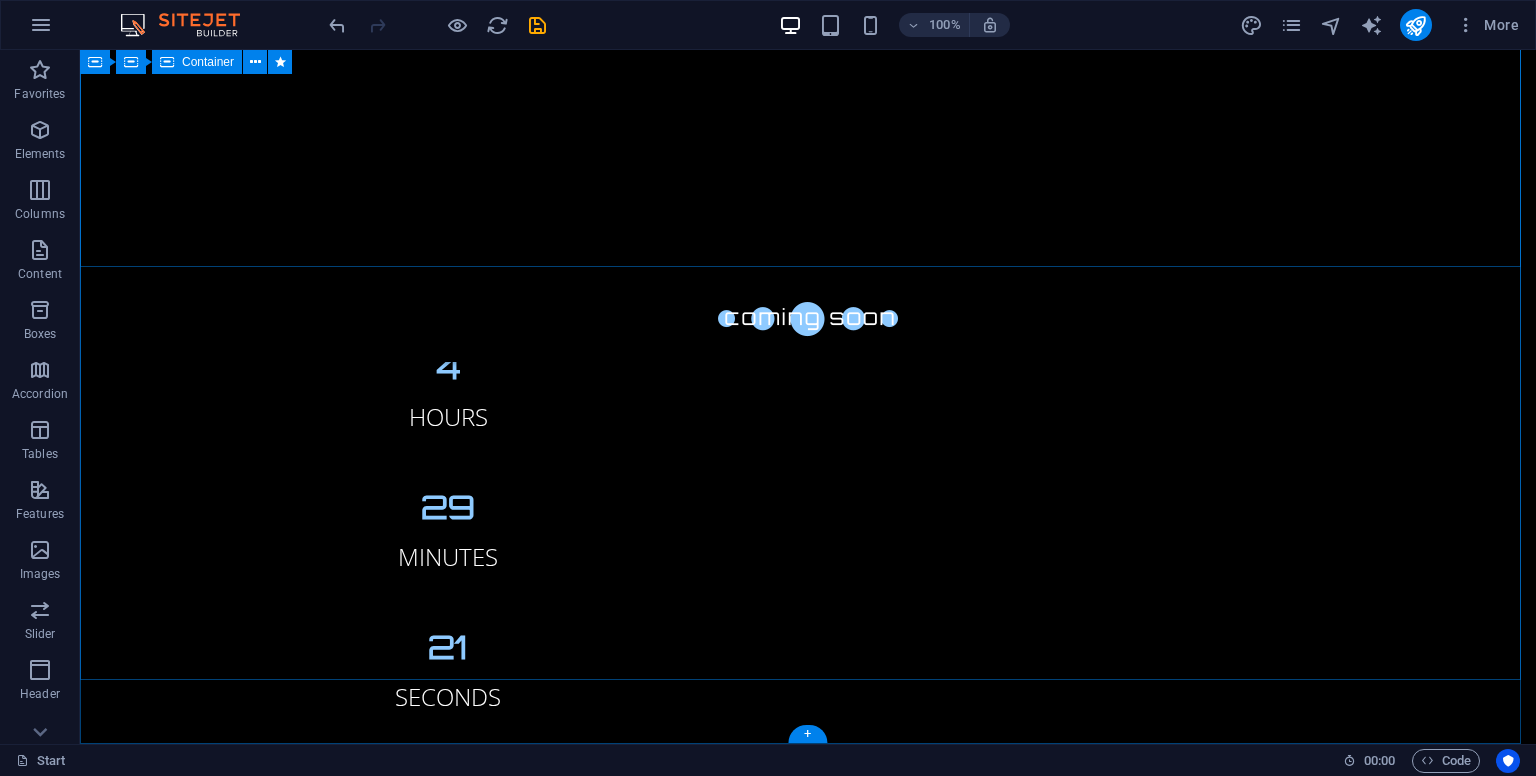 scroll, scrollTop: 0, scrollLeft: 0, axis: both 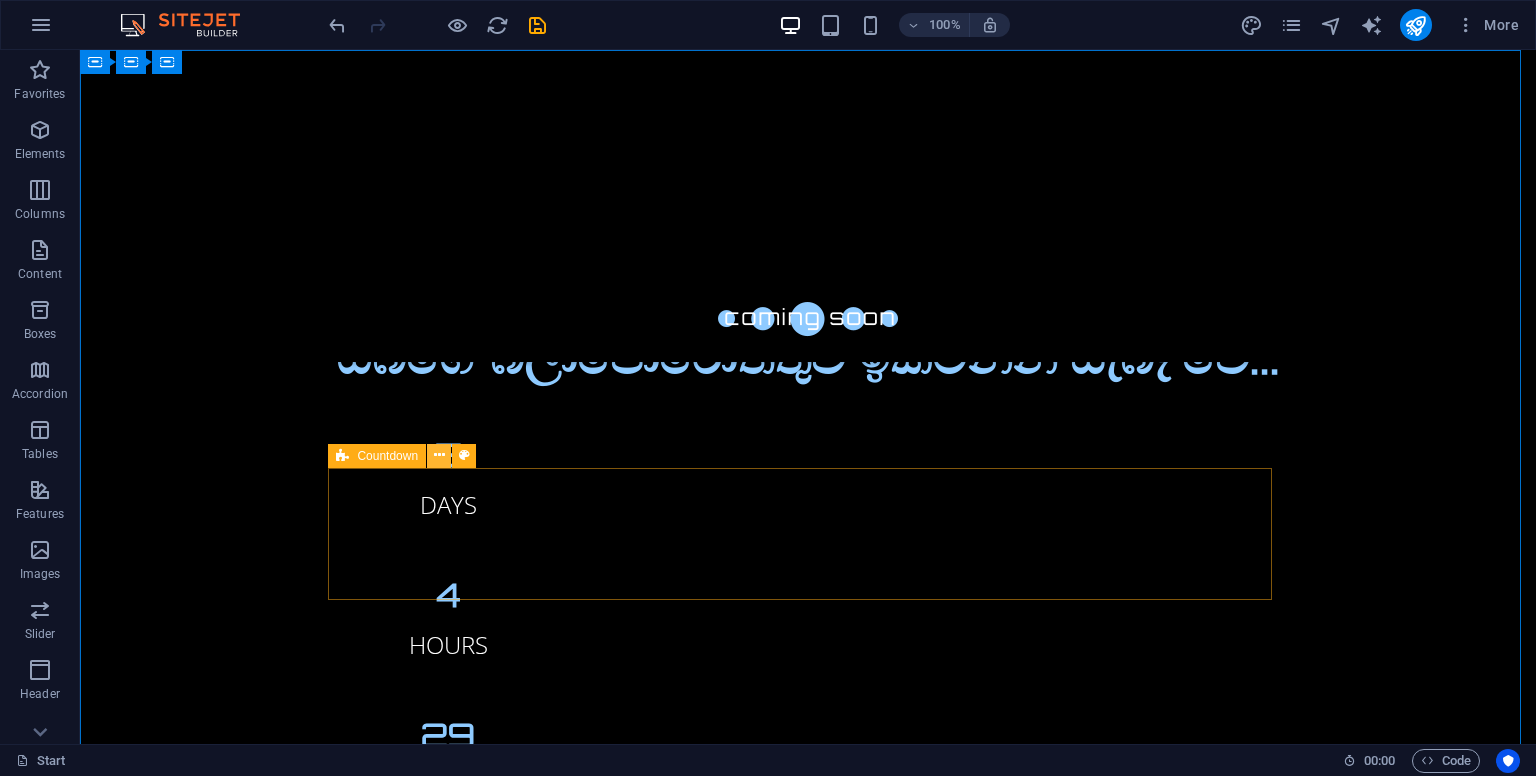 click at bounding box center (439, 455) 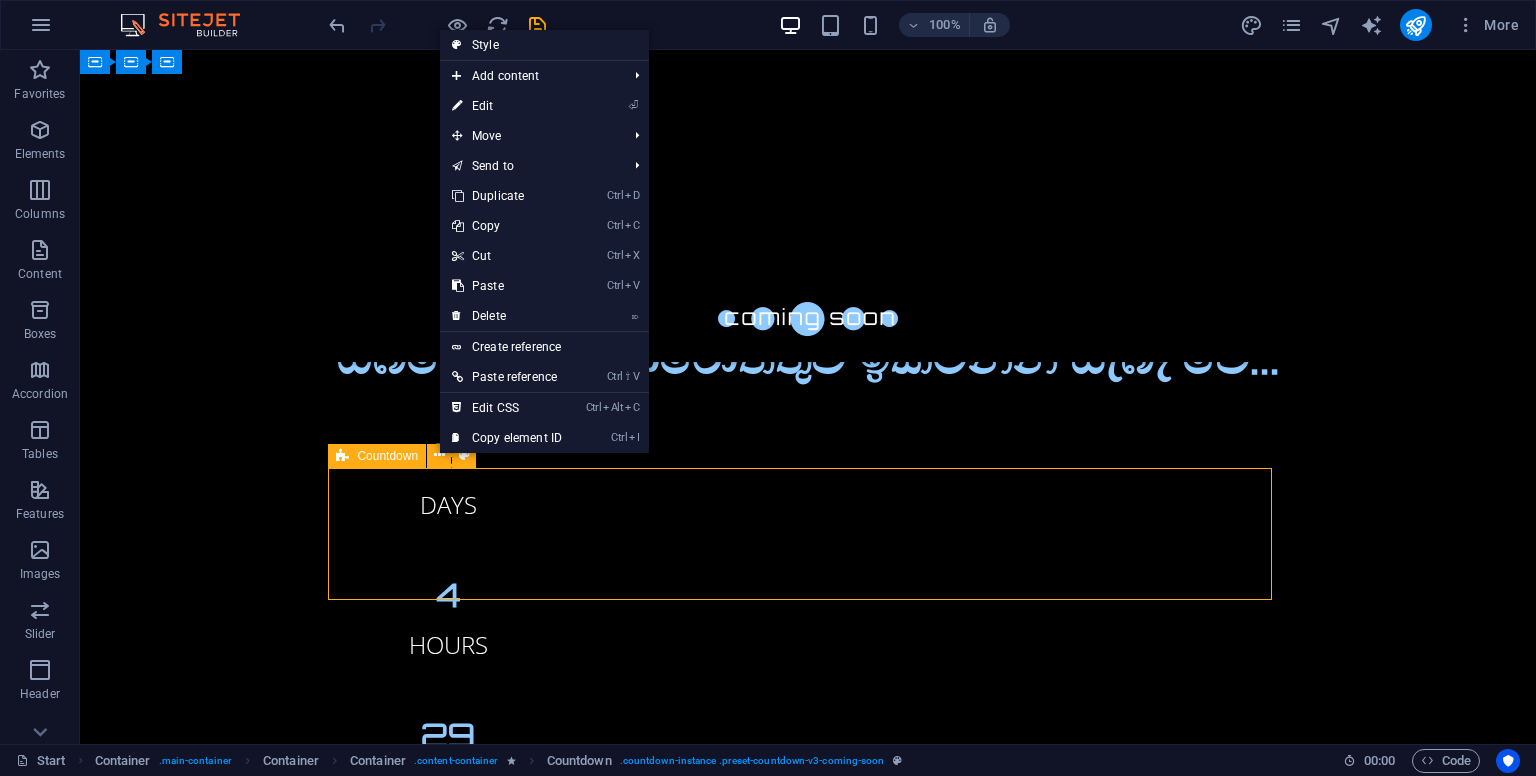 click on "Countdown" at bounding box center (387, 456) 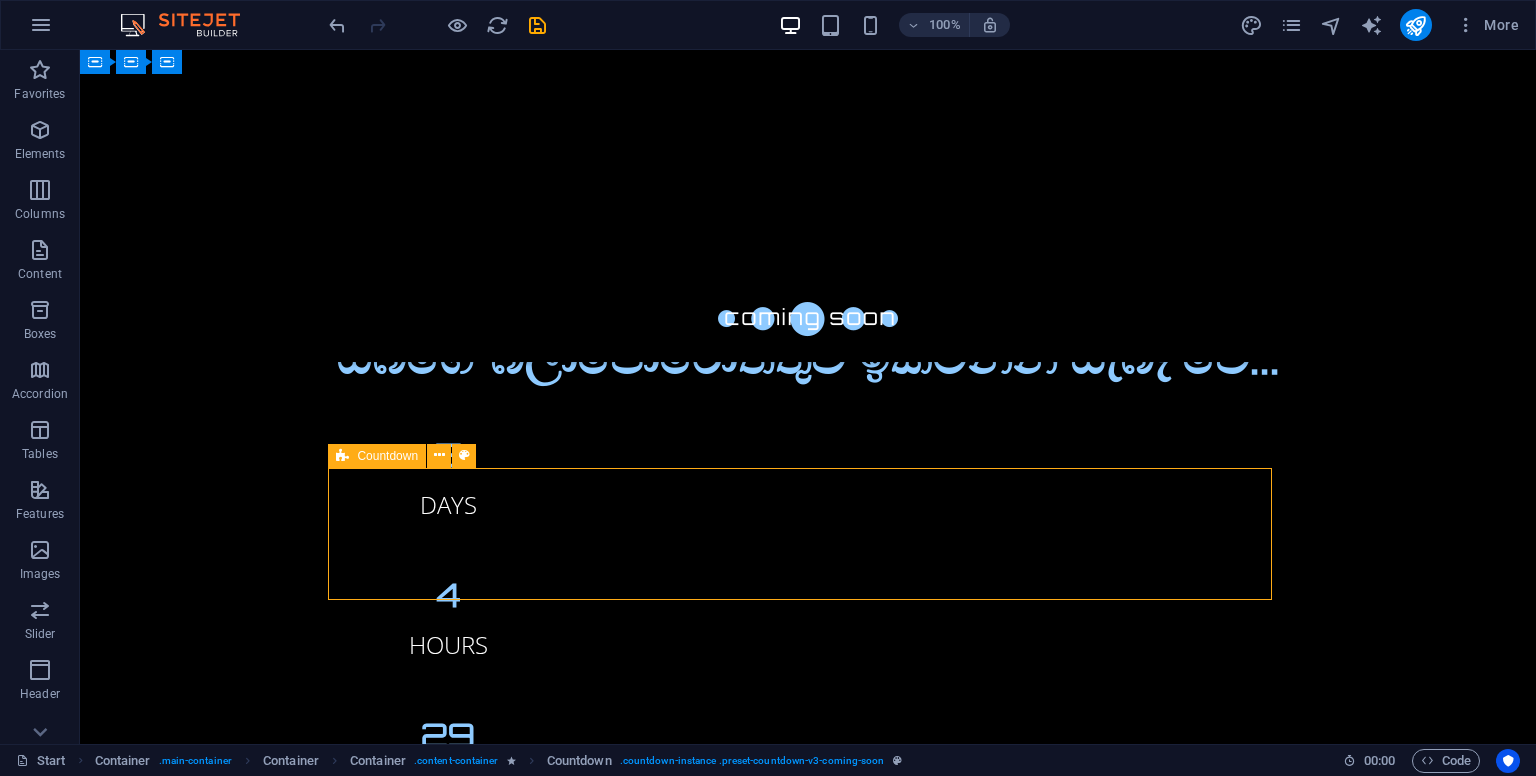 click on "Countdown" at bounding box center [387, 456] 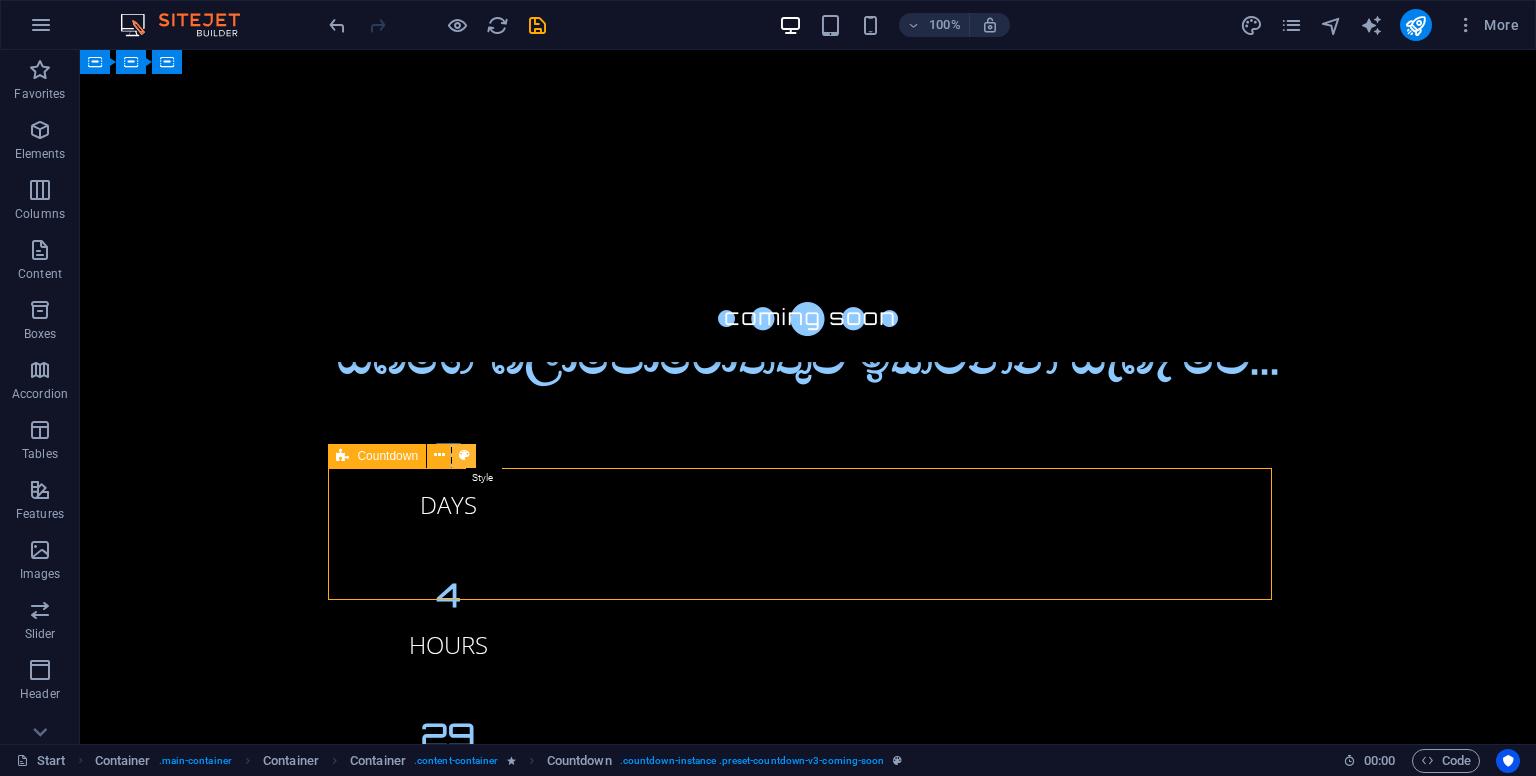 click at bounding box center (464, 455) 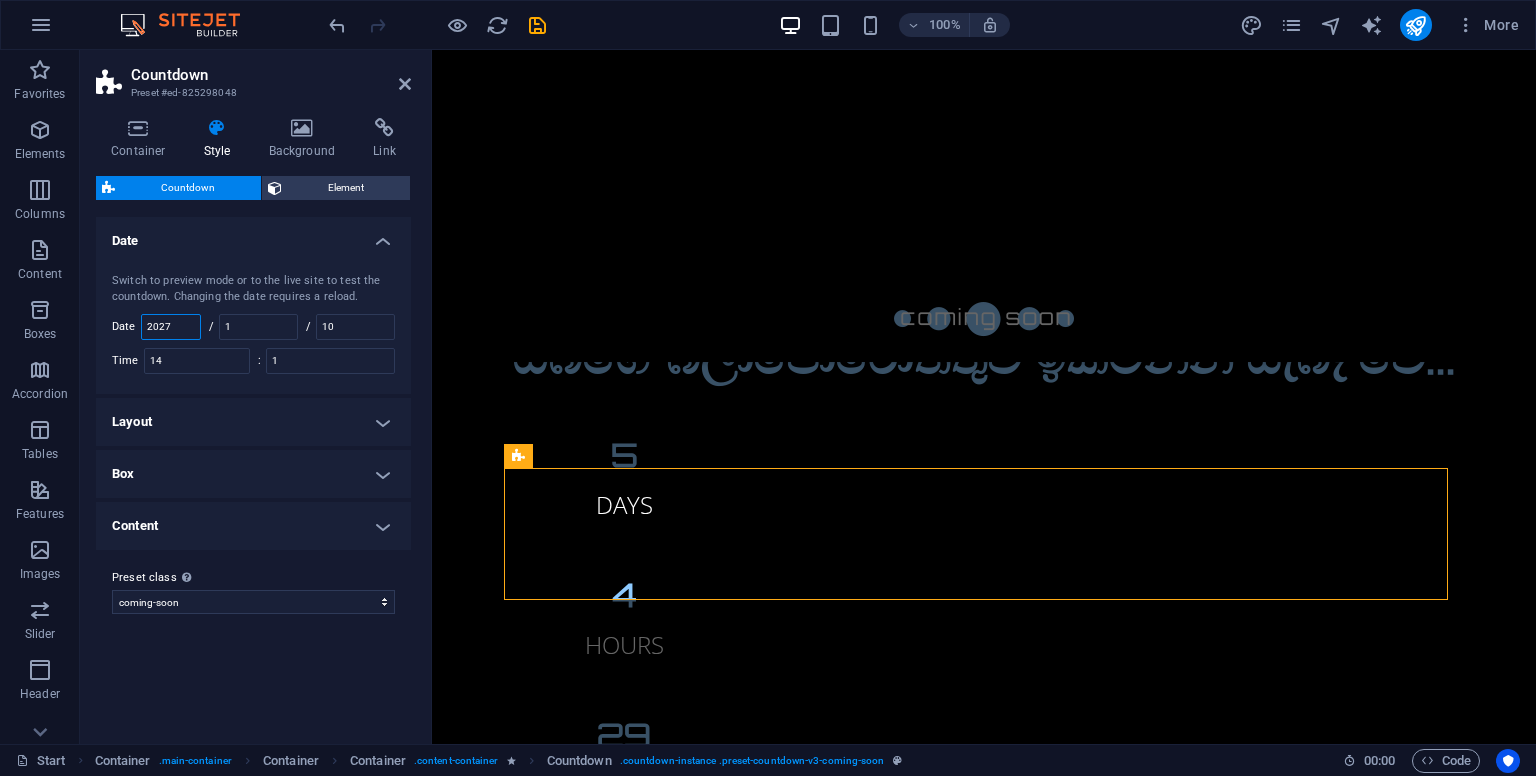 click on "2027" at bounding box center [171, 327] 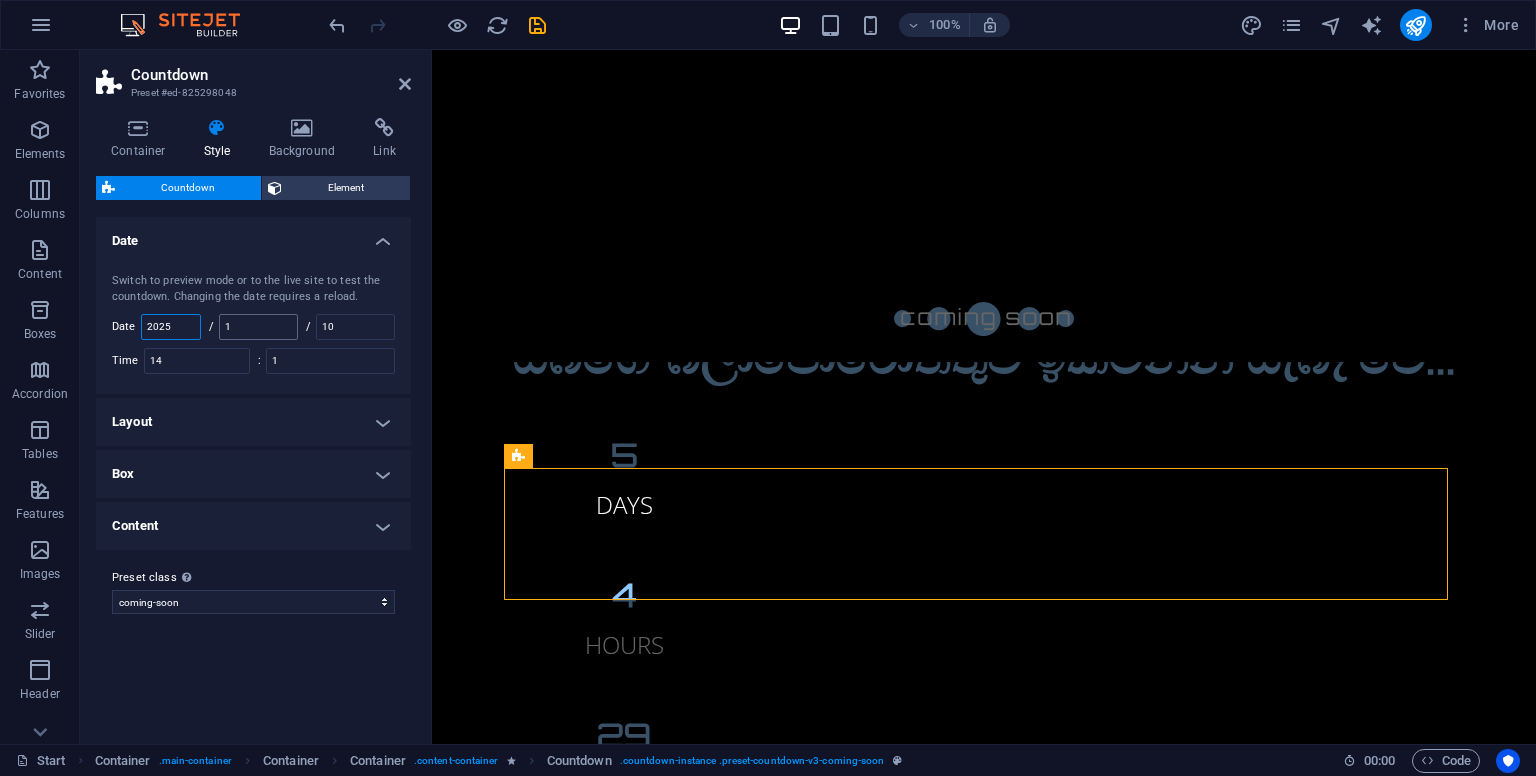type on "2025" 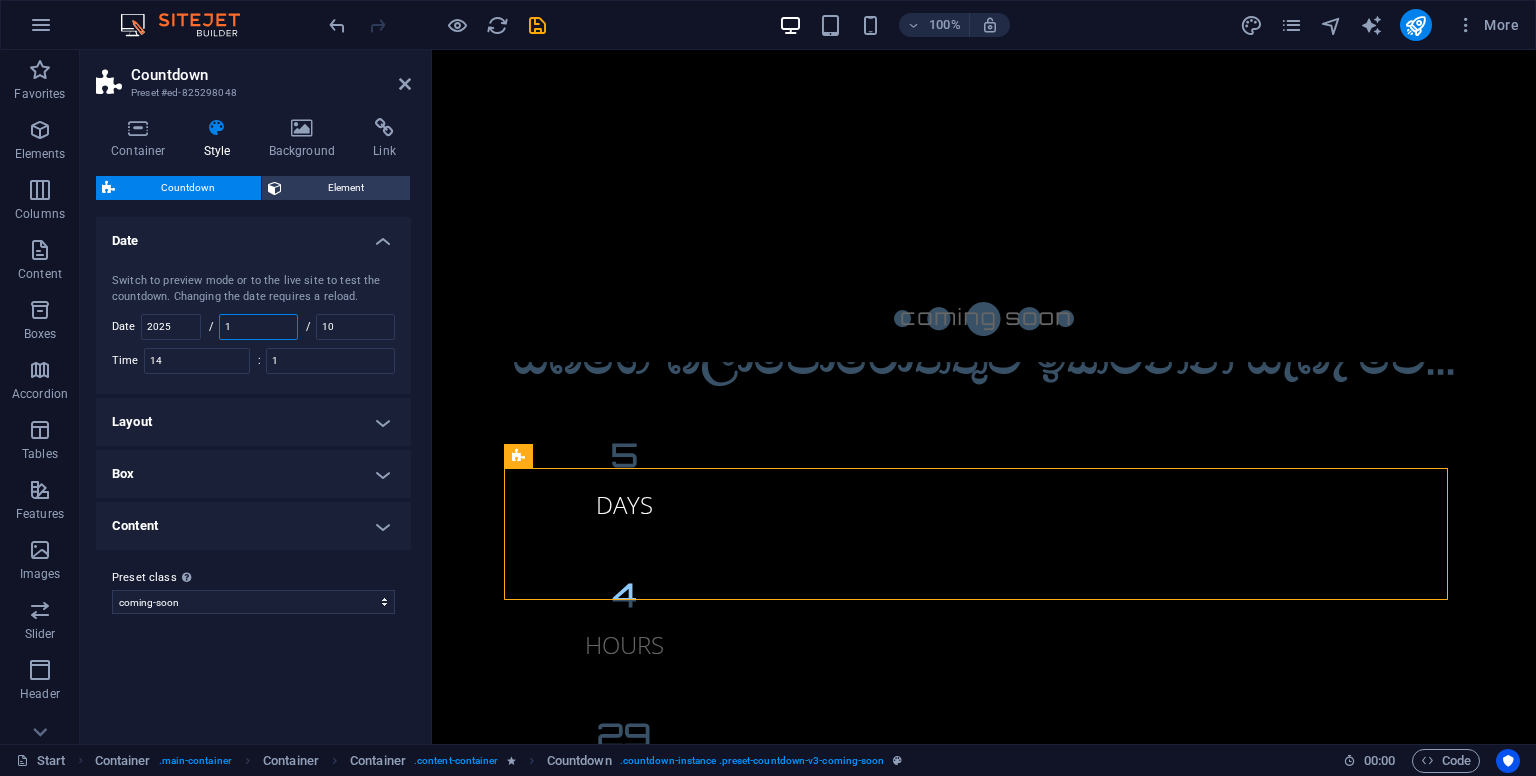 click on "1" at bounding box center (258, 327) 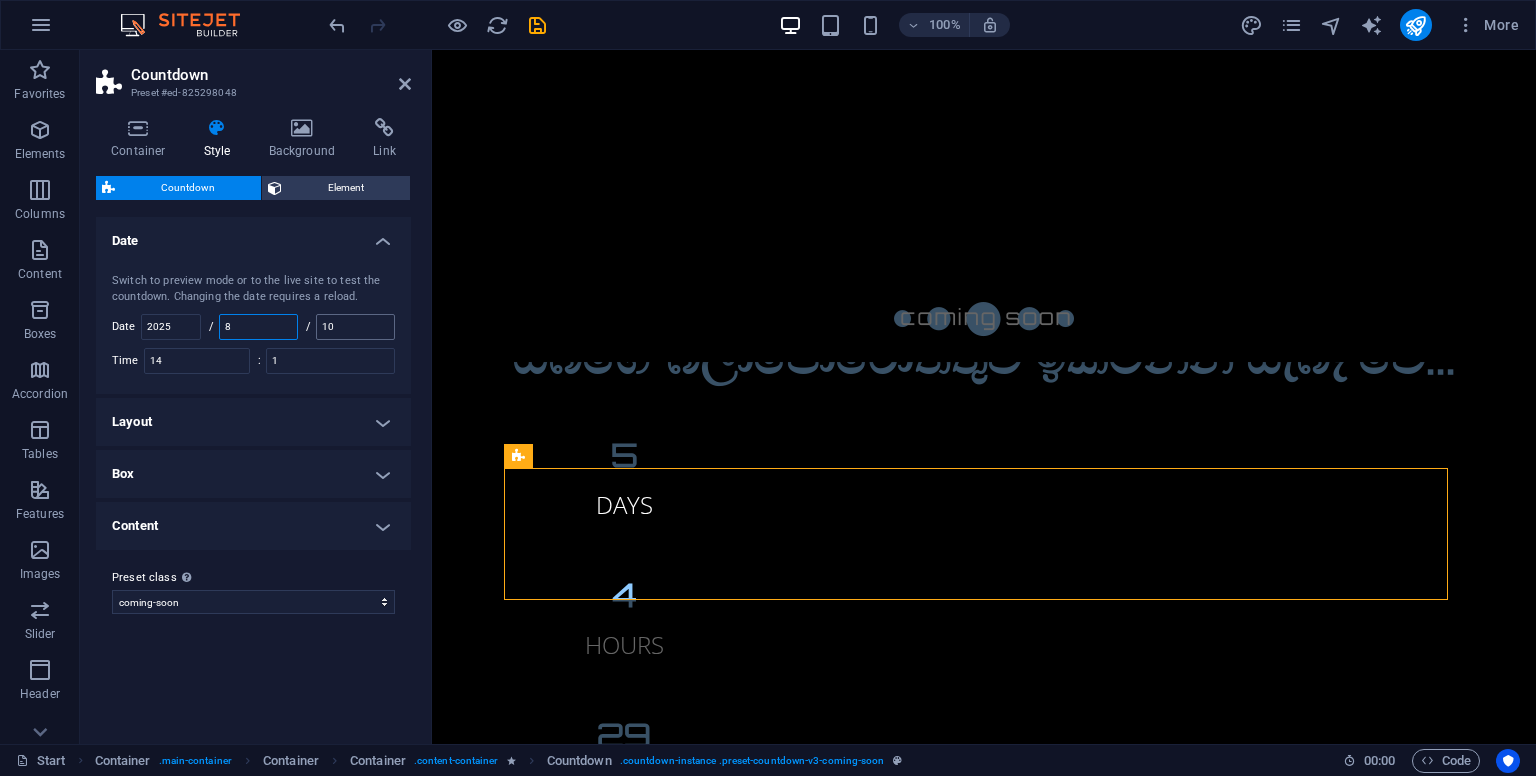 type on "8" 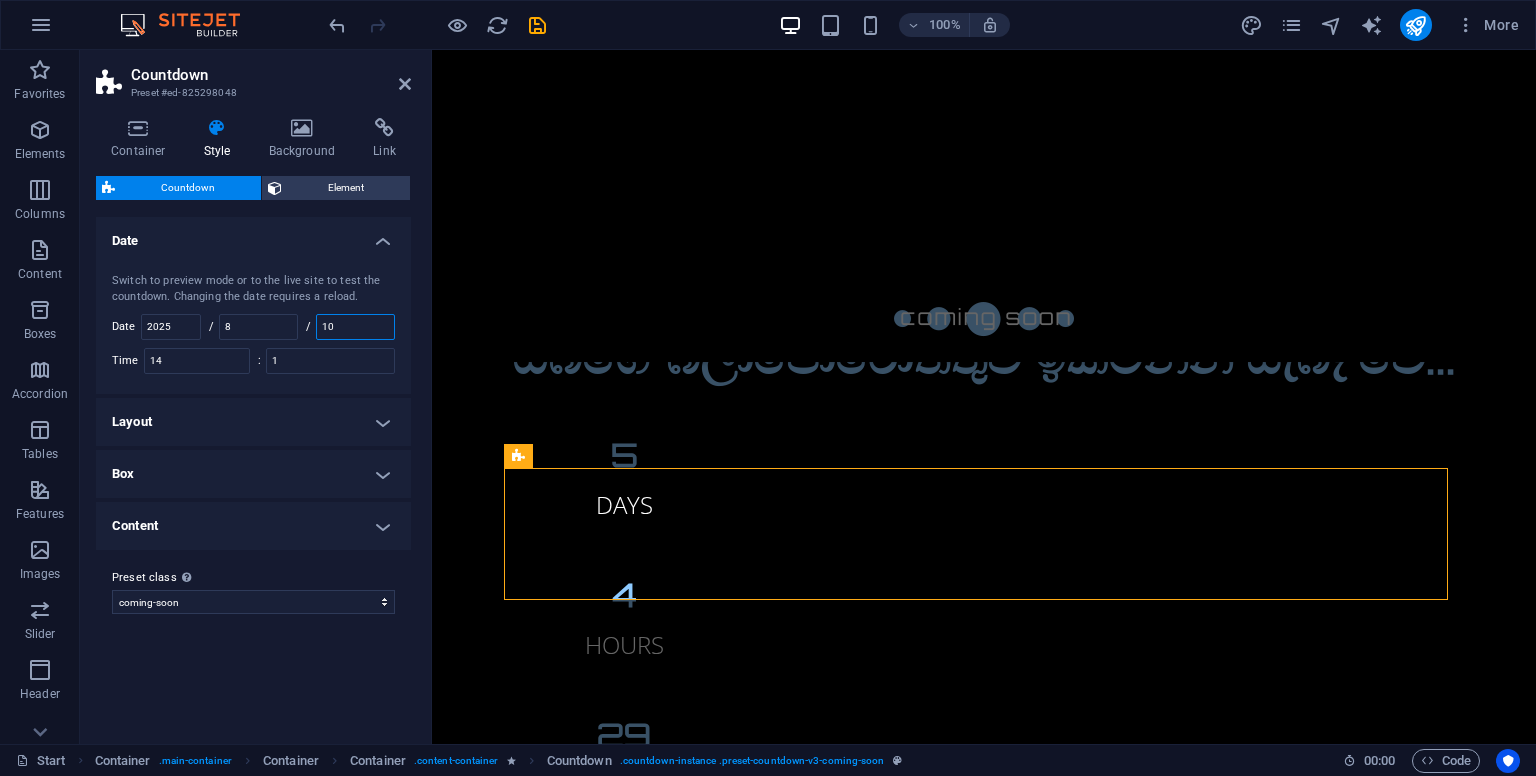 click on "10" at bounding box center [355, 327] 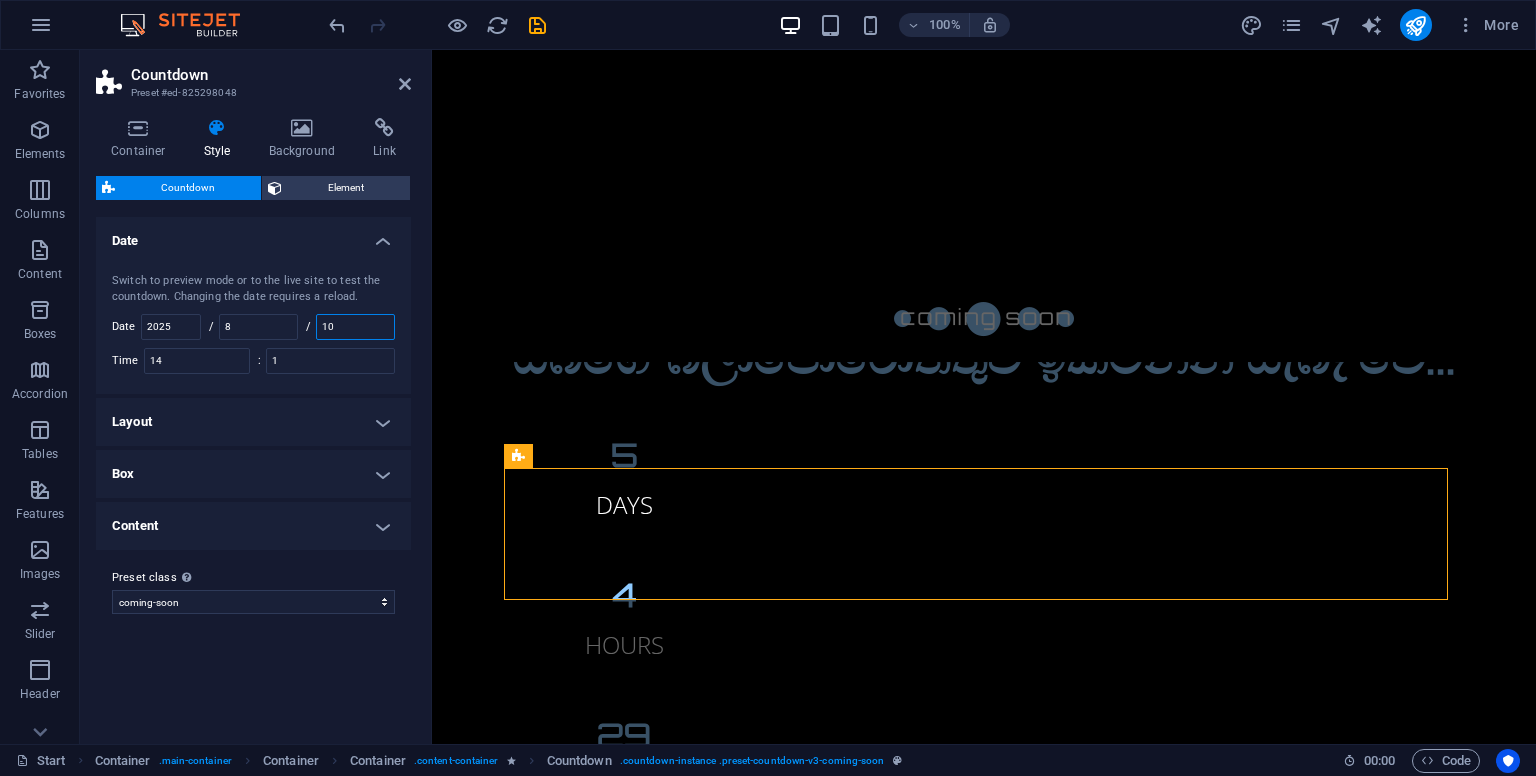 type on "1" 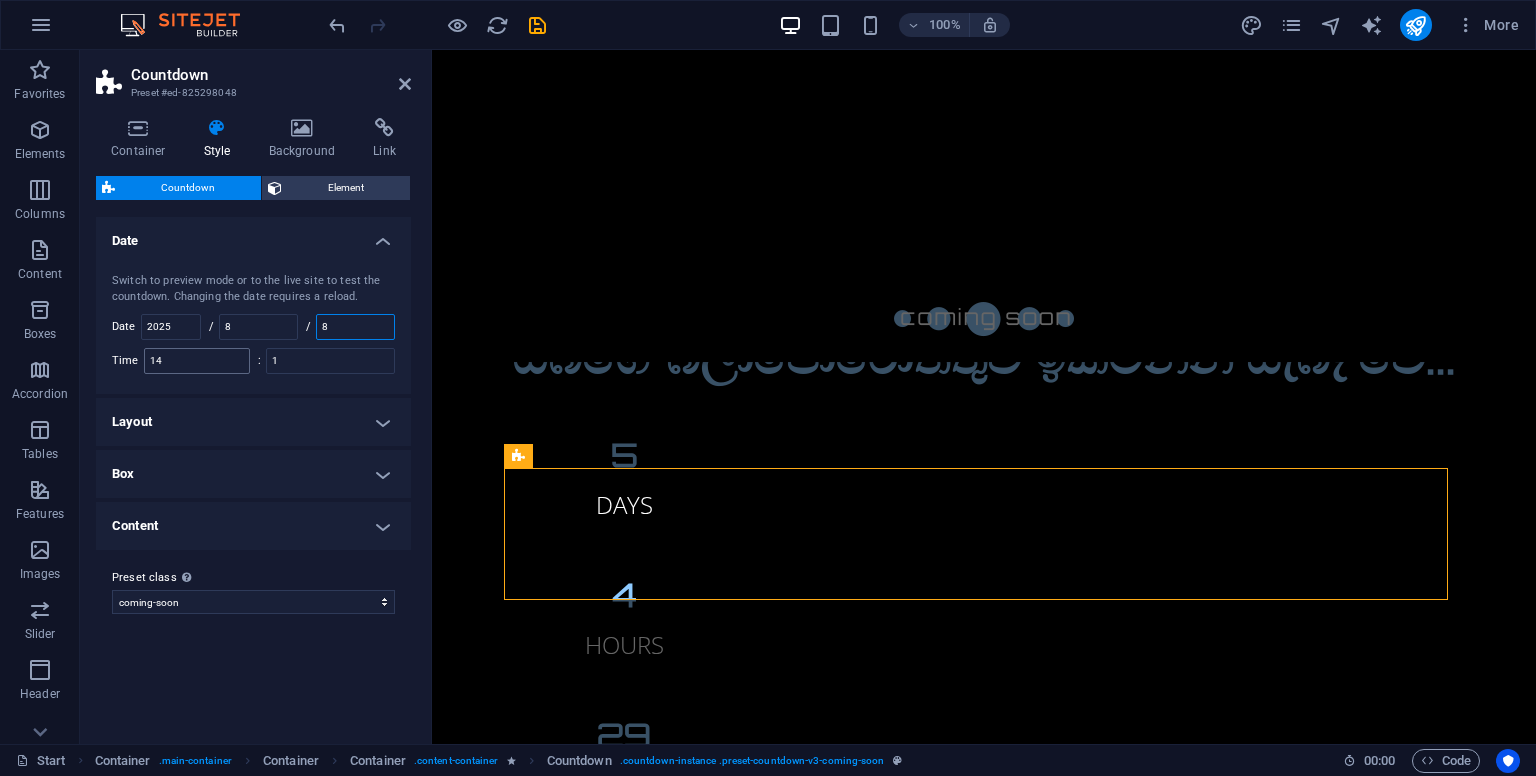 type on "8" 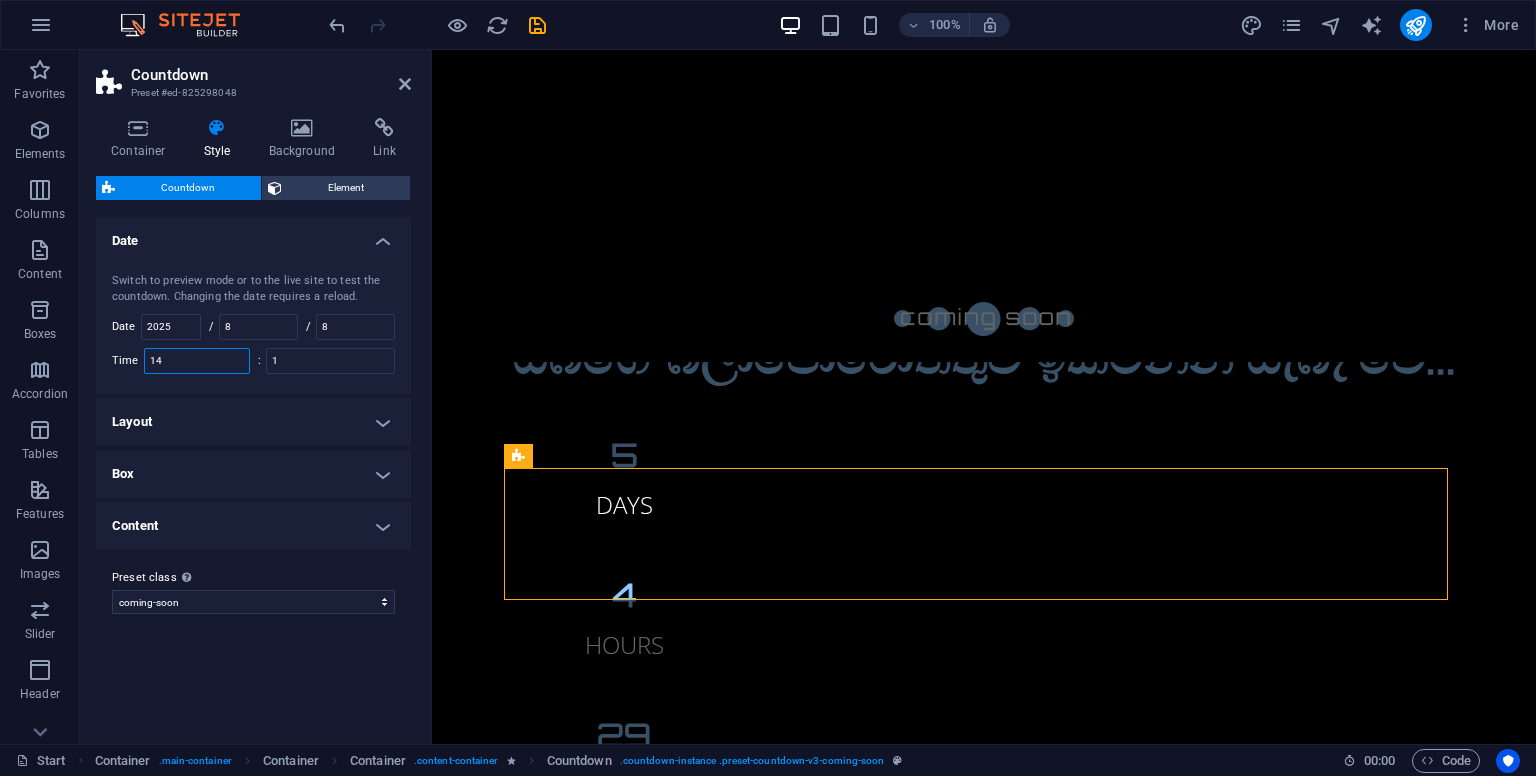 click on "14" at bounding box center (197, 361) 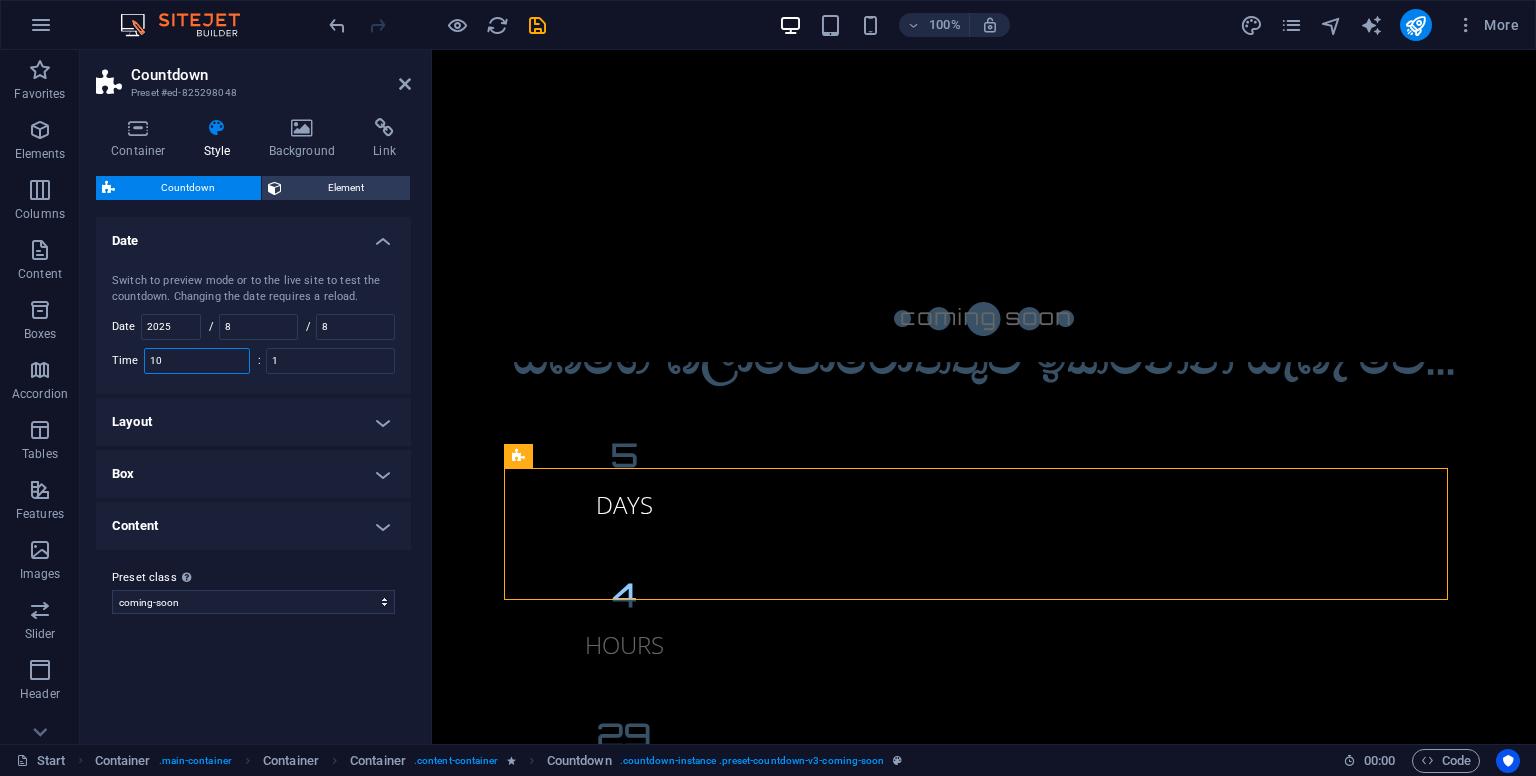 type on "10" 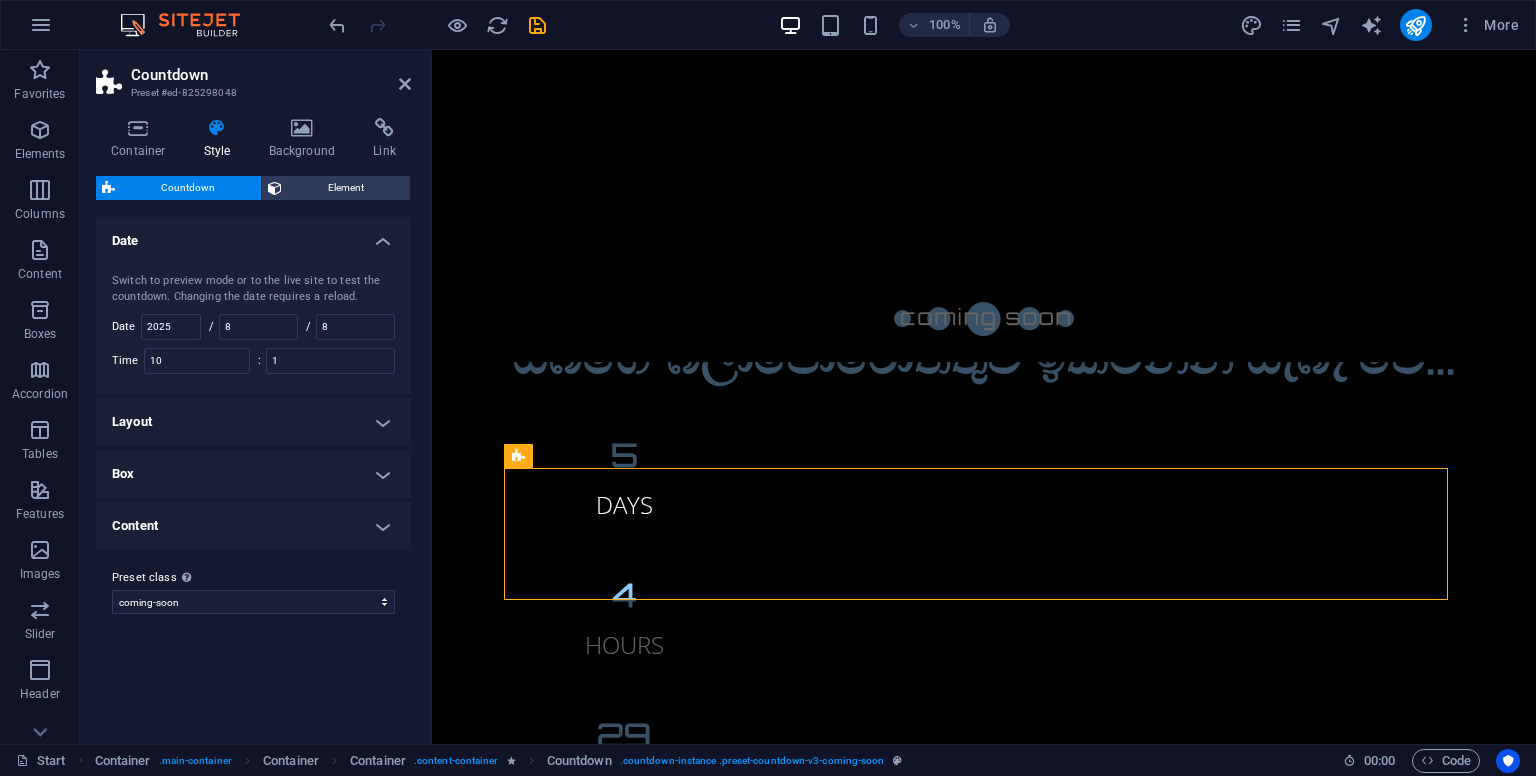 click on "Layout" at bounding box center (253, 422) 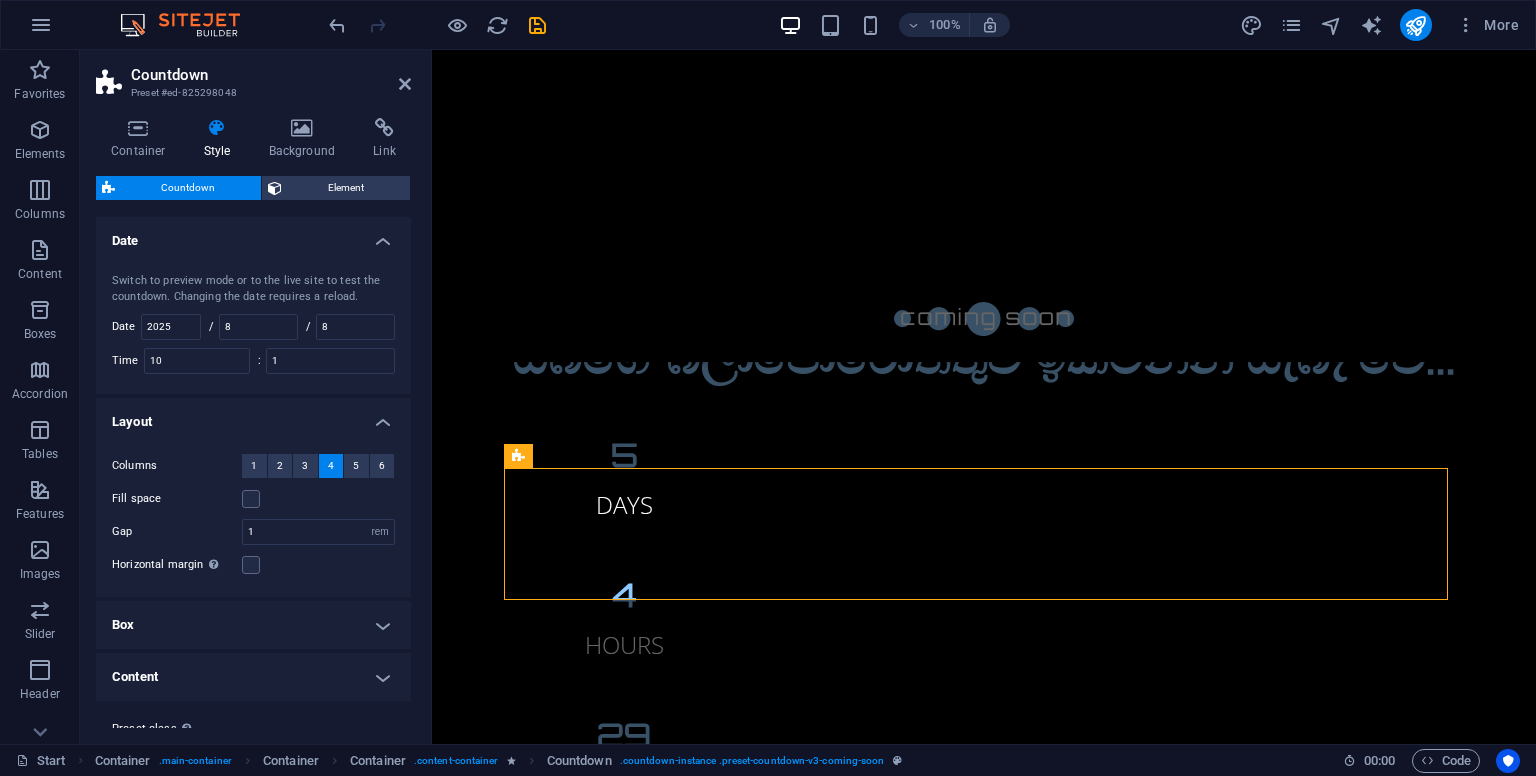scroll, scrollTop: 51, scrollLeft: 0, axis: vertical 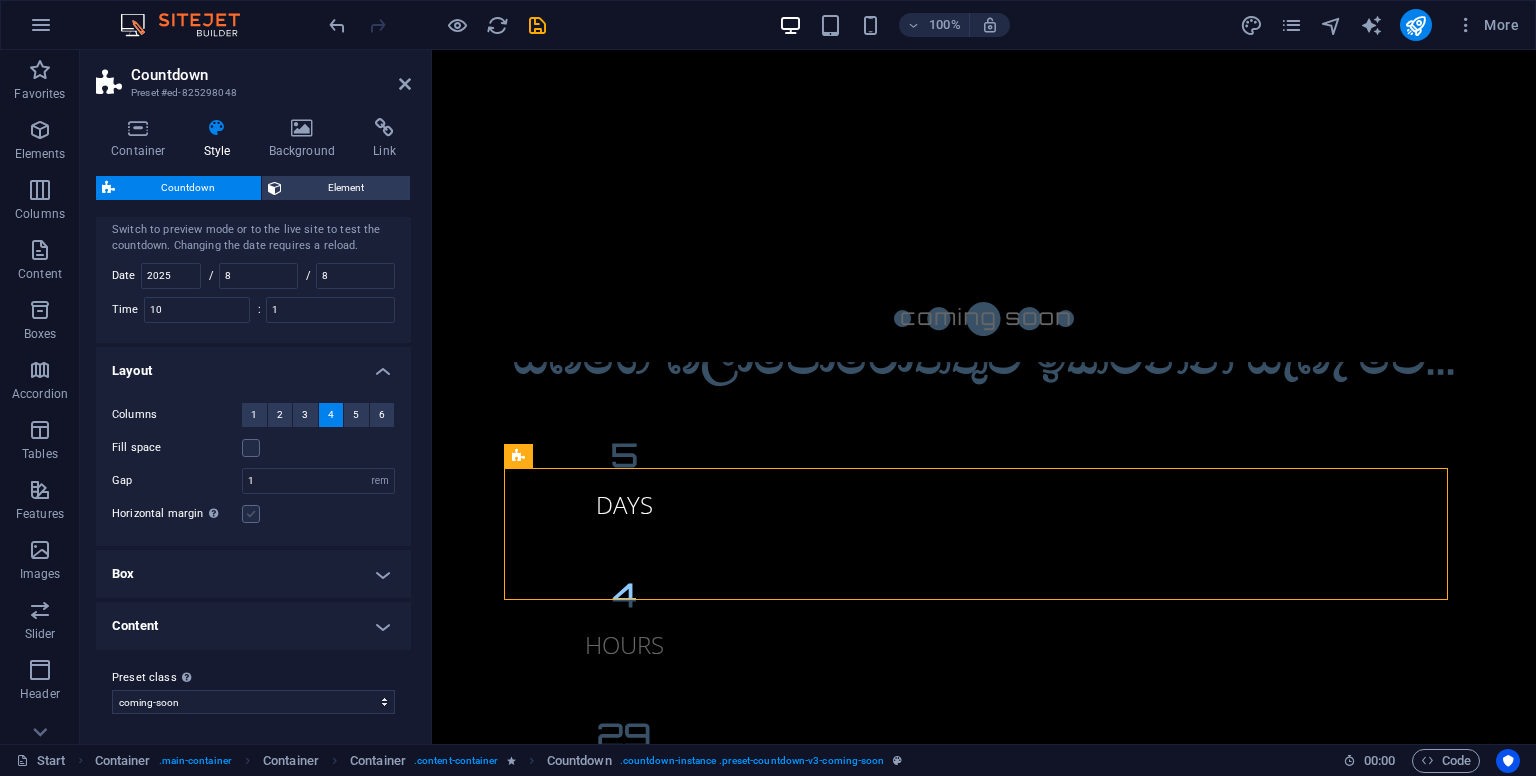 click at bounding box center (251, 514) 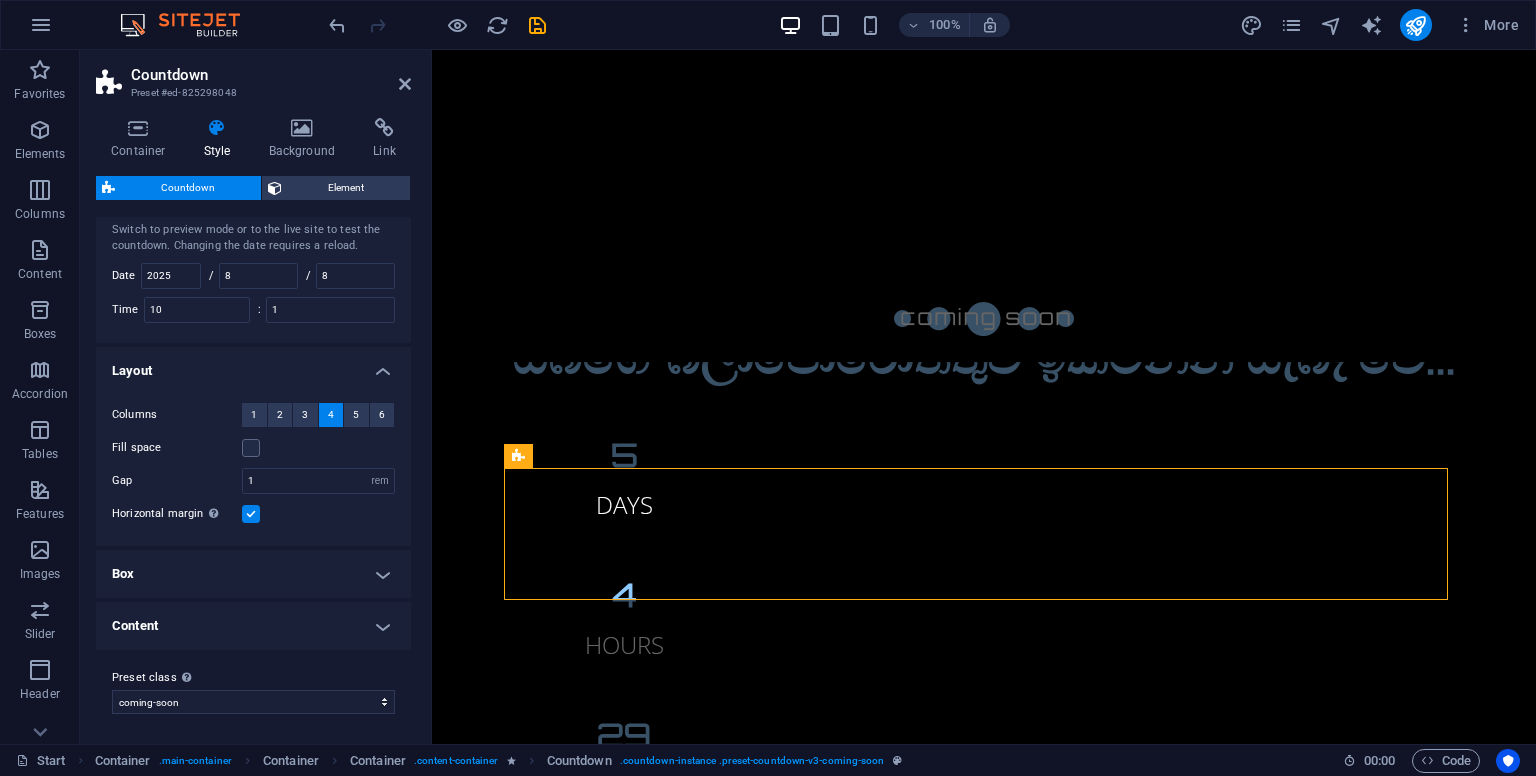 click at bounding box center (251, 514) 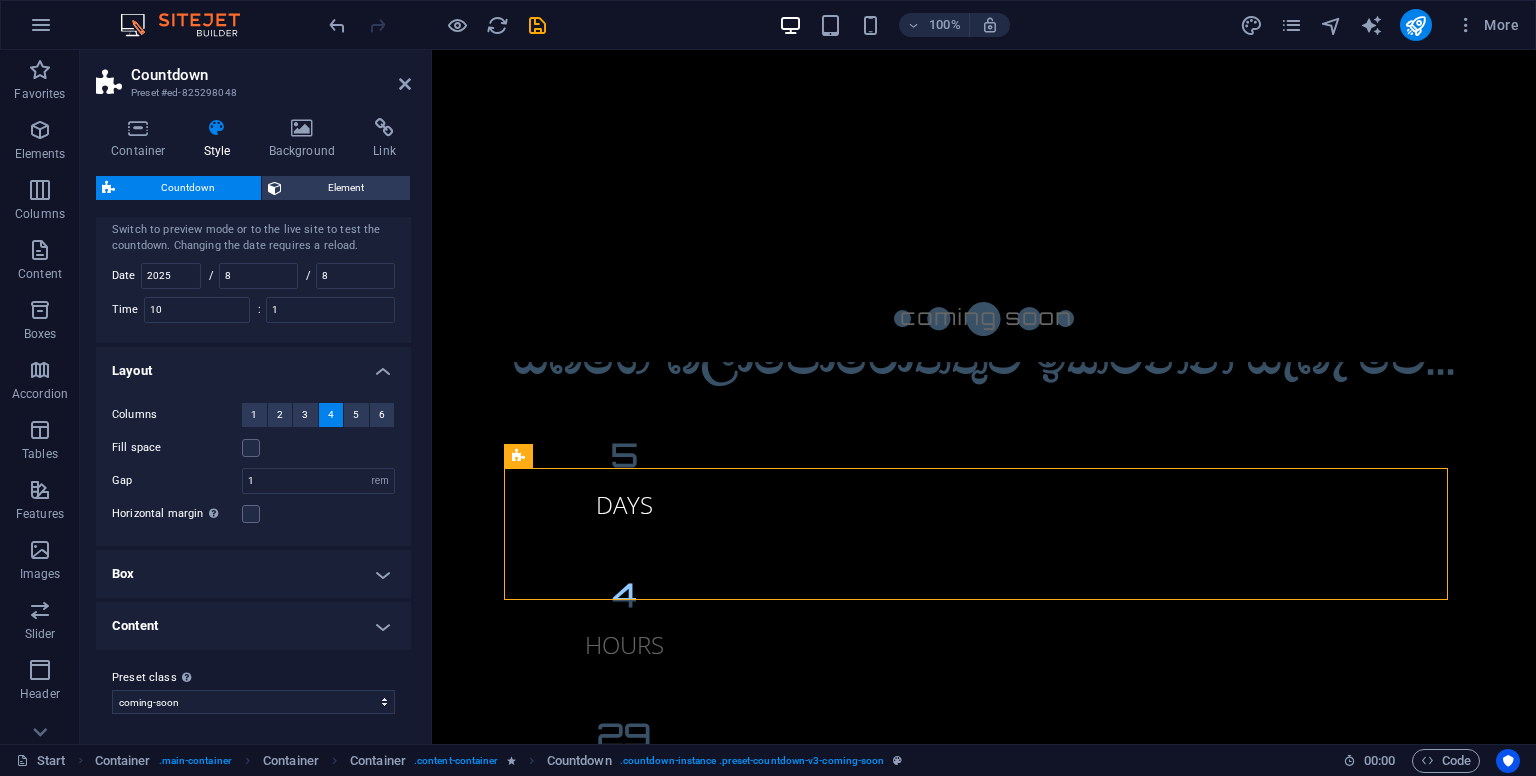 click on "Box" at bounding box center (253, 574) 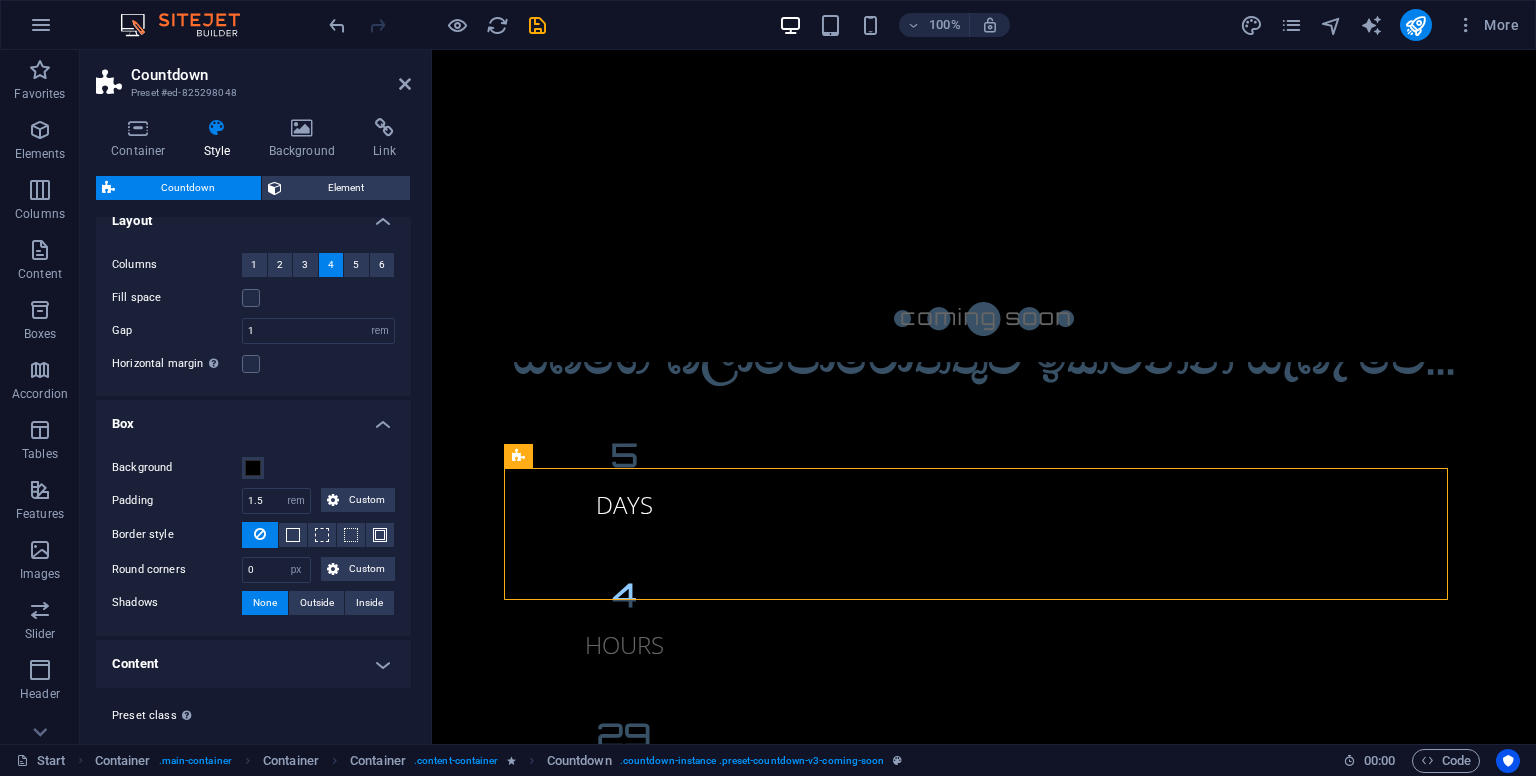scroll, scrollTop: 238, scrollLeft: 0, axis: vertical 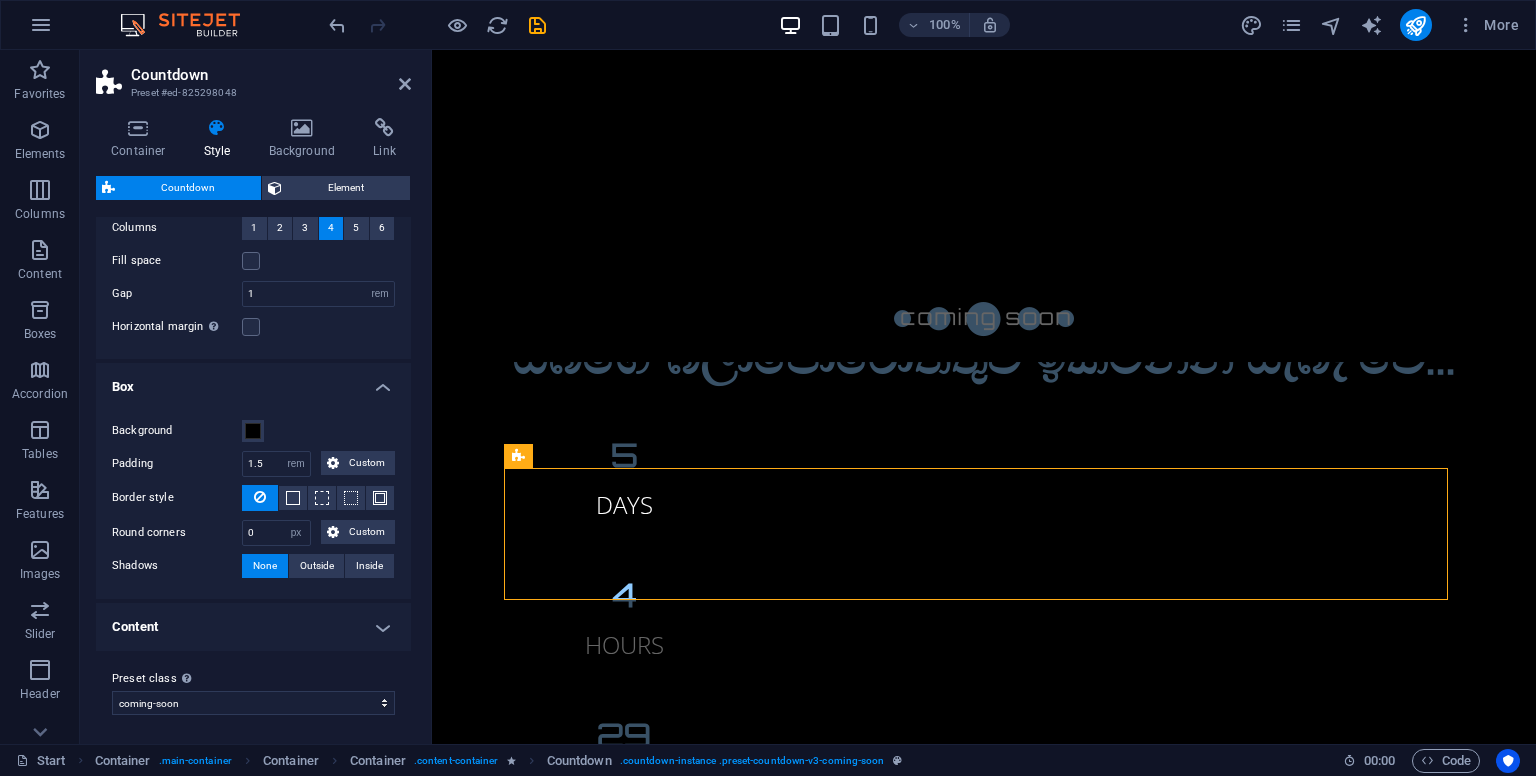 click on "Content" at bounding box center (253, 627) 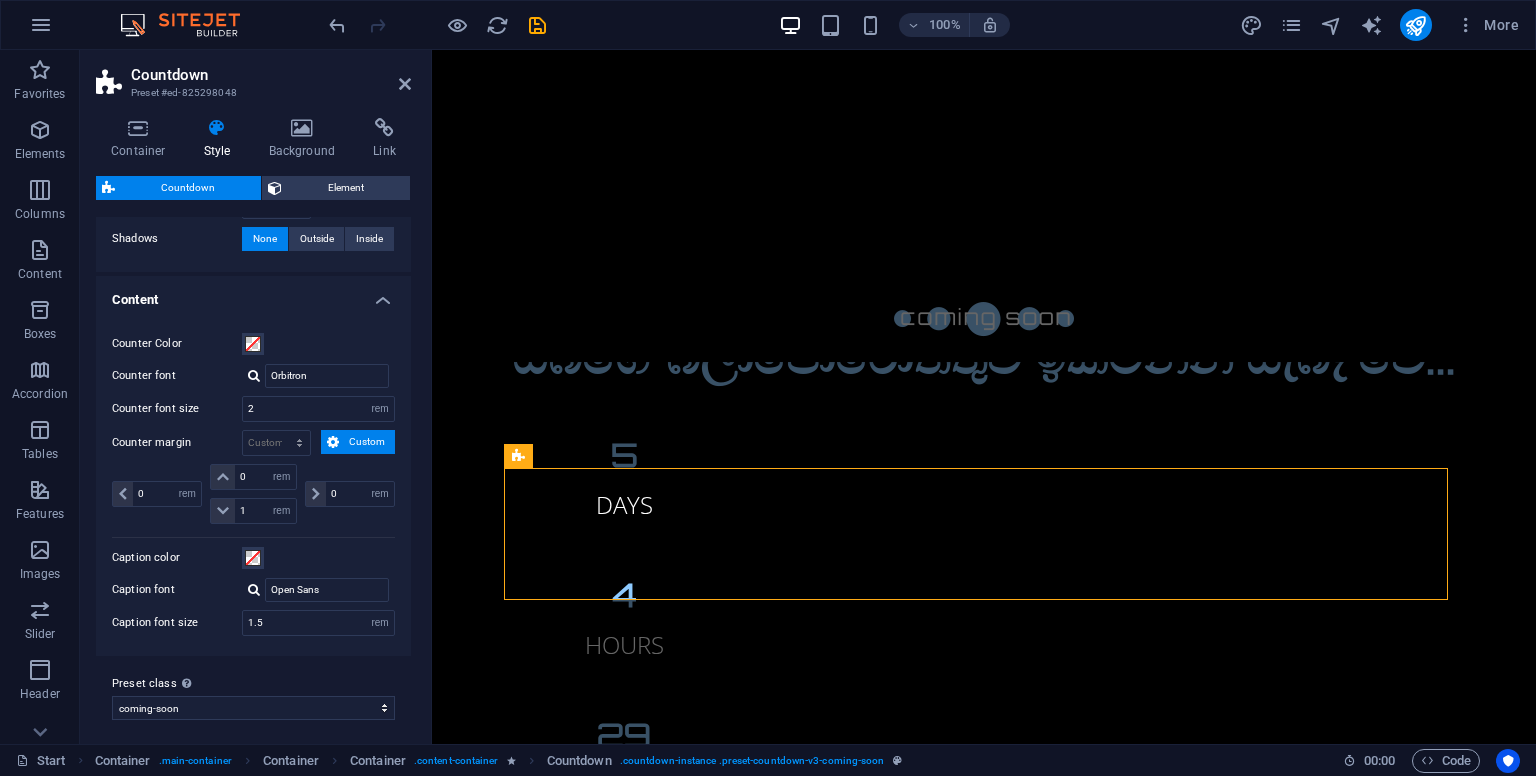 scroll, scrollTop: 568, scrollLeft: 0, axis: vertical 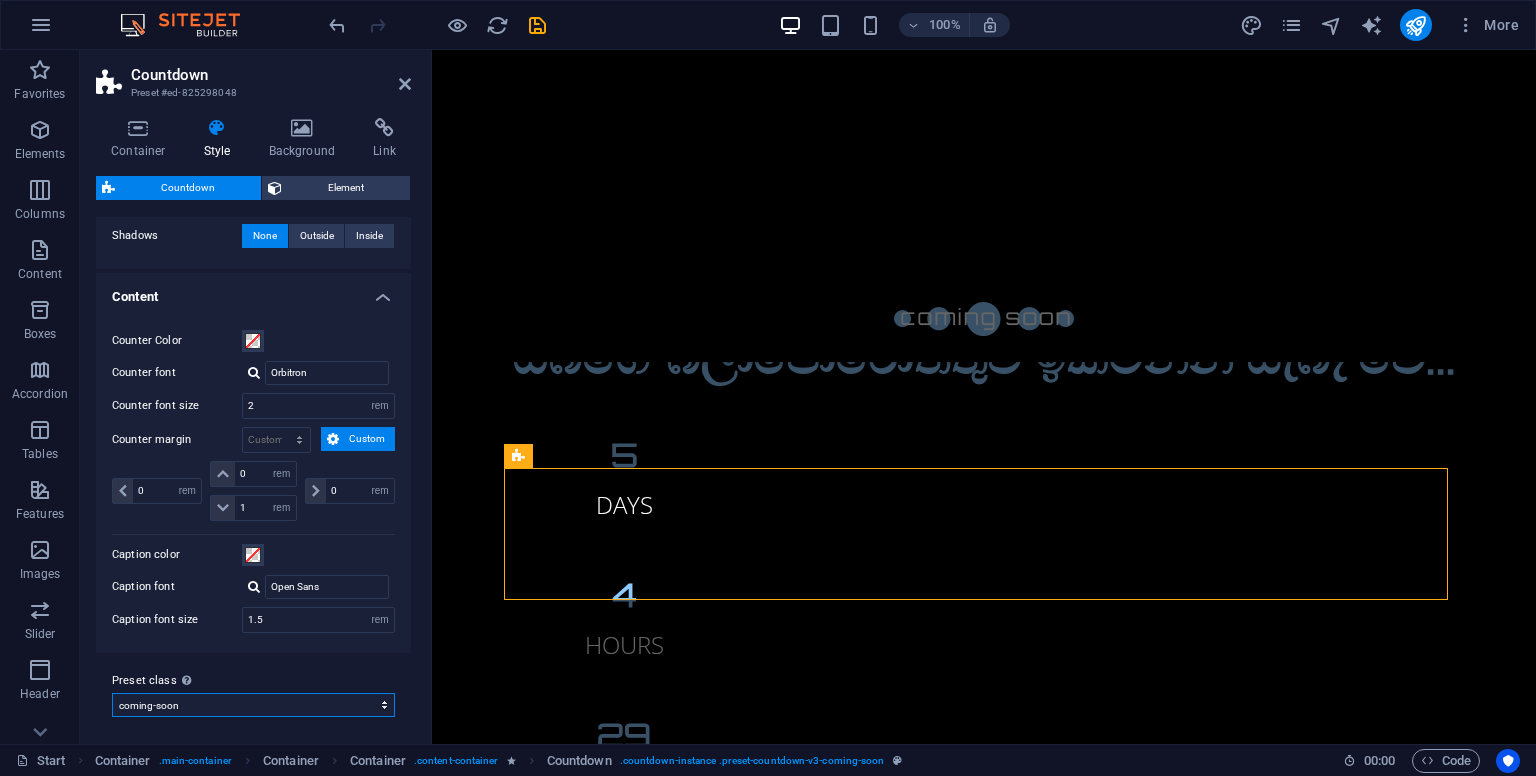 click on "coming-soon Add preset class" at bounding box center [253, 705] 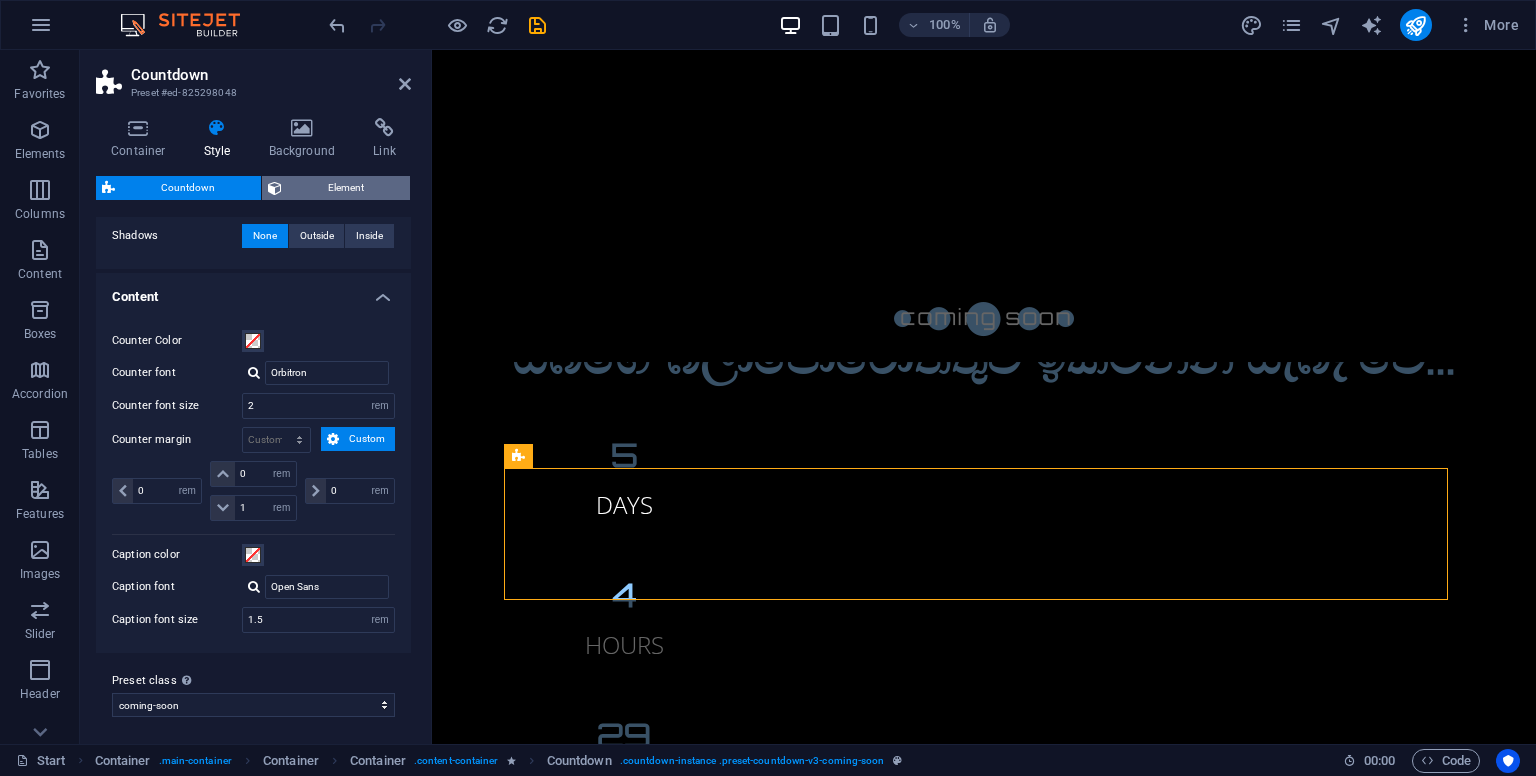 click on "Element" at bounding box center [346, 188] 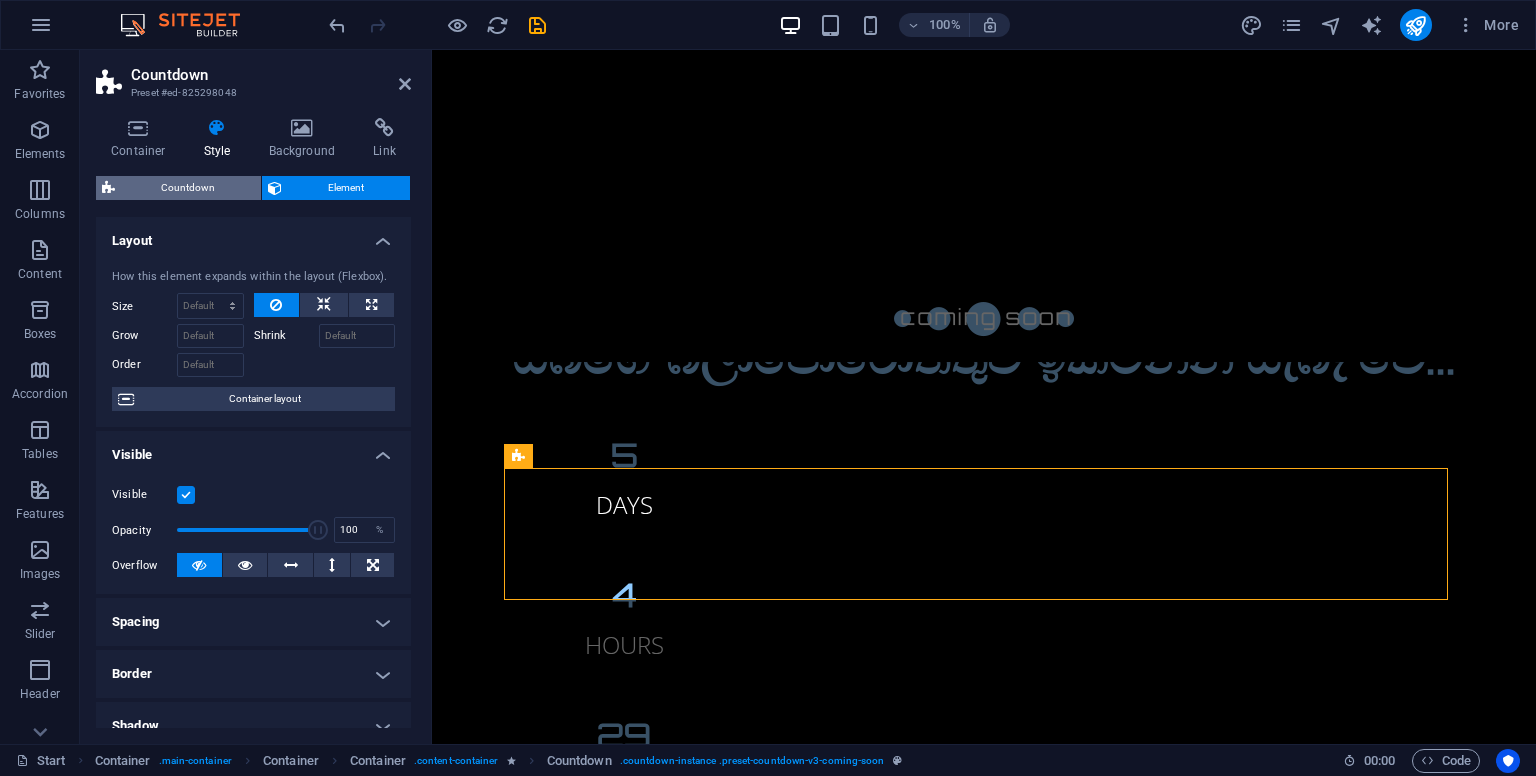 click on "Countdown" at bounding box center [188, 188] 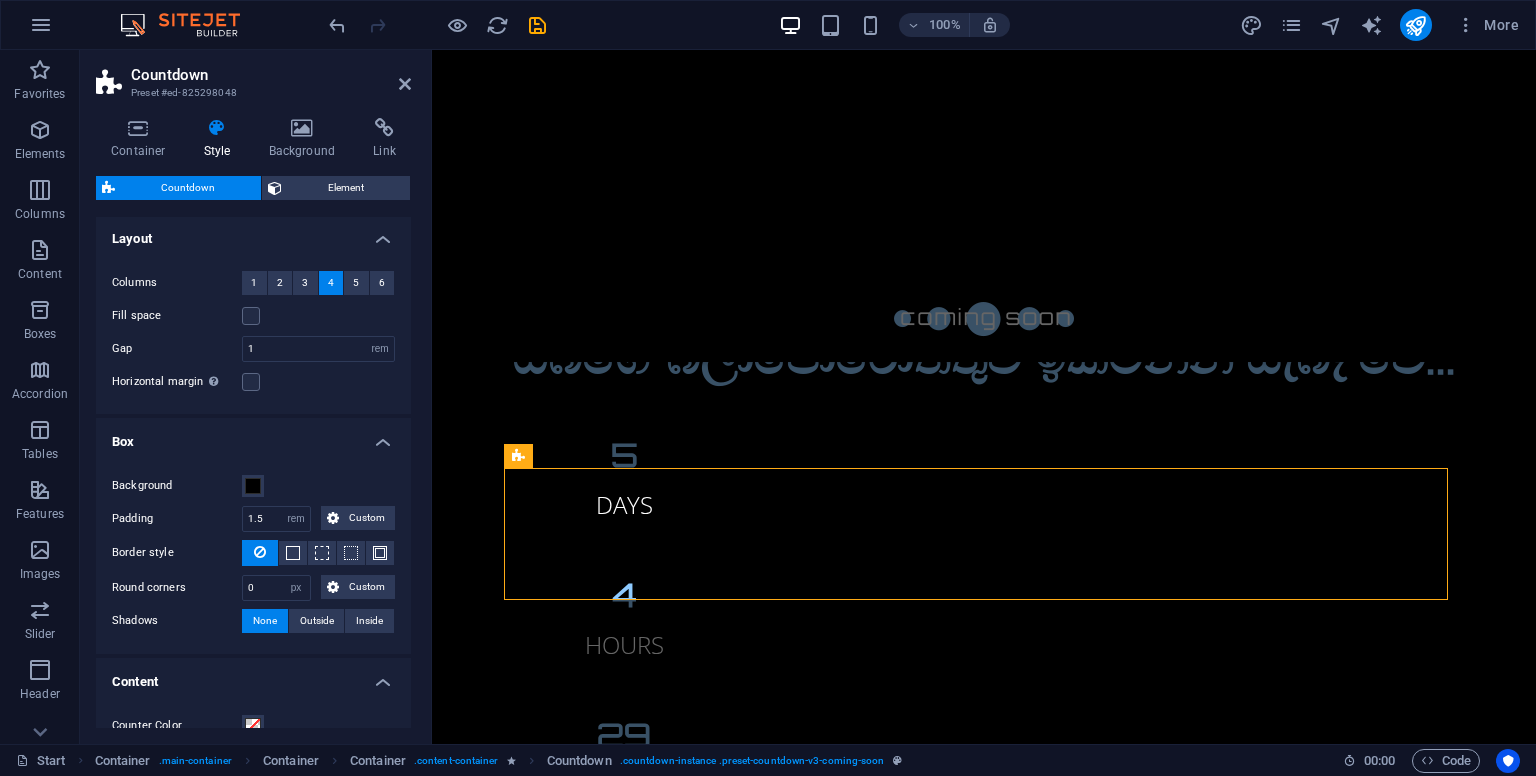 scroll, scrollTop: 0, scrollLeft: 0, axis: both 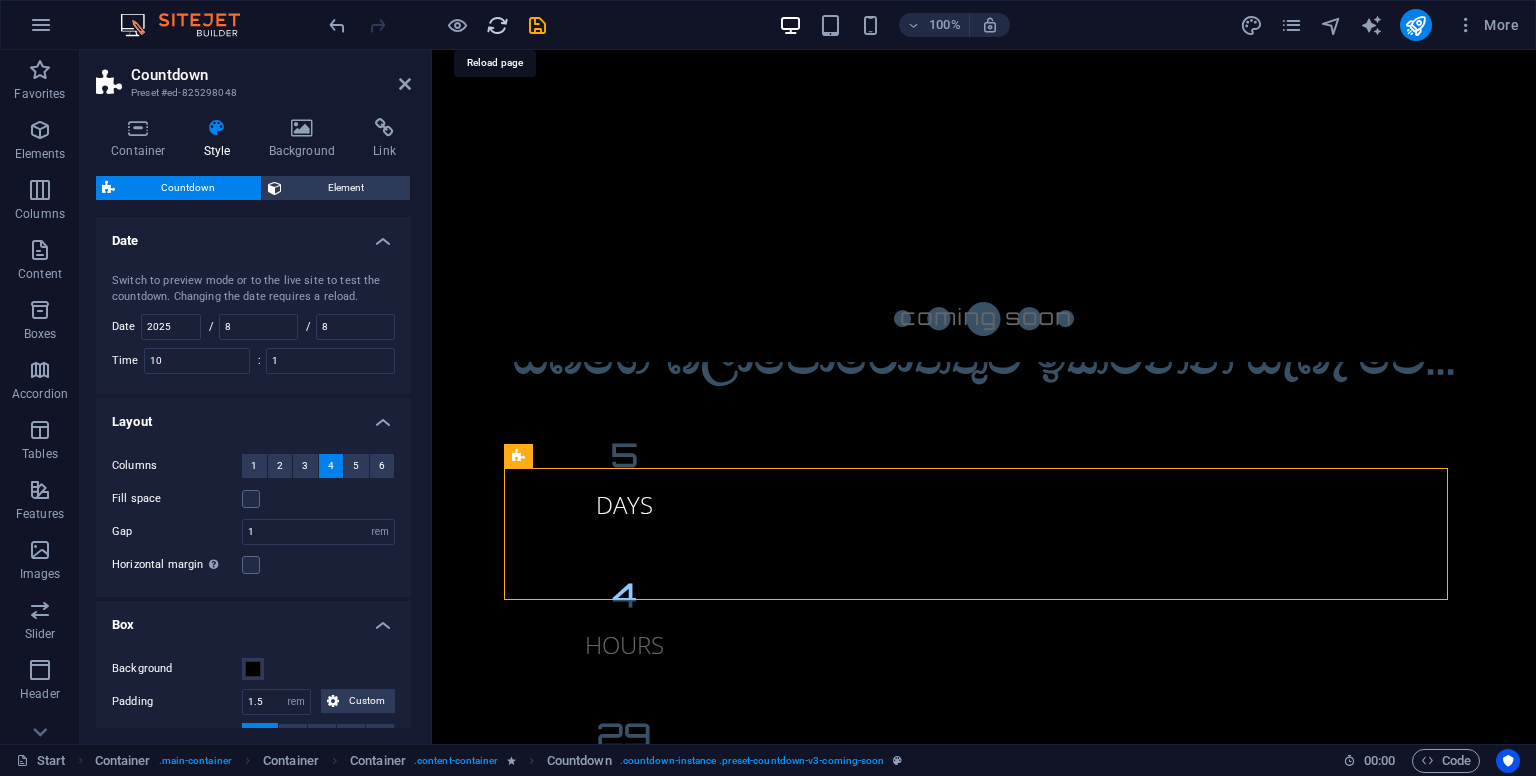 click at bounding box center [497, 25] 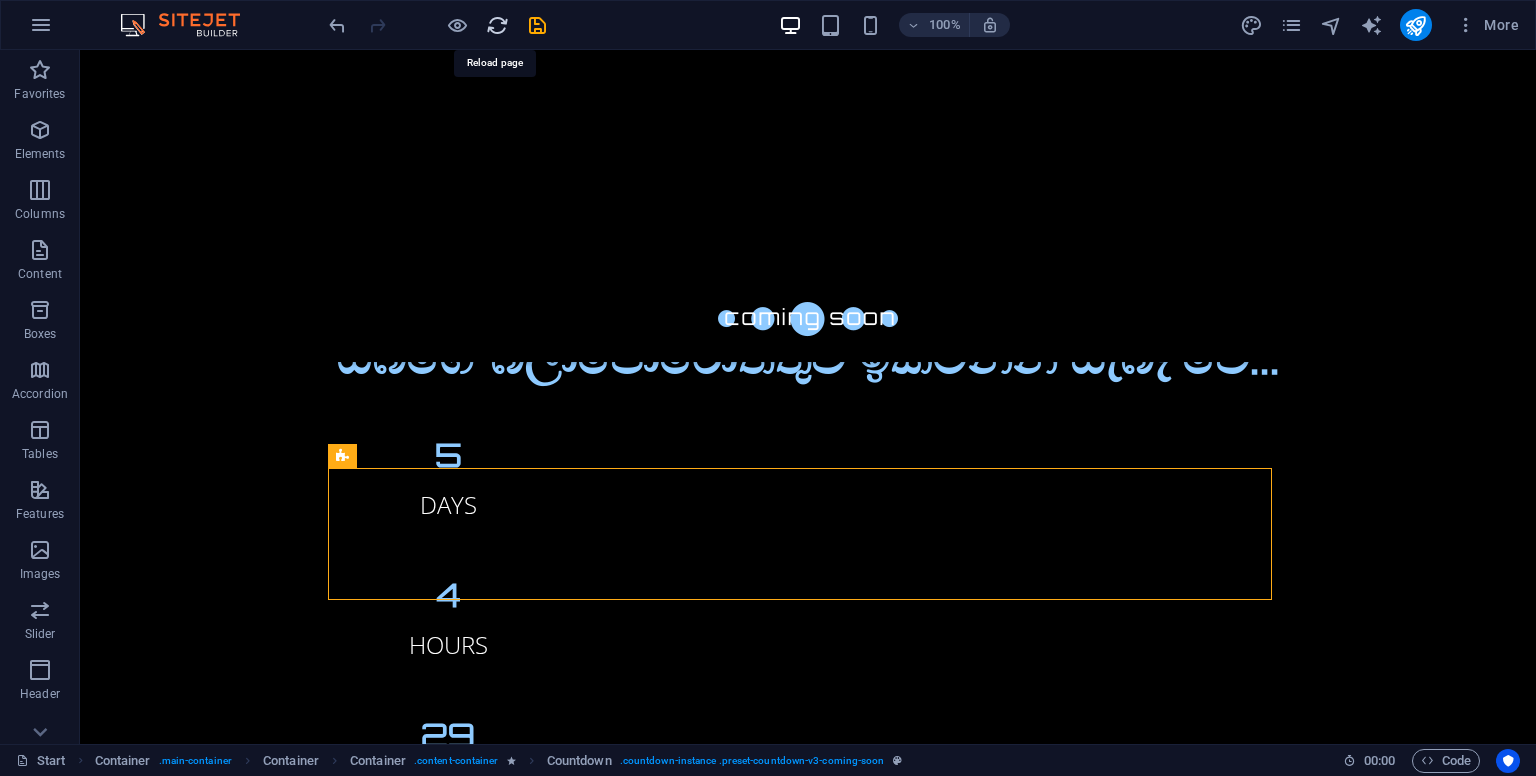 click at bounding box center [497, 25] 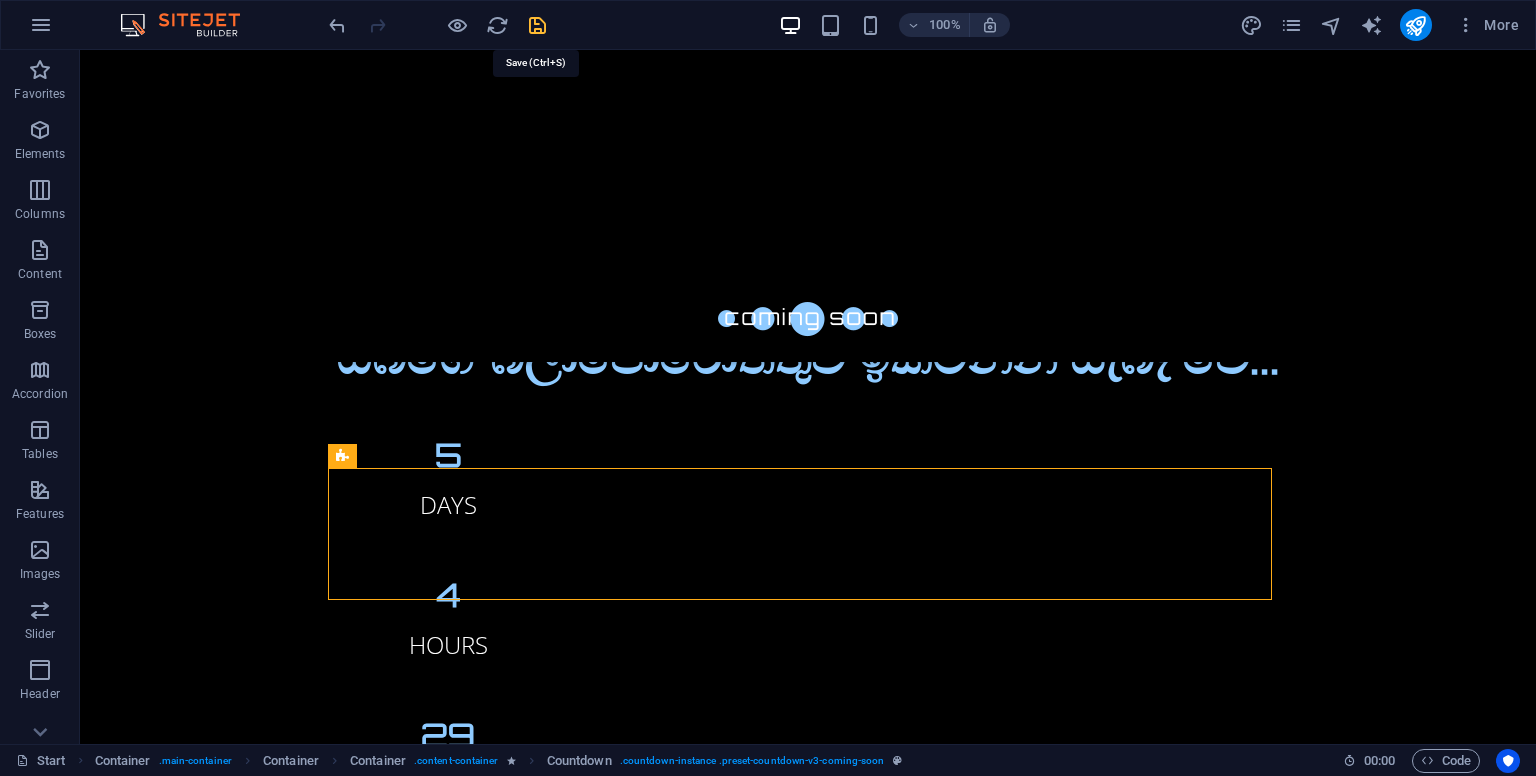 click at bounding box center [537, 25] 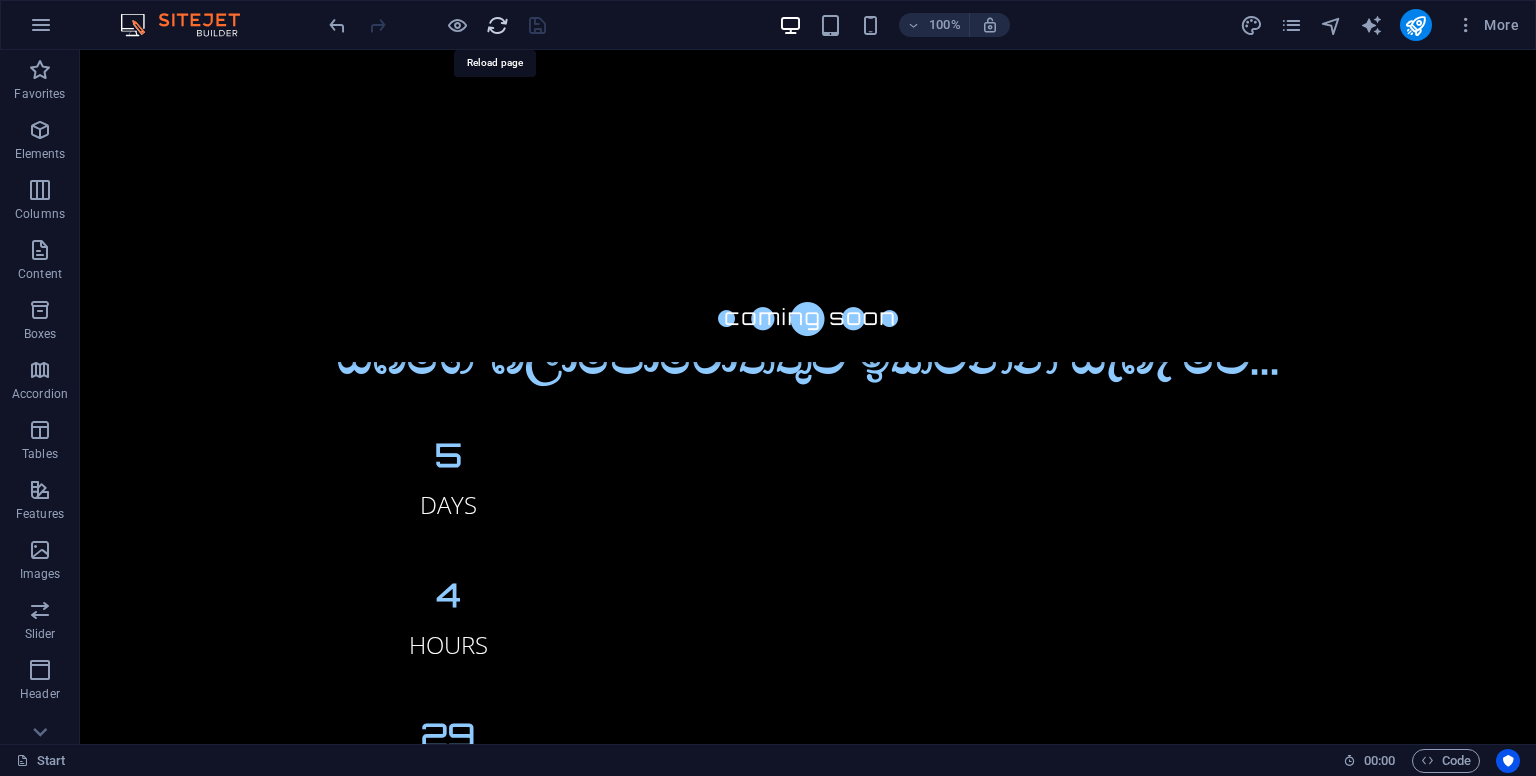 click at bounding box center (497, 25) 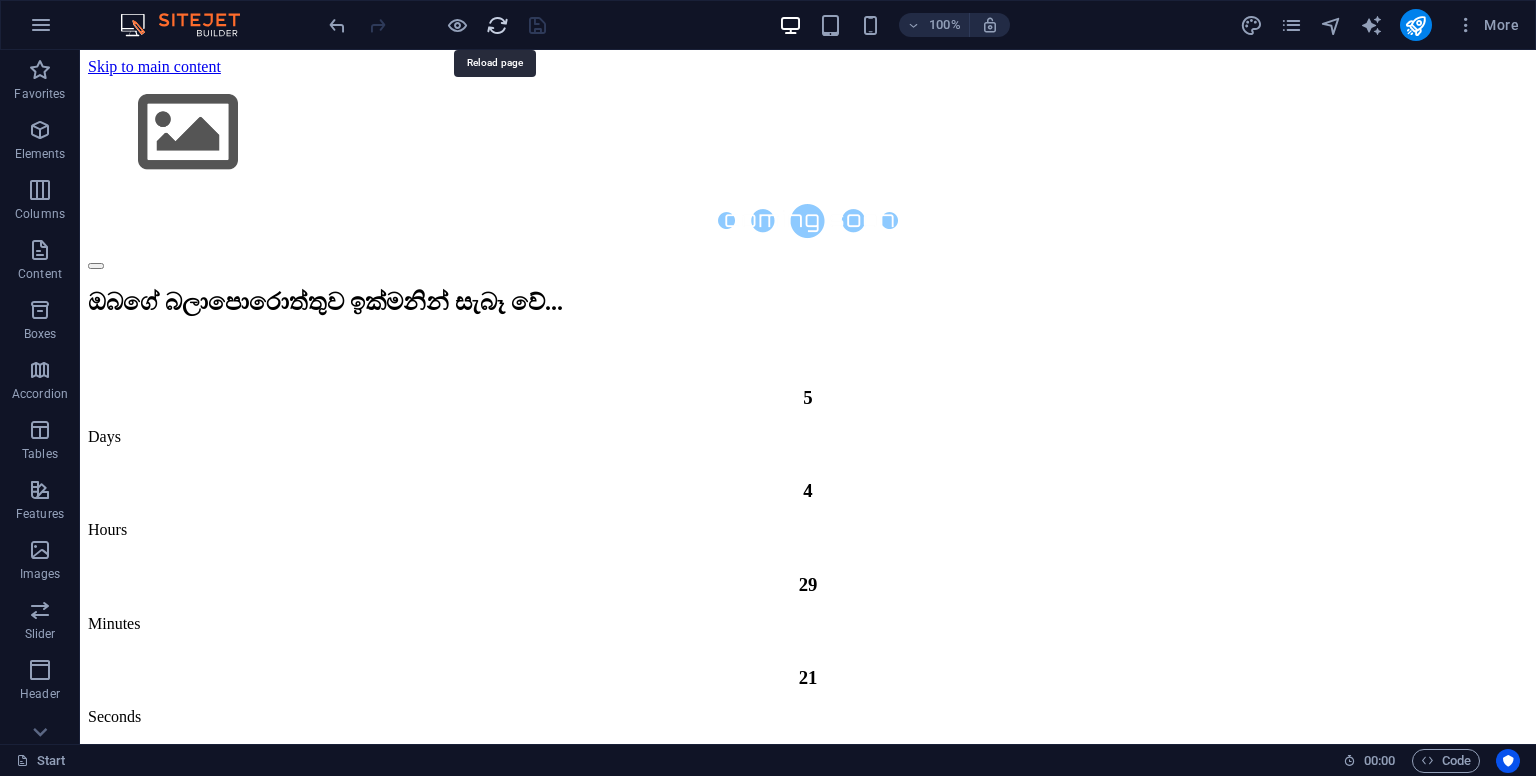 scroll, scrollTop: 0, scrollLeft: 0, axis: both 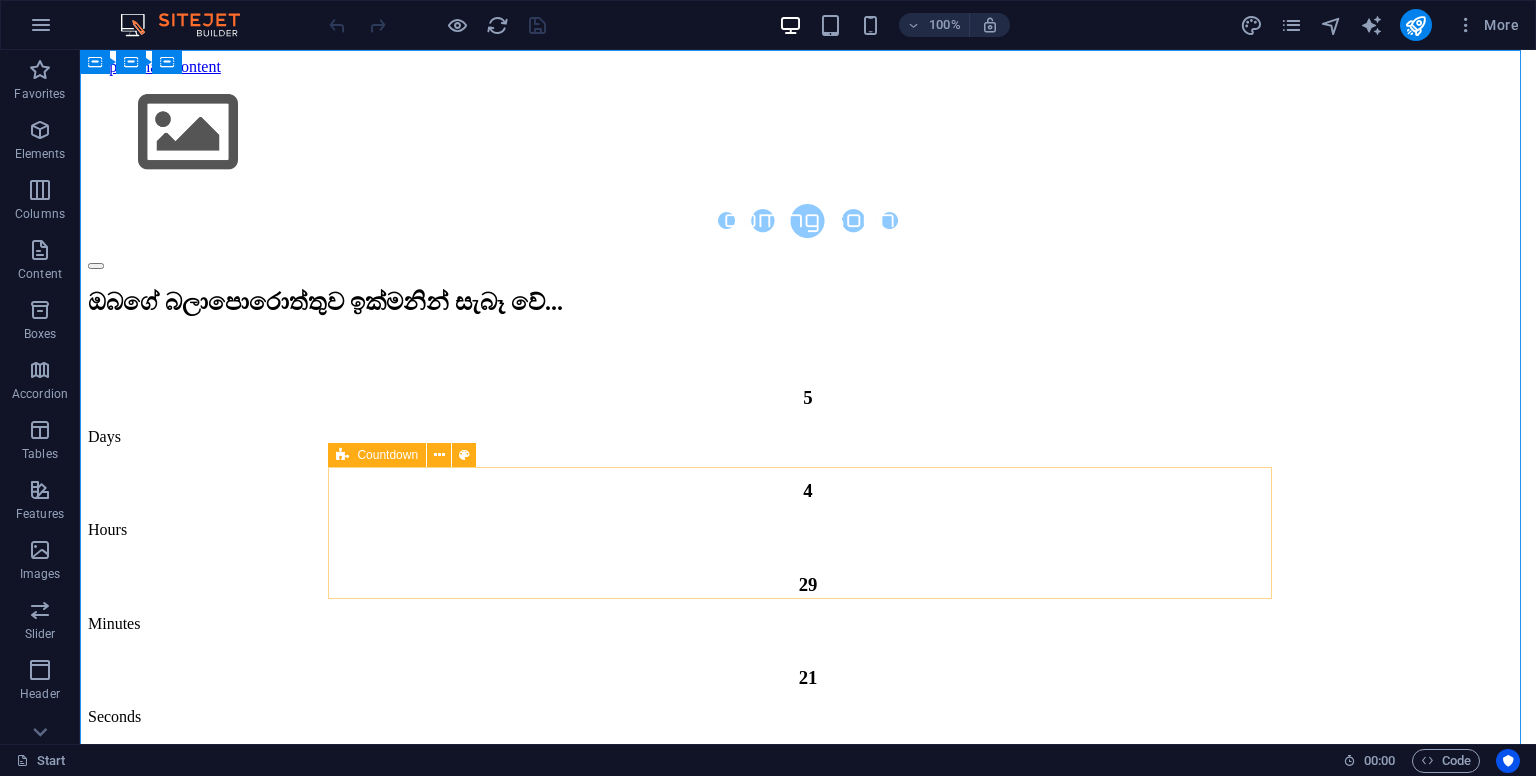 click on "Countdown" at bounding box center (377, 455) 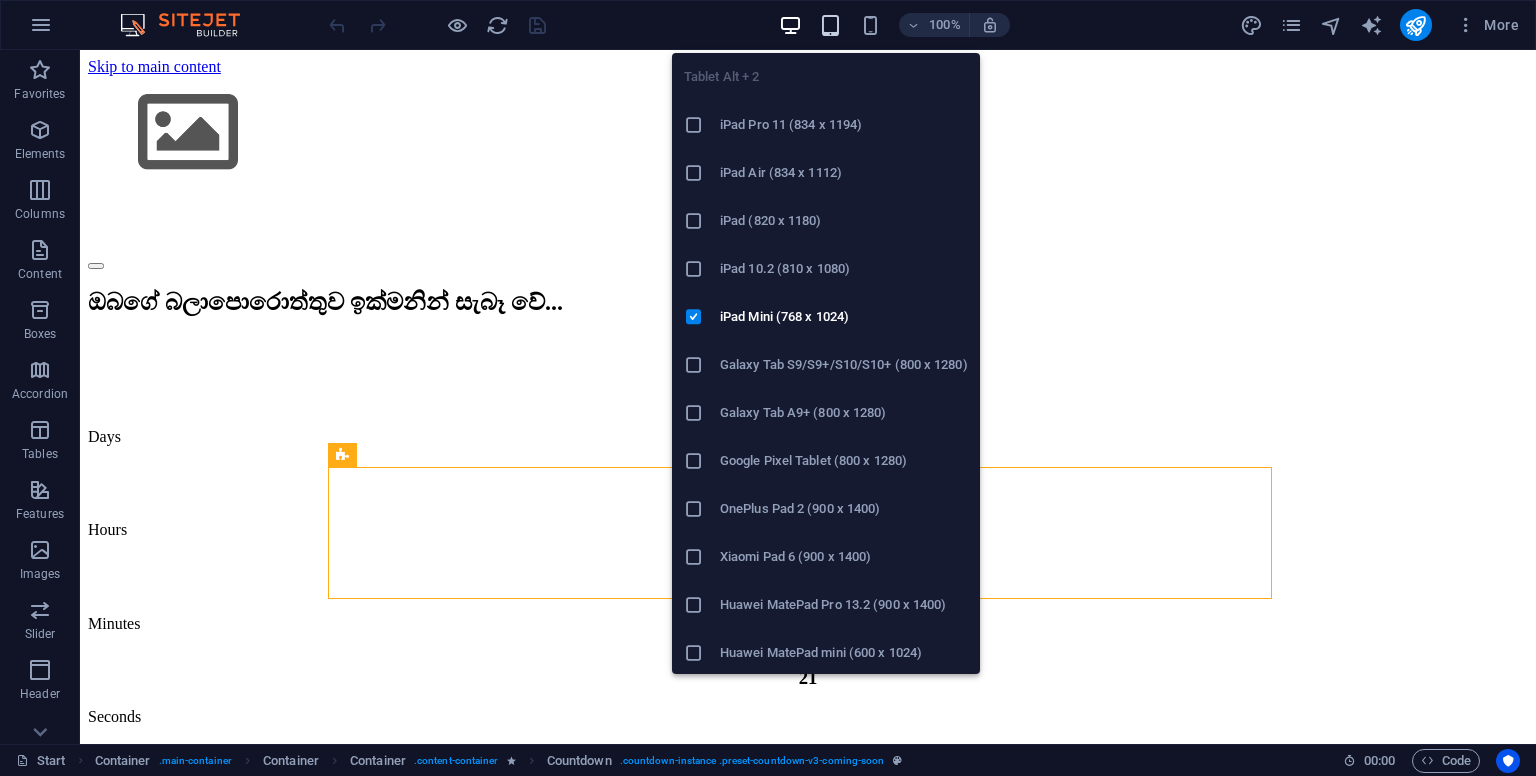 click at bounding box center [830, 25] 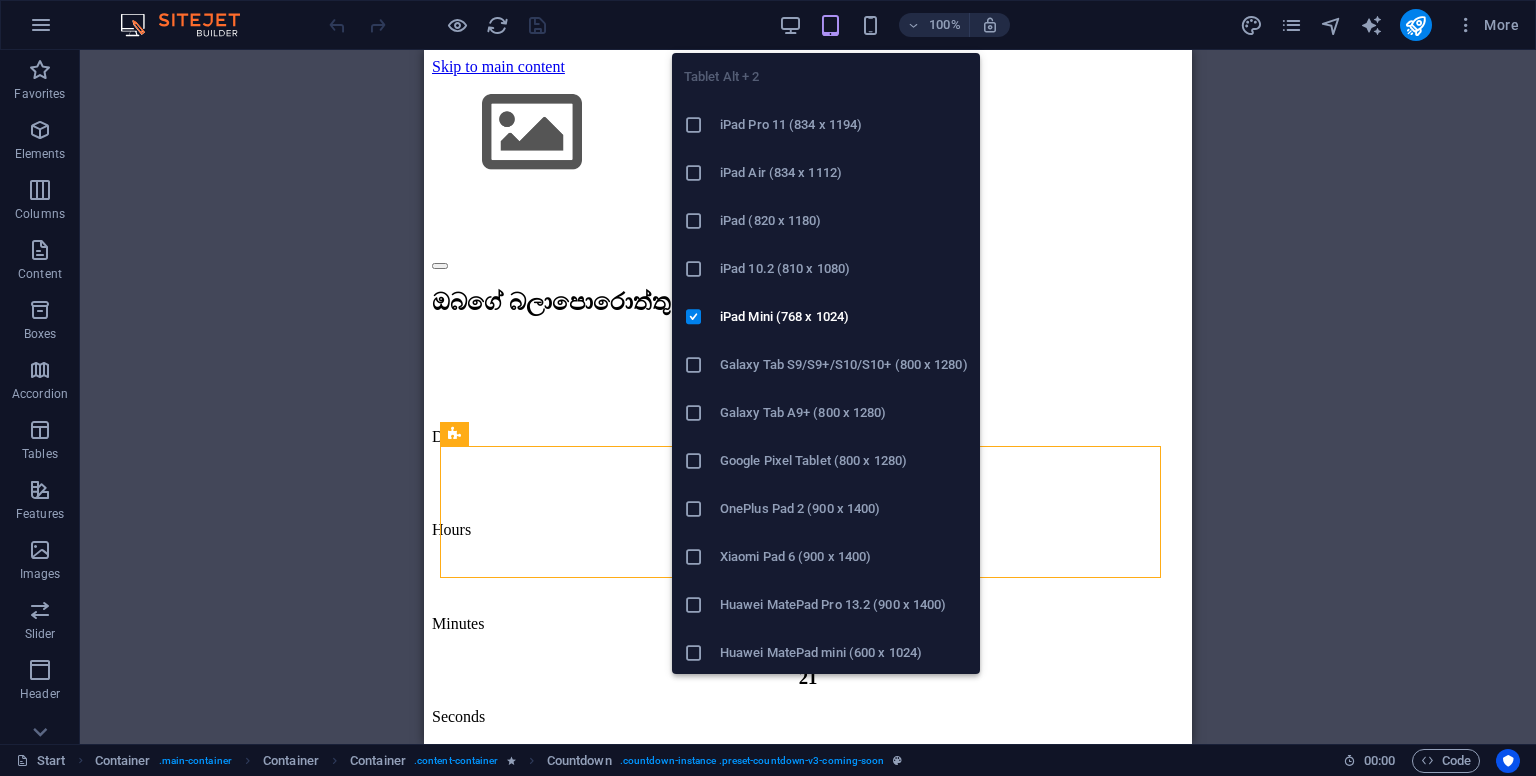 click at bounding box center (830, 25) 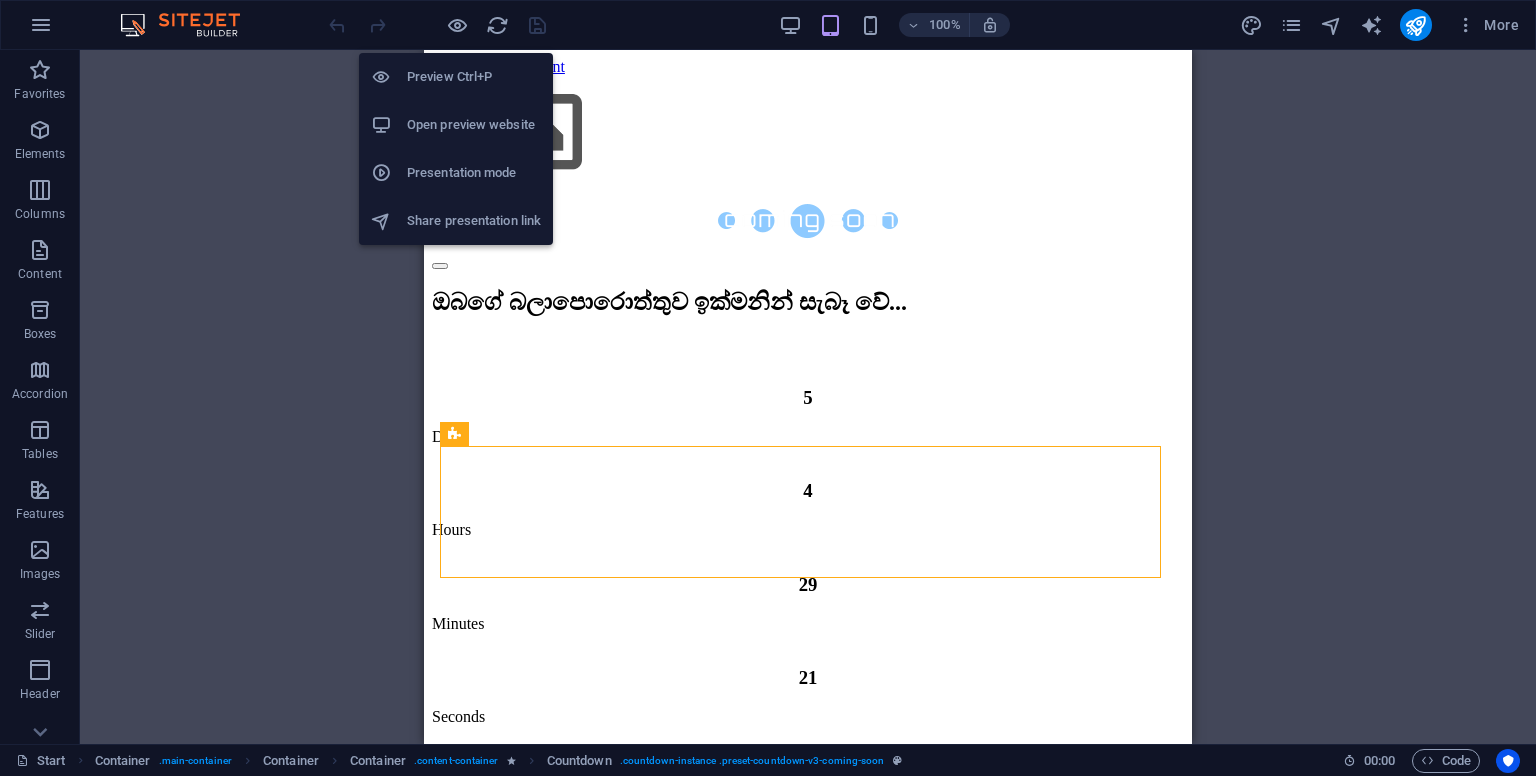 click on "Preview Ctrl+P" at bounding box center (474, 77) 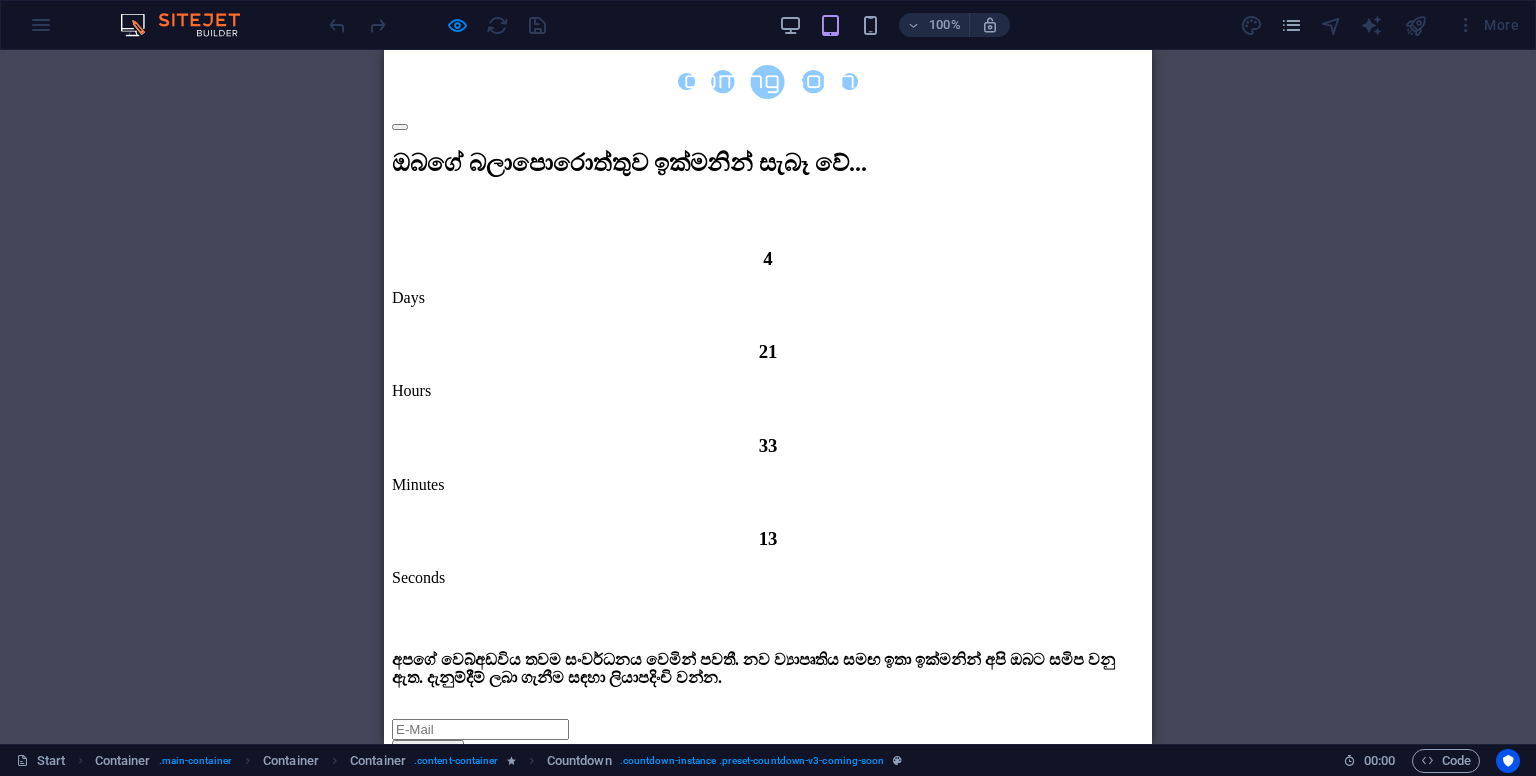 scroll, scrollTop: 0, scrollLeft: 0, axis: both 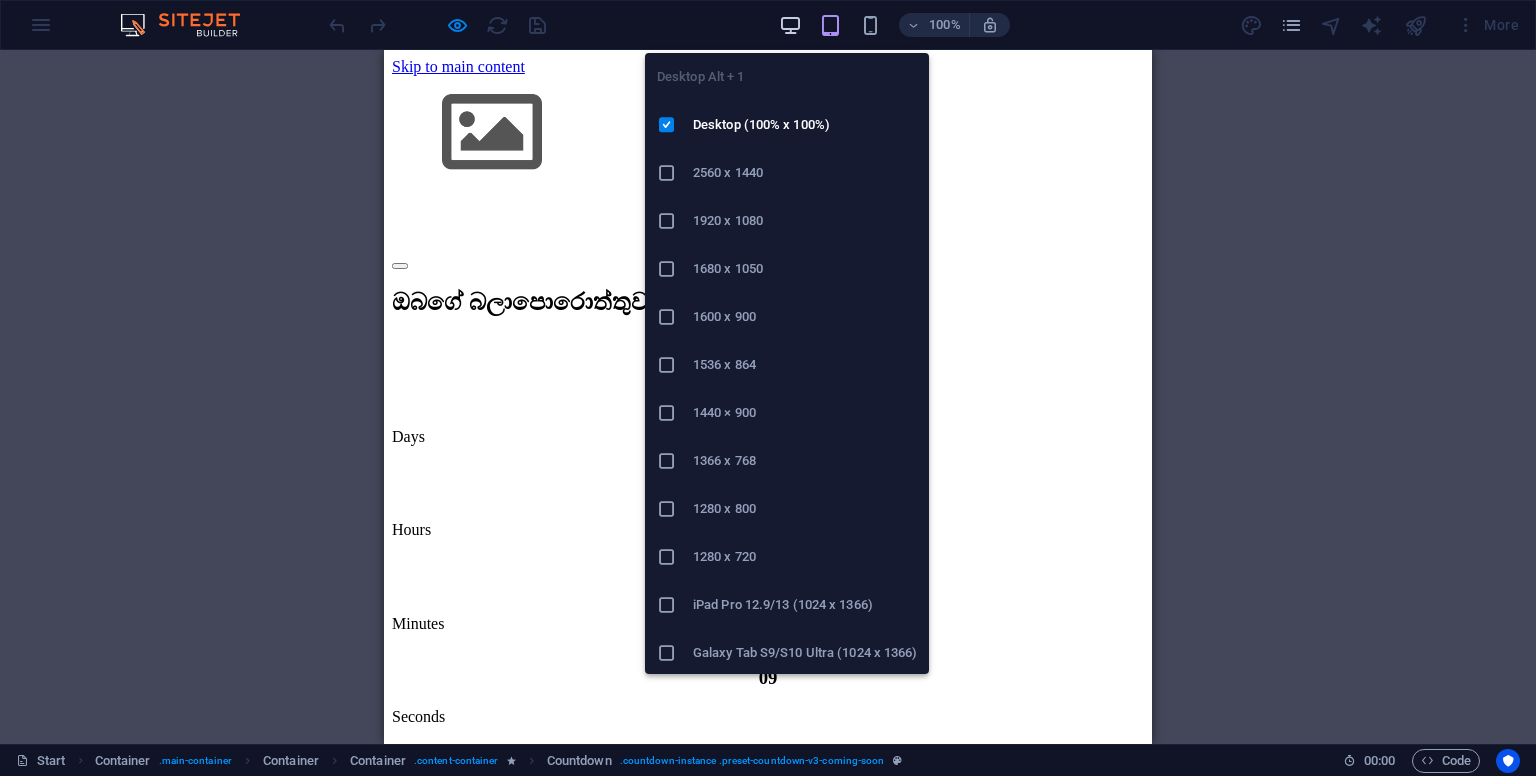 click at bounding box center (790, 25) 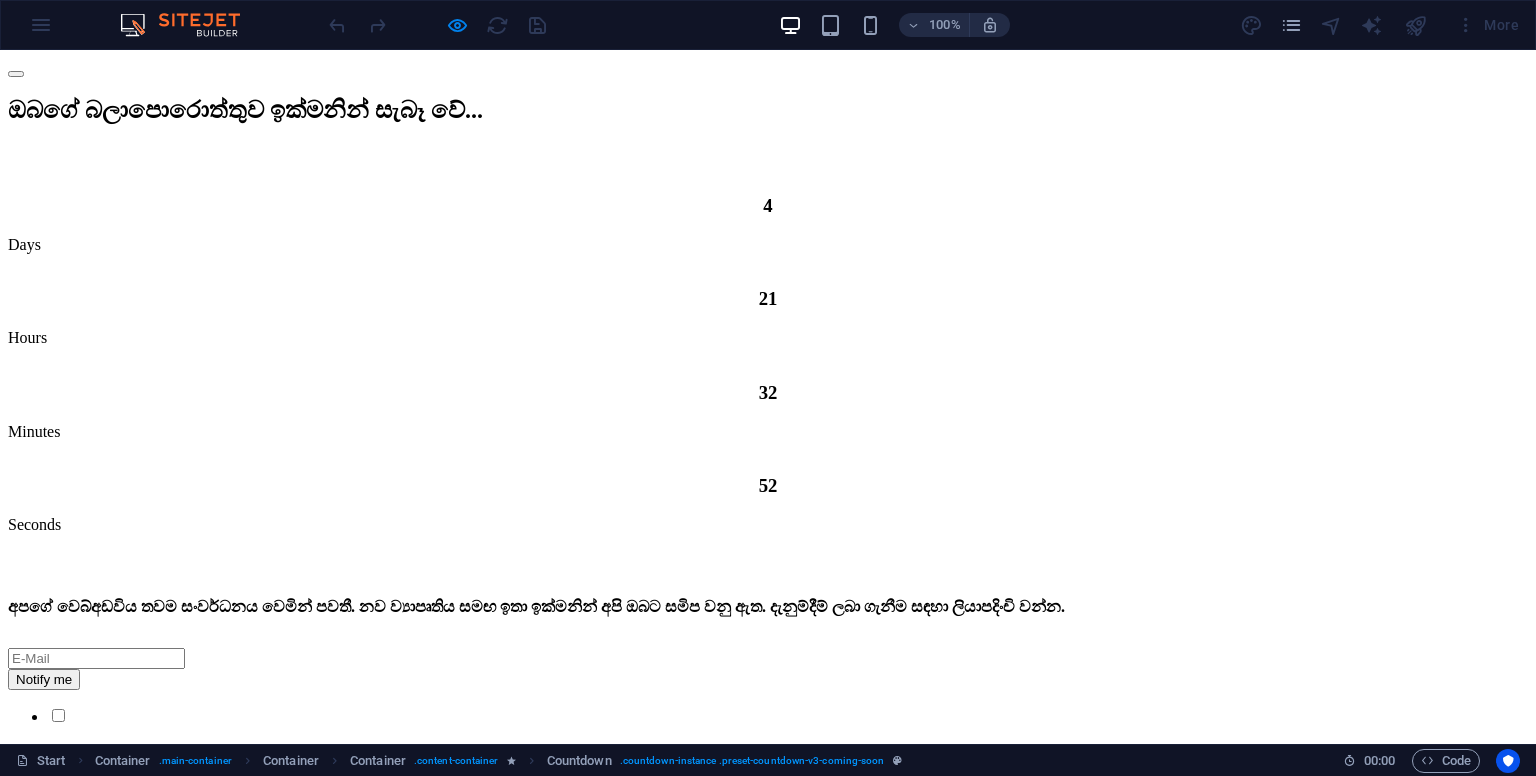 scroll, scrollTop: 0, scrollLeft: 0, axis: both 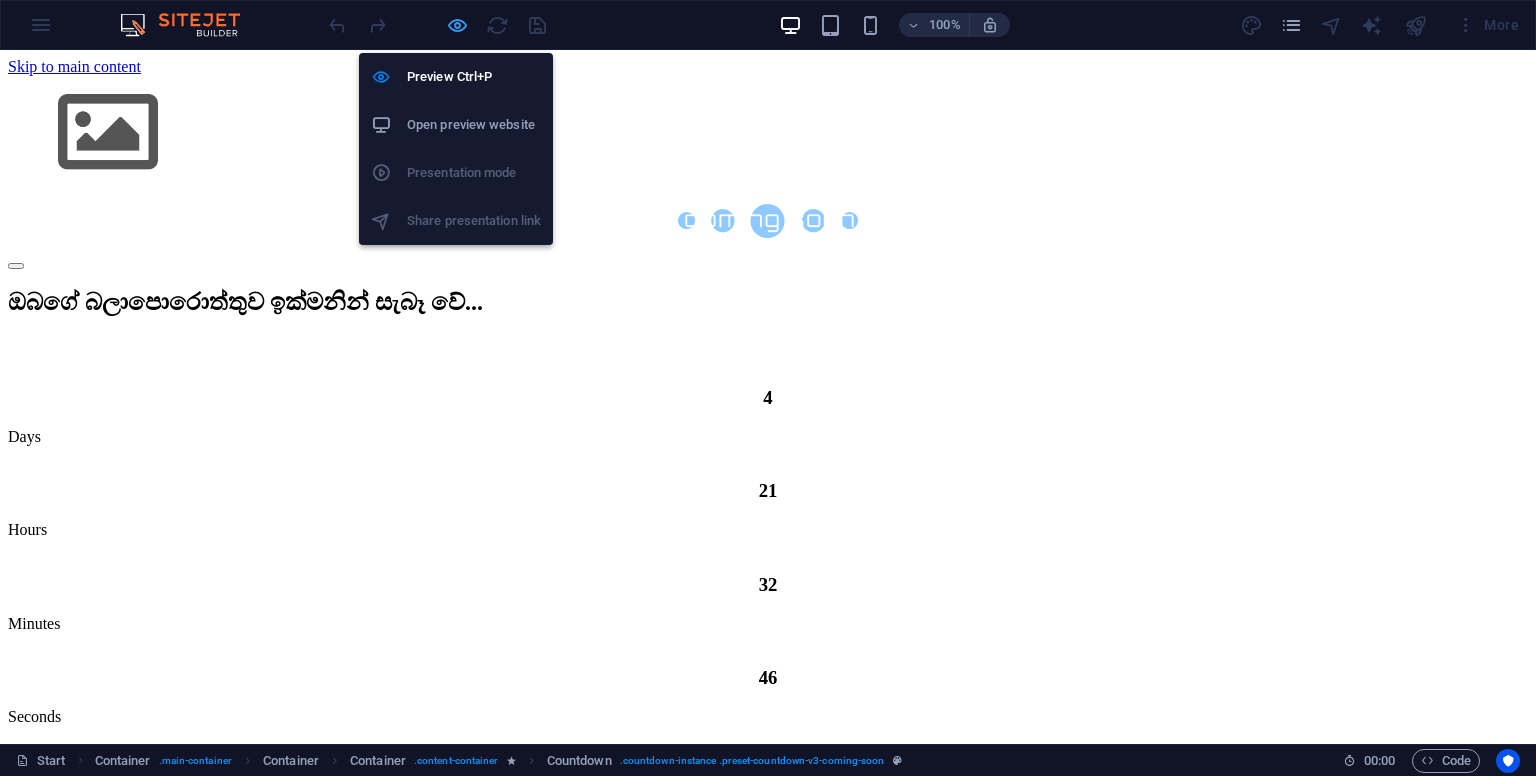 click at bounding box center [457, 25] 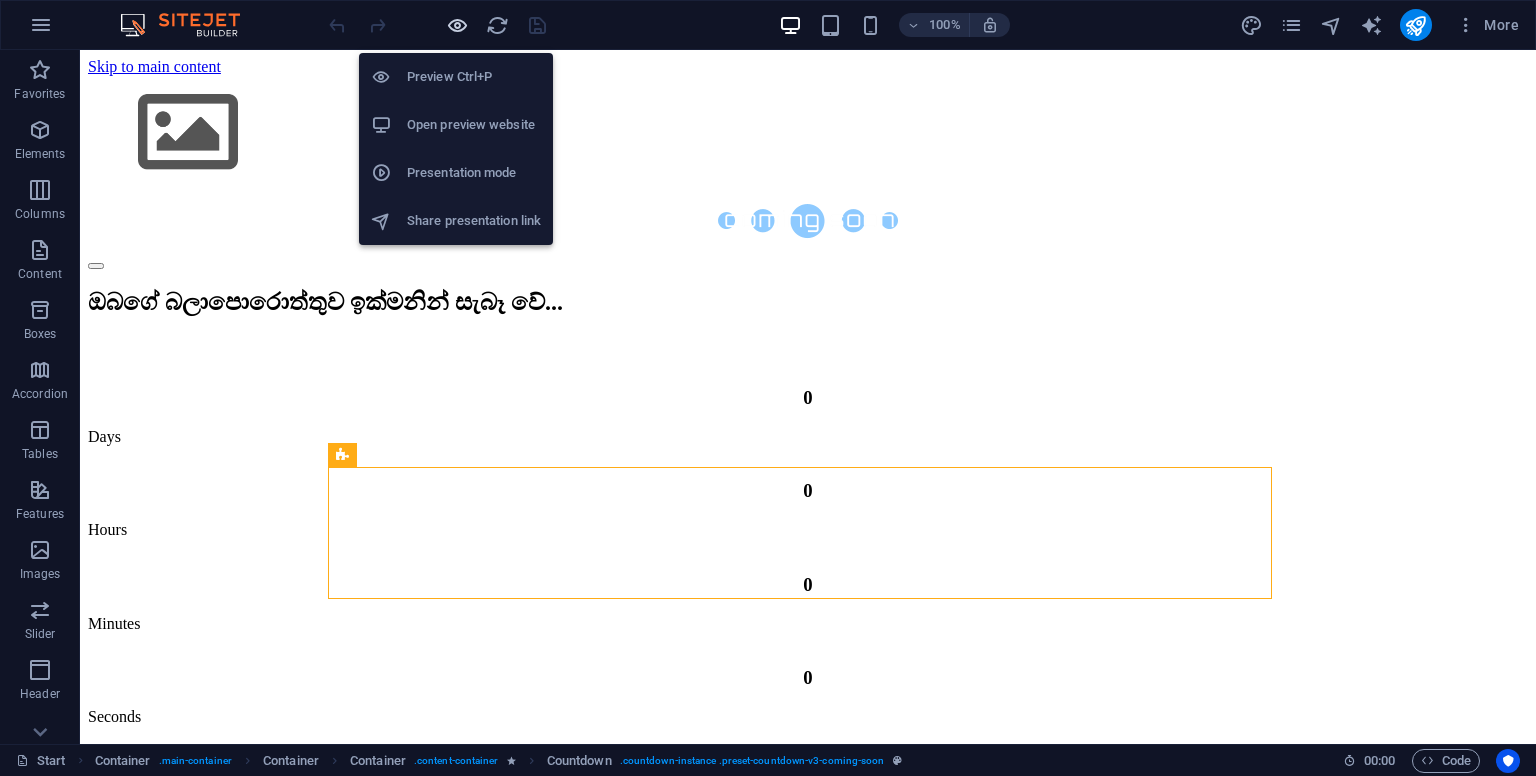 click at bounding box center [457, 25] 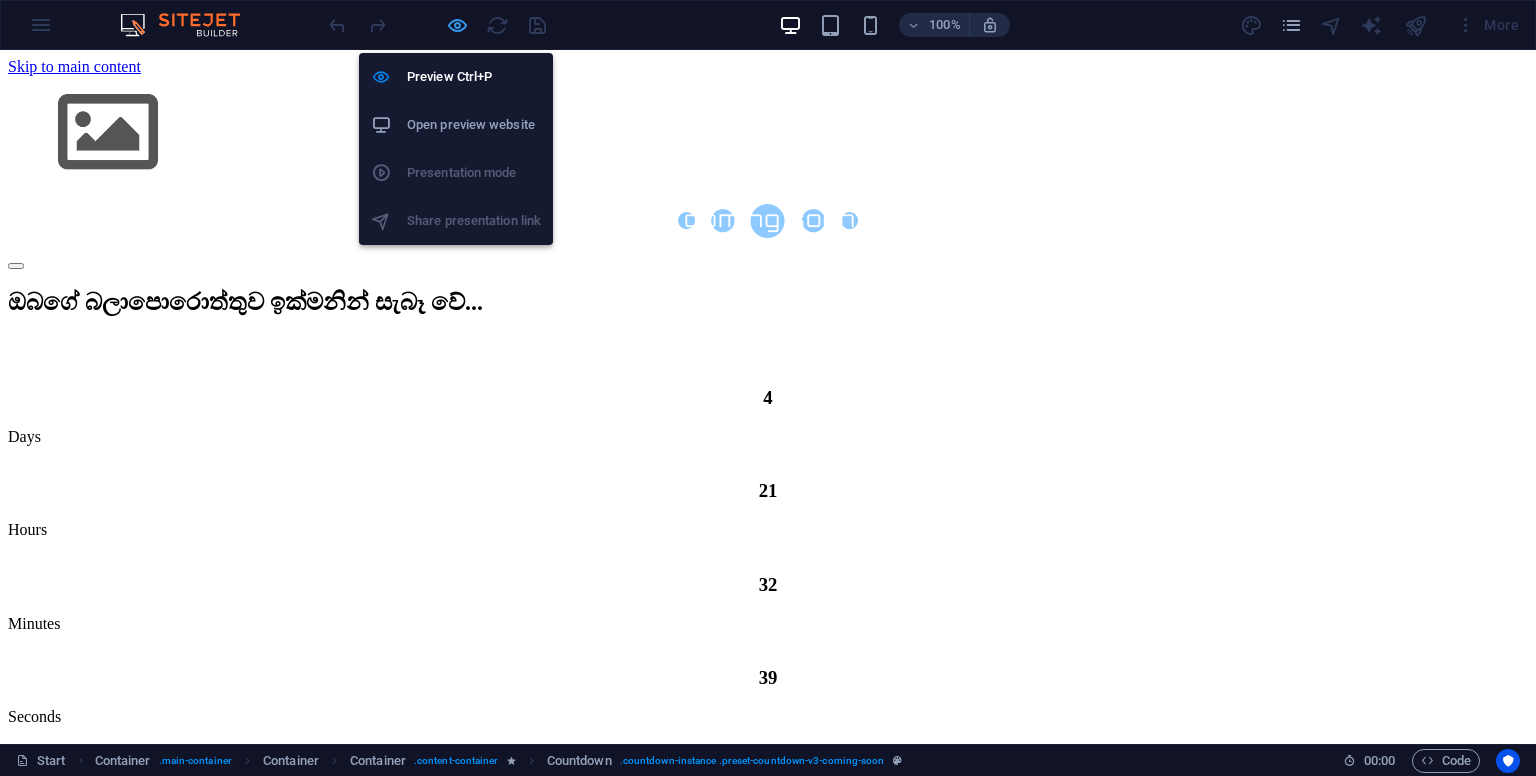 click at bounding box center [457, 25] 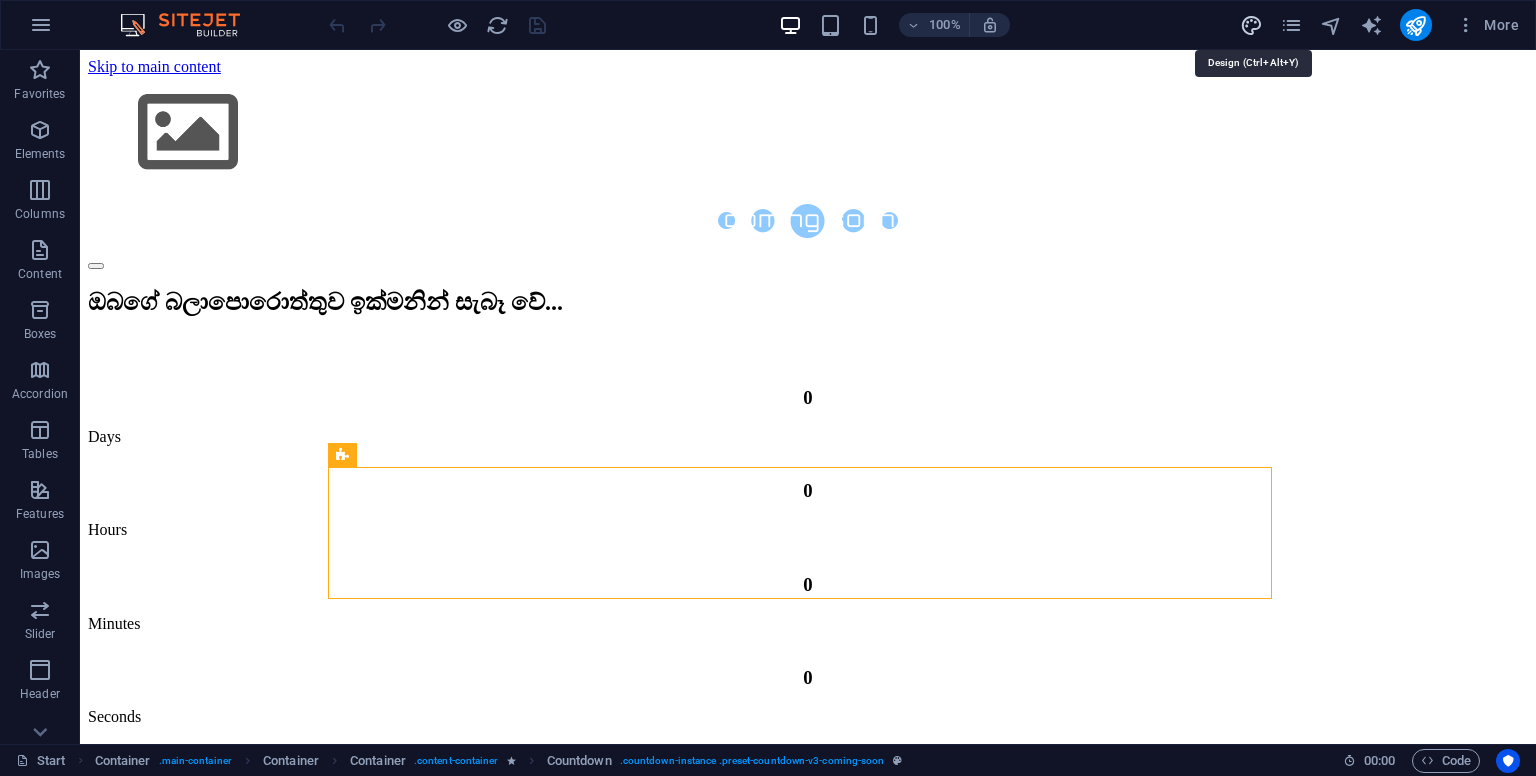 click at bounding box center [1251, 25] 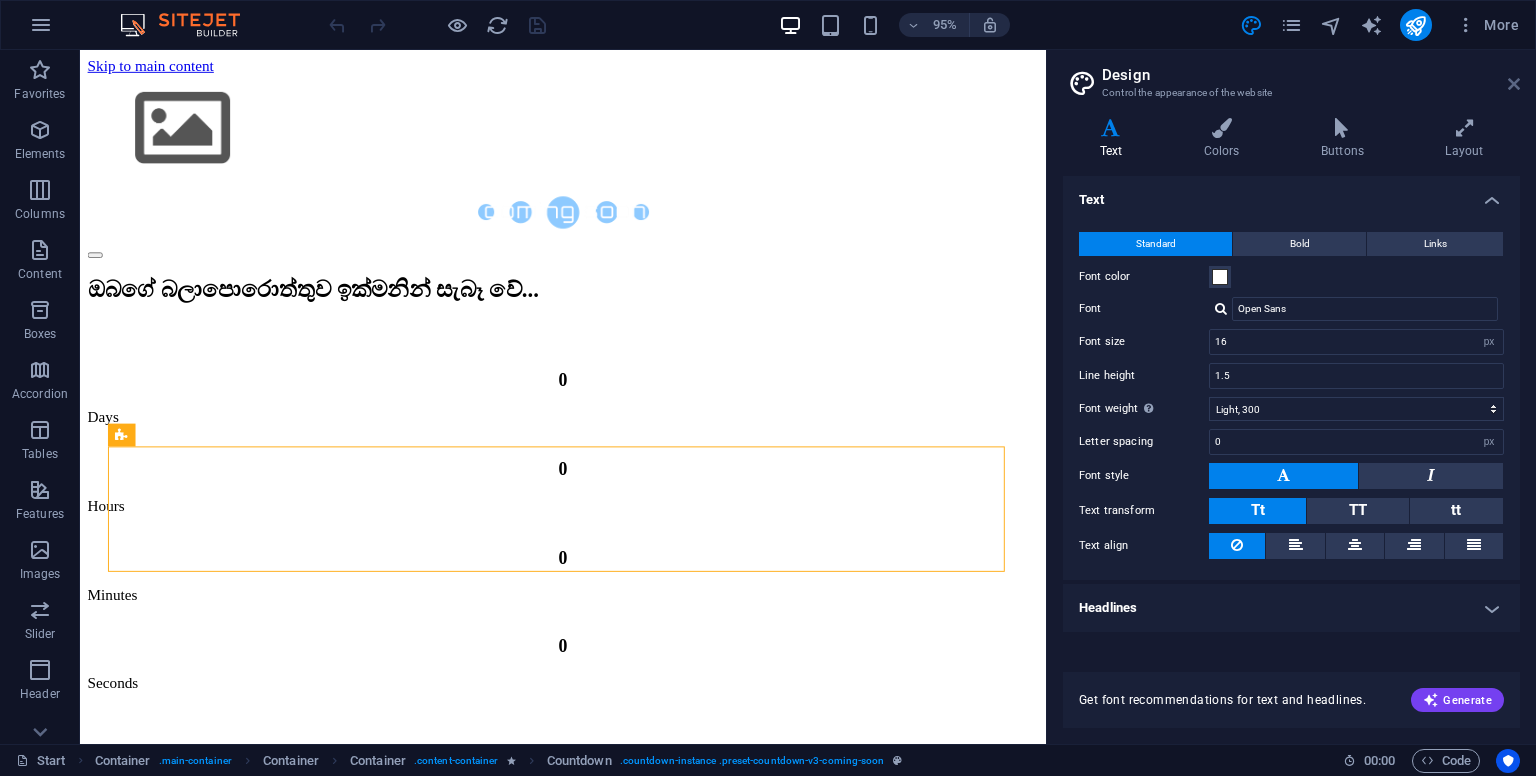 click at bounding box center (1514, 84) 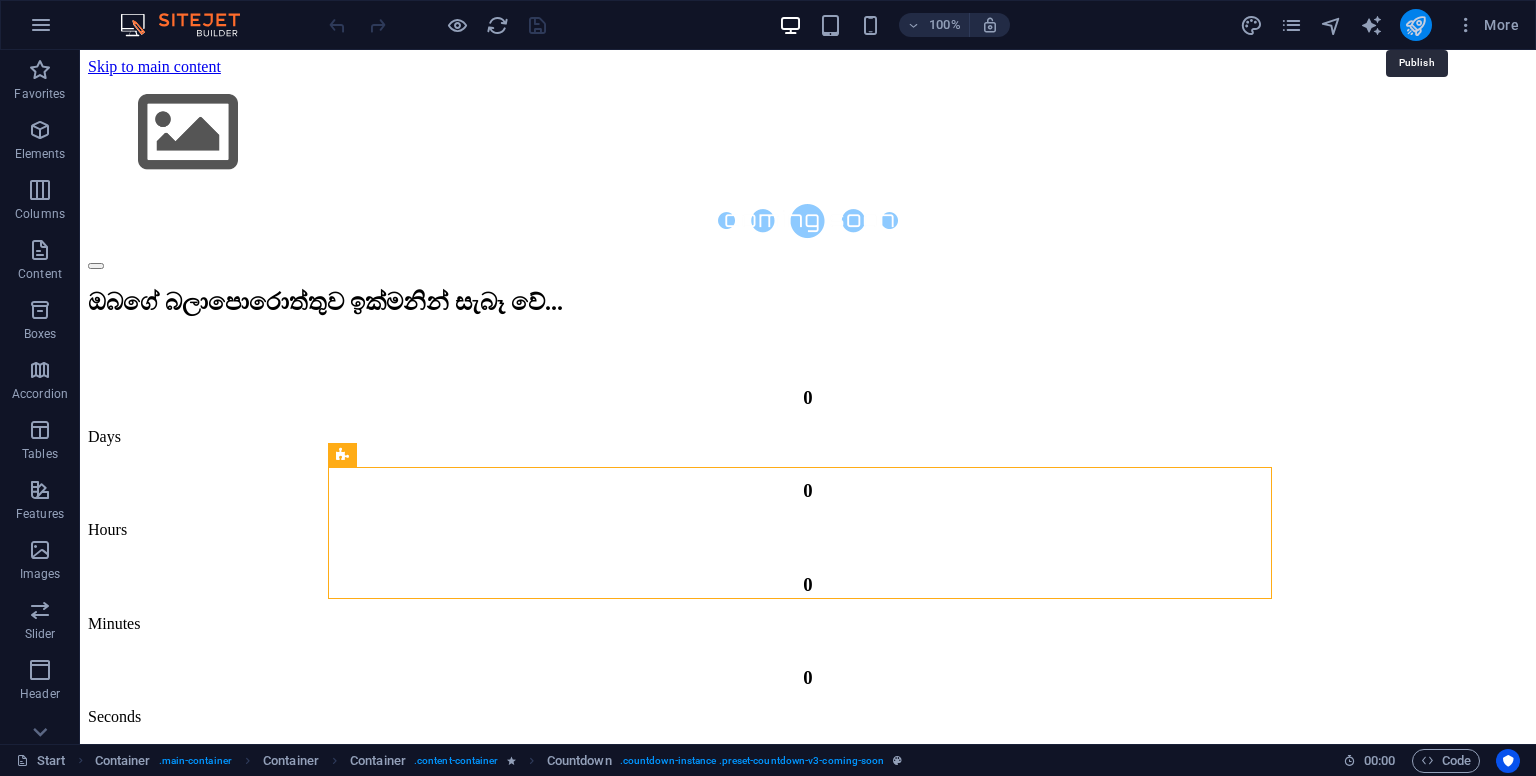 click at bounding box center (1415, 25) 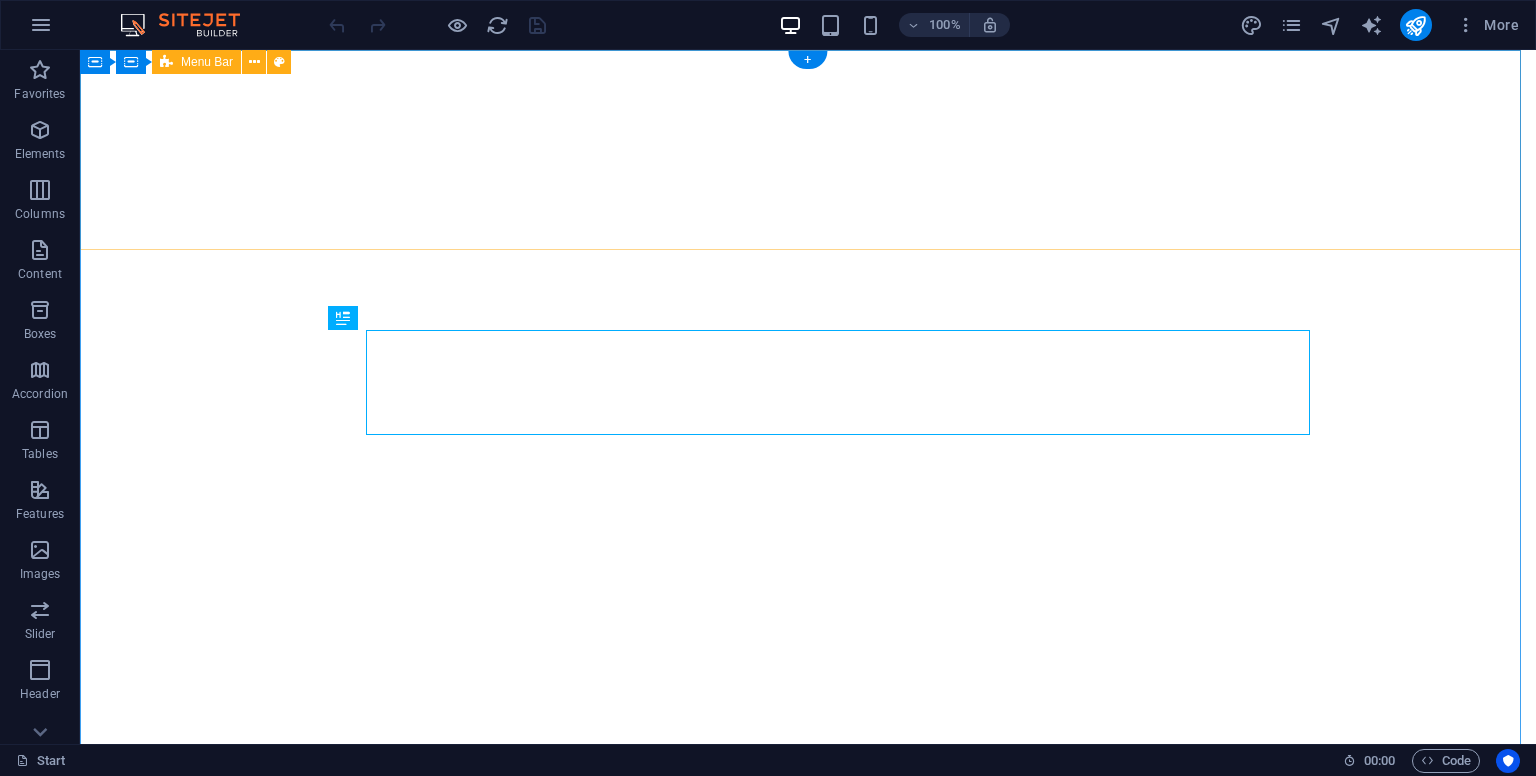 scroll, scrollTop: 0, scrollLeft: 0, axis: both 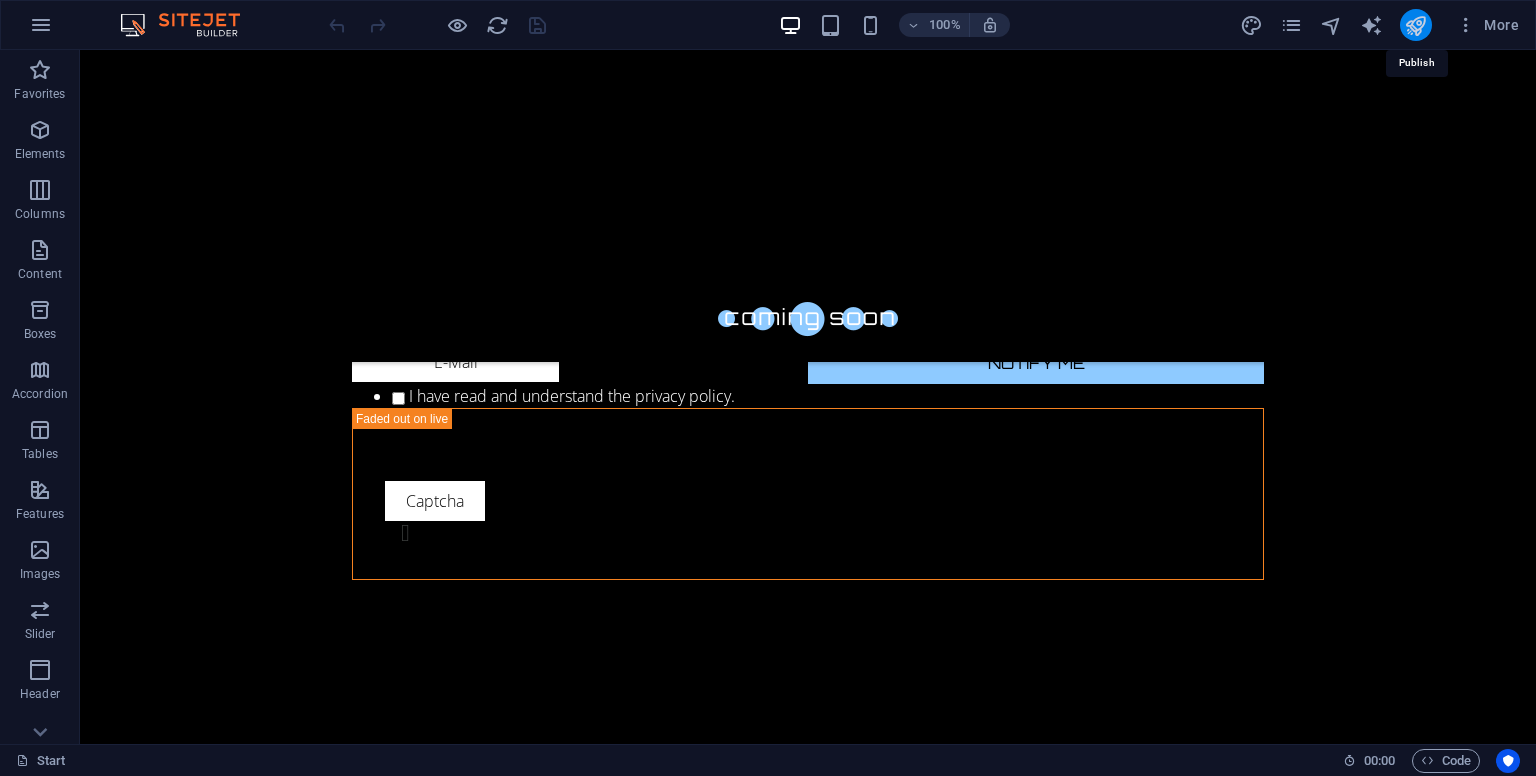 click at bounding box center [1415, 25] 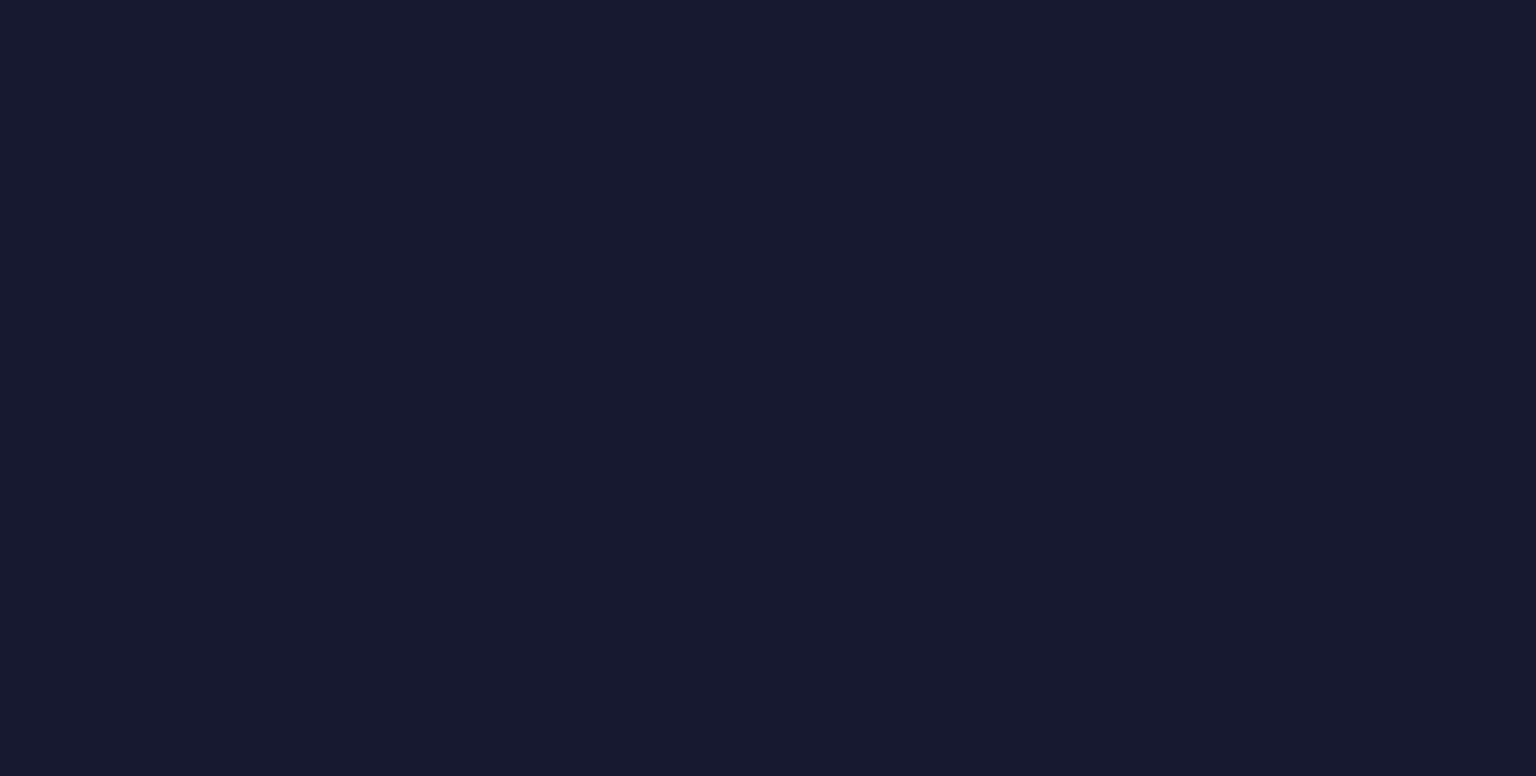 scroll, scrollTop: 0, scrollLeft: 0, axis: both 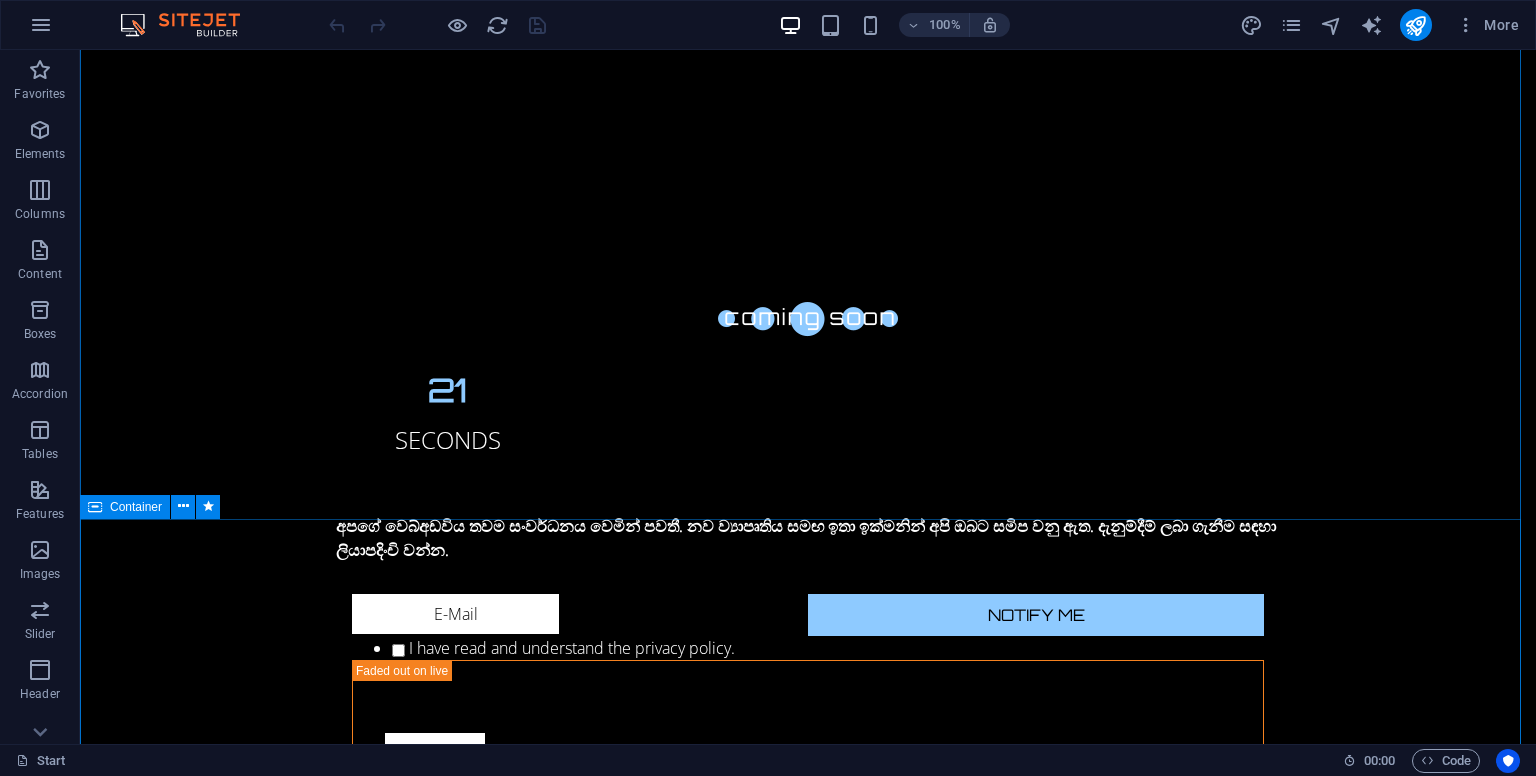 click on "Container" at bounding box center (136, 507) 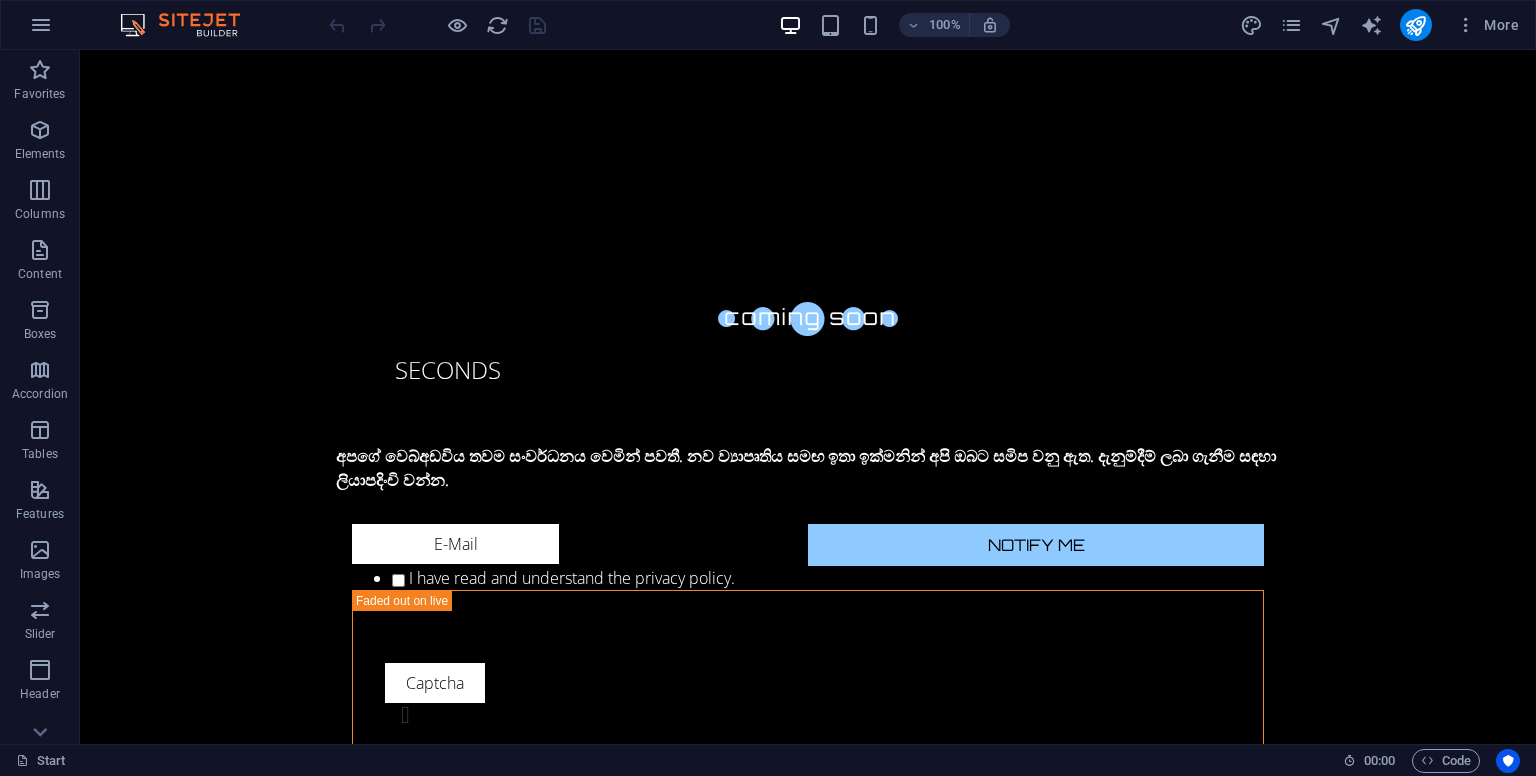 scroll, scrollTop: 664, scrollLeft: 0, axis: vertical 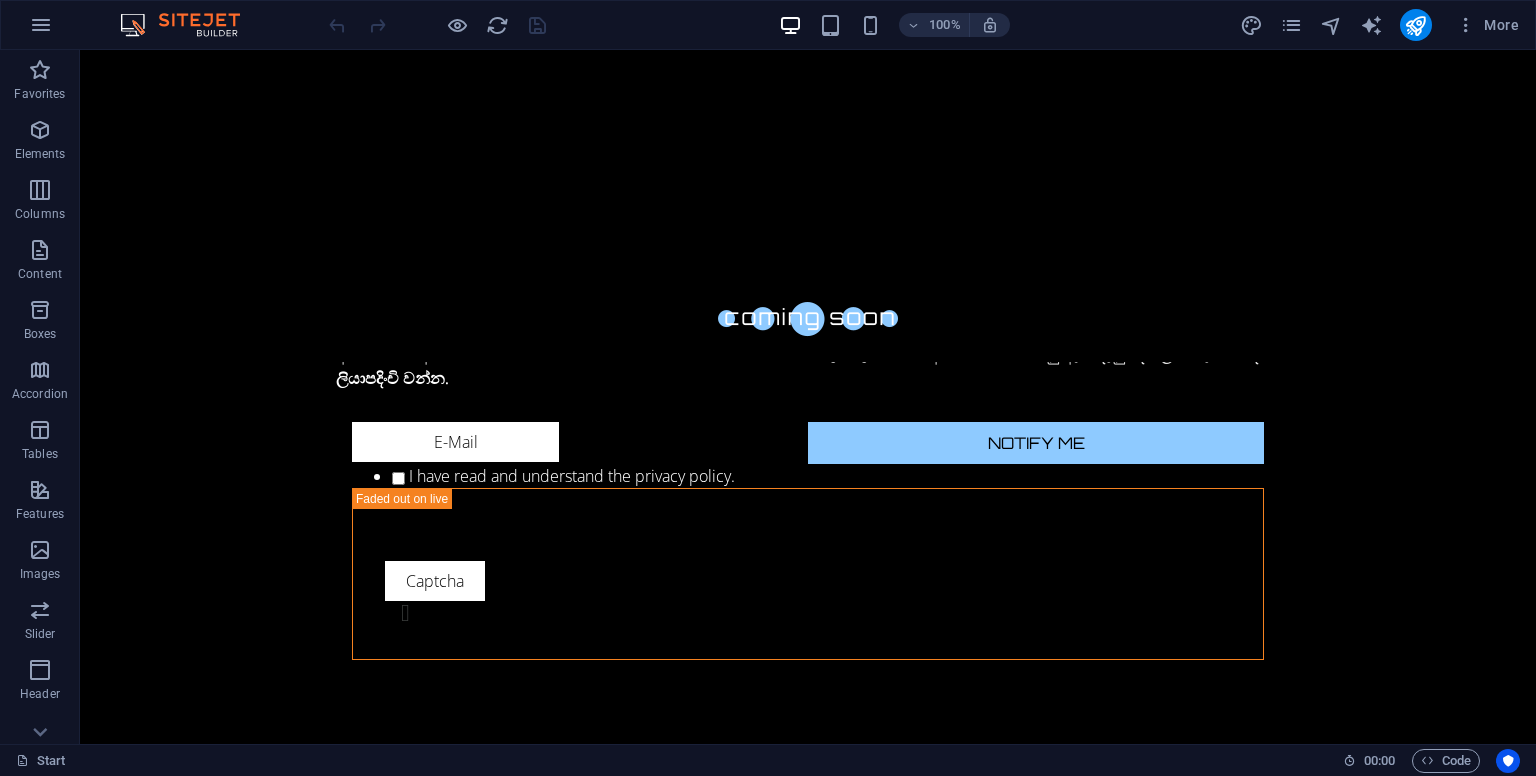 drag, startPoint x: 174, startPoint y: 558, endPoint x: 134, endPoint y: 721, distance: 167.83623 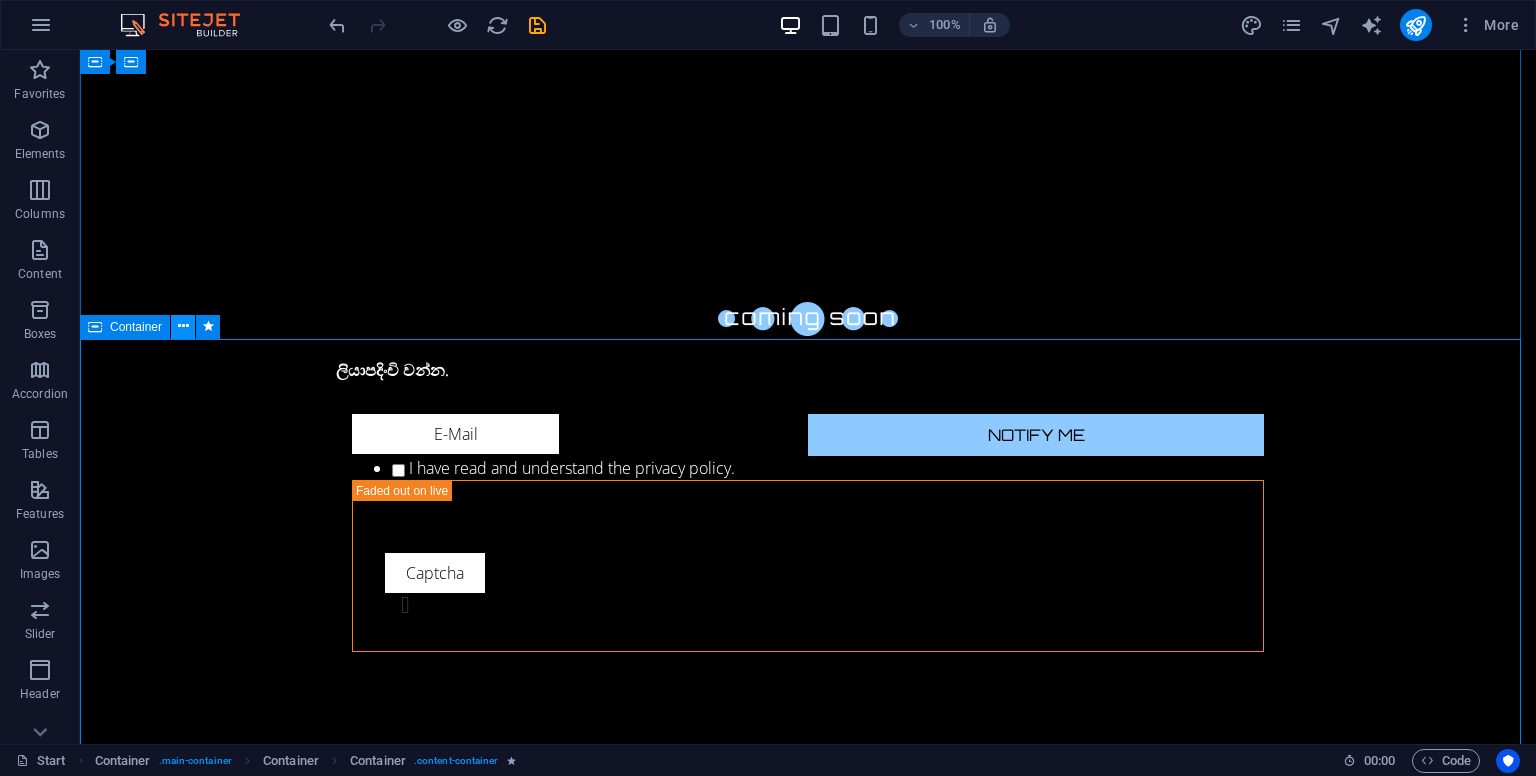 click at bounding box center [183, 326] 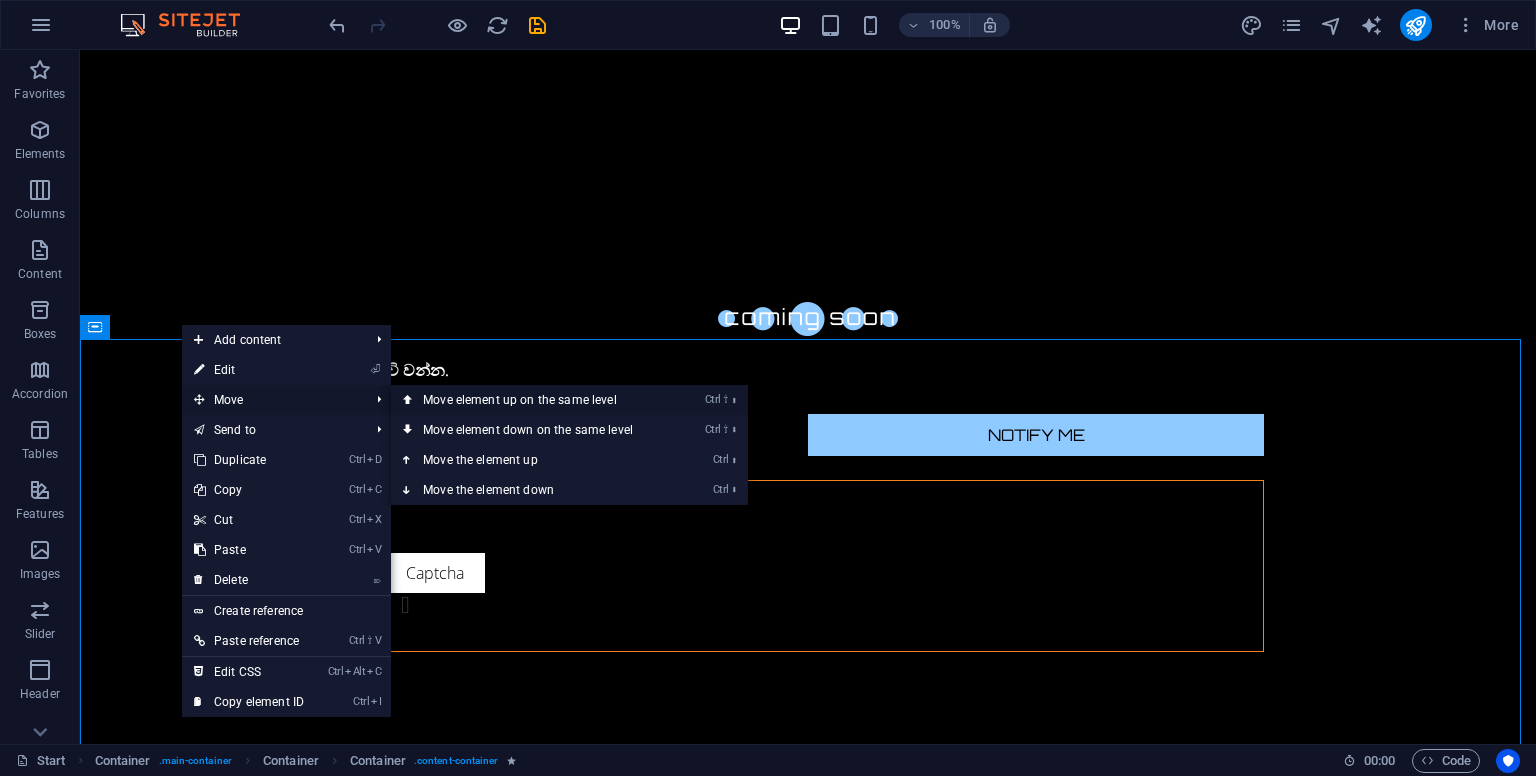 click at bounding box center [408, 400] 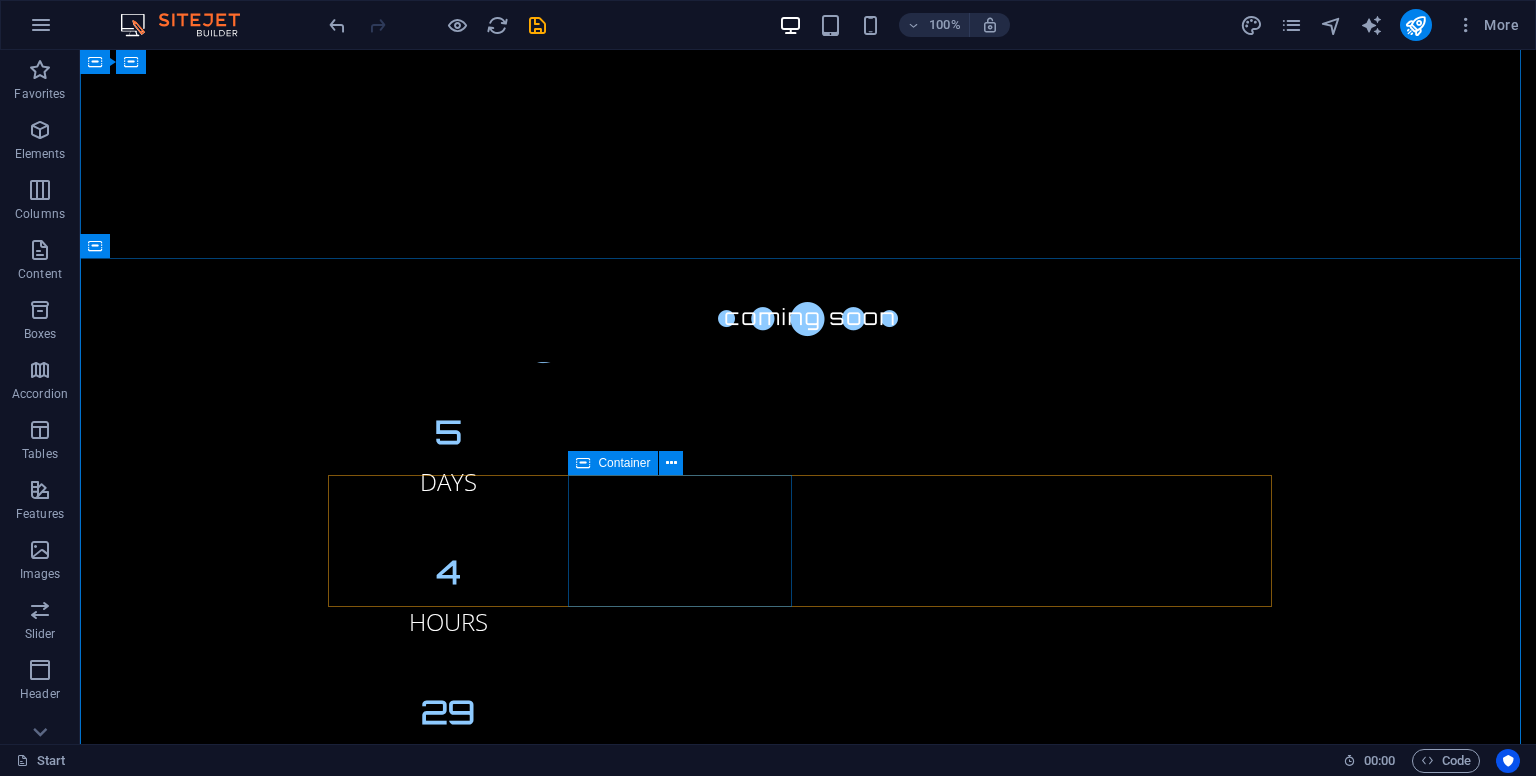 scroll, scrollTop: 736, scrollLeft: 0, axis: vertical 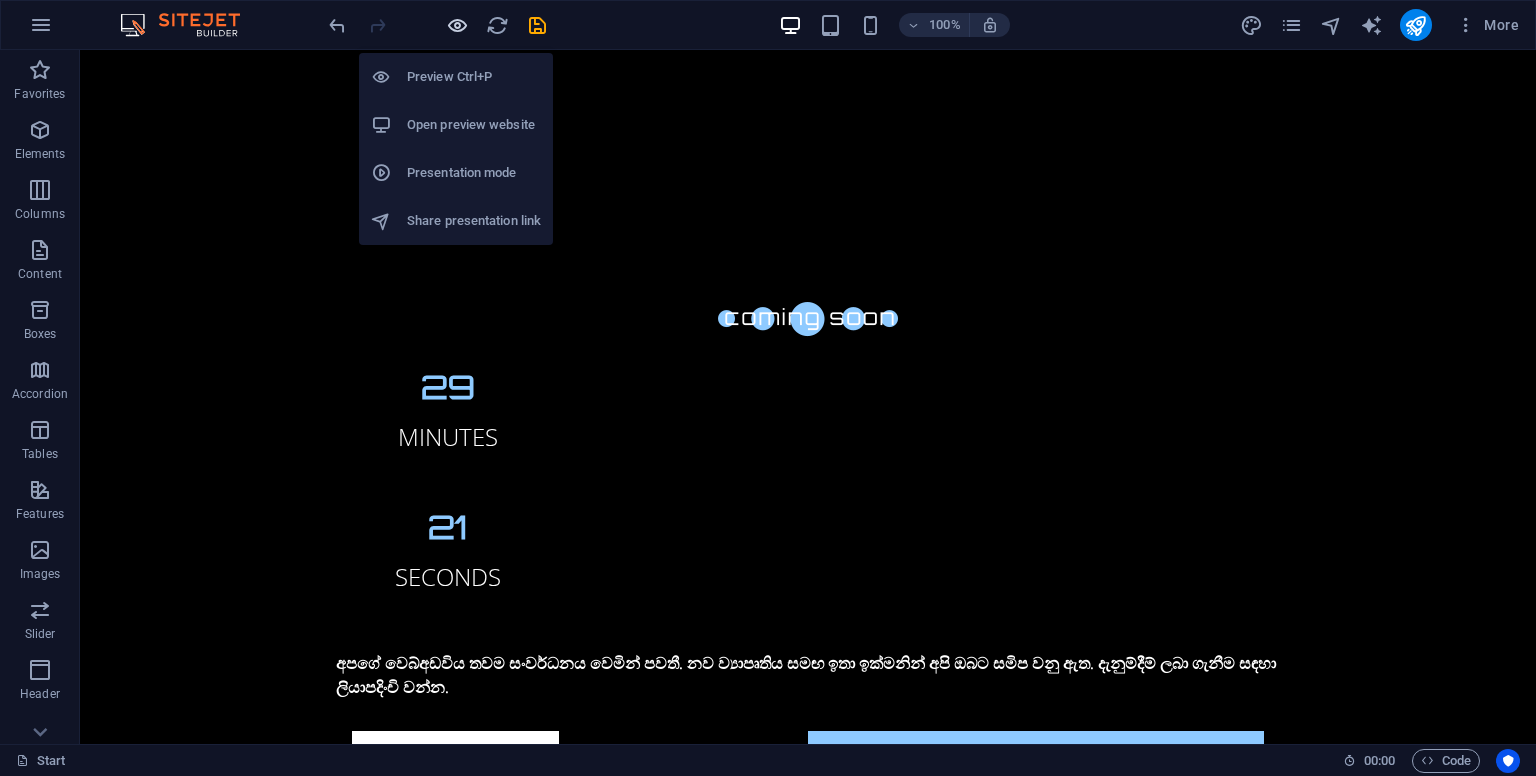 click at bounding box center (457, 25) 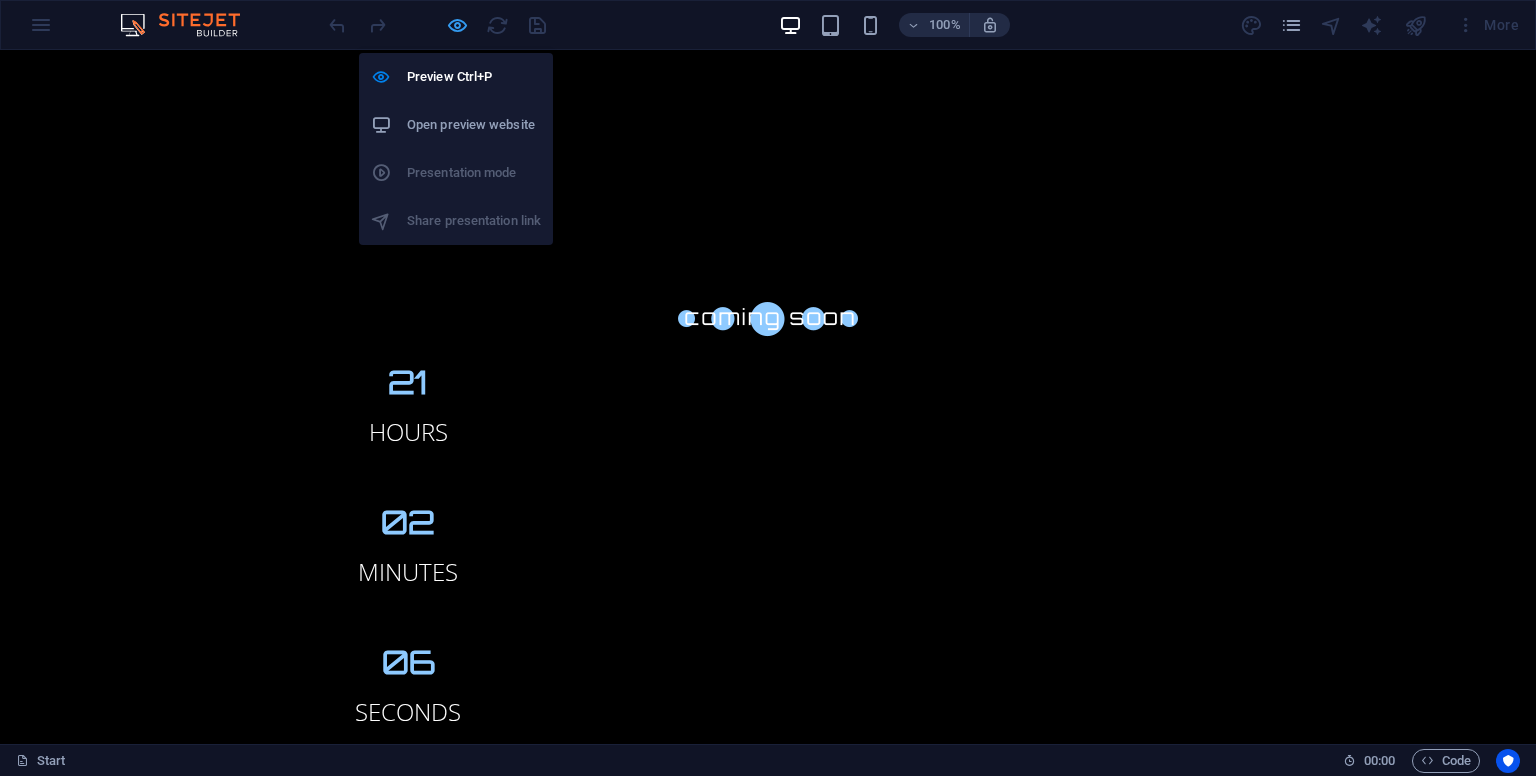 scroll, scrollTop: 0, scrollLeft: 0, axis: both 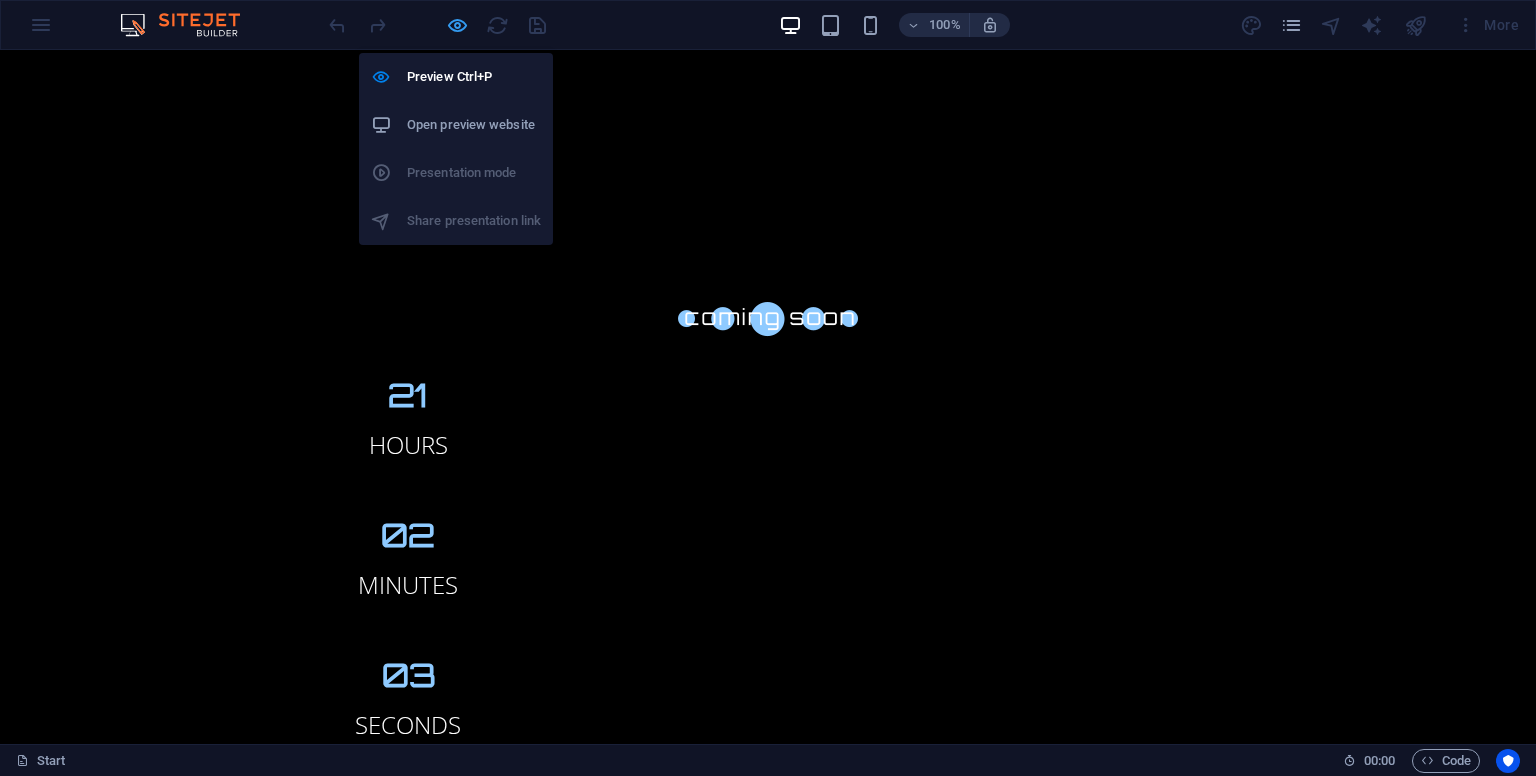 click at bounding box center (457, 25) 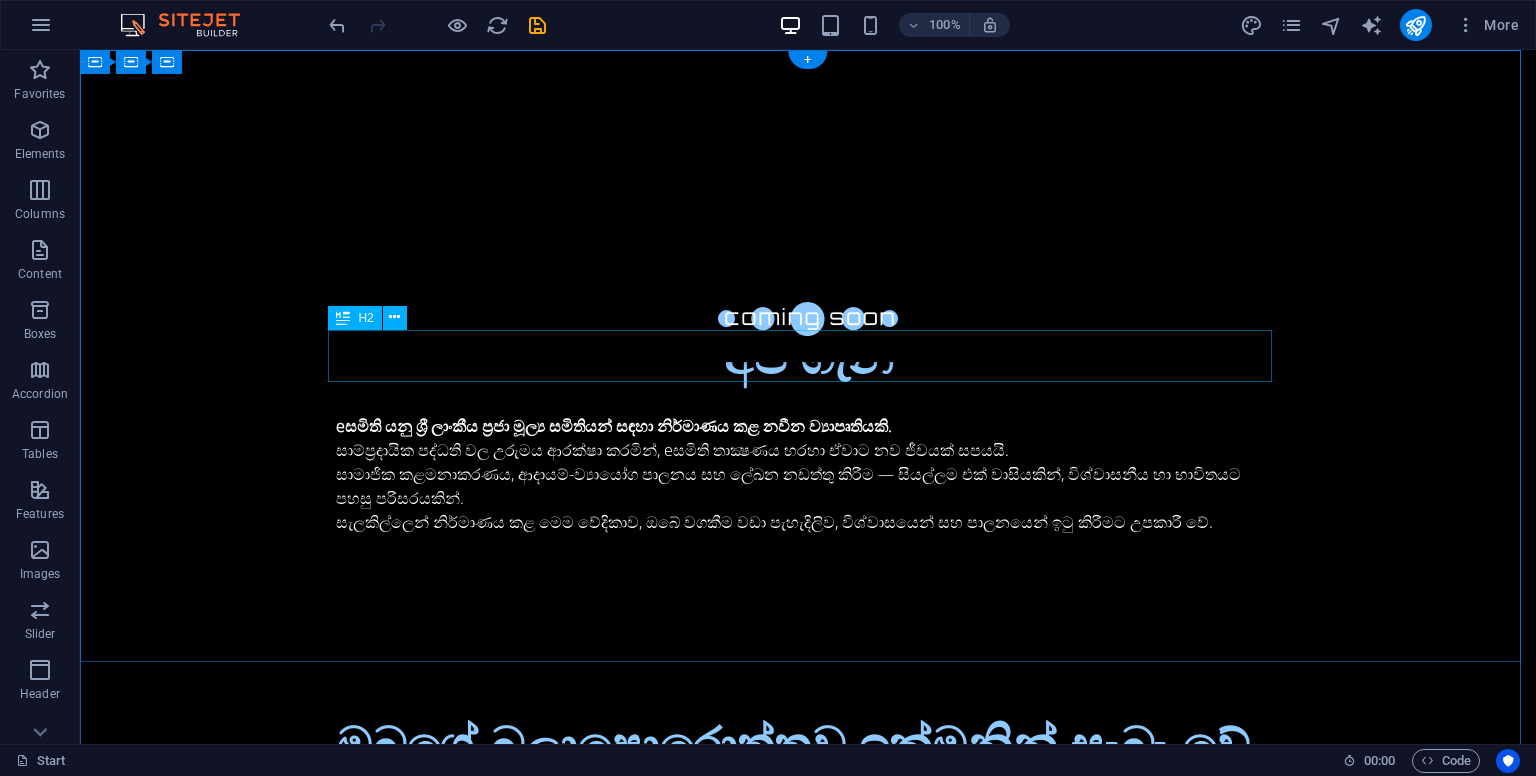 type 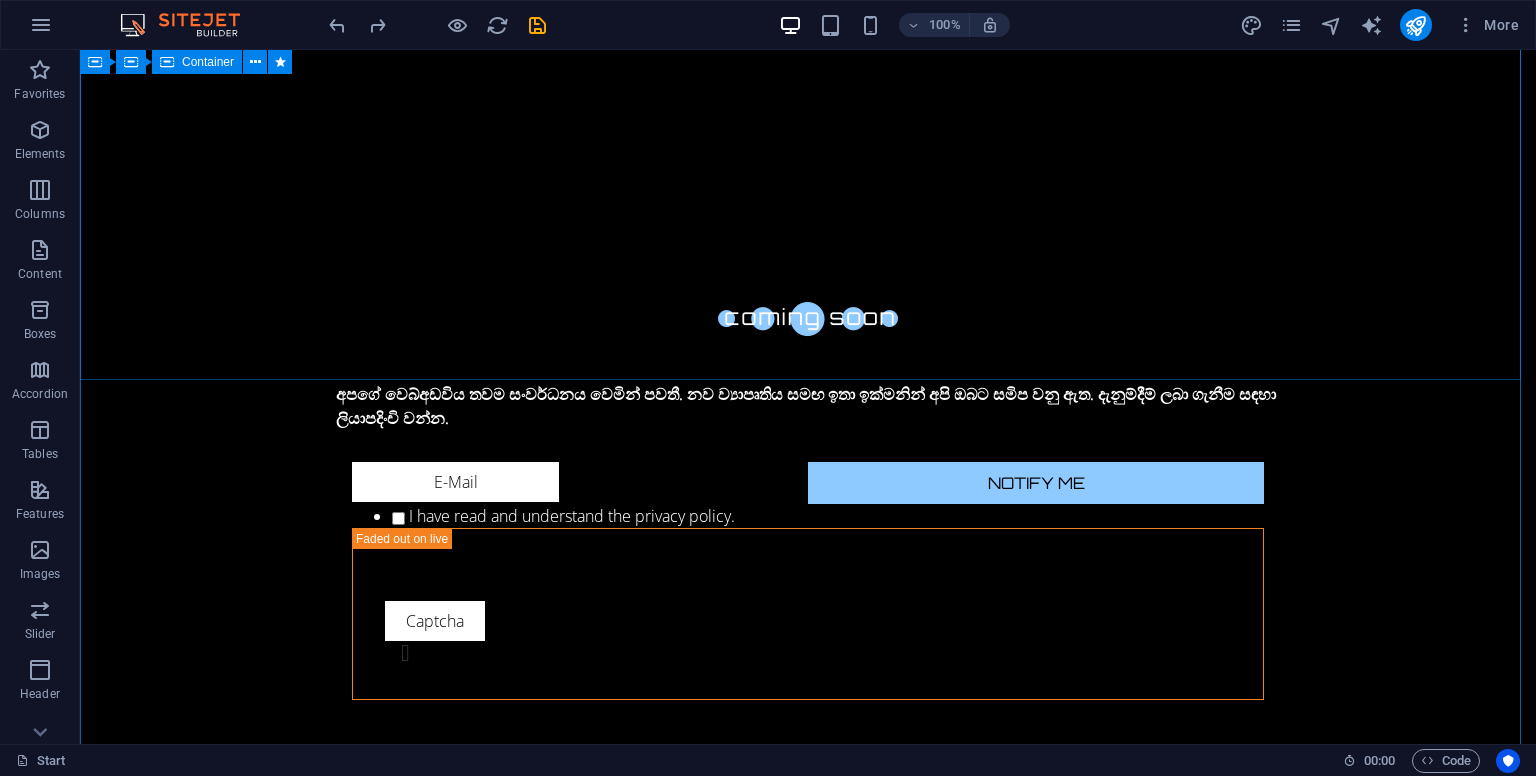 scroll, scrollTop: 736, scrollLeft: 0, axis: vertical 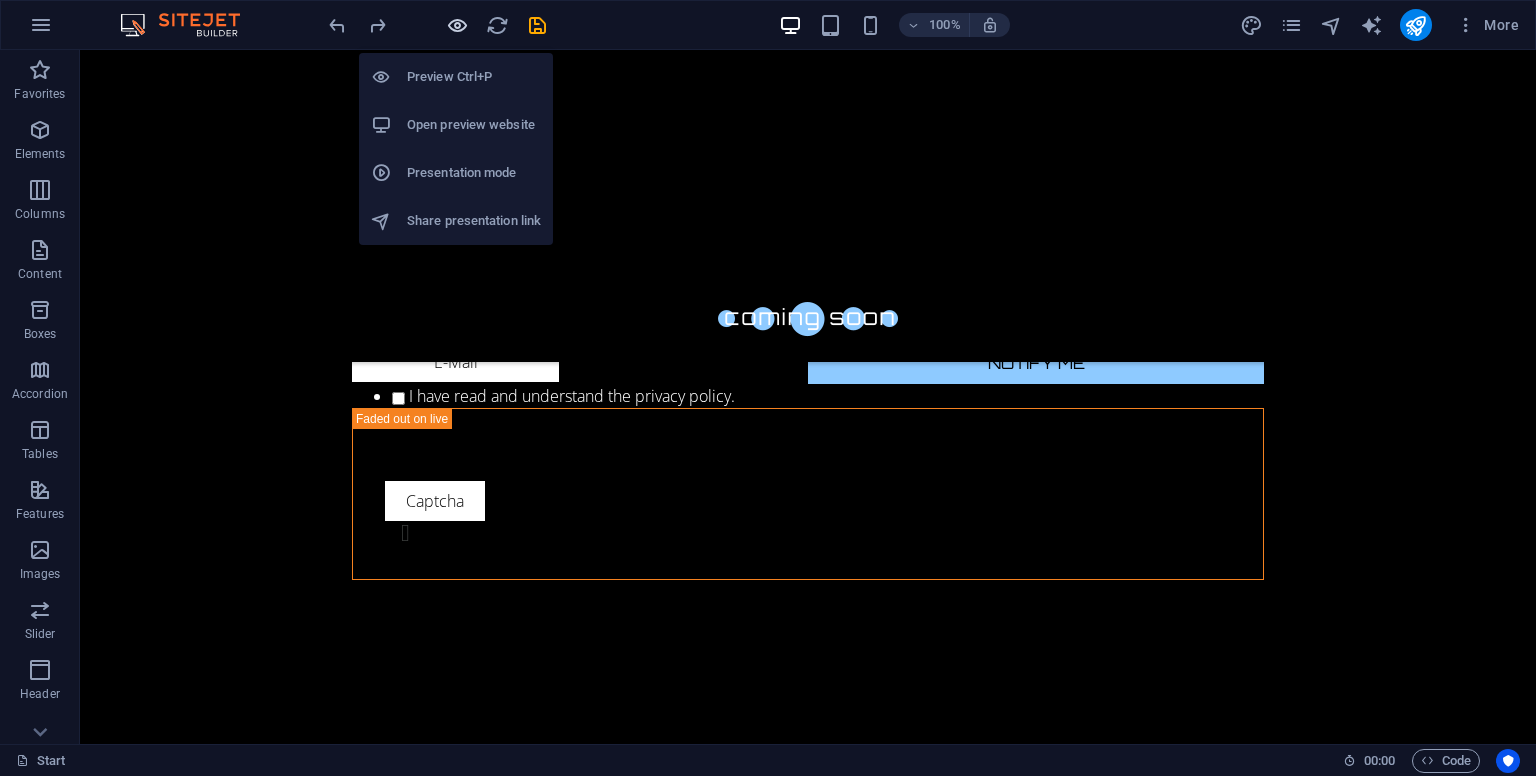 click at bounding box center [457, 25] 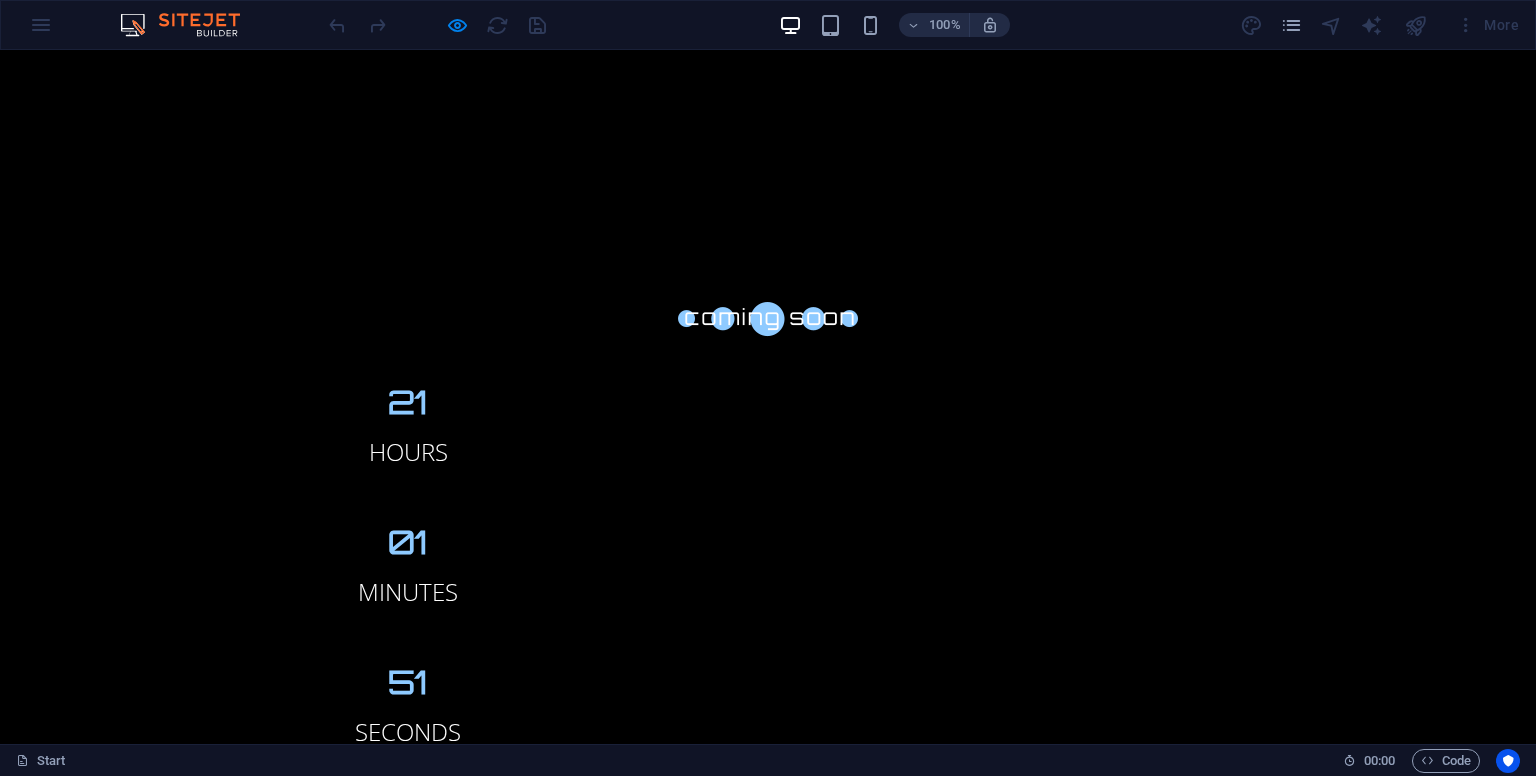 scroll, scrollTop: 0, scrollLeft: 0, axis: both 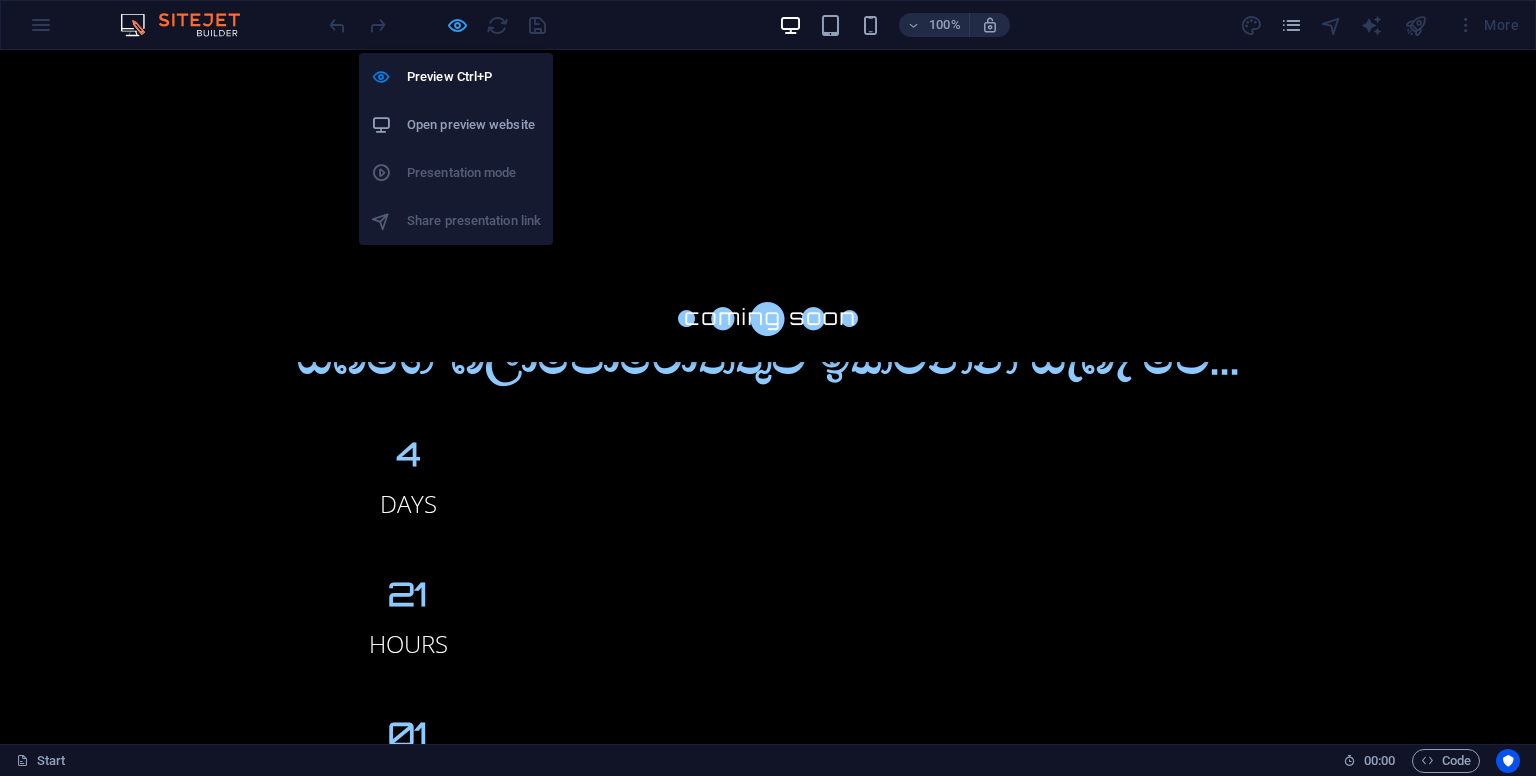 click at bounding box center [457, 25] 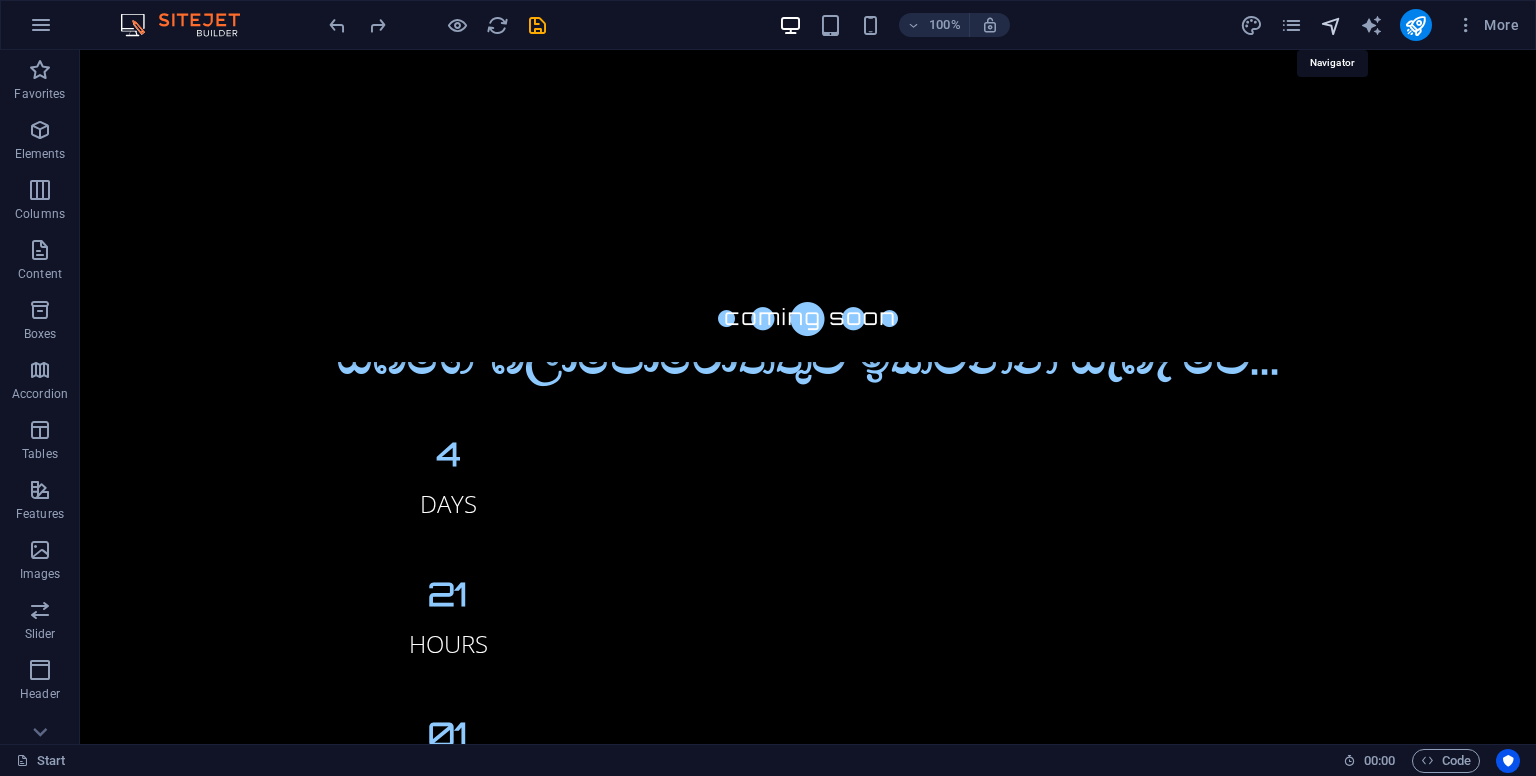 click at bounding box center (1331, 25) 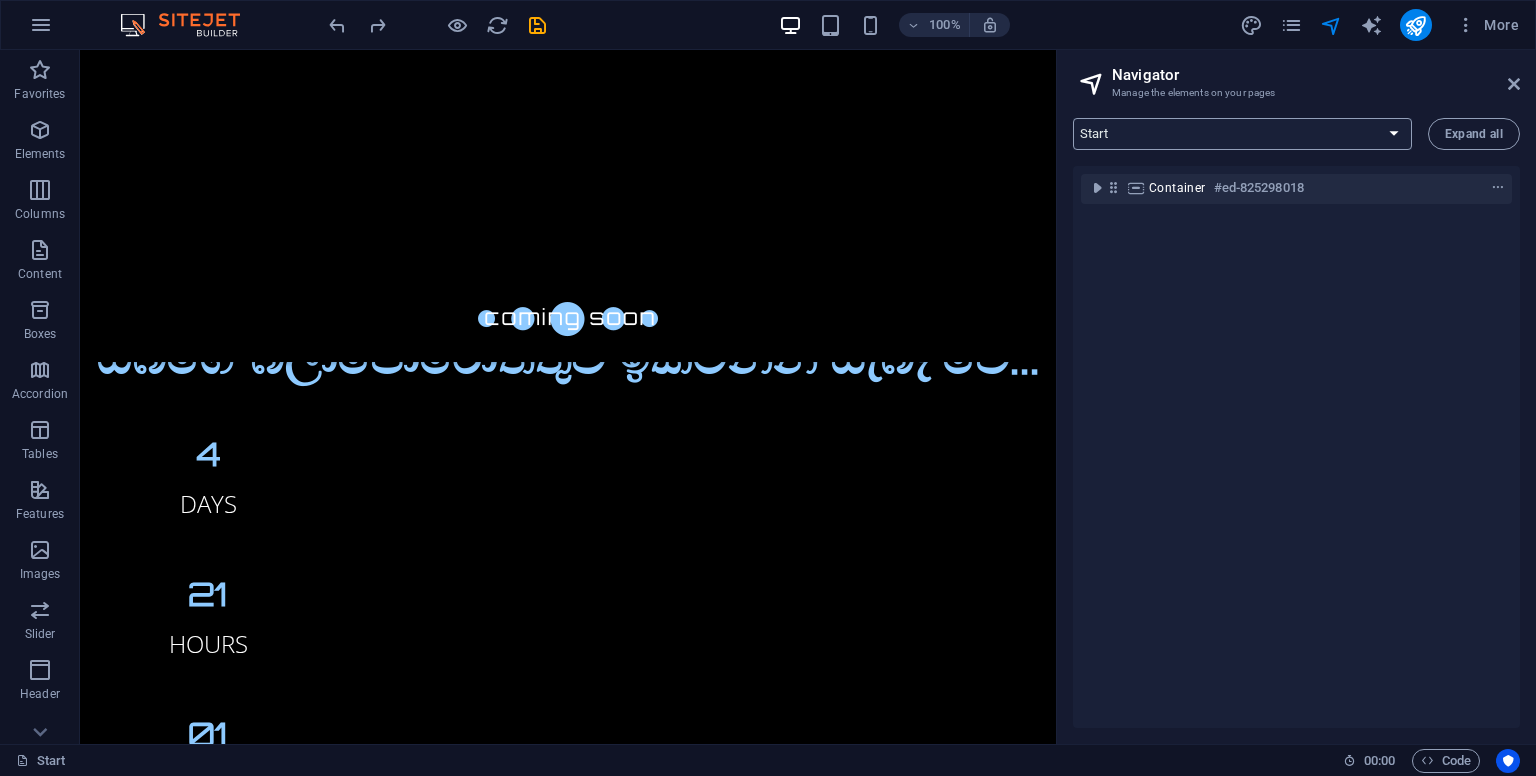 click on "Start  Legal Notice  Privacy" at bounding box center (1242, 134) 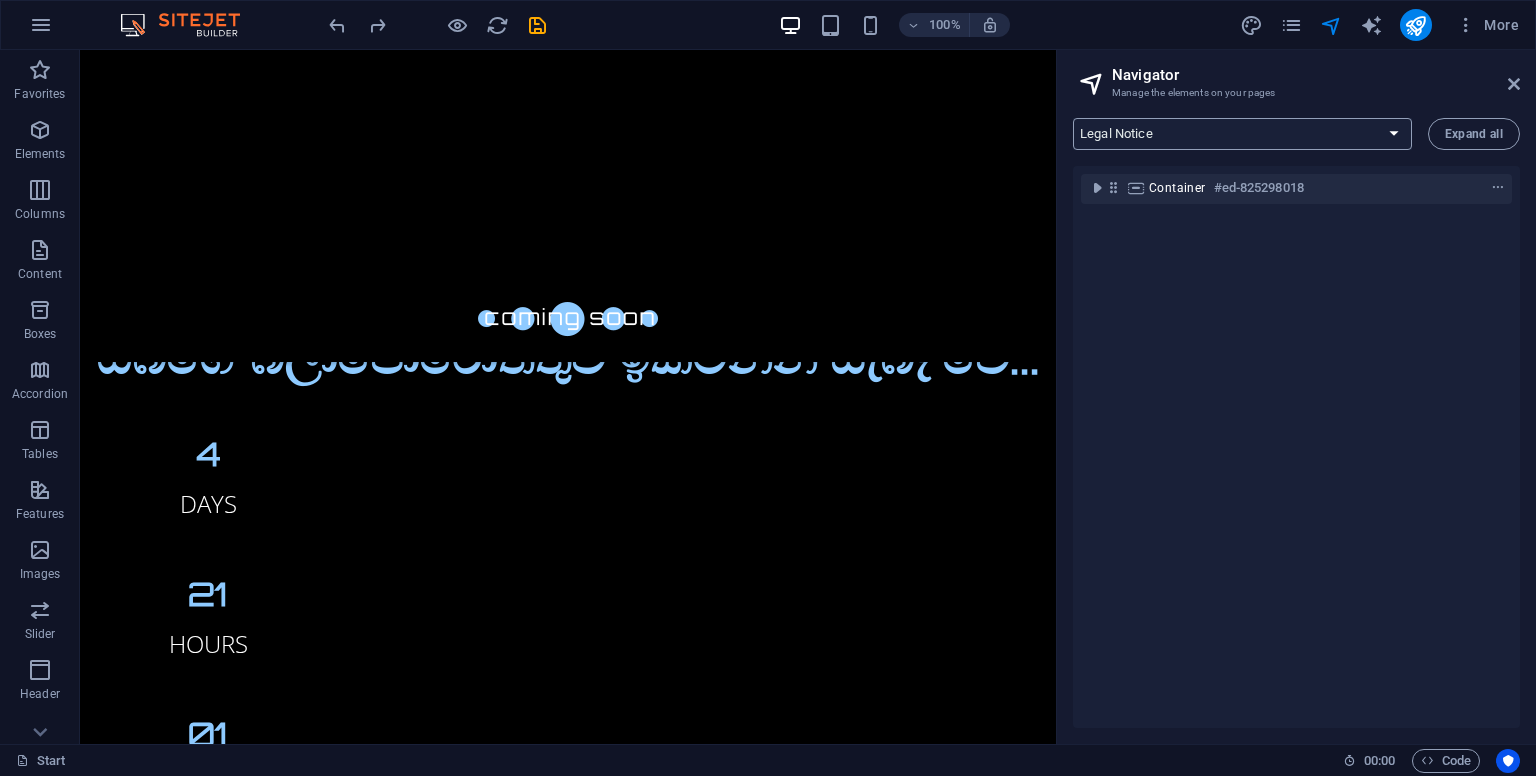click on "Start  Legal Notice  Privacy" at bounding box center (1242, 134) 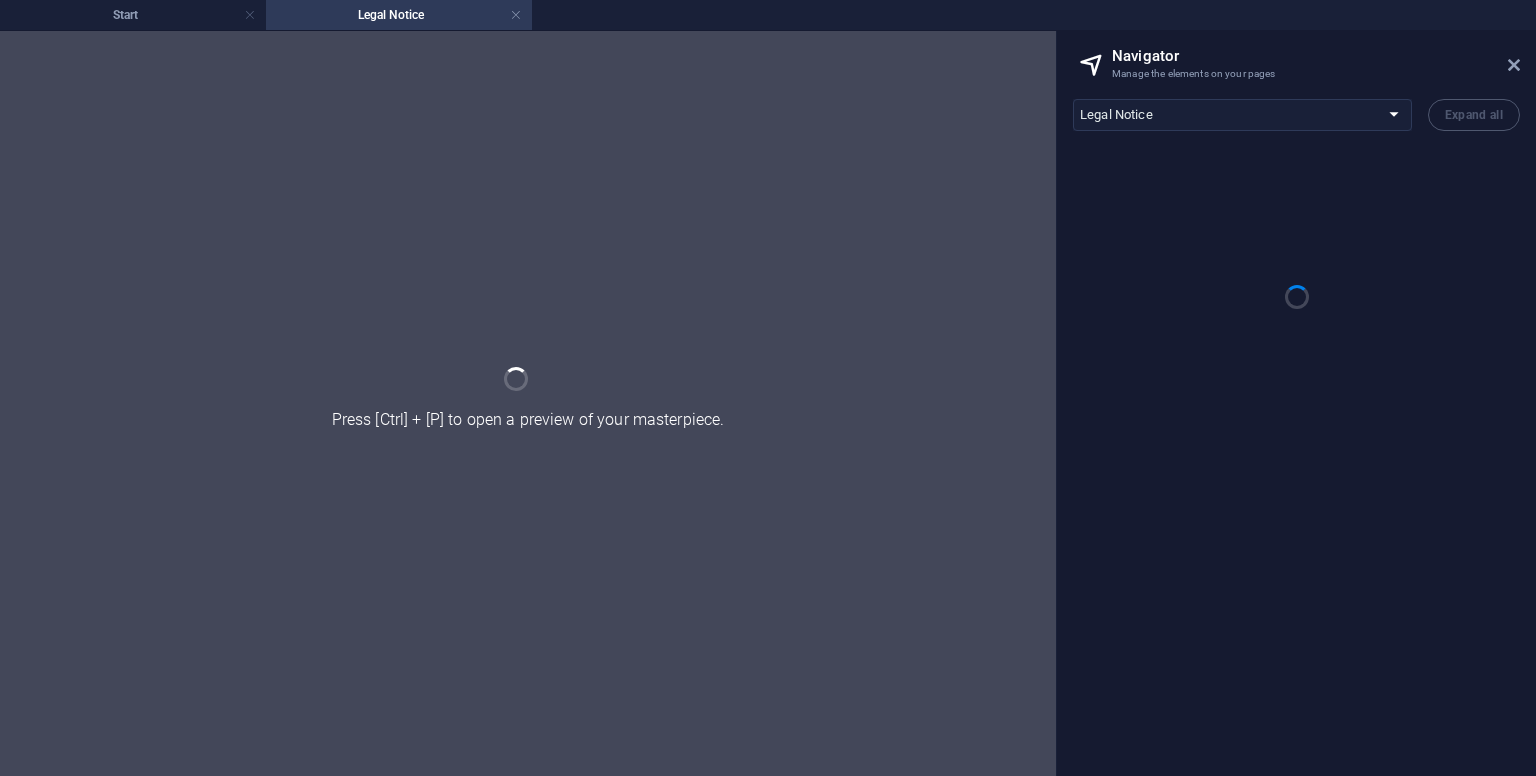 scroll, scrollTop: 0, scrollLeft: 0, axis: both 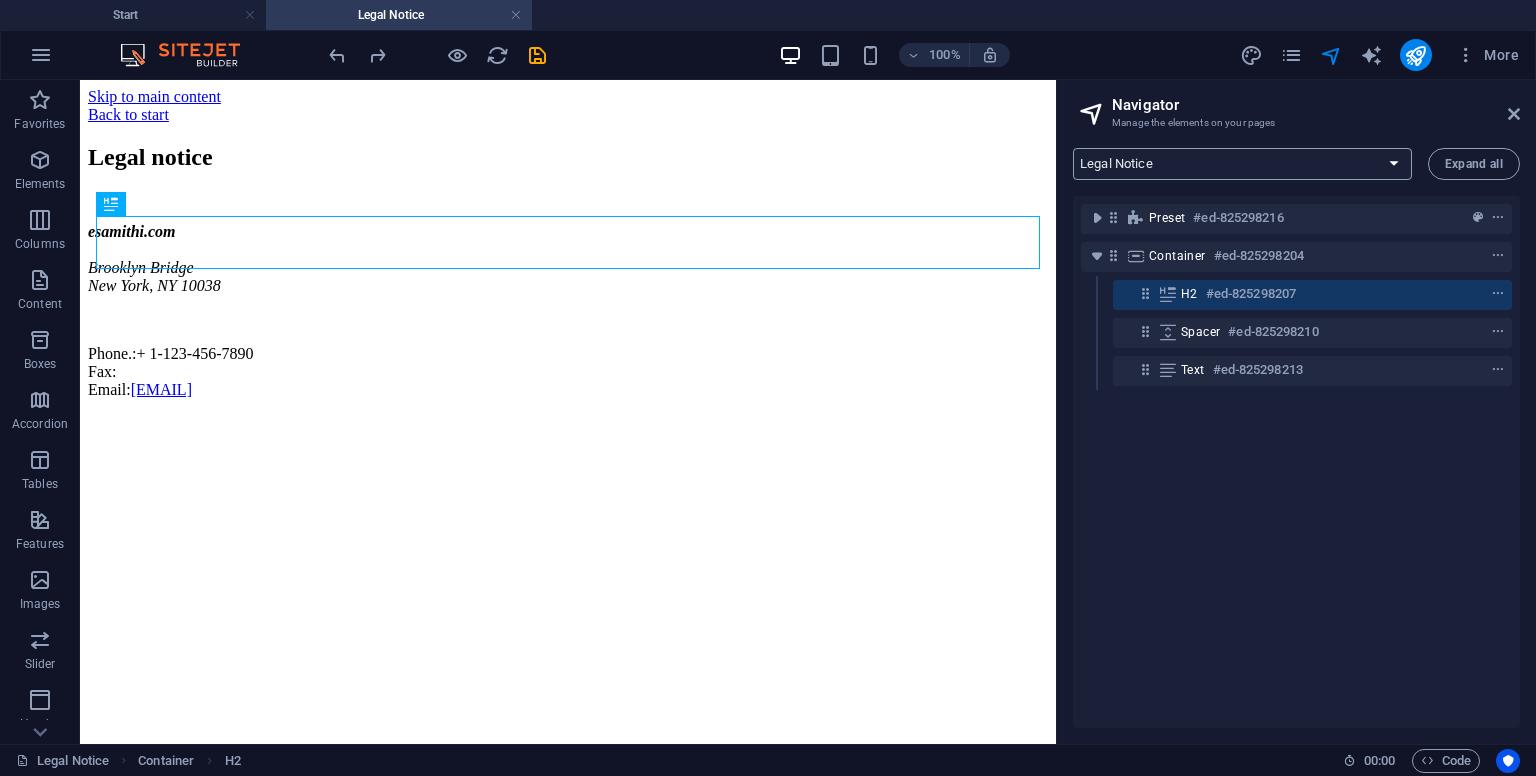 click on "Start  Legal Notice  Privacy" at bounding box center [1242, 164] 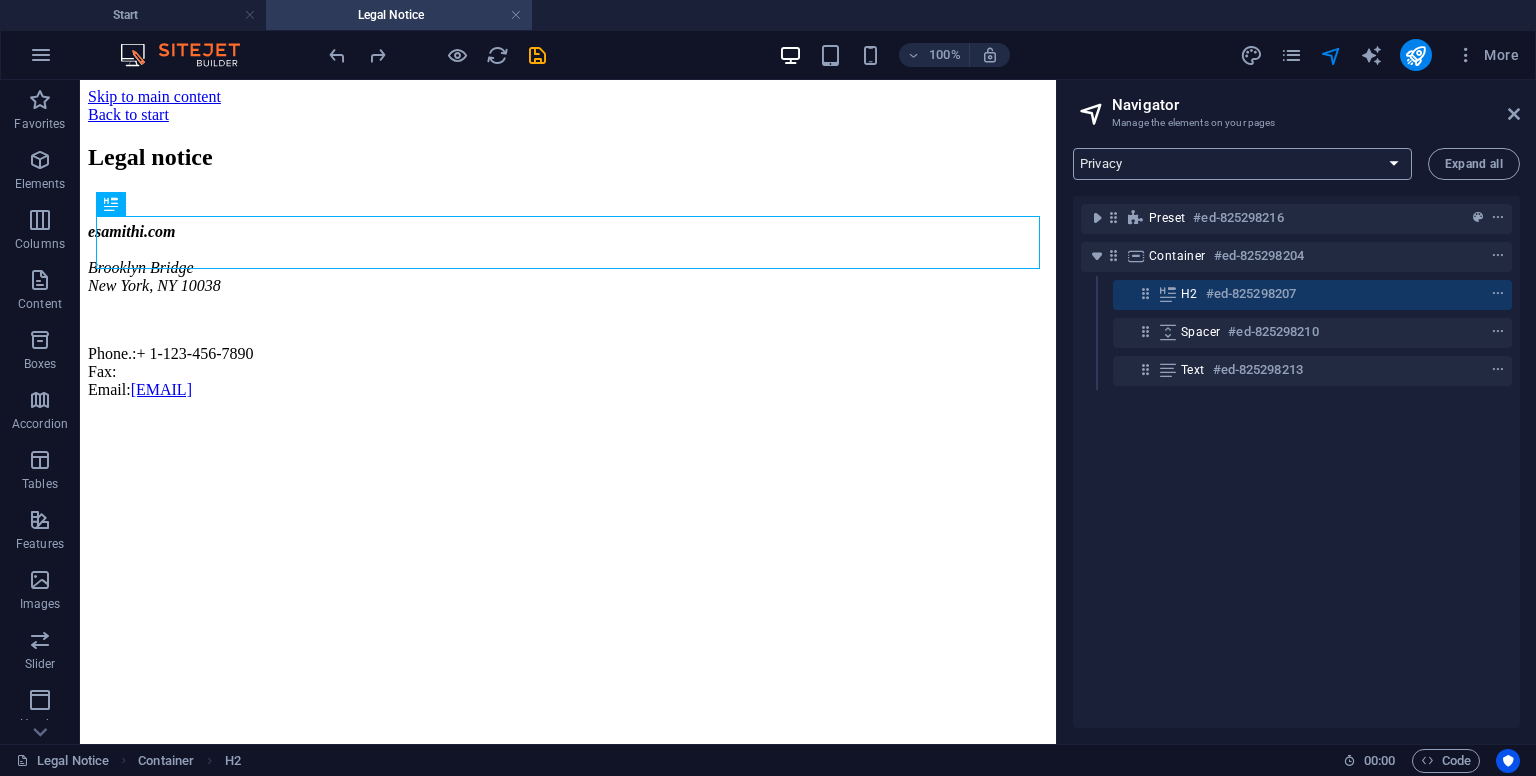 click on "Start  Legal Notice  Privacy" at bounding box center [1242, 164] 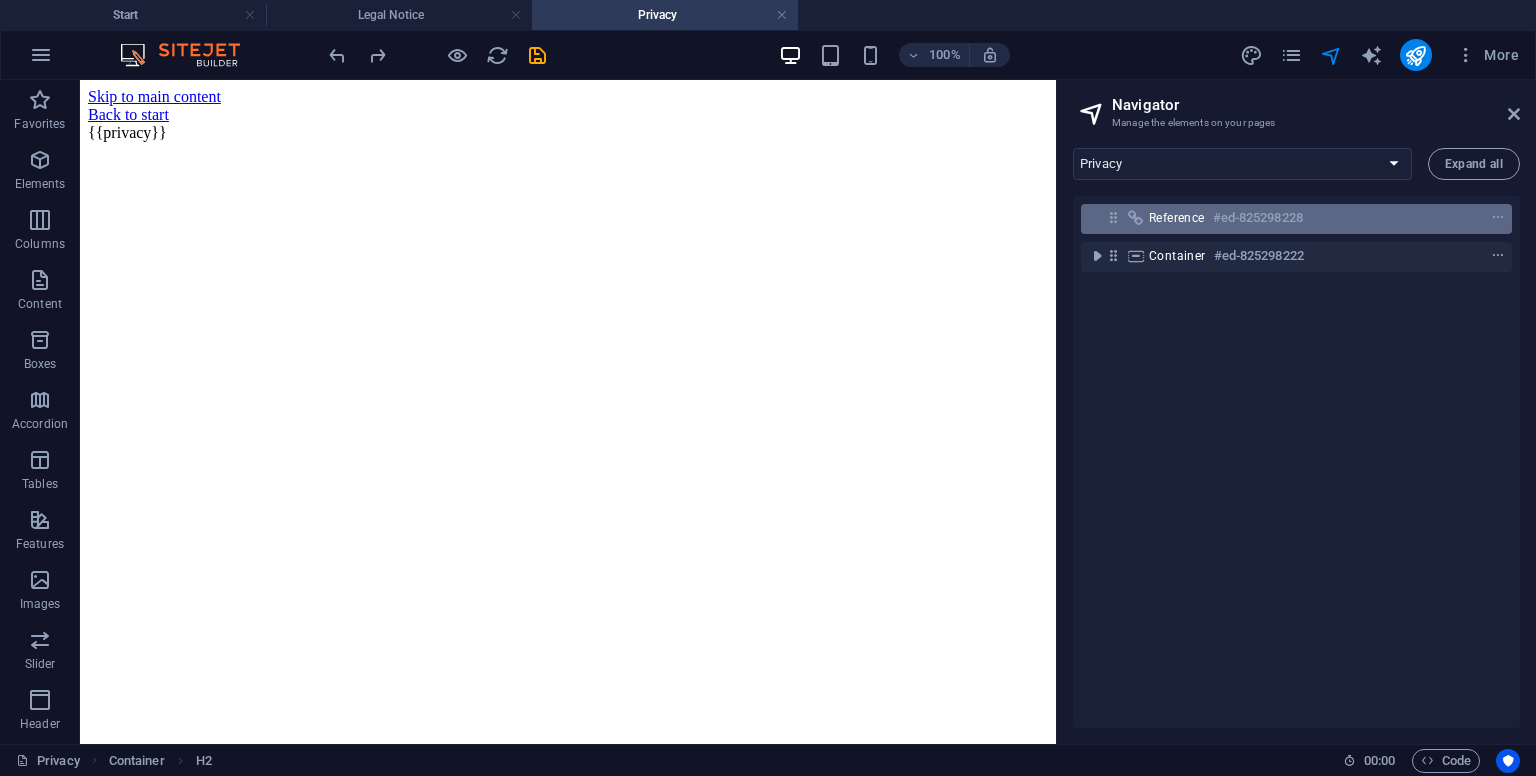 scroll, scrollTop: 0, scrollLeft: 0, axis: both 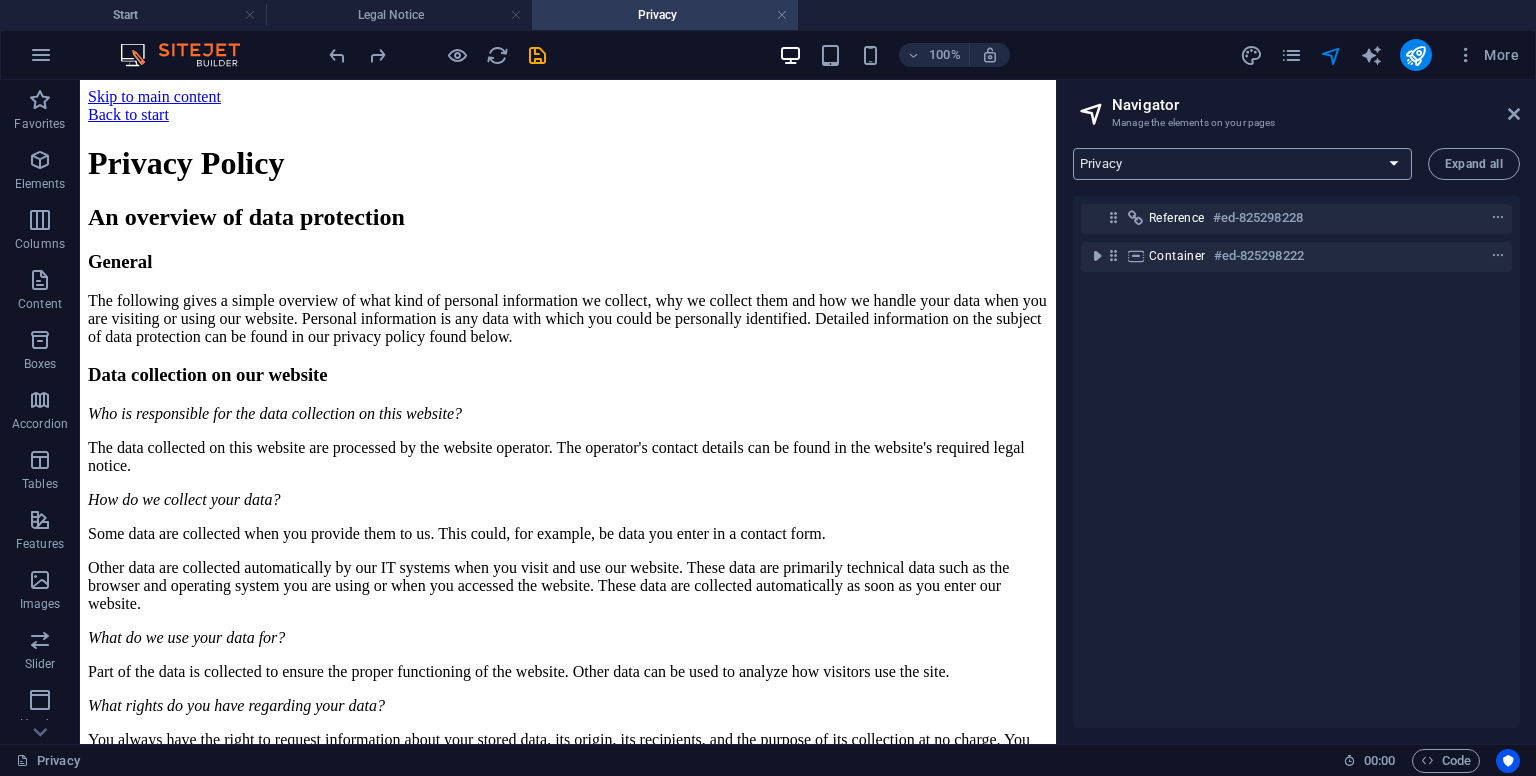 click on "Start  Legal Notice  Privacy" at bounding box center [1242, 164] 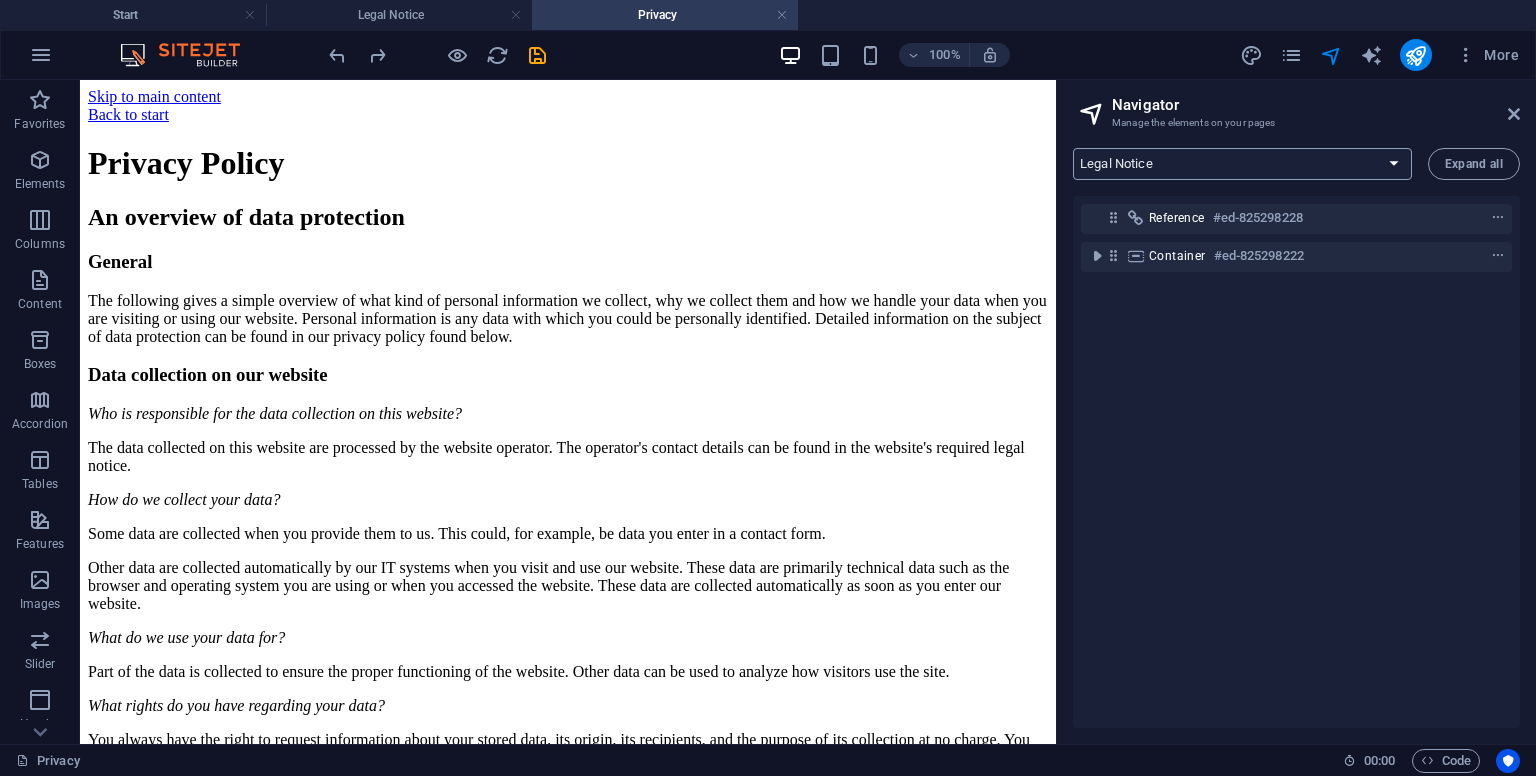 click on "Start  Legal Notice  Privacy" at bounding box center [1242, 164] 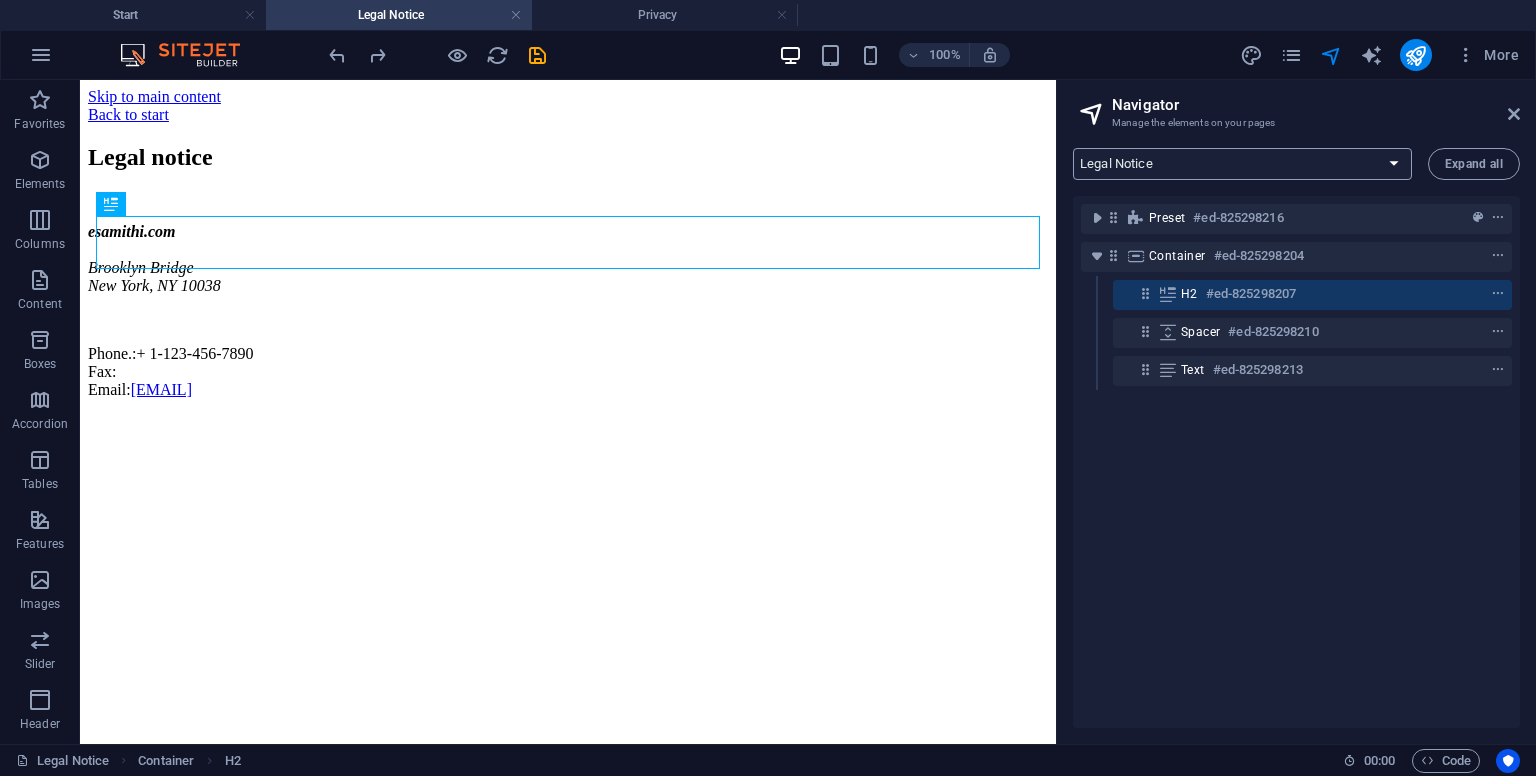 click on "Start  Legal Notice  Privacy" at bounding box center (1242, 164) 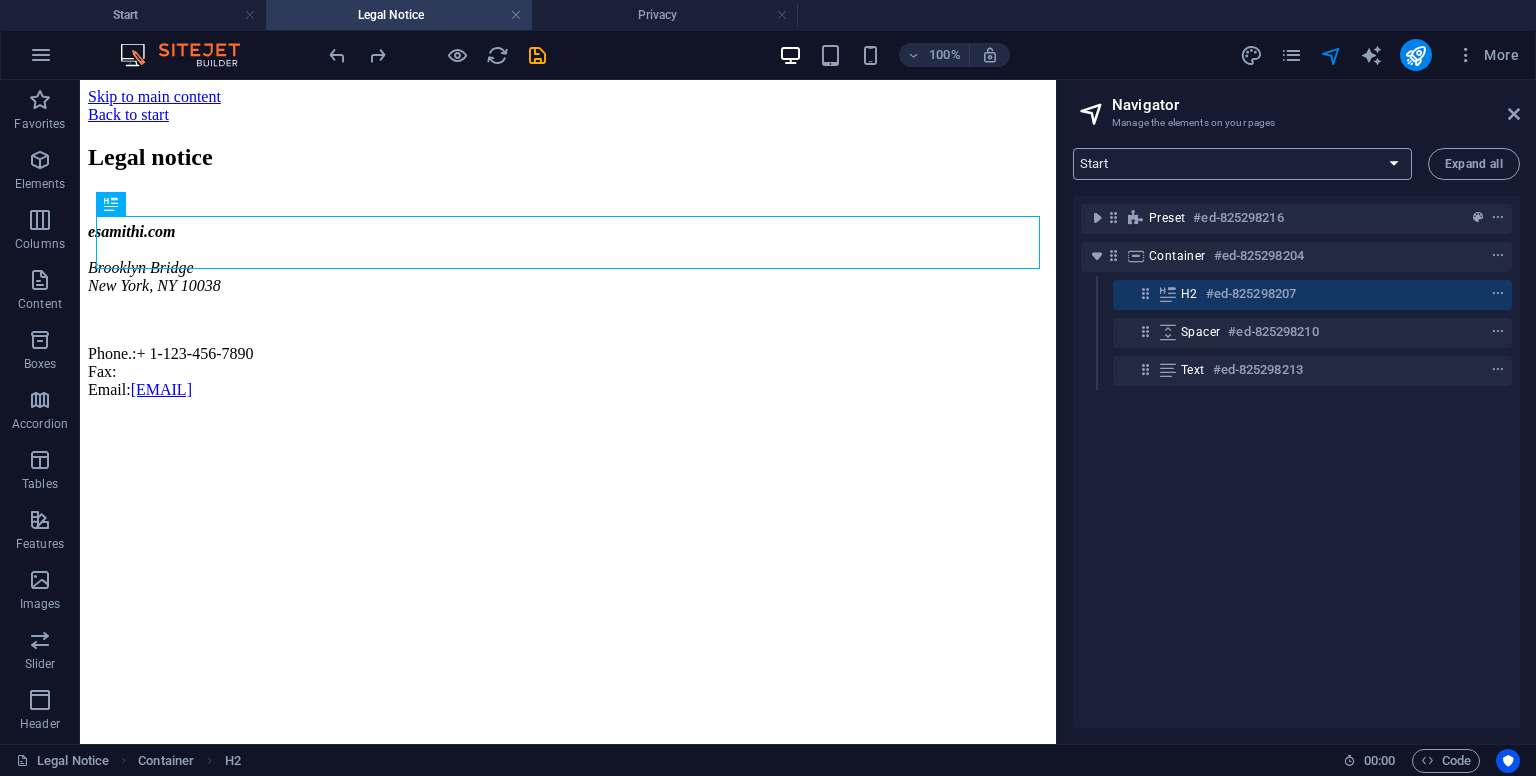 click on "Start  Legal Notice  Privacy" at bounding box center (1242, 164) 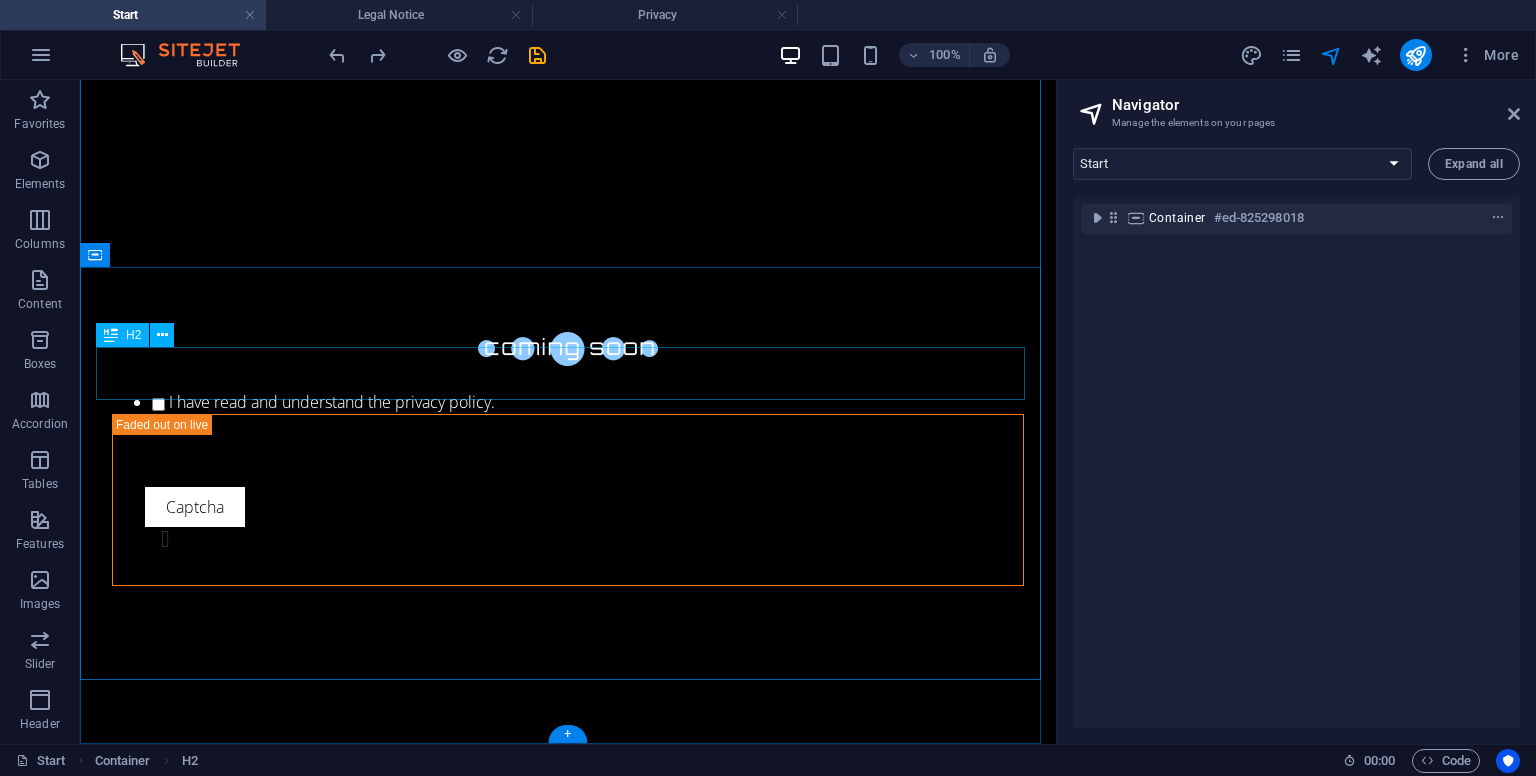 scroll, scrollTop: 766, scrollLeft: 0, axis: vertical 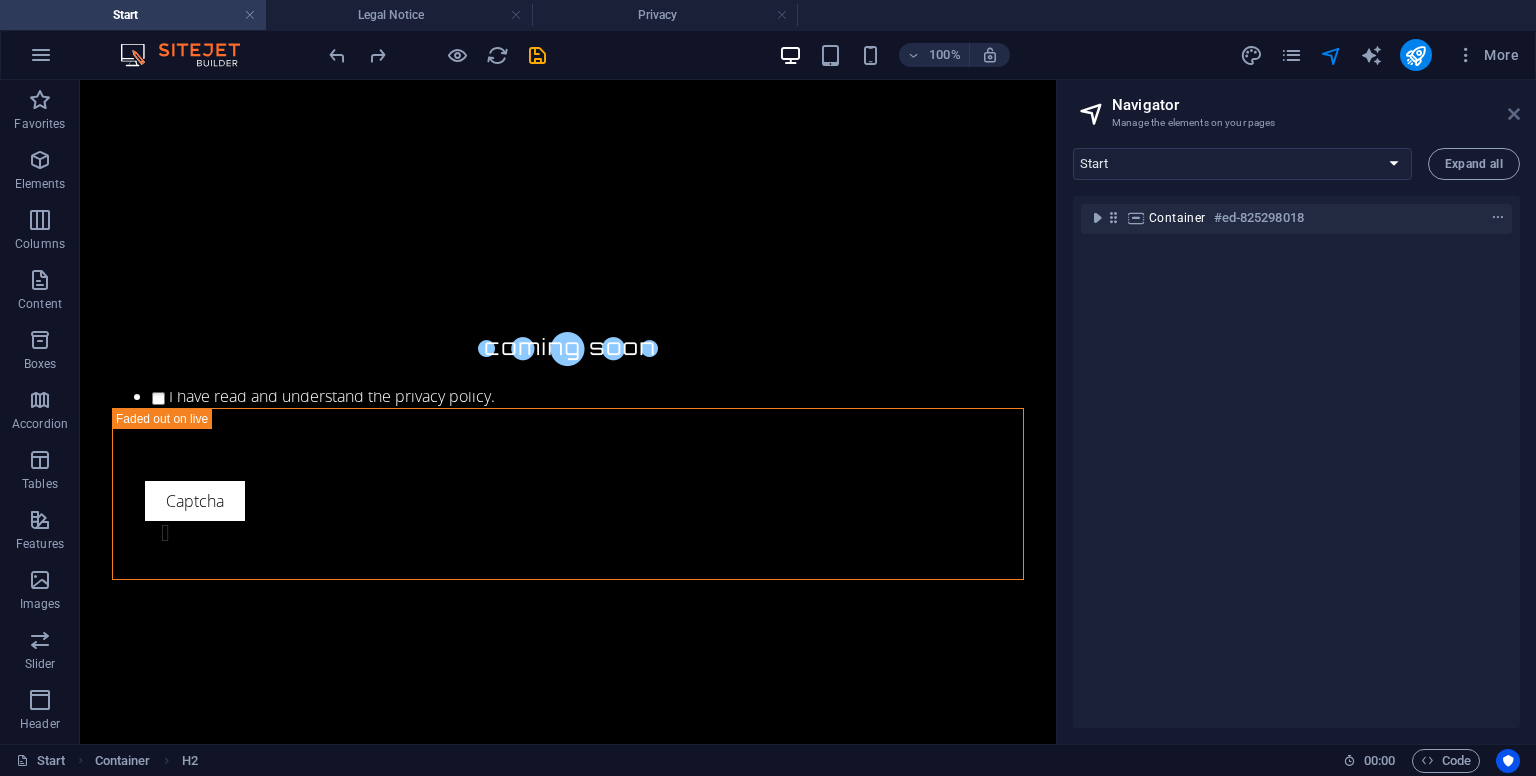 click at bounding box center (1514, 114) 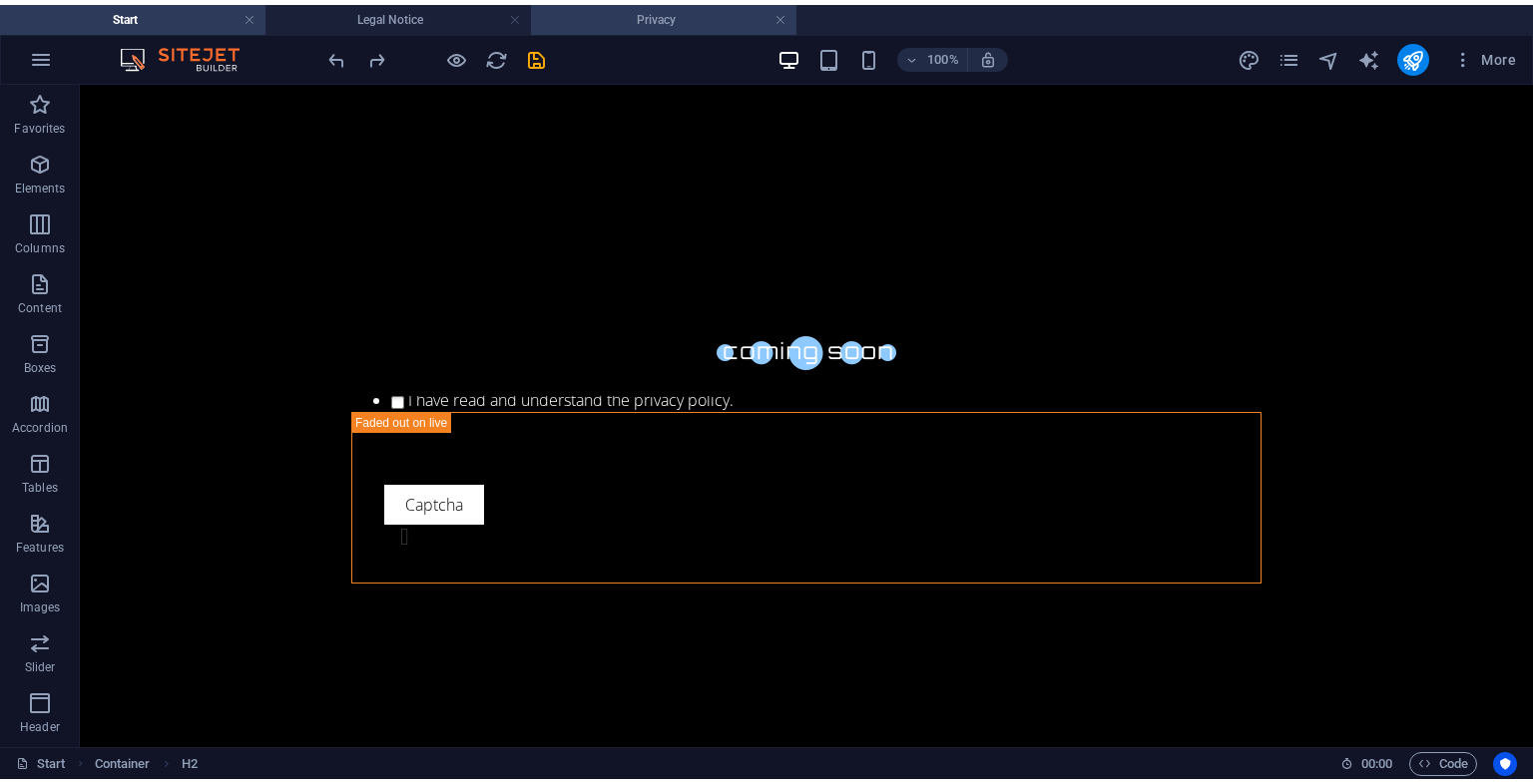 scroll, scrollTop: 754, scrollLeft: 0, axis: vertical 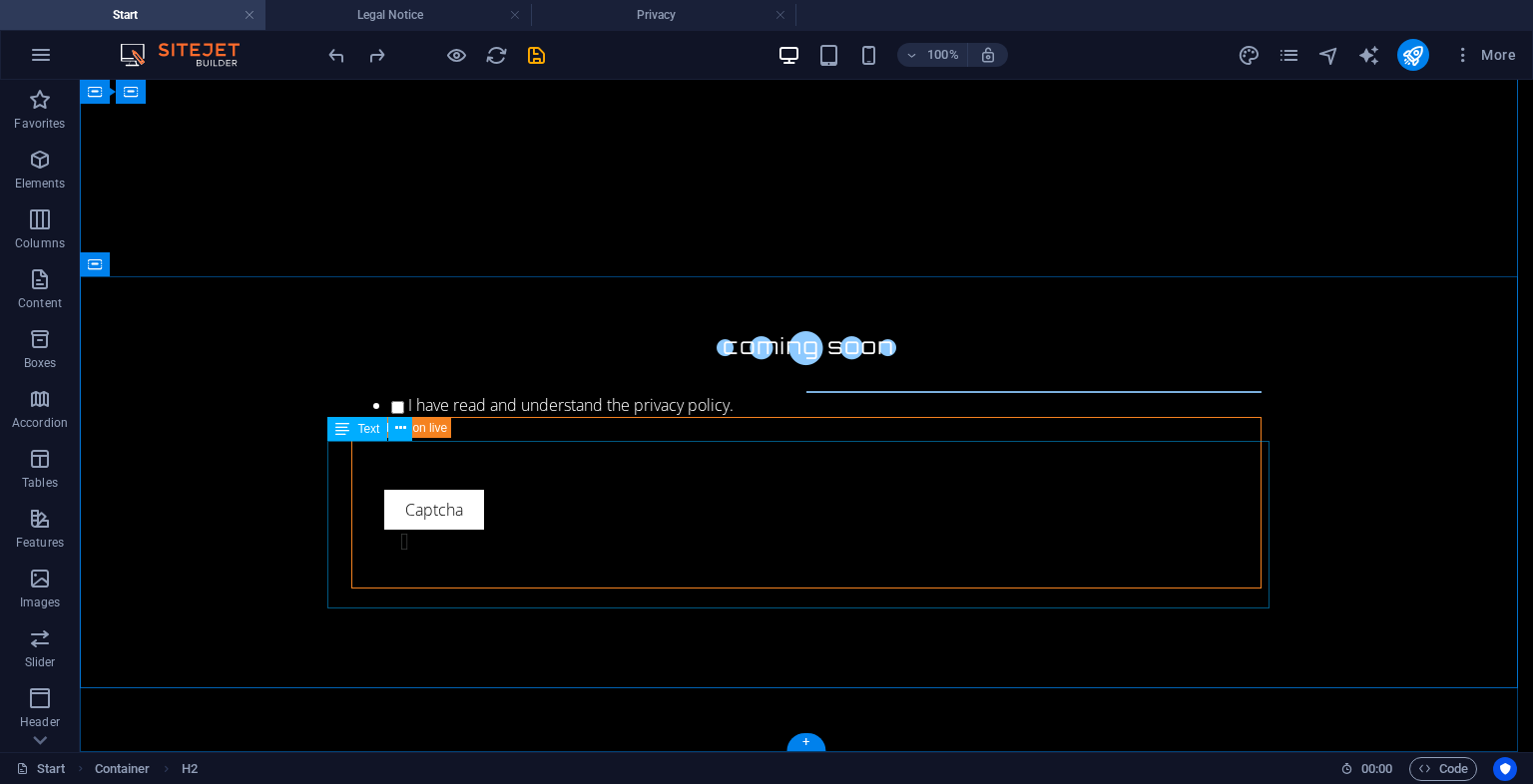 click on "eසමිති යනු ශ්‍රී ලාංකීය ප්‍රජා මූල්‍ය සමිතියන් සඳහා නිර්මාණය කළ නවීන ව්‍යාපෘතියකි. සාම්ප්‍රදායික පද්ධති වල උරුමය ආරක්ෂා කරමින්, eසමිති තාක්‍ෂණය හරහා ඒවාට නව ජීවයක් සපයයි. සාමාජික කළමනාකරණය, ආදායම්-ව්‍යායෝග පාලනය සහ ලේඛන නඩත්තු කිරීම — සියල්ලම එක් වාසියකින්, විශ්වාසනීය හා භාවිතයට පහසු පරිසරයකින්." at bounding box center (806, 921) 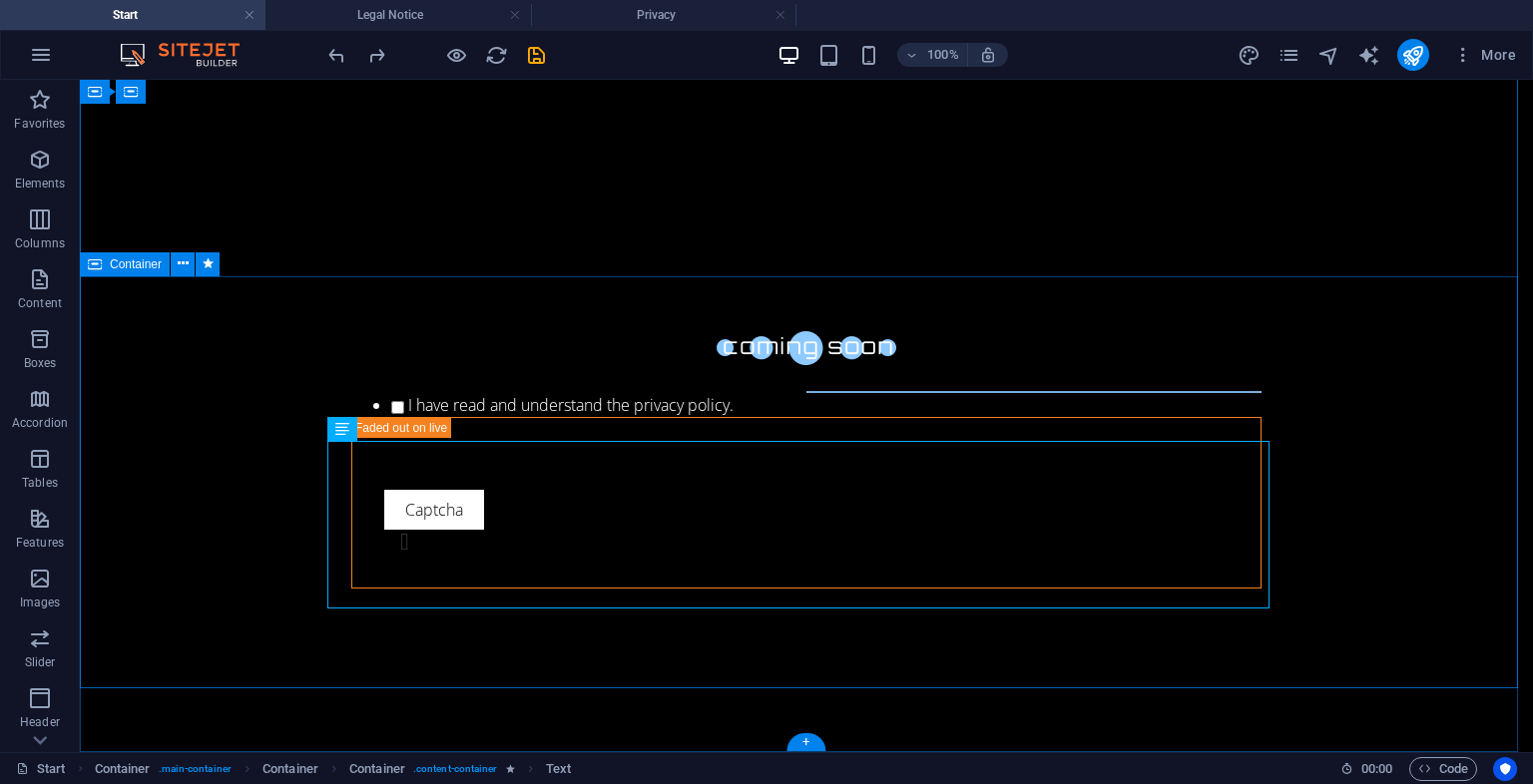 click on "eසමිති යනු ශ්‍රී ලාංකීය ප්‍රජා මූල්‍ය සමිතියන් සඳහා නිර්මාණය කළ නවීන ව්‍යාපෘතියකි. සාම්ප්‍රදායික පද්ධති වල උරුමය ආරක්ෂා කරමින්, eසමිති තාක්‍ෂණය හරහා ඒවාට නව ජීවයක් සපයයි. සාමාජික කළමනාකරණය, ආදායම්-ව්‍යායෝග පාලනය සහ ලේඛන නඩත්තු කිරීම — සියල්ලම එක් වාසියකින්, විශ්වාසනීය හා භාවිතයට පහසු පරිසරයකින්." at bounding box center (806, 878) 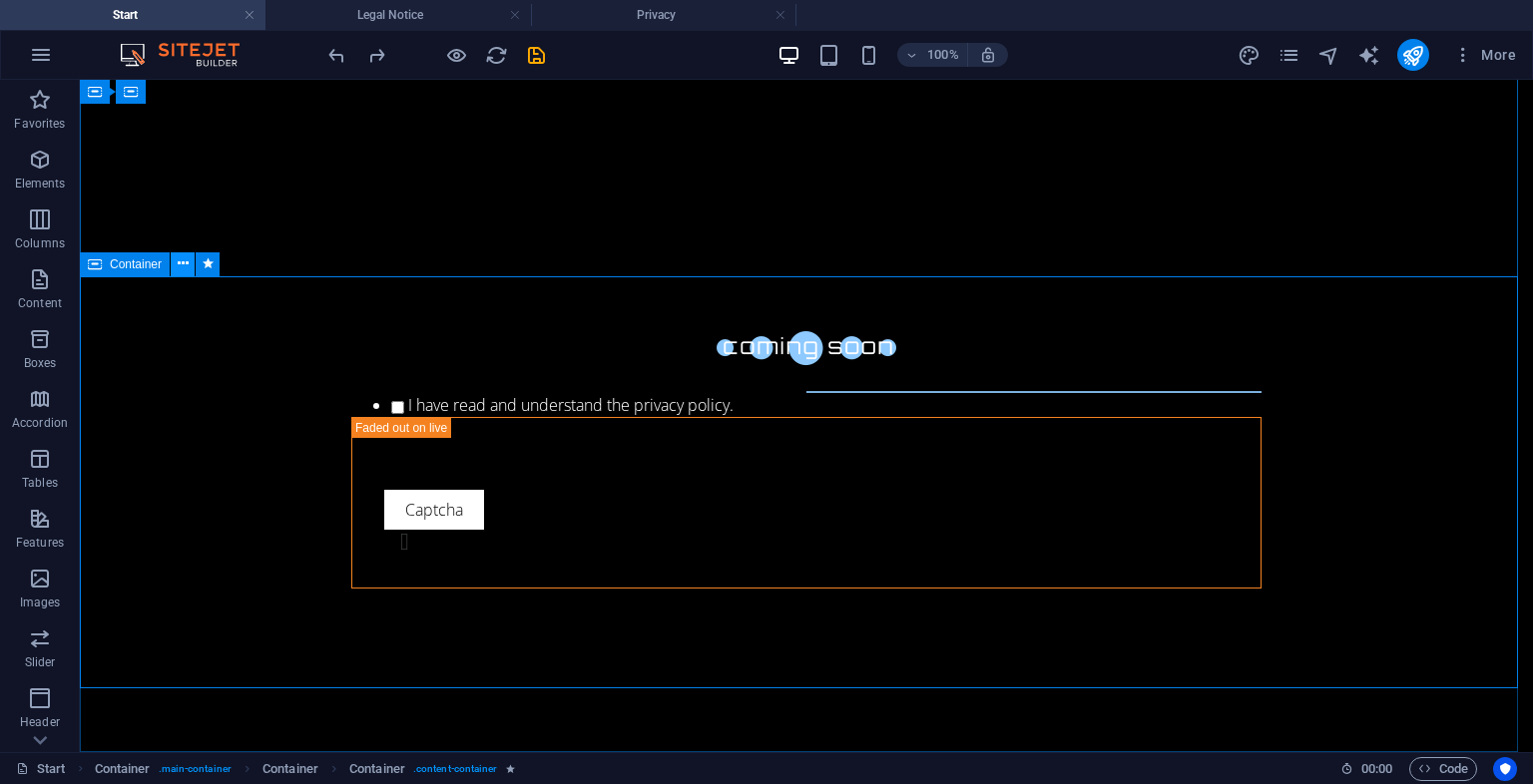 click at bounding box center (183, 263) 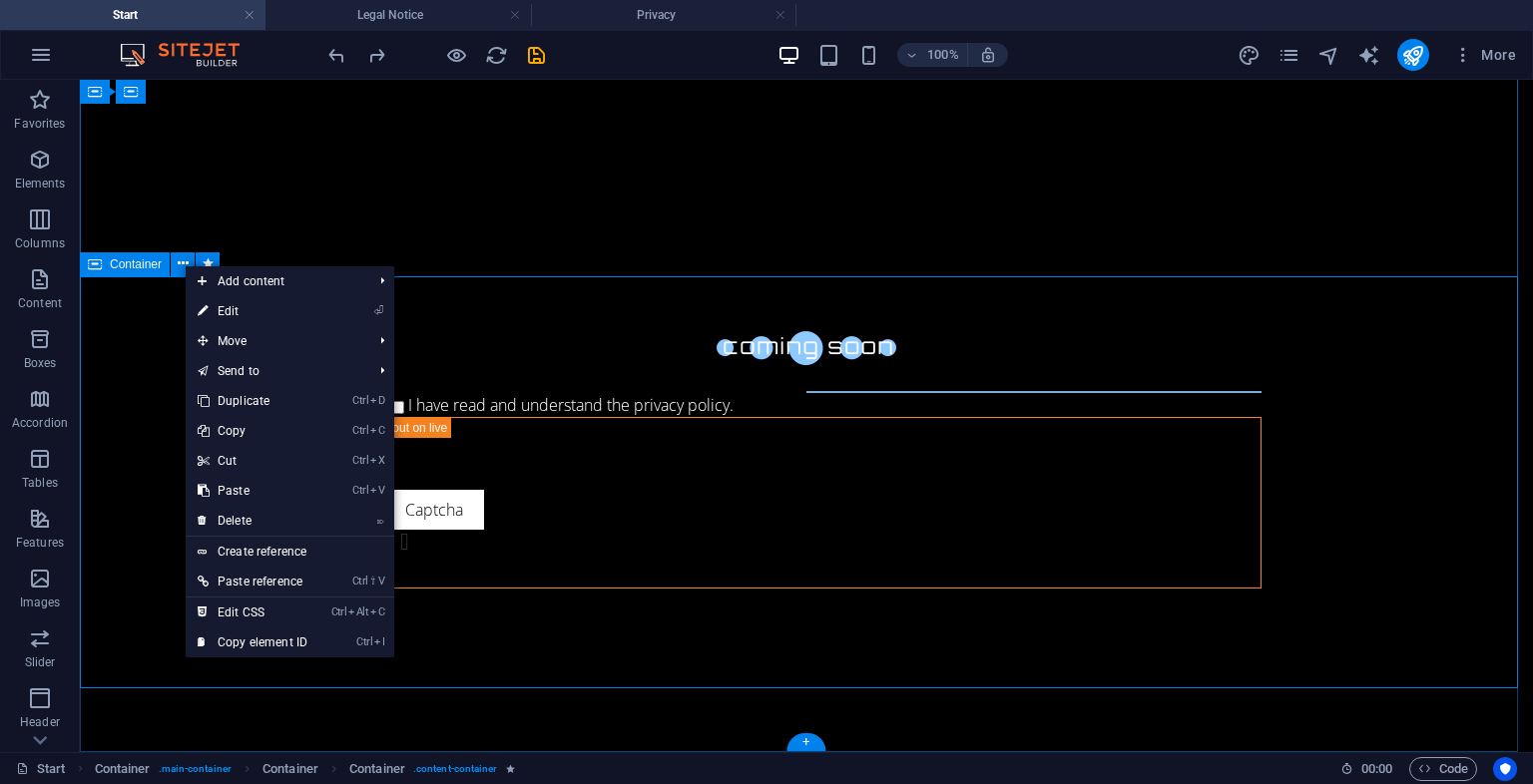 click on "eසමිති යනු ශ්‍රී ලාංකීය ප්‍රජා මූල්‍ය සමිතියන් සඳහා නිර්මාණය කළ නවීන ව්‍යාපෘතියකි. සාම්ප්‍රදායික පද්ධති වල උරුමය ආරක්ෂා කරමින්, eසමිති තාක්‍ෂණය හරහා ඒවාට නව ජීවයක් සපයයි. සාමාජික කළමනාකරණය, ආදායම්-ව්‍යායෝග පාලනය සහ ලේඛන නඩත්තු කිරීම — සියල්ලම එක් වාසියකින්, විශ්වාසනීය හා භාවිතයට පහසු පරිසරයකින්." at bounding box center (806, 878) 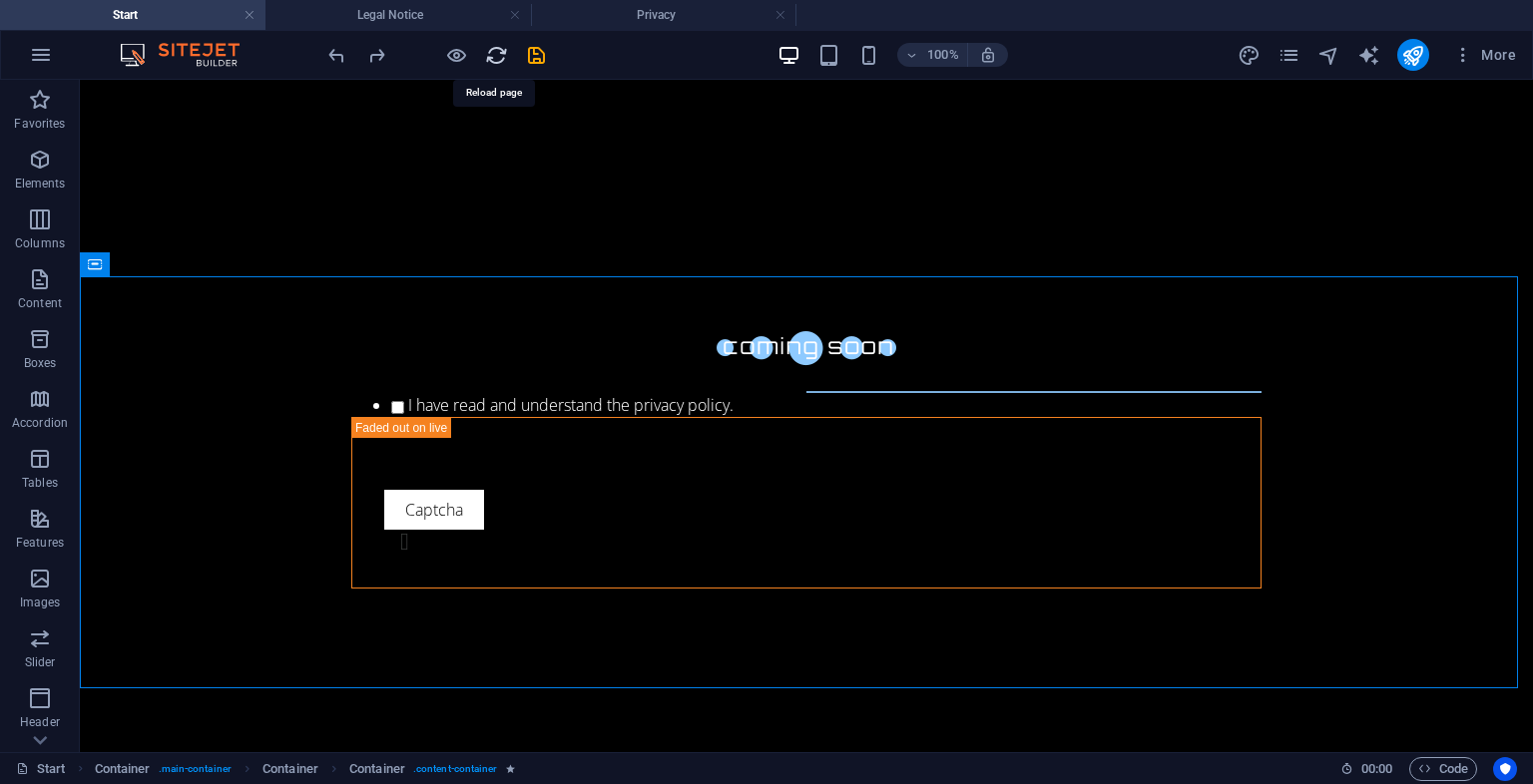 click at bounding box center [496, 55] 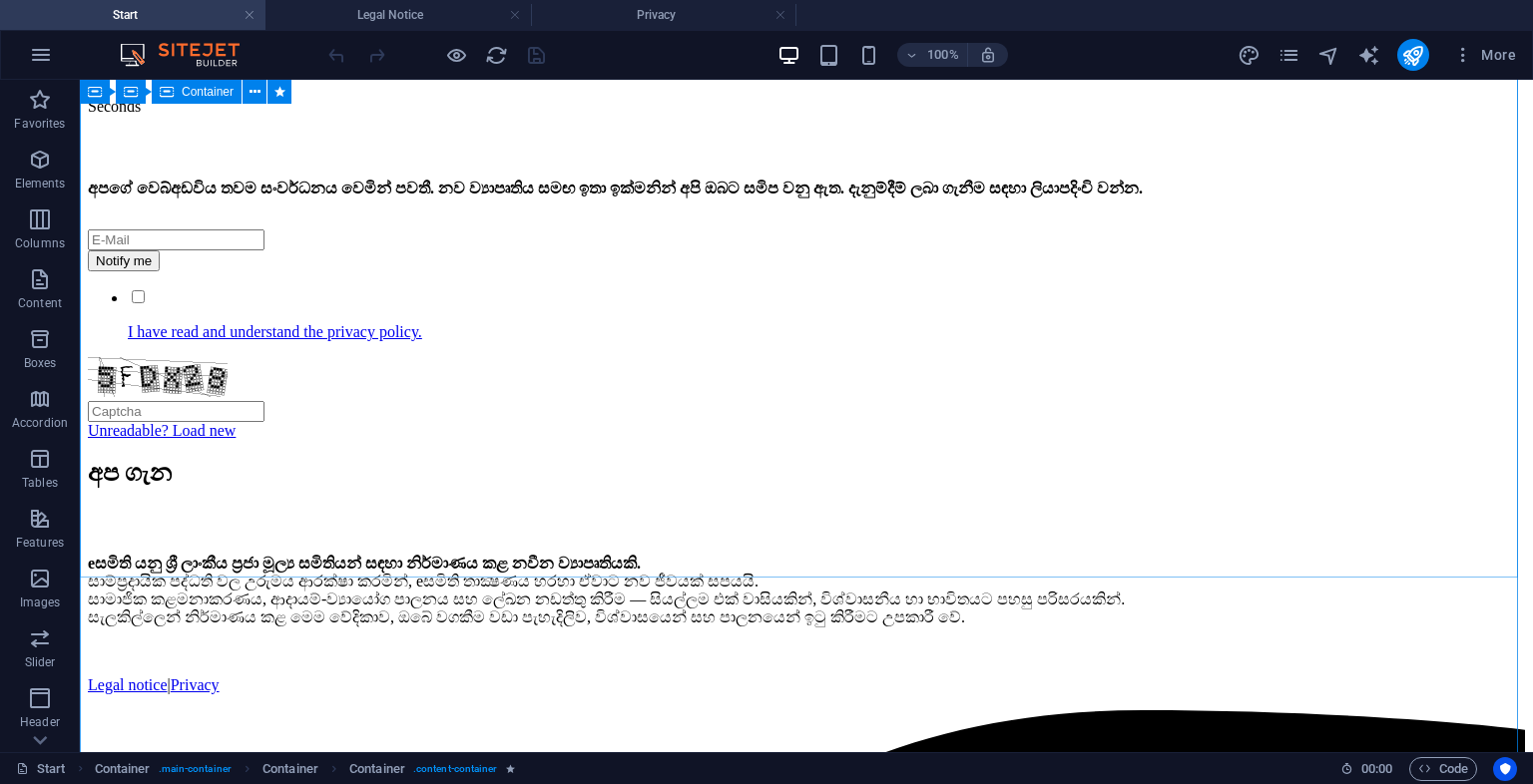 scroll, scrollTop: 754, scrollLeft: 0, axis: vertical 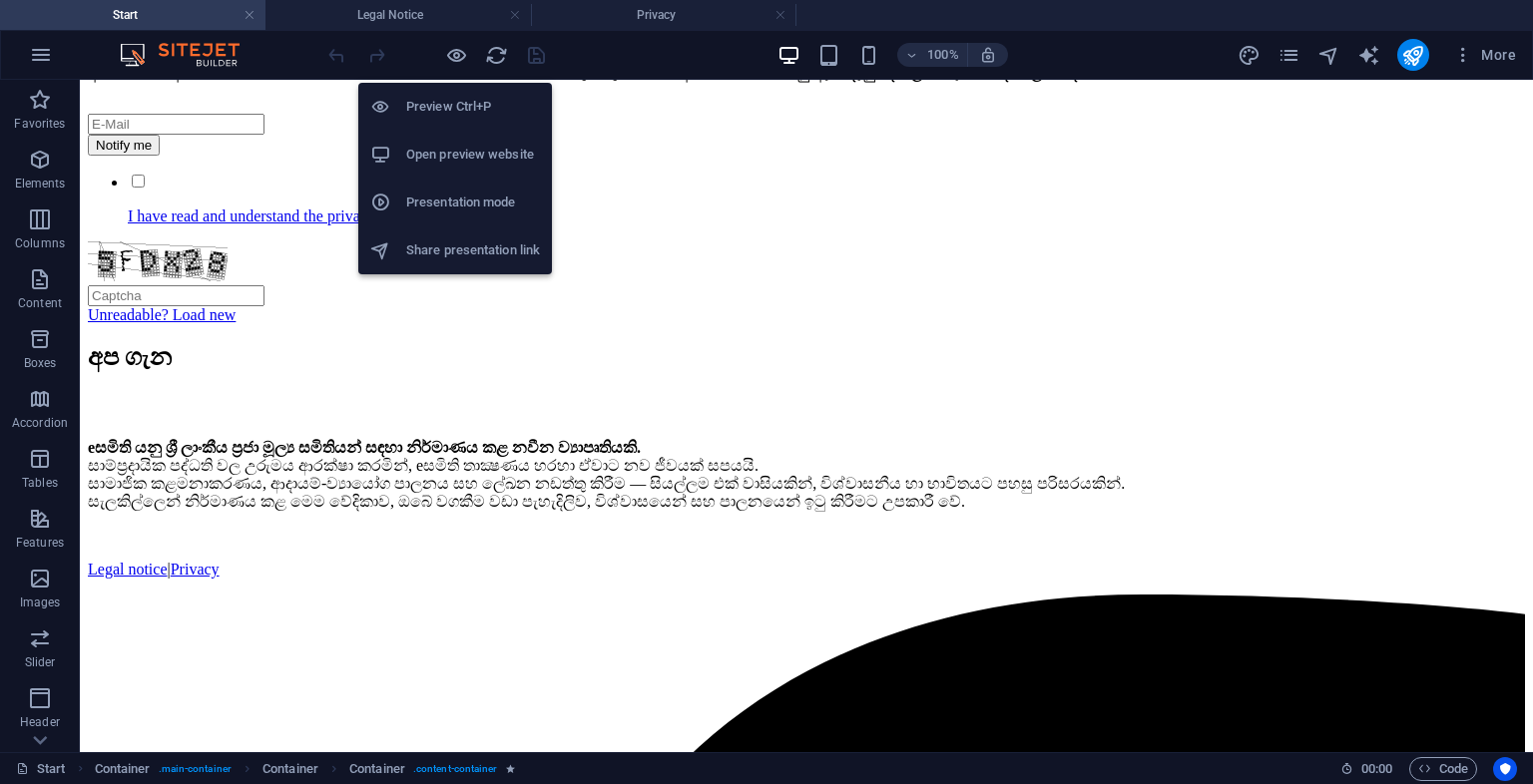 click on "Presentation mode" at bounding box center (473, 202) 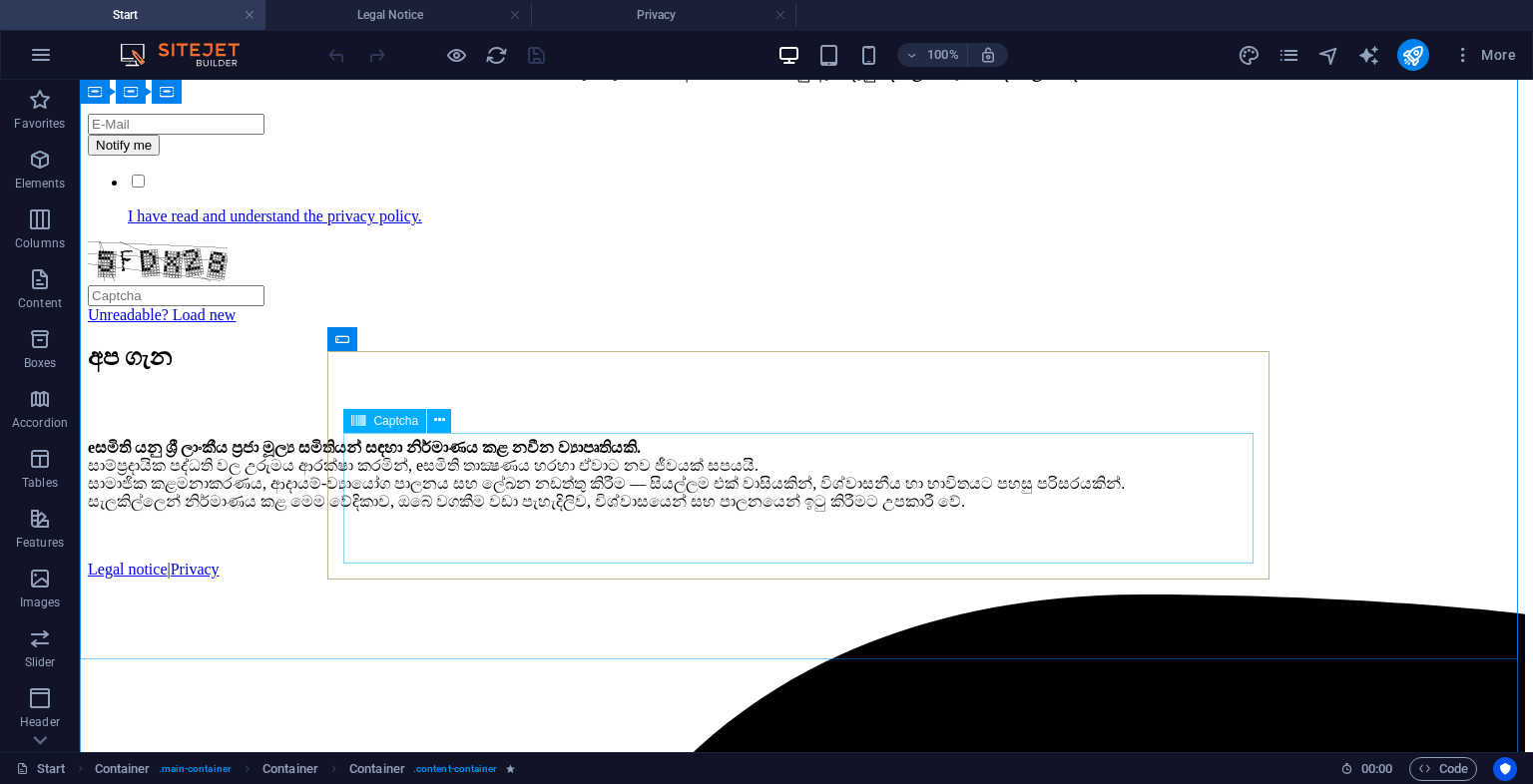 scroll, scrollTop: 0, scrollLeft: 0, axis: both 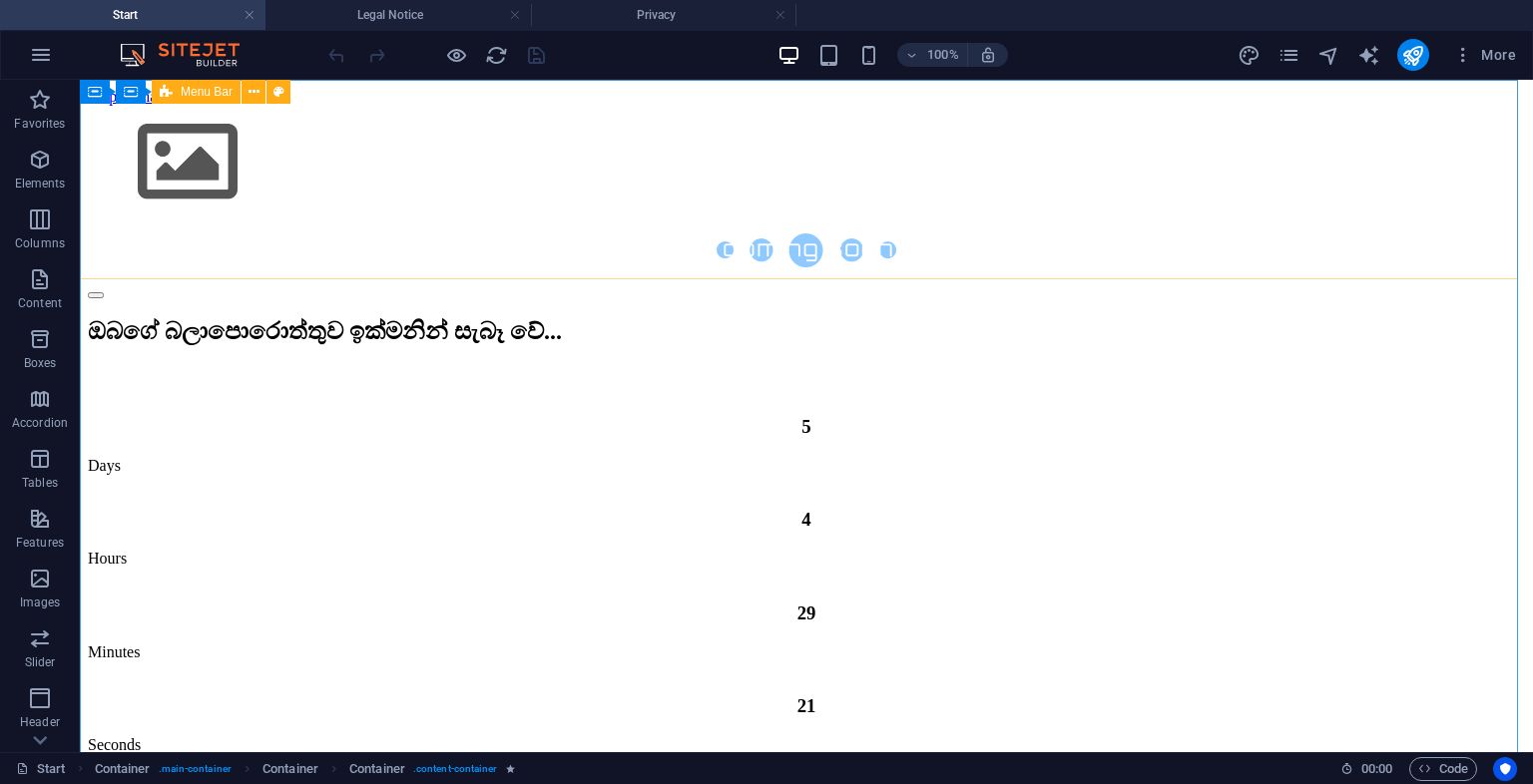 click on "Menu Bar" at bounding box center [207, 92] 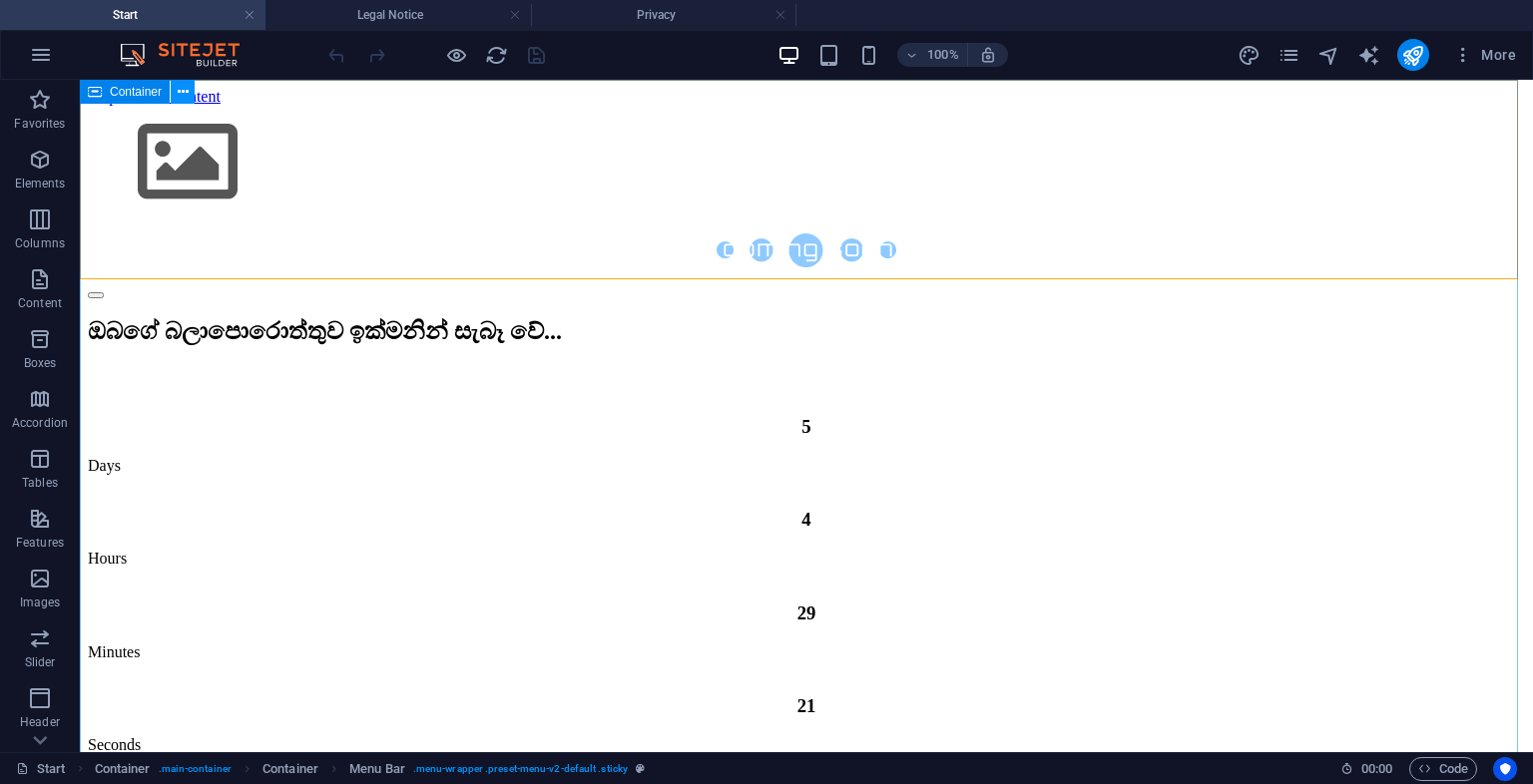 click at bounding box center (183, 92) 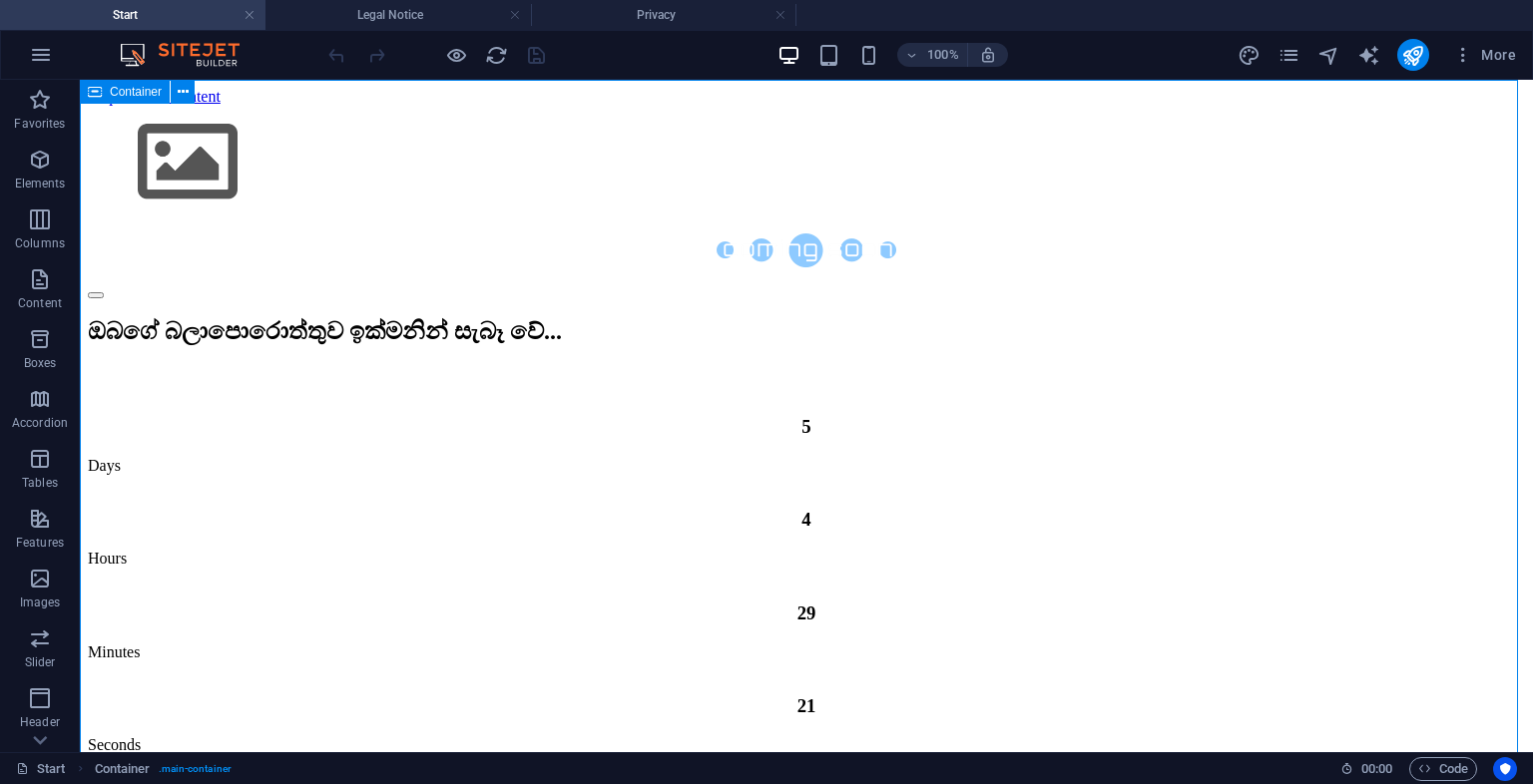 click at bounding box center [95, 92] 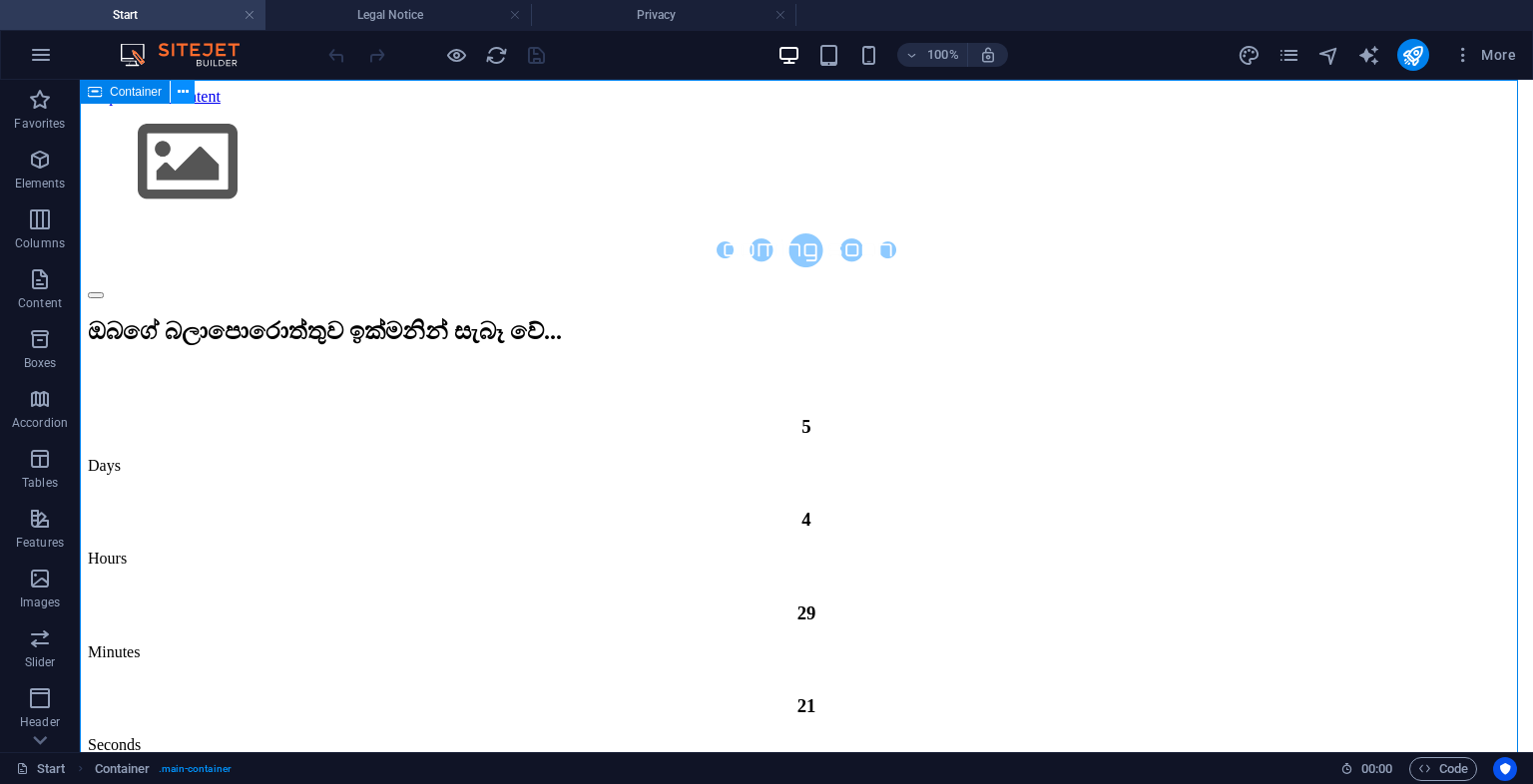 click at bounding box center (183, 92) 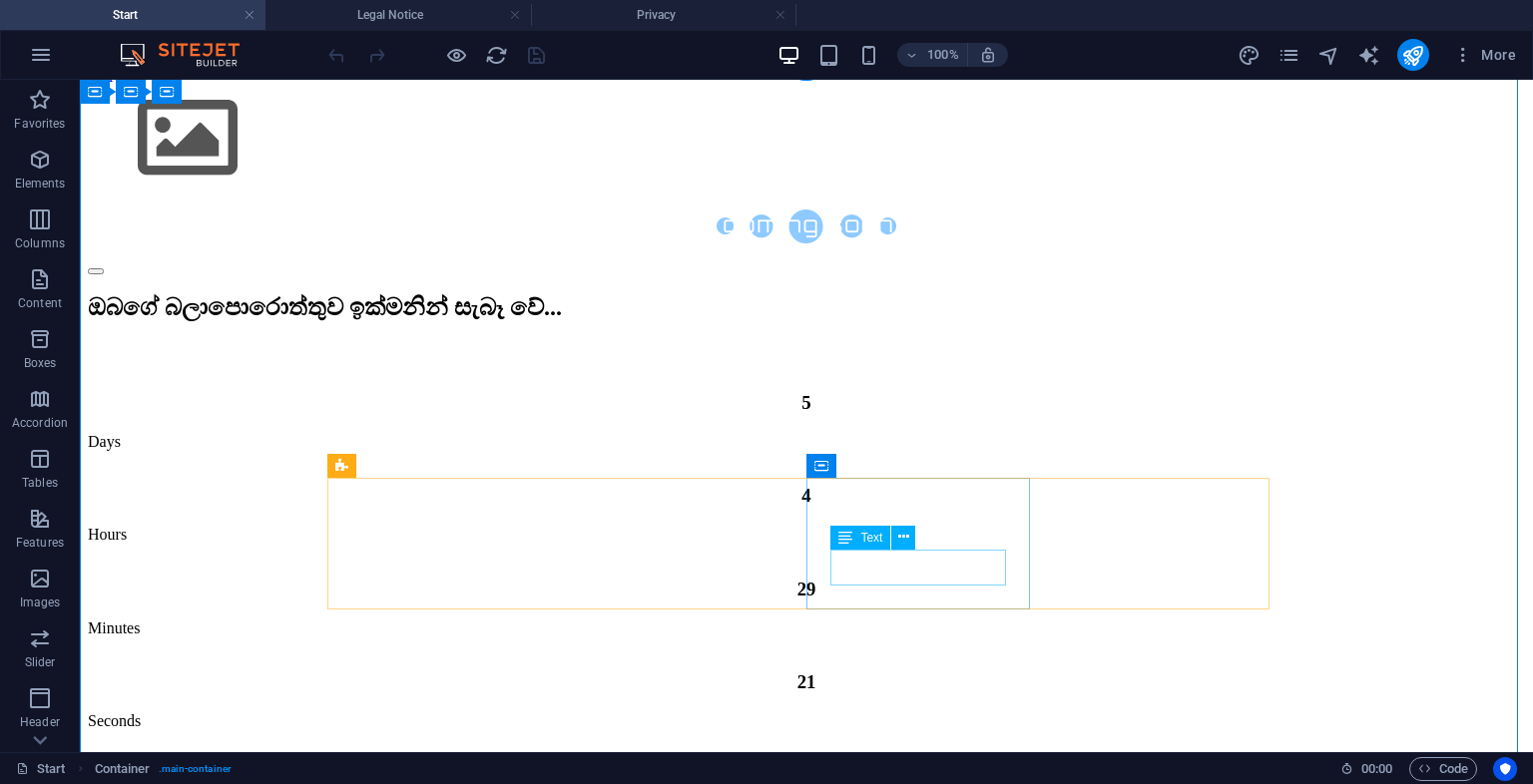 scroll, scrollTop: 24, scrollLeft: 0, axis: vertical 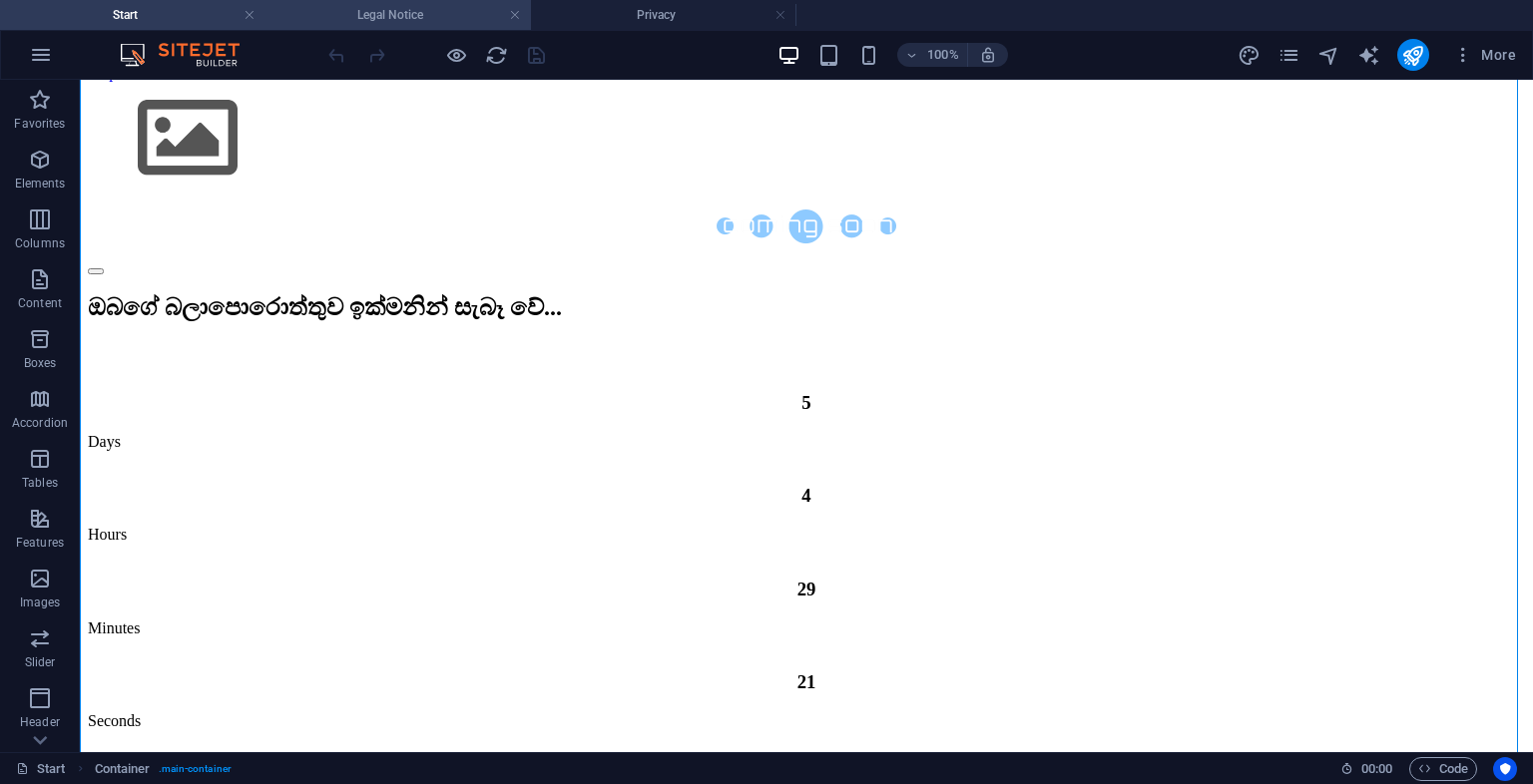click on "Legal Notice" at bounding box center [398, 15] 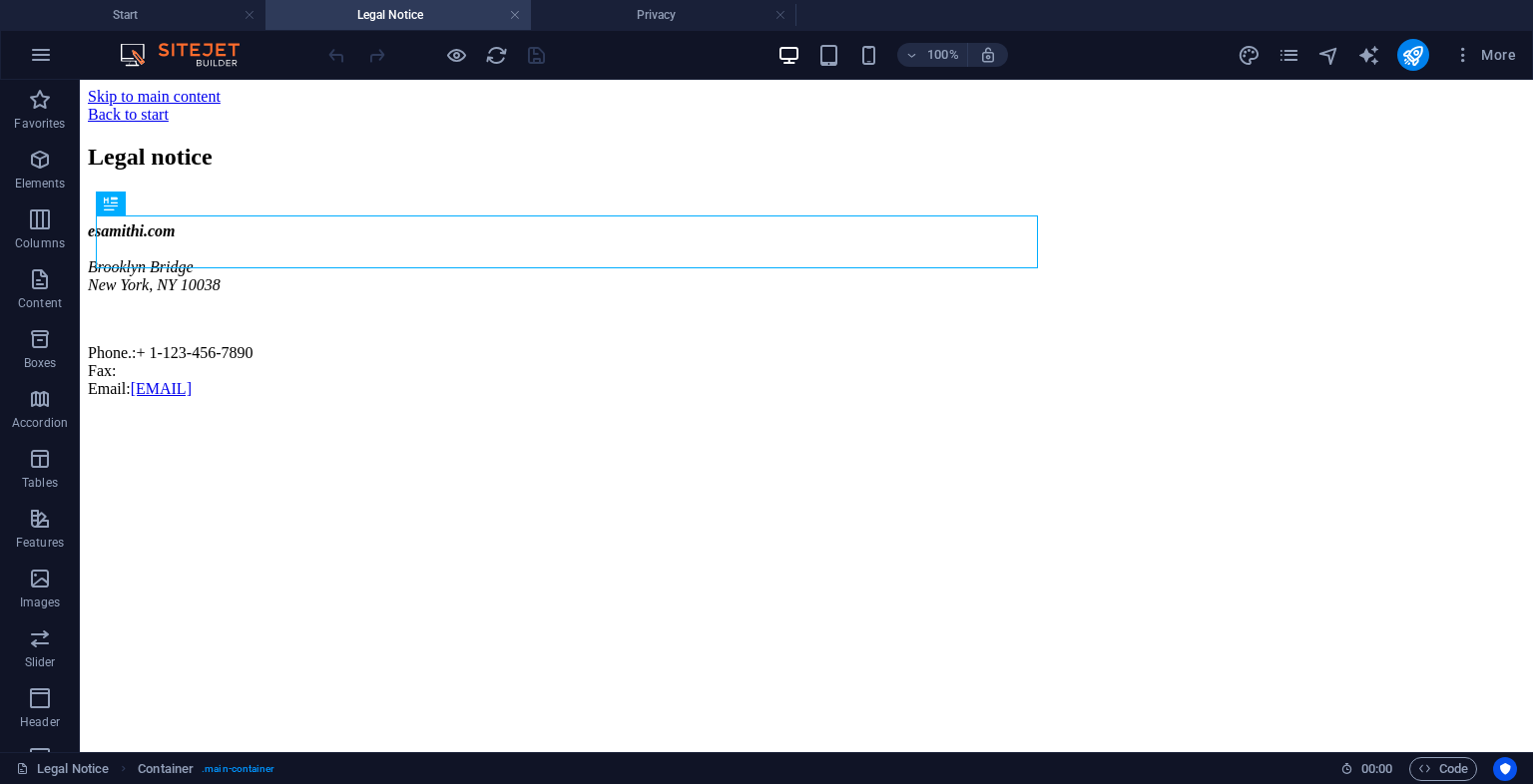 scroll, scrollTop: 0, scrollLeft: 0, axis: both 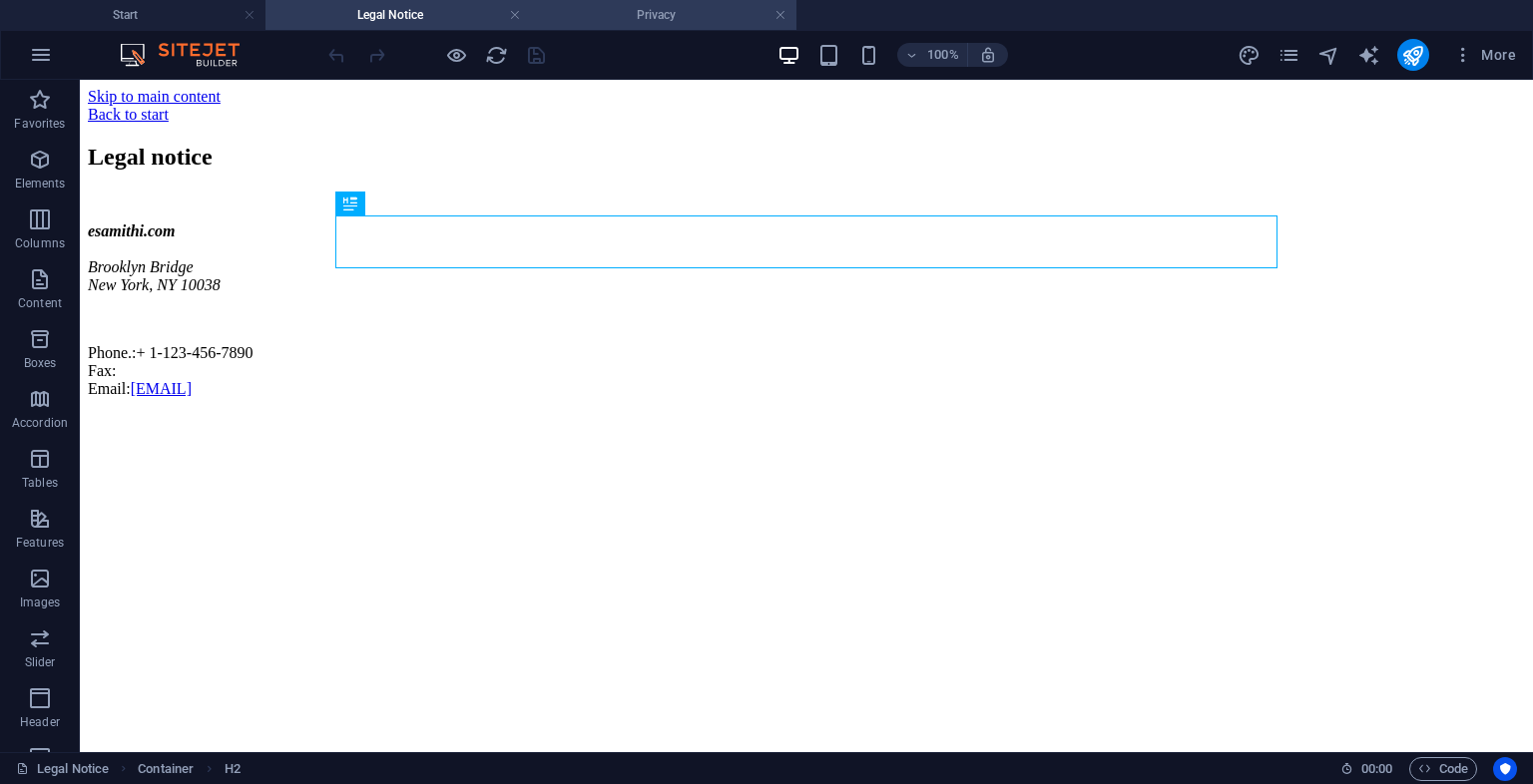 click on "Privacy" at bounding box center [664, 15] 